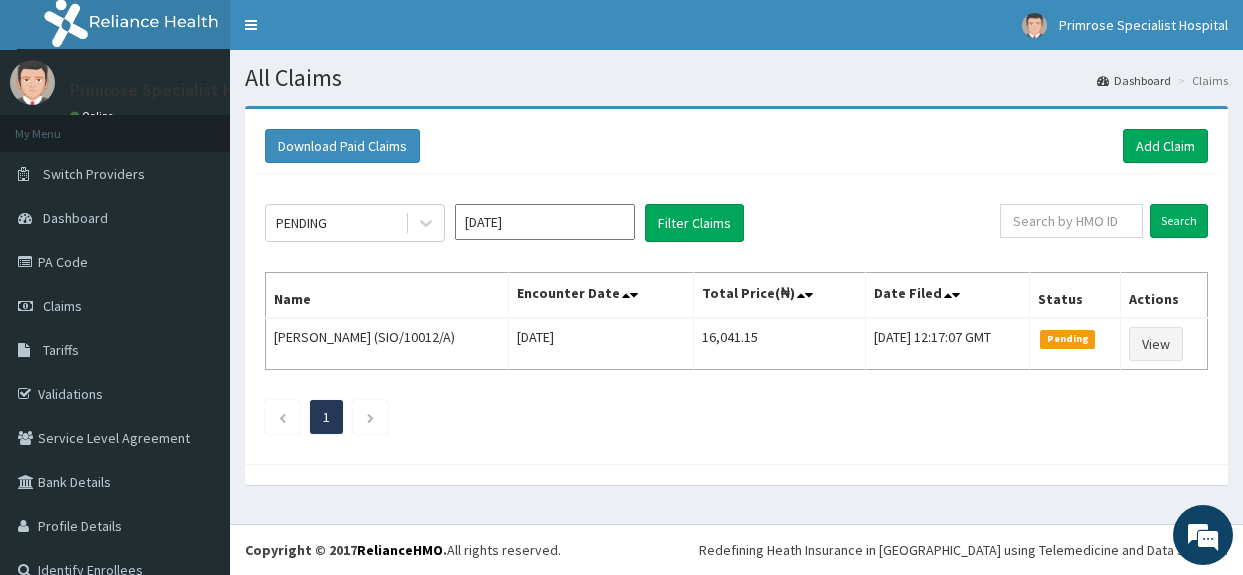 scroll, scrollTop: 0, scrollLeft: 0, axis: both 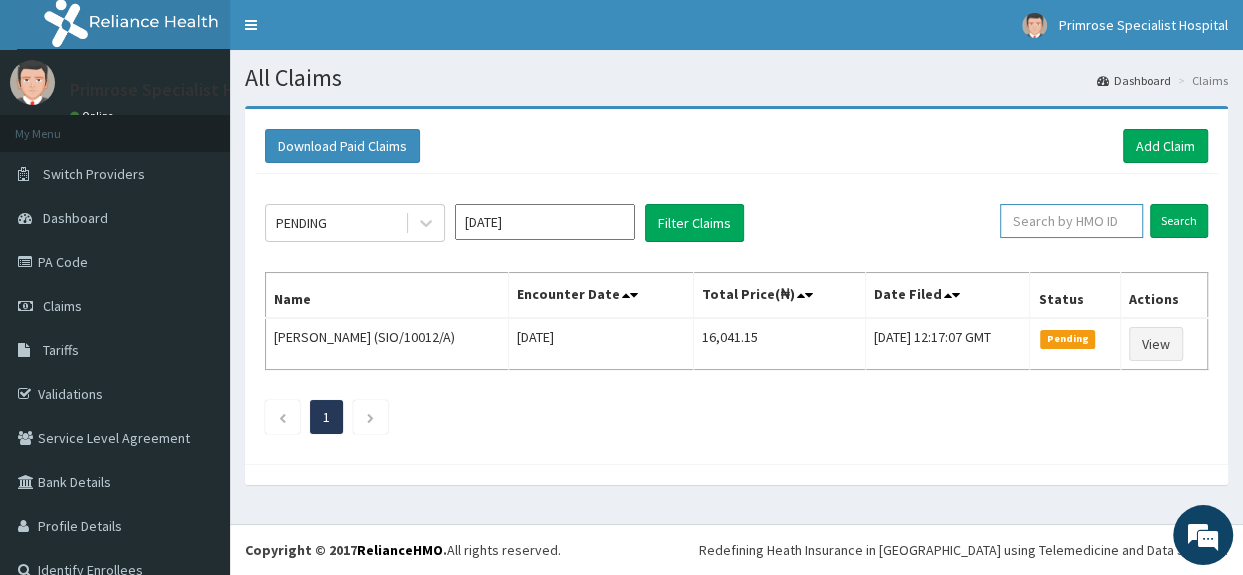 click at bounding box center [1071, 221] 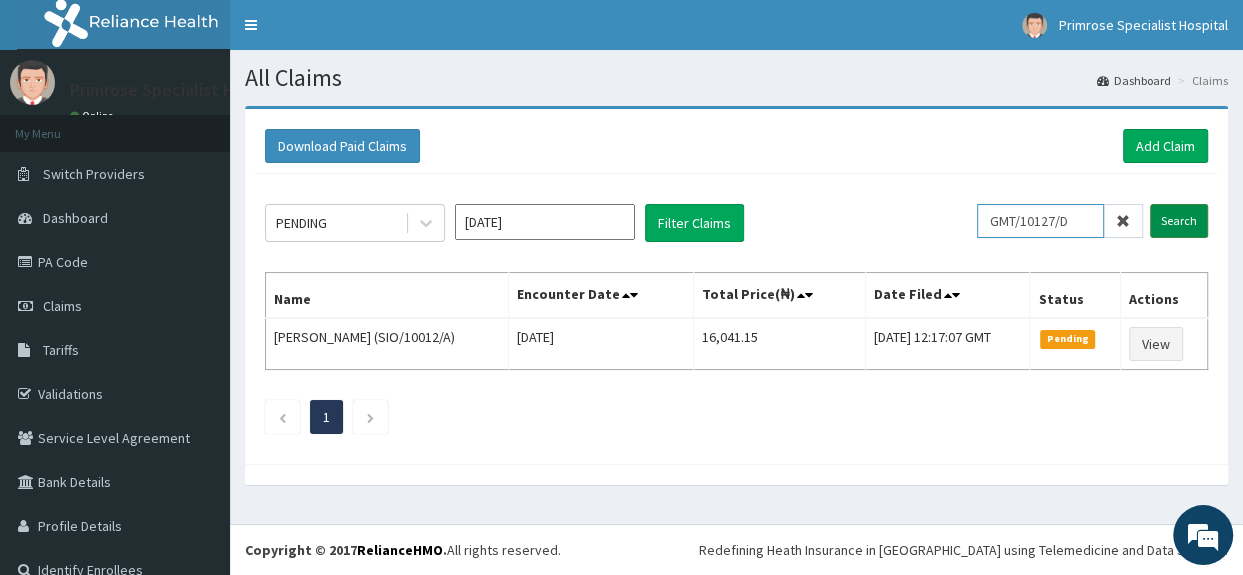 type on "GMT/10127/D" 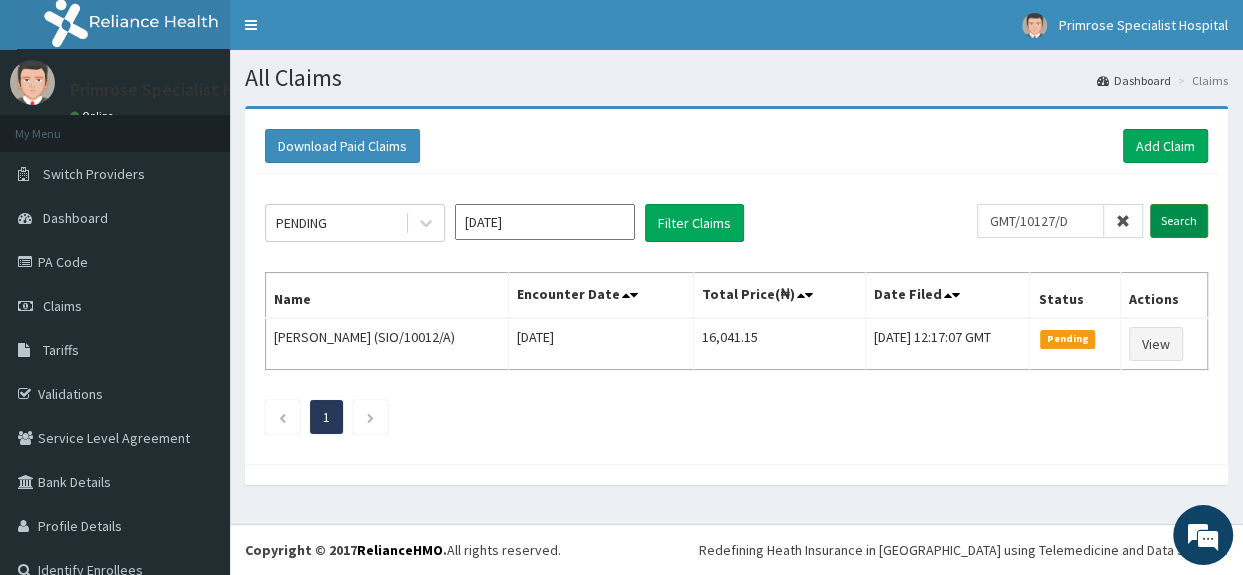 click on "Search" at bounding box center [1179, 221] 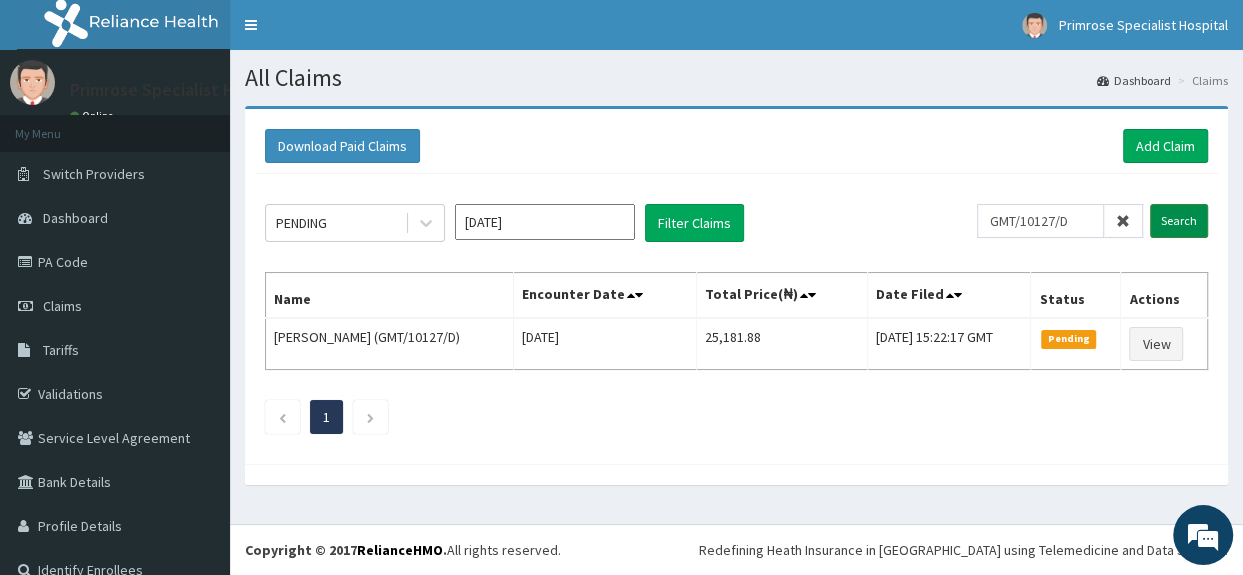 scroll, scrollTop: 0, scrollLeft: 0, axis: both 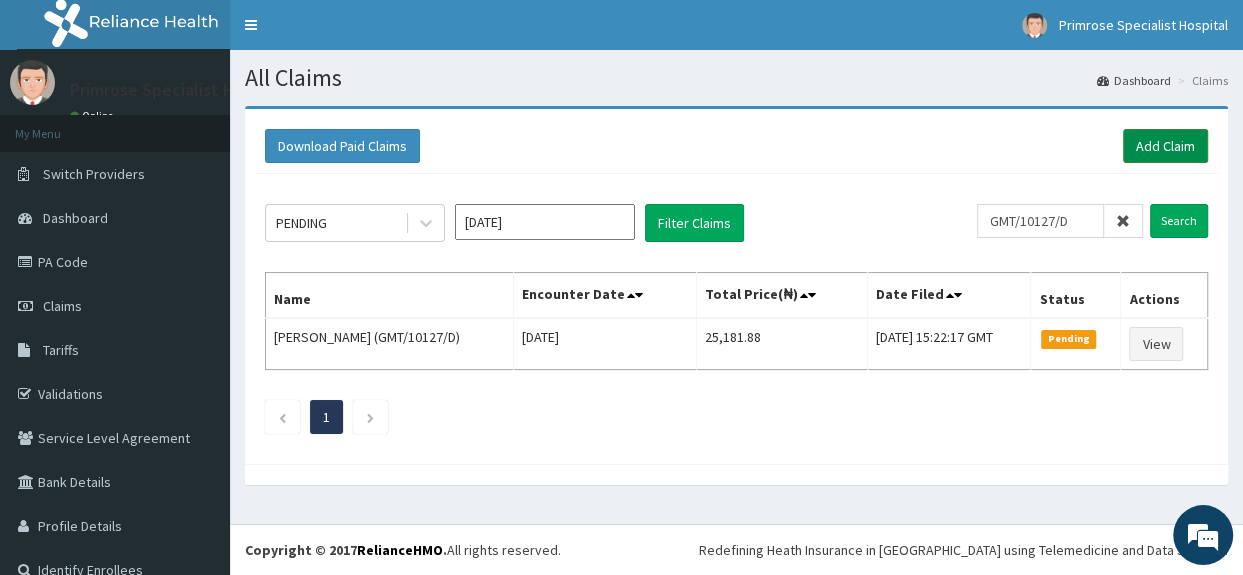 click on "Add Claim" at bounding box center (1165, 146) 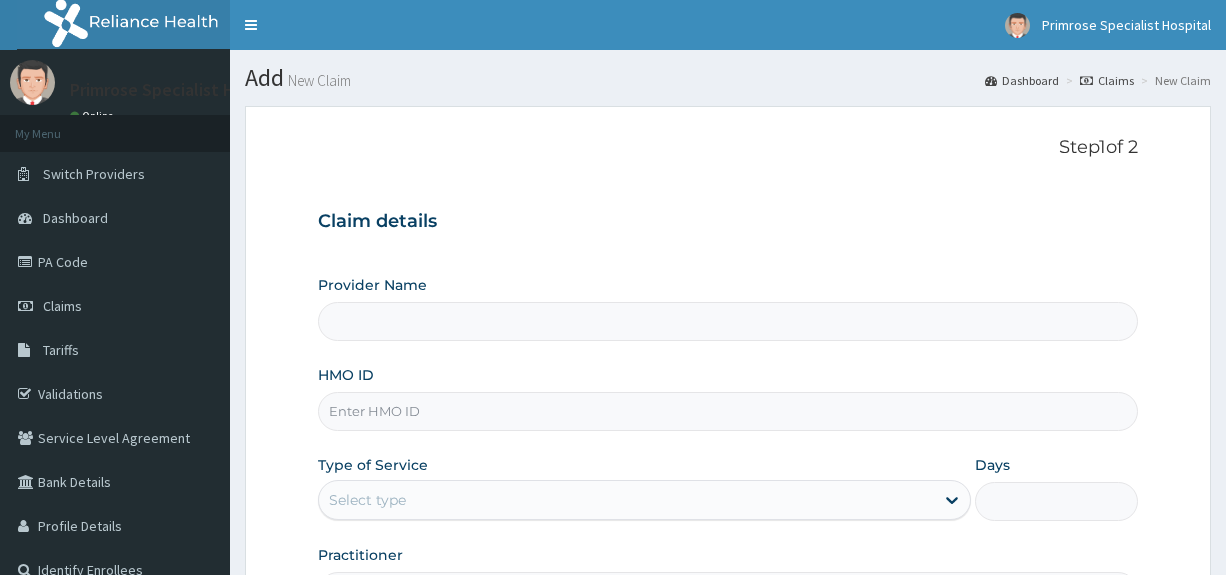 type on "Primrose Specialist Hospital" 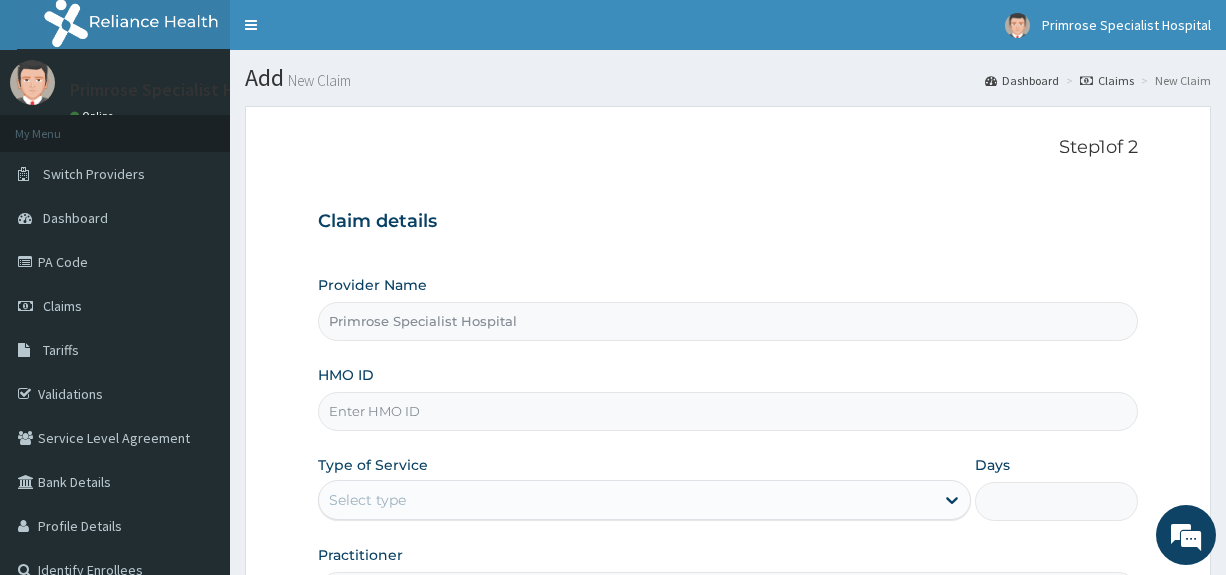 scroll, scrollTop: 0, scrollLeft: 0, axis: both 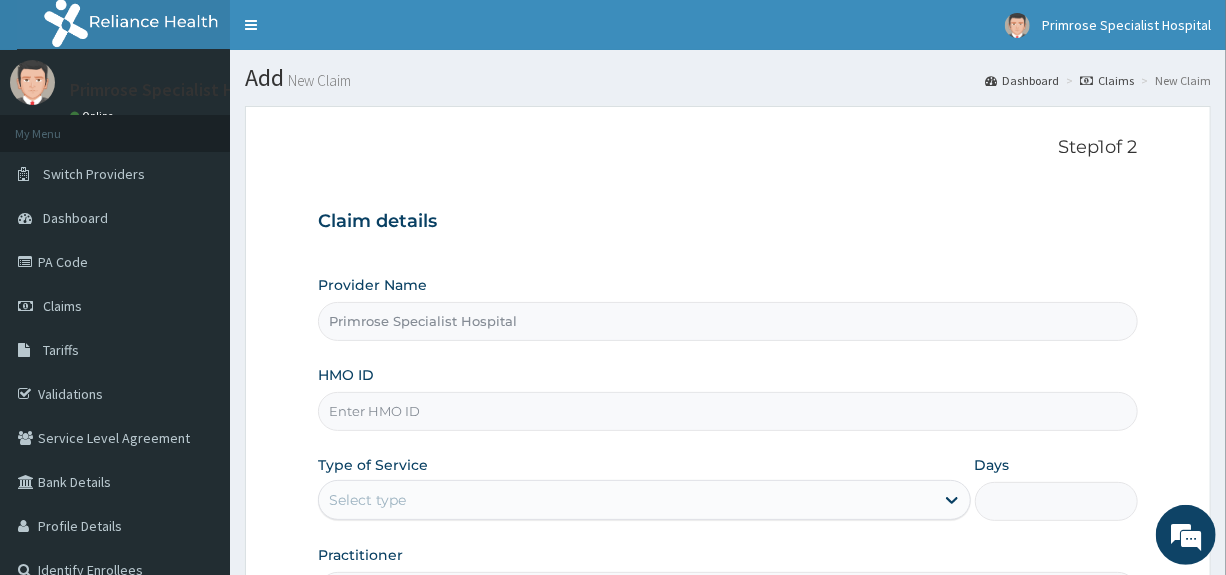 click on "HMO ID" at bounding box center [727, 411] 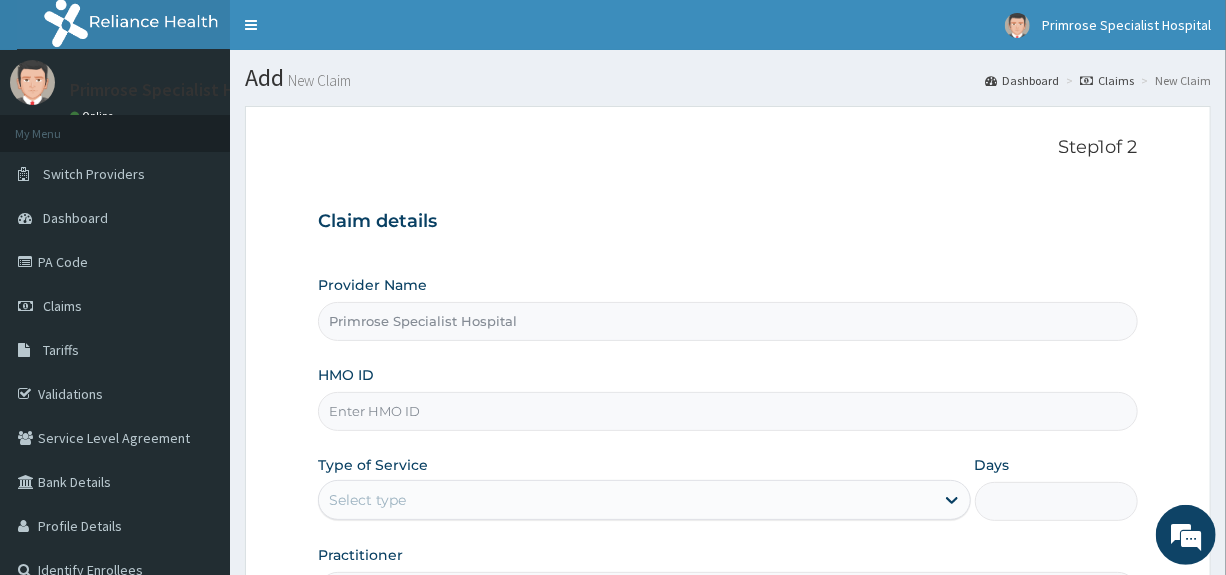 paste on "lsh/10172/a" 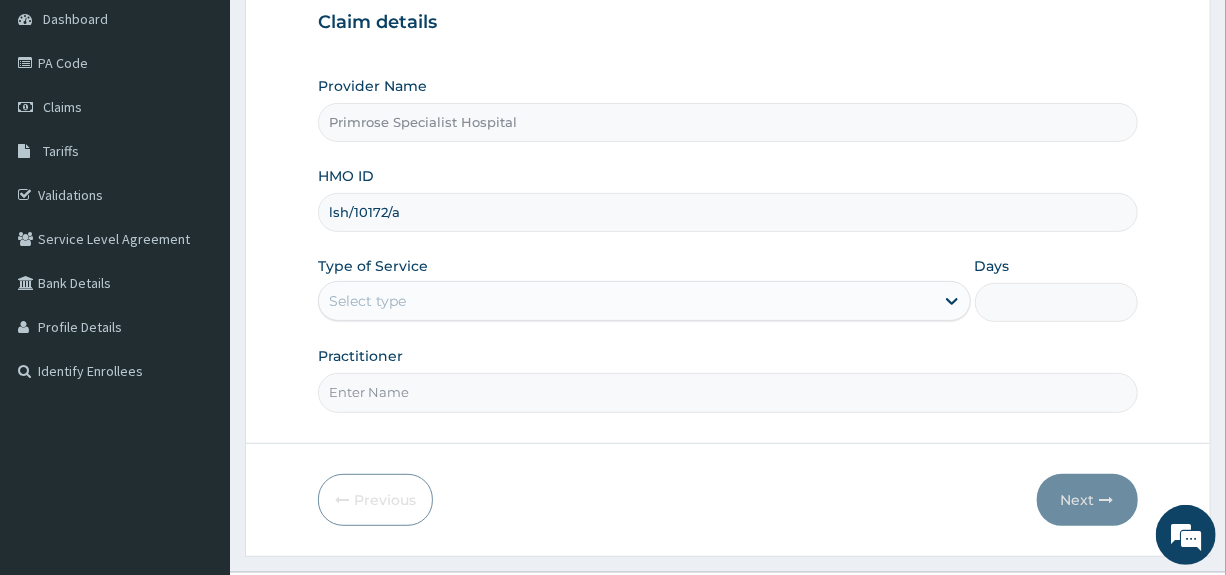 scroll, scrollTop: 200, scrollLeft: 0, axis: vertical 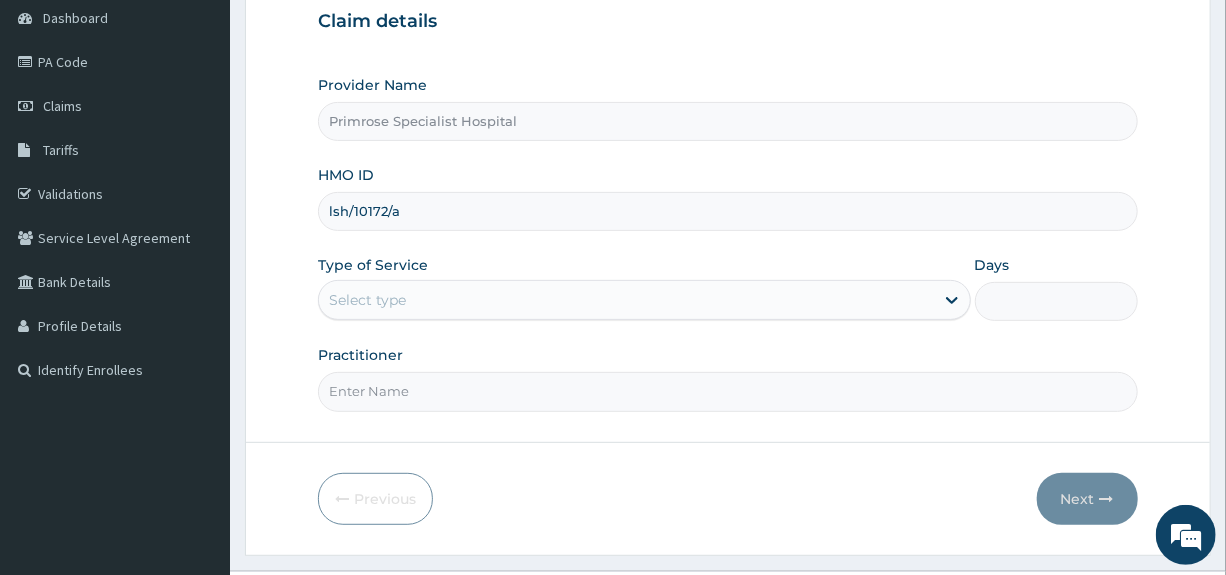 type on "lsh/10172/a" 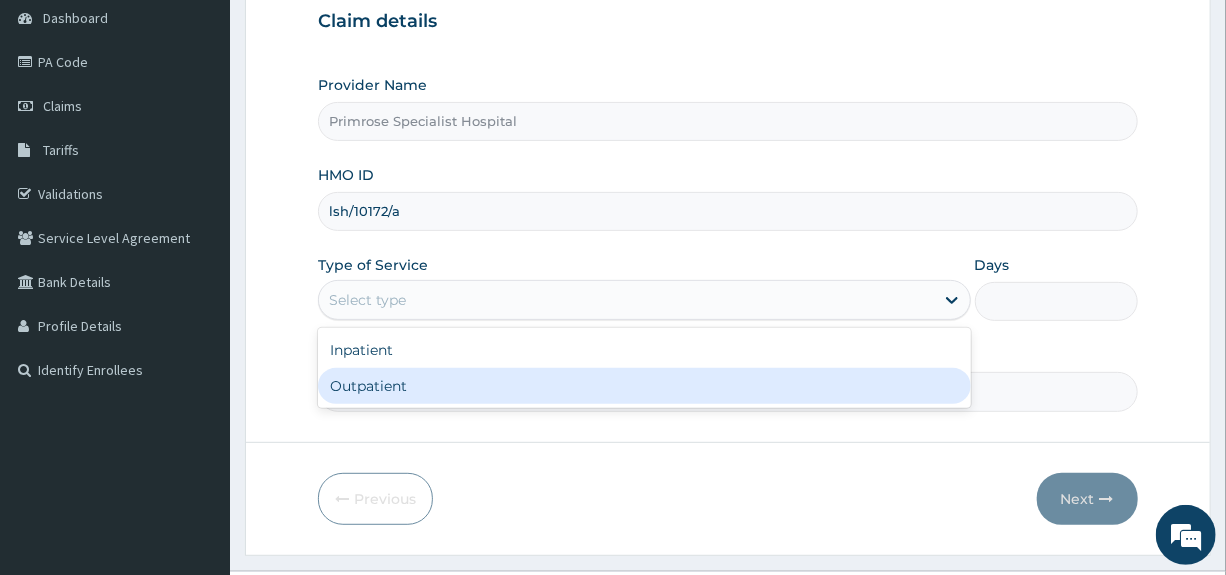 click on "Outpatient" at bounding box center (644, 386) 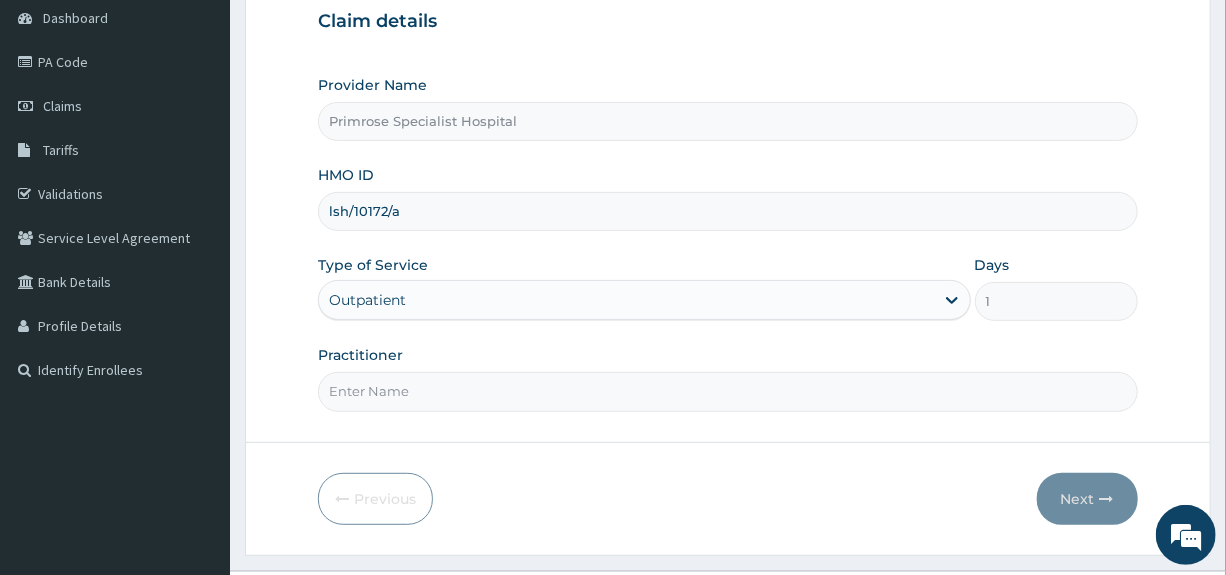 click on "Practitioner" at bounding box center (727, 391) 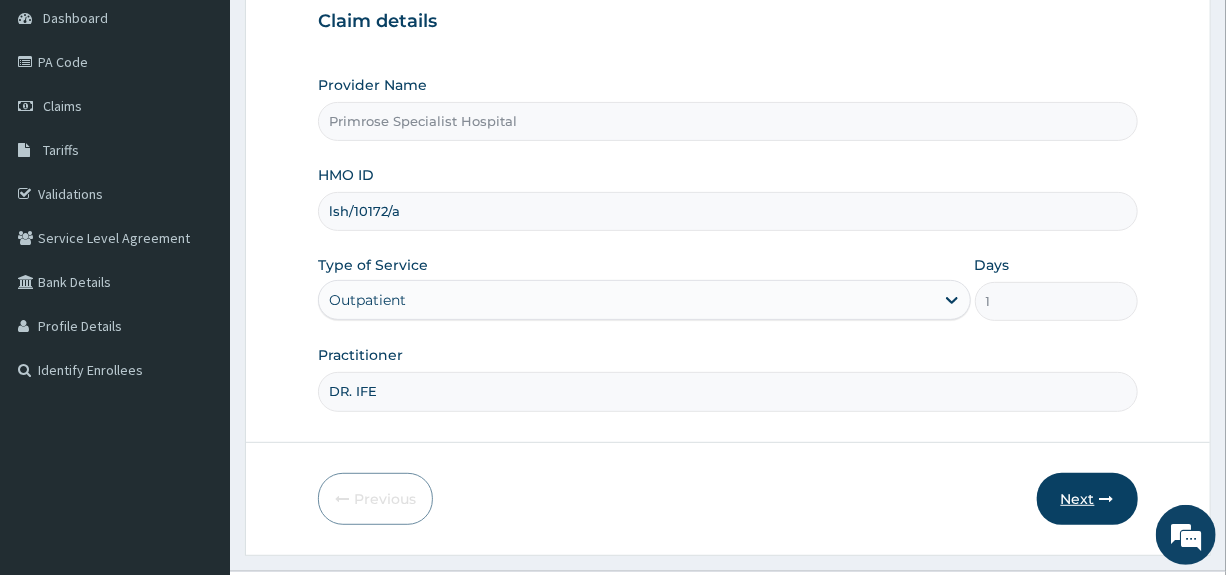 click on "Next" at bounding box center [1087, 499] 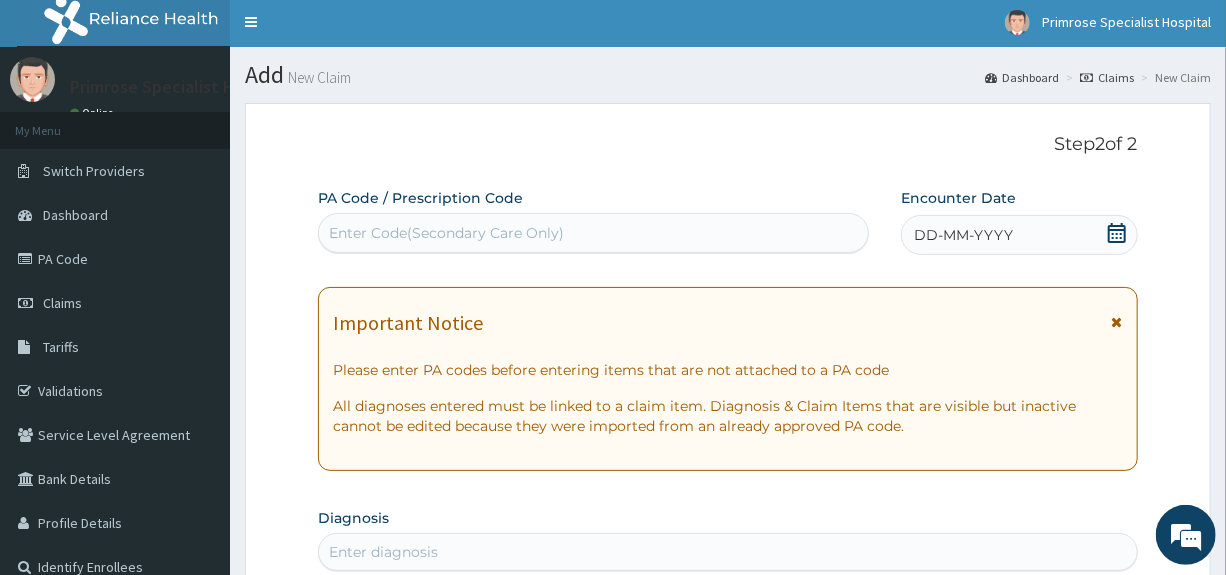 scroll, scrollTop: 0, scrollLeft: 0, axis: both 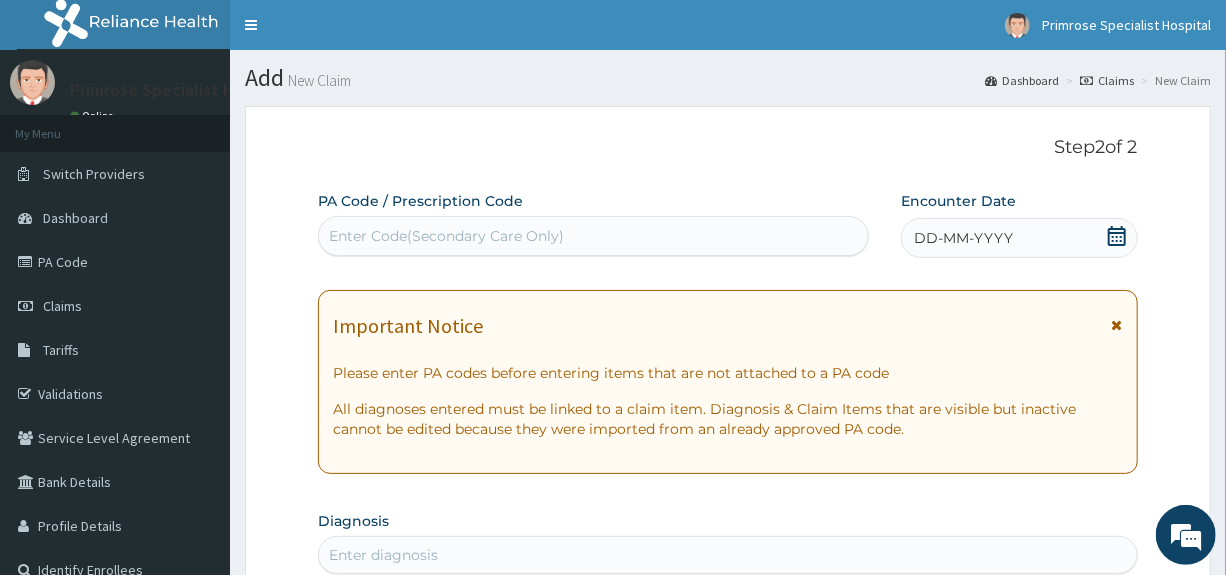 click 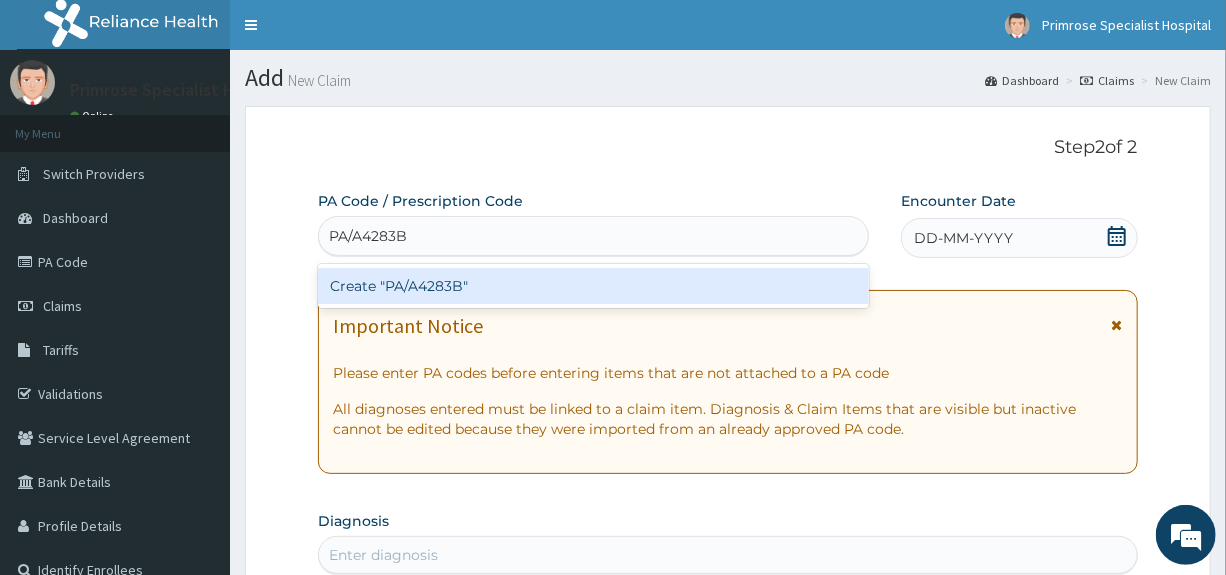 click on "Create "PA/A4283B"" at bounding box center (593, 286) 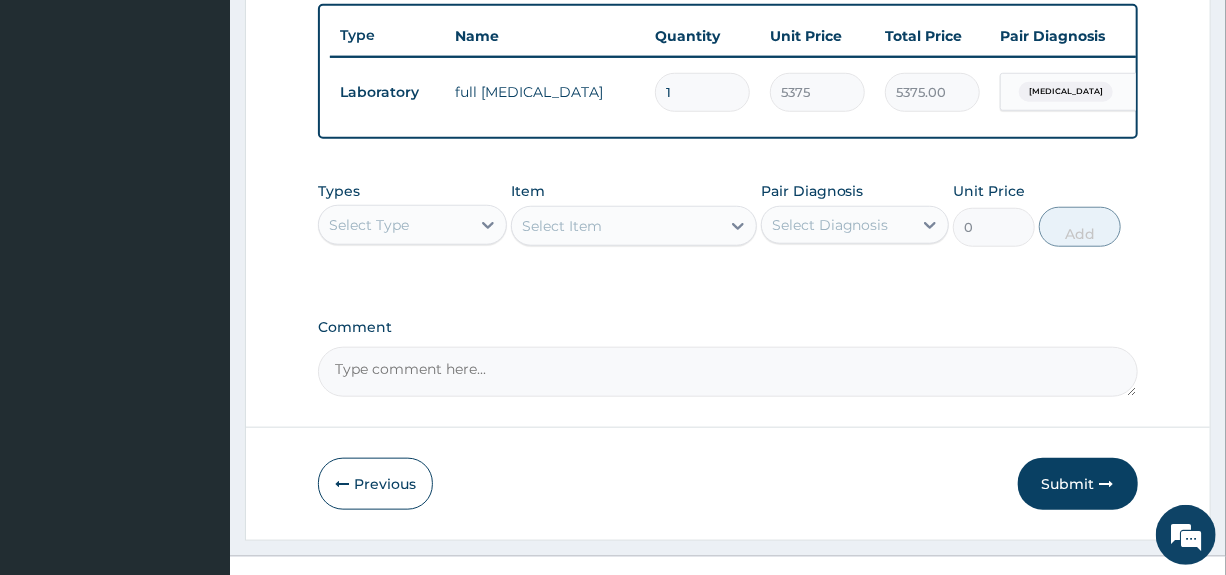 scroll, scrollTop: 743, scrollLeft: 0, axis: vertical 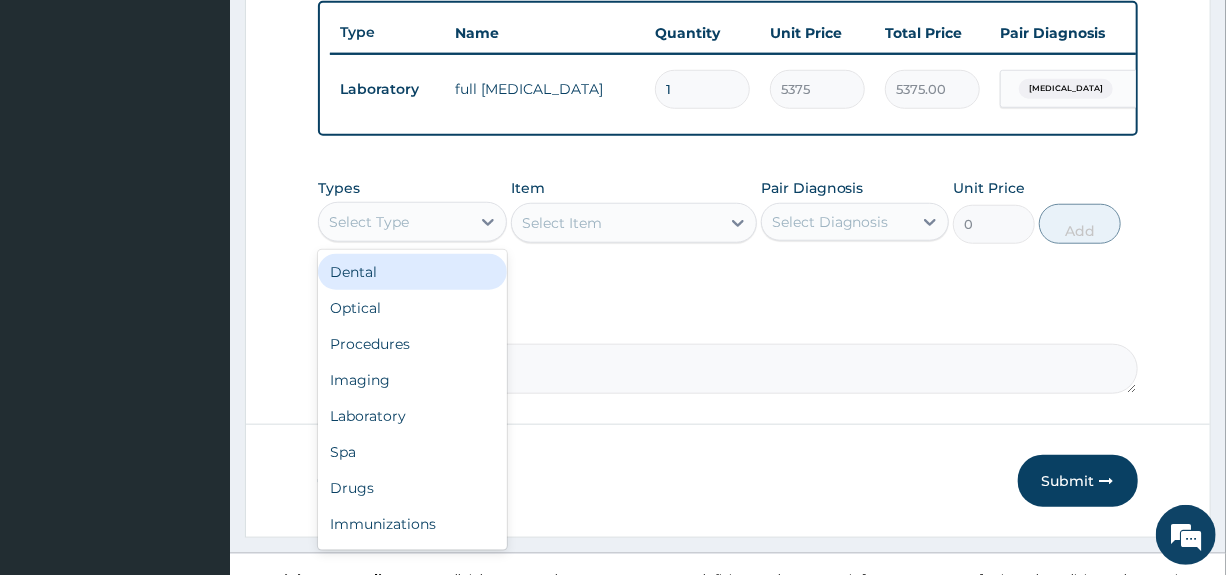 click on "Select Type" at bounding box center [369, 222] 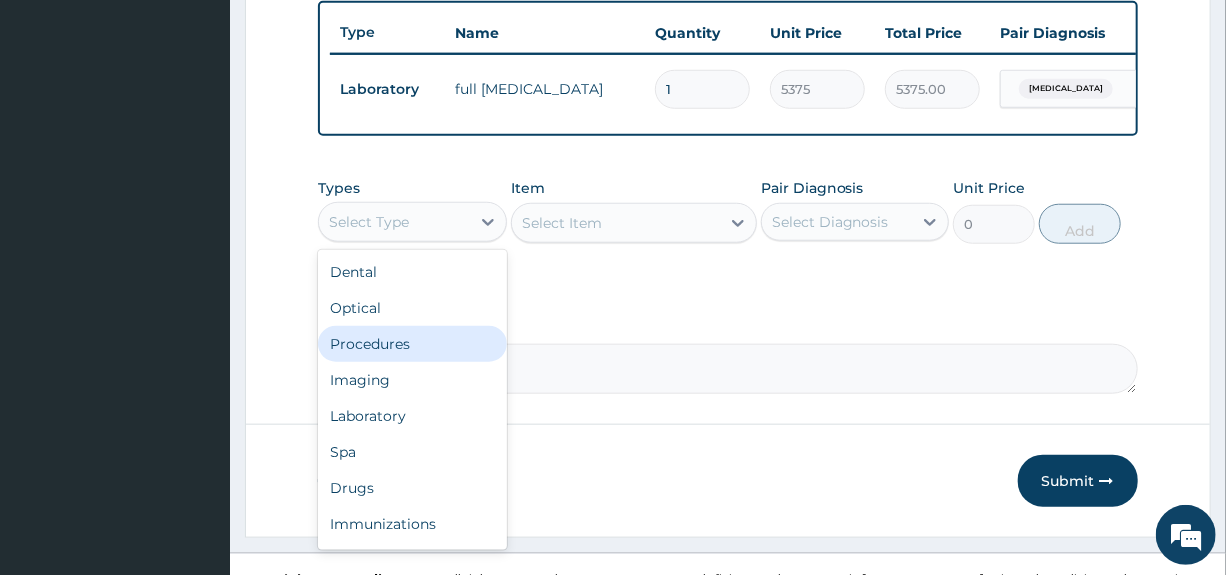 click on "Procedures" at bounding box center (412, 344) 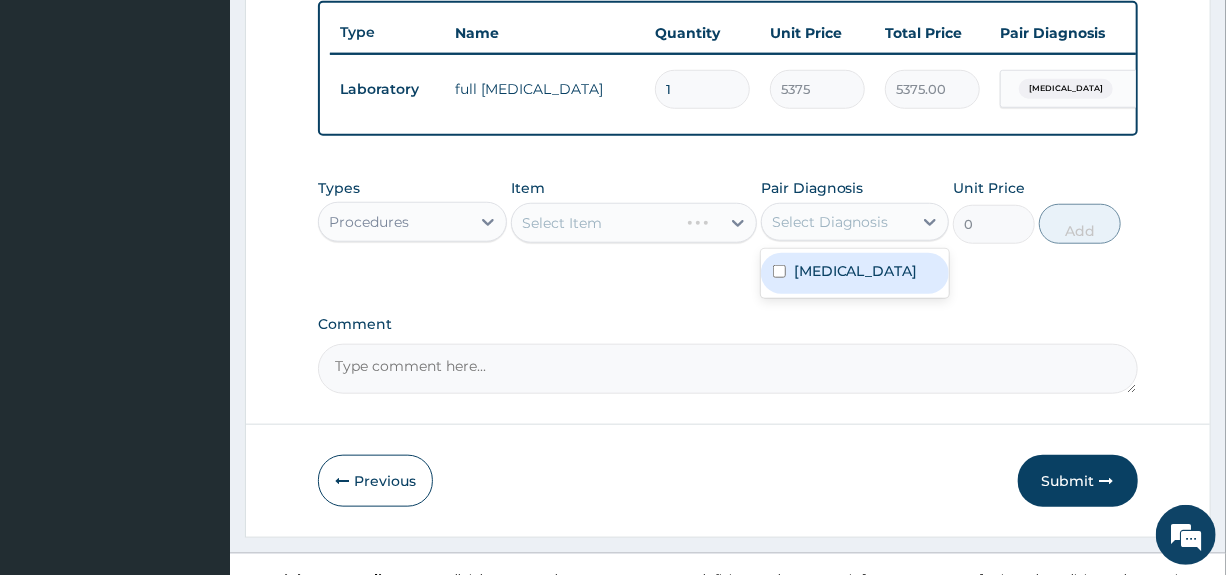 drag, startPoint x: 855, startPoint y: 233, endPoint x: 844, endPoint y: 258, distance: 27.313 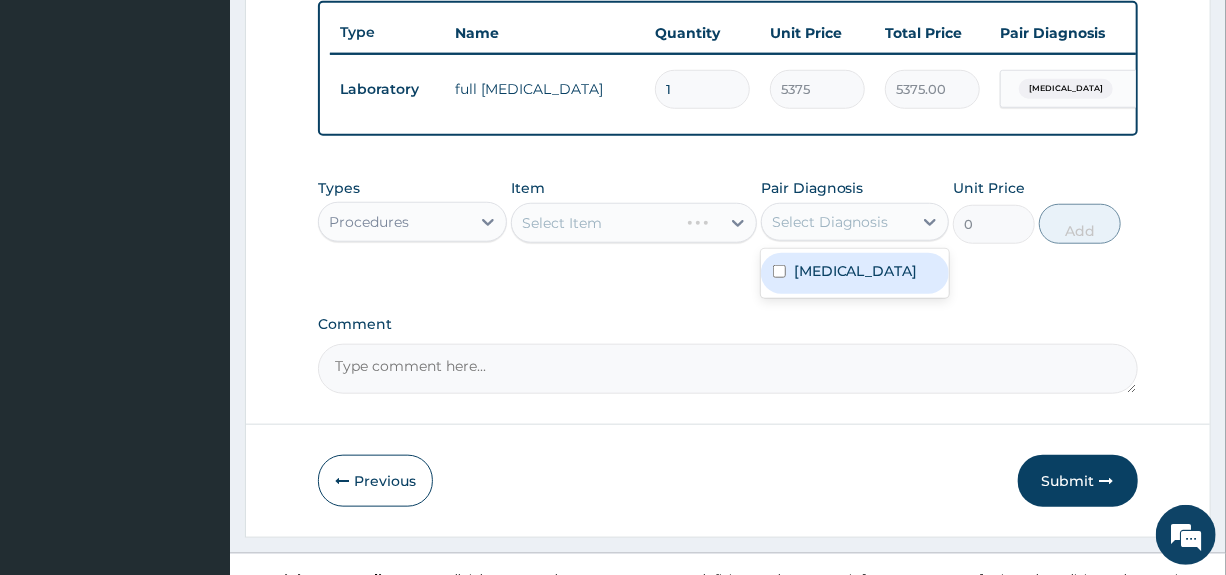 click on "Select Diagnosis" at bounding box center (830, 222) 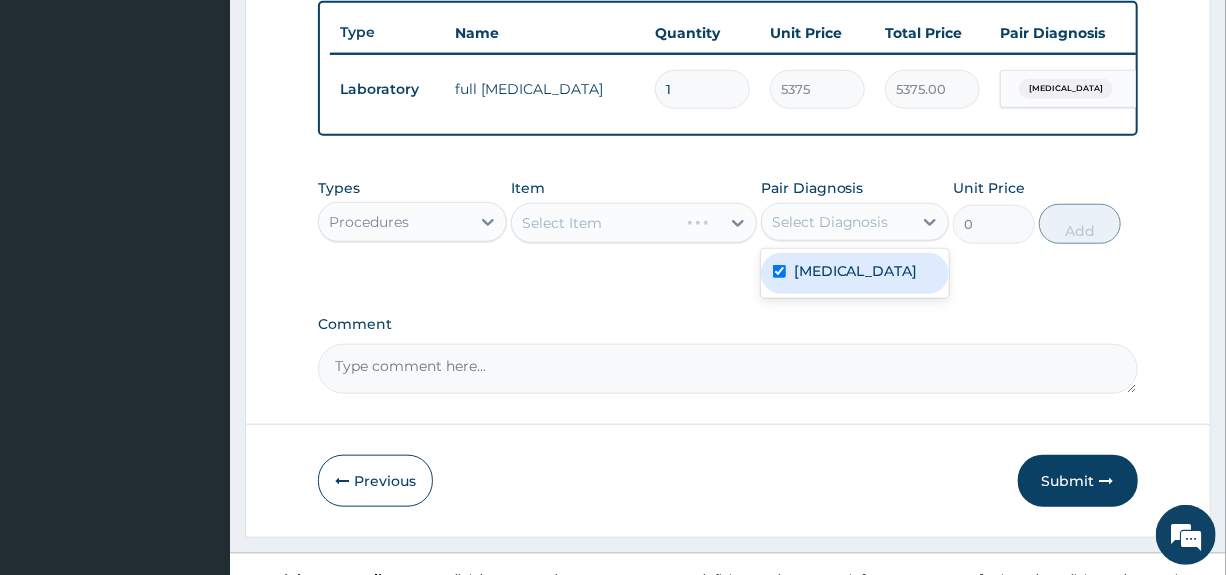 checkbox on "true" 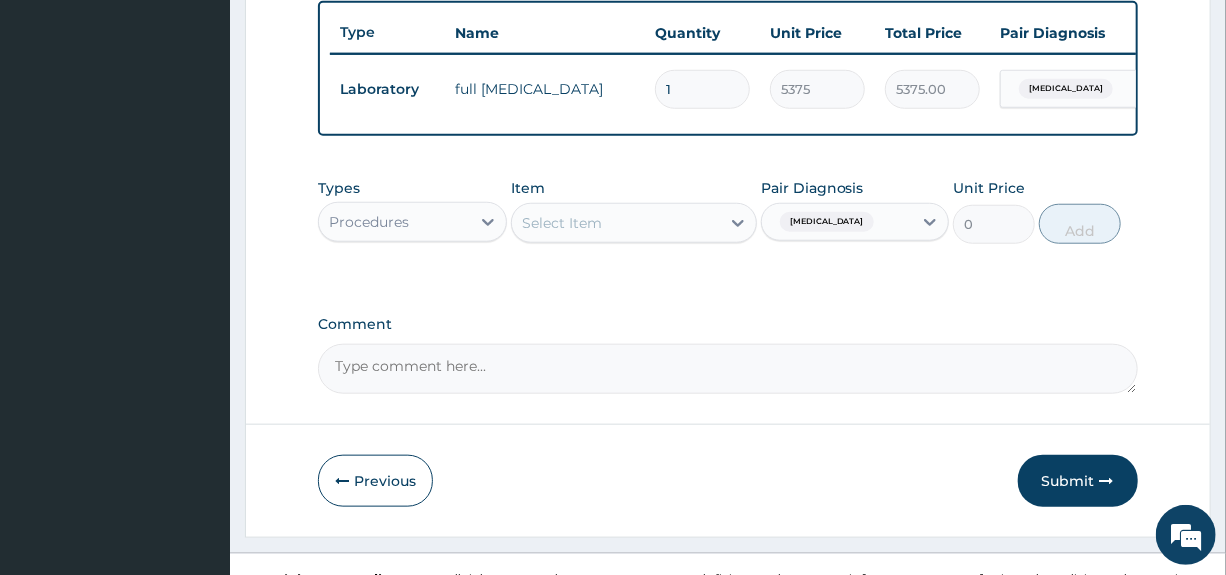 click on "Types Procedures Item Select Item Pair Diagnosis Dyslipidemia Unit Price 0 Add" at bounding box center [727, 226] 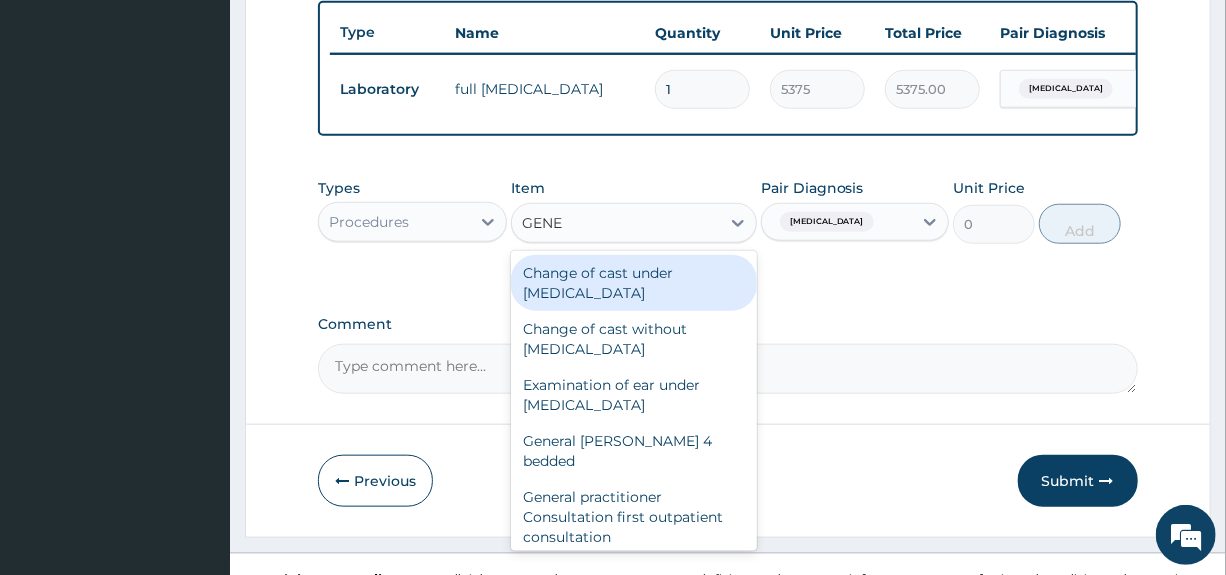 type on "GENER" 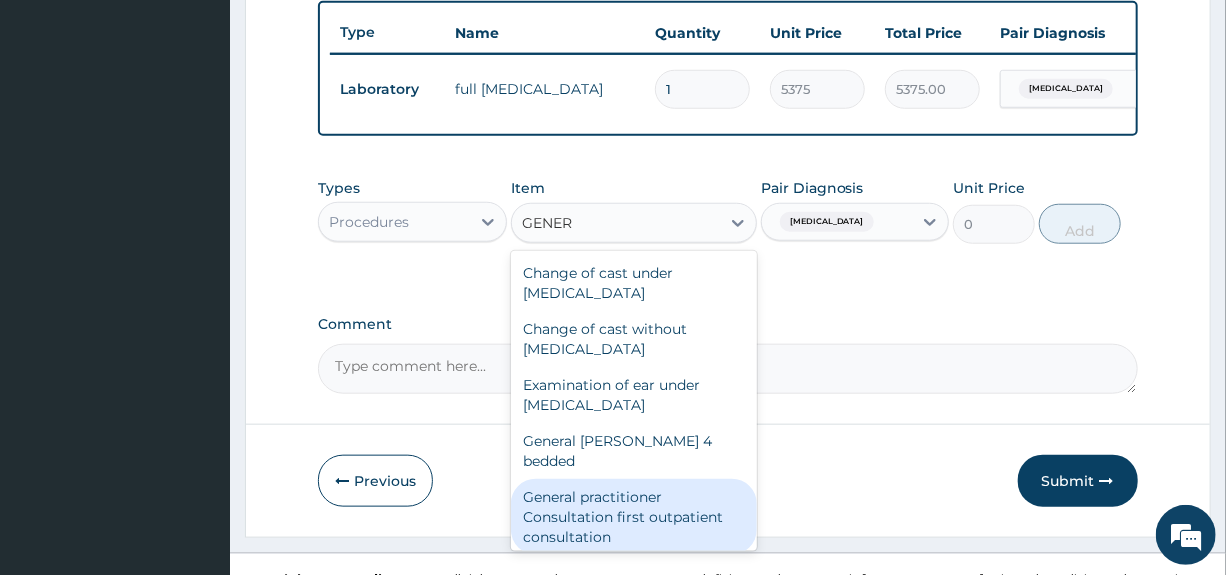 click on "General practitioner Consultation first outpatient consultation" at bounding box center [634, 517] 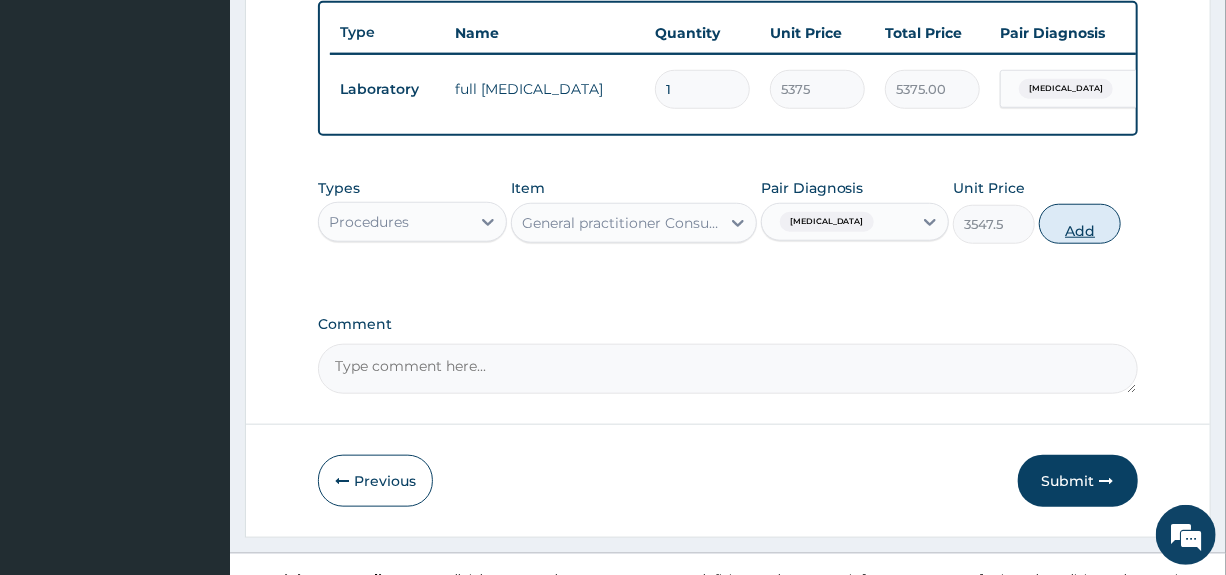 click on "Add" at bounding box center [1080, 224] 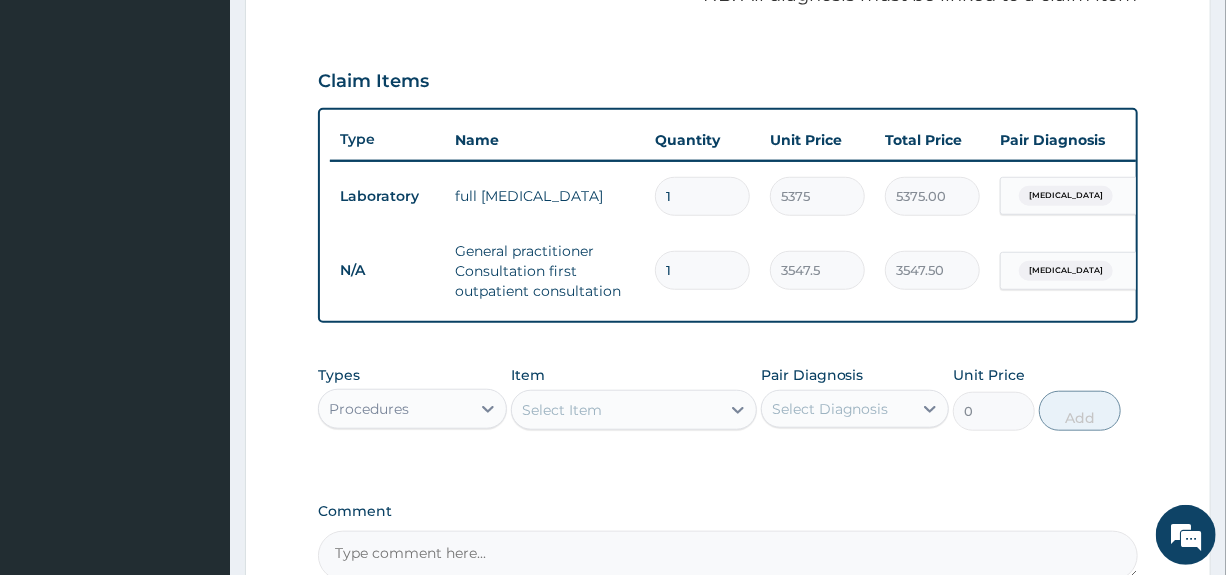 scroll, scrollTop: 443, scrollLeft: 0, axis: vertical 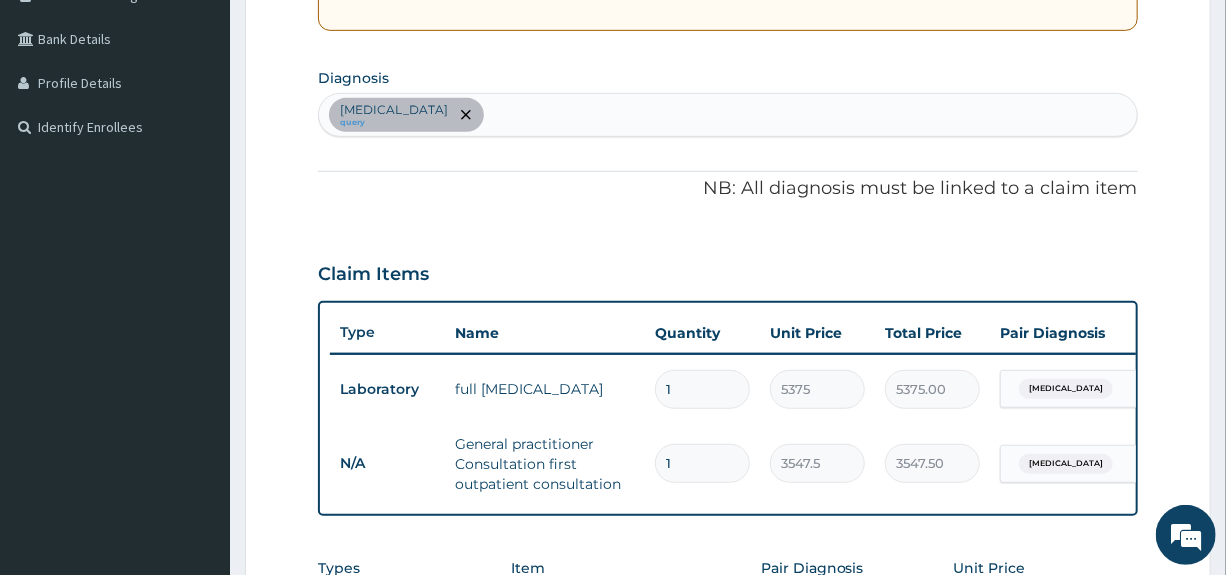 click on "Dyslipidemia query" at bounding box center (727, 115) 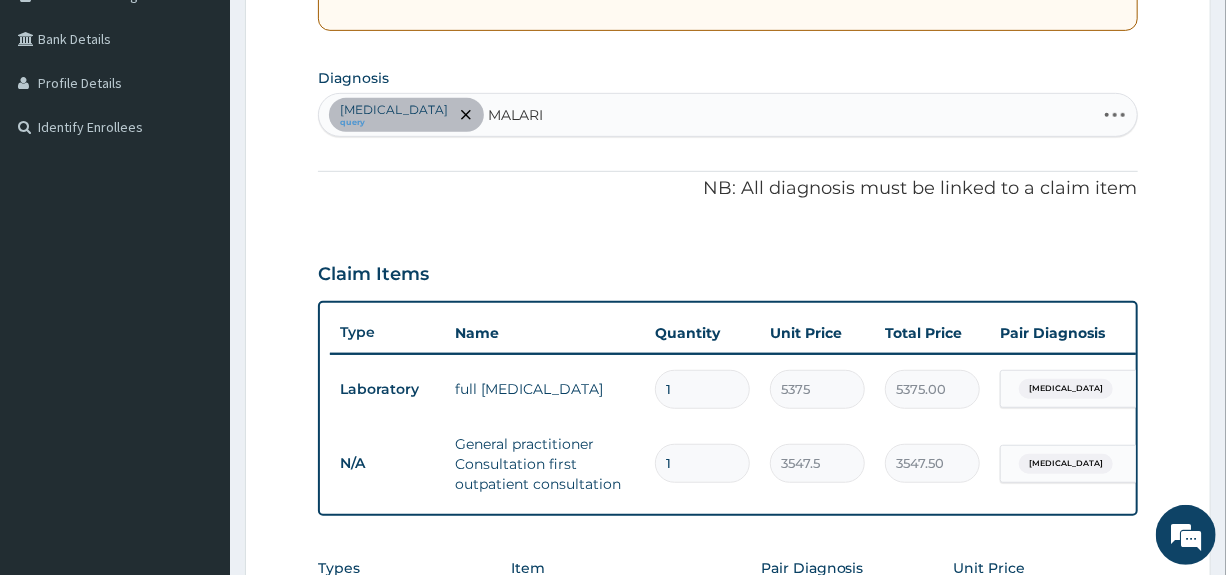 type on "MALARIA" 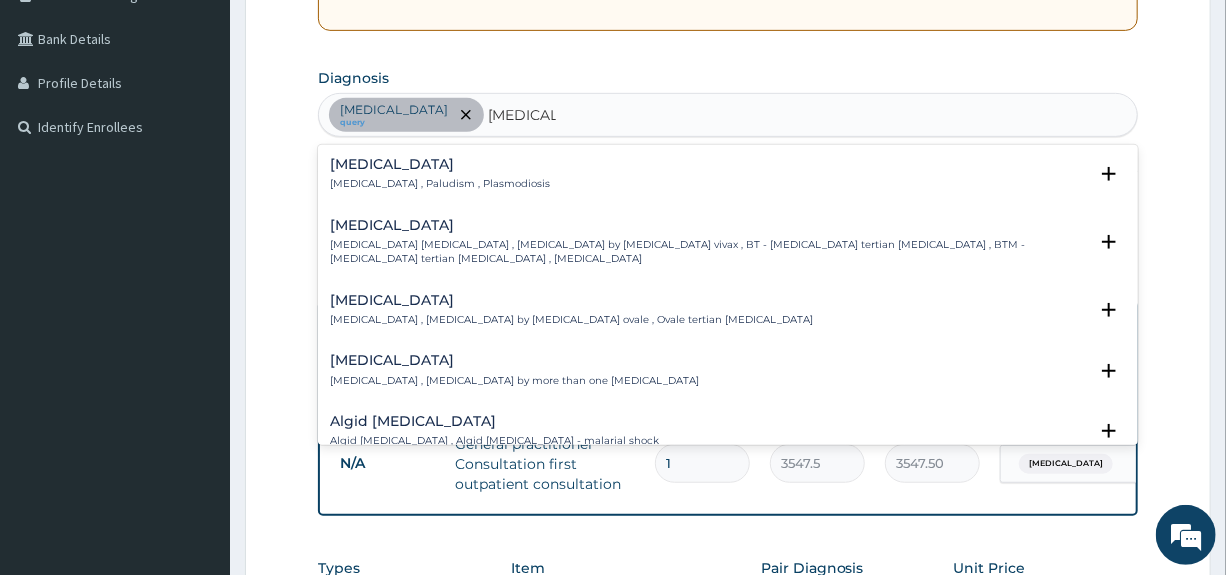 click on "Malaria , Paludism , Plasmodiosis" at bounding box center [440, 184] 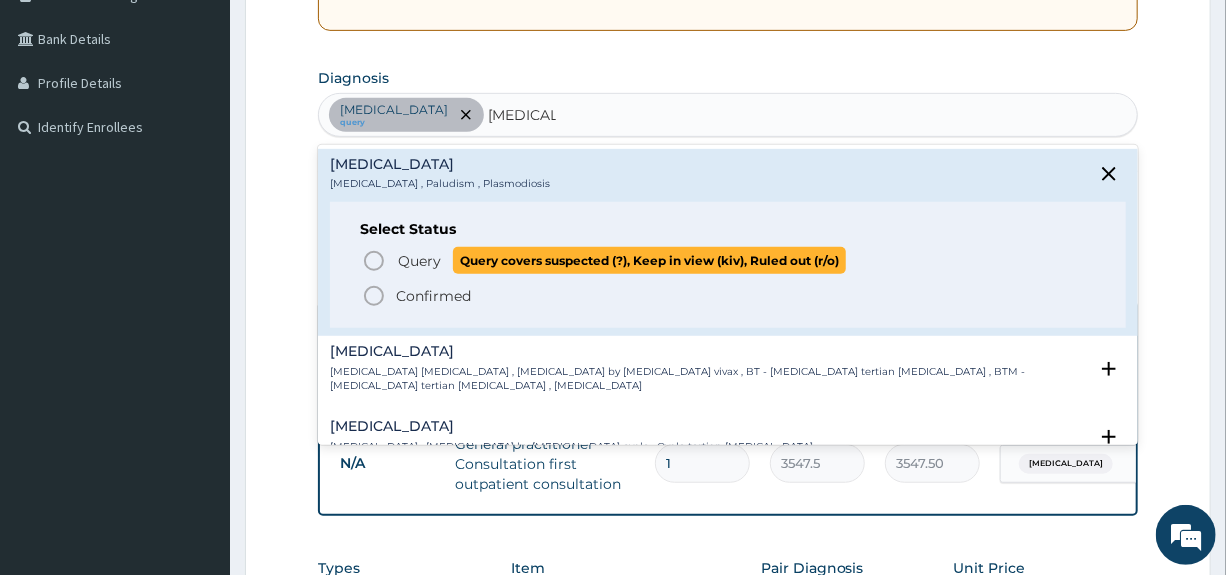 click on "Query" at bounding box center [419, 261] 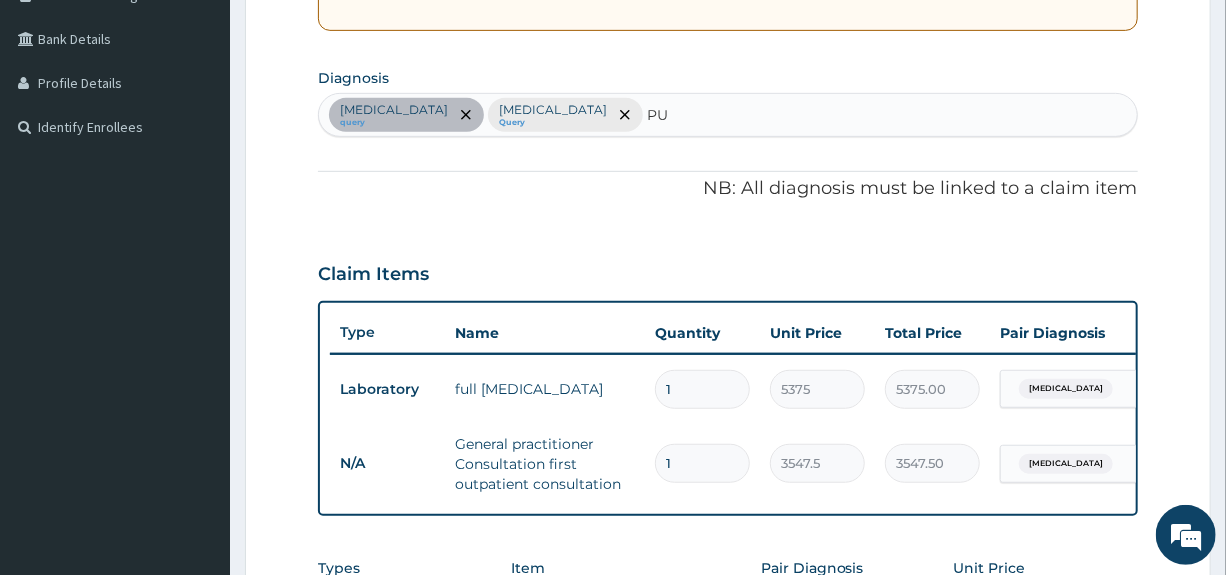 type on "PUD" 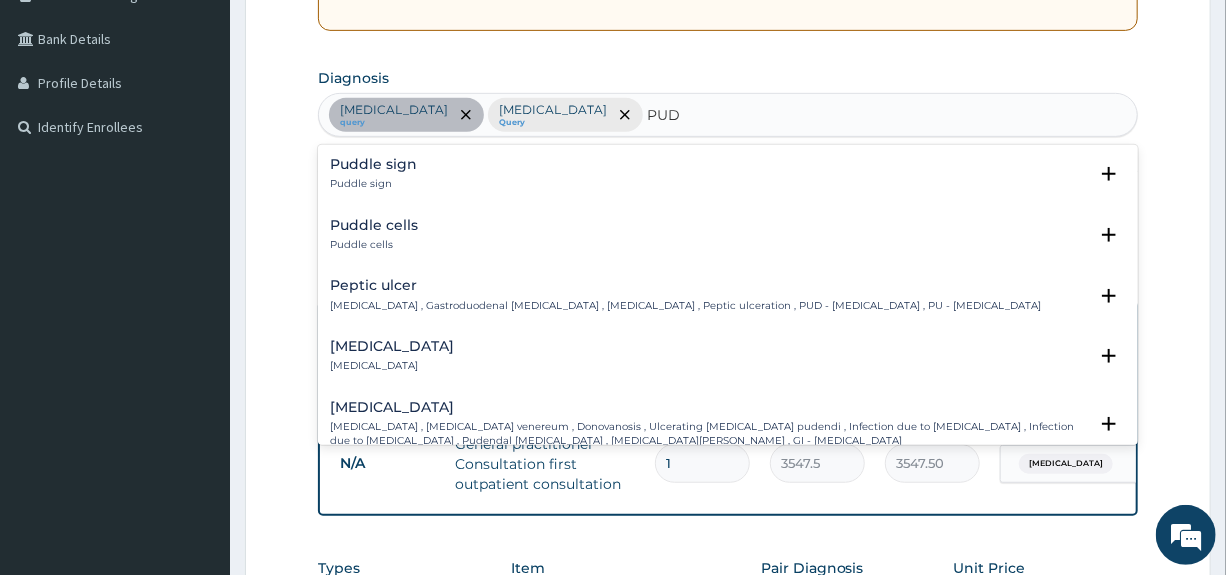 click on "Peptic ulcer" at bounding box center [685, 285] 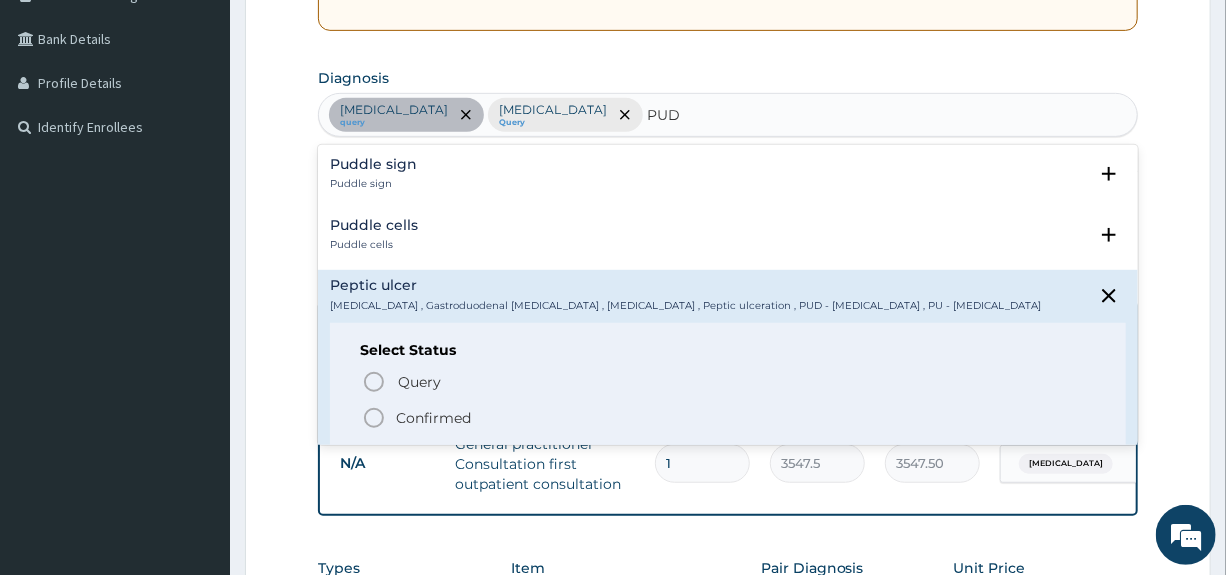 click on "Confirmed" at bounding box center [433, 418] 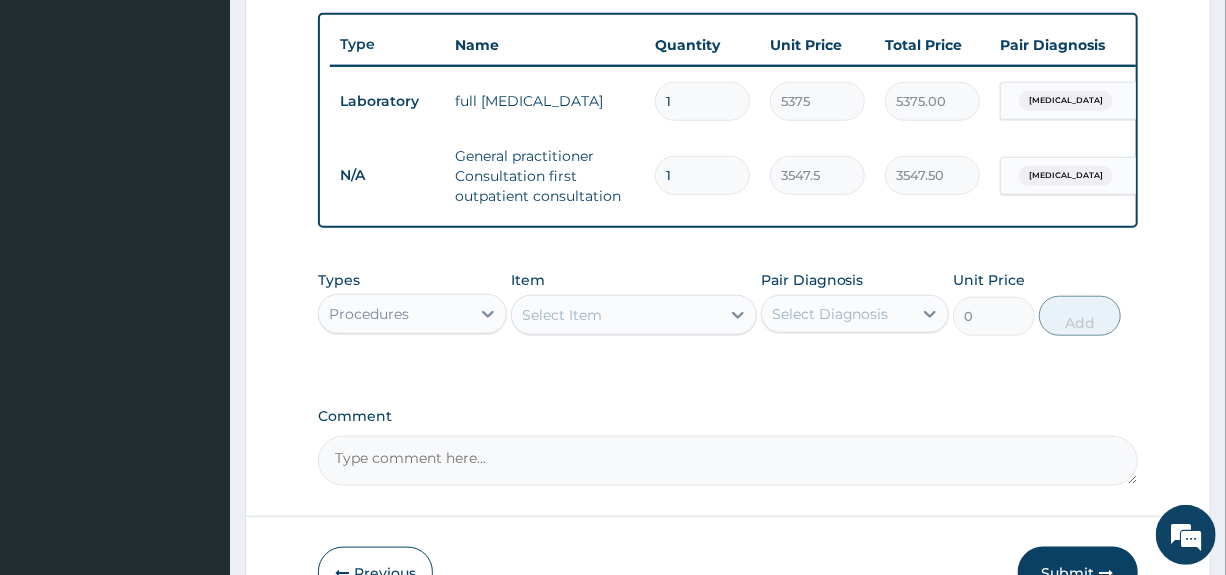scroll, scrollTop: 743, scrollLeft: 0, axis: vertical 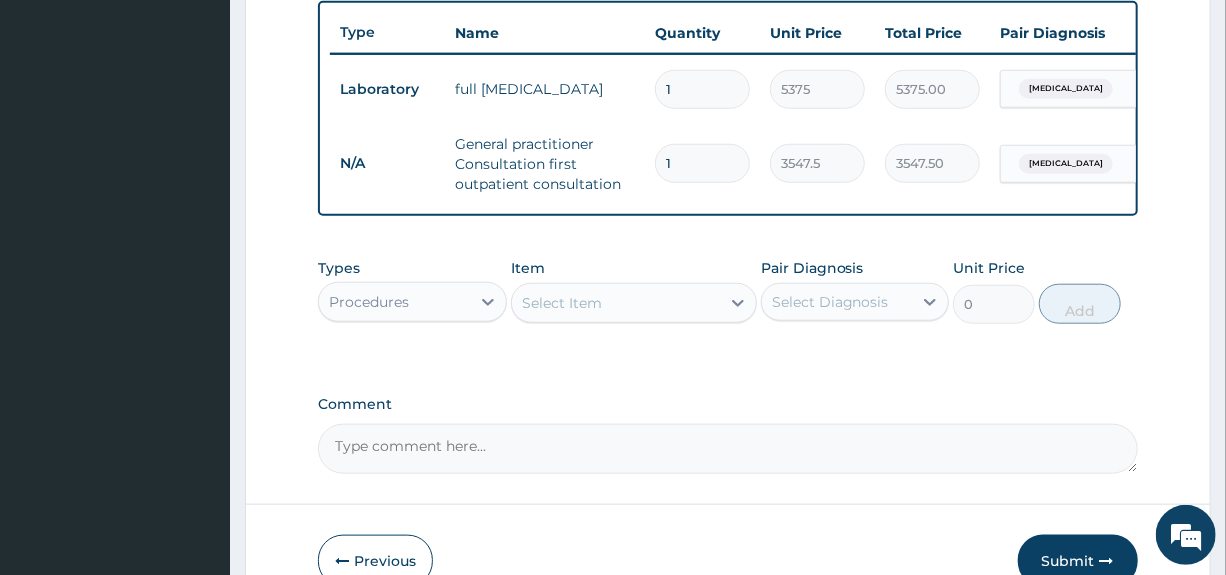 click on "Dyslipidemia" at bounding box center [1066, 164] 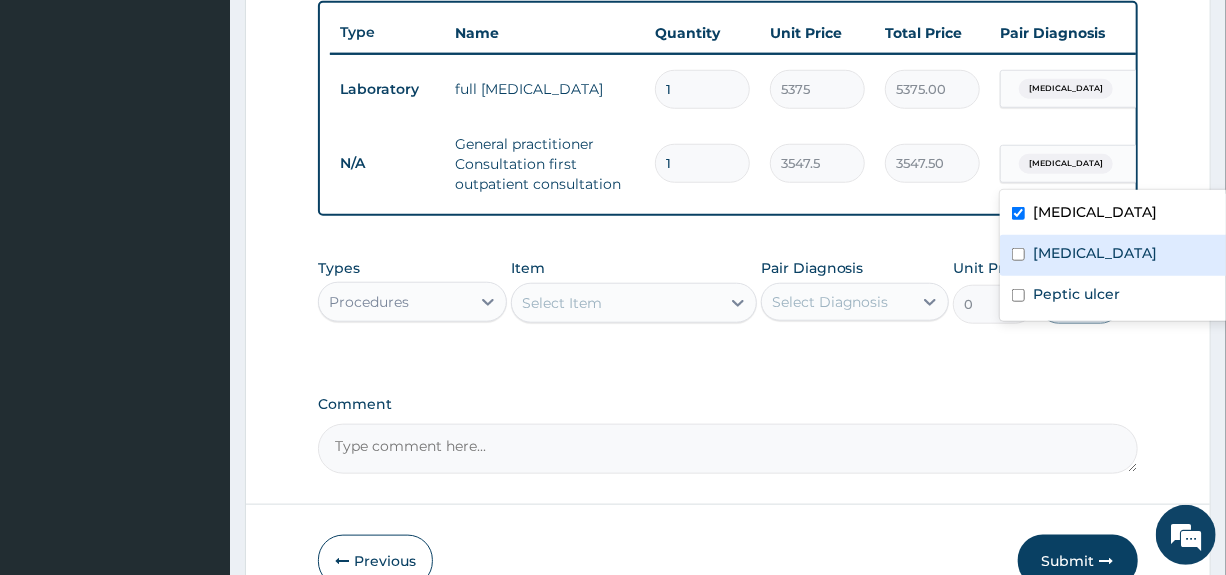 click on "Malaria" at bounding box center (1095, 253) 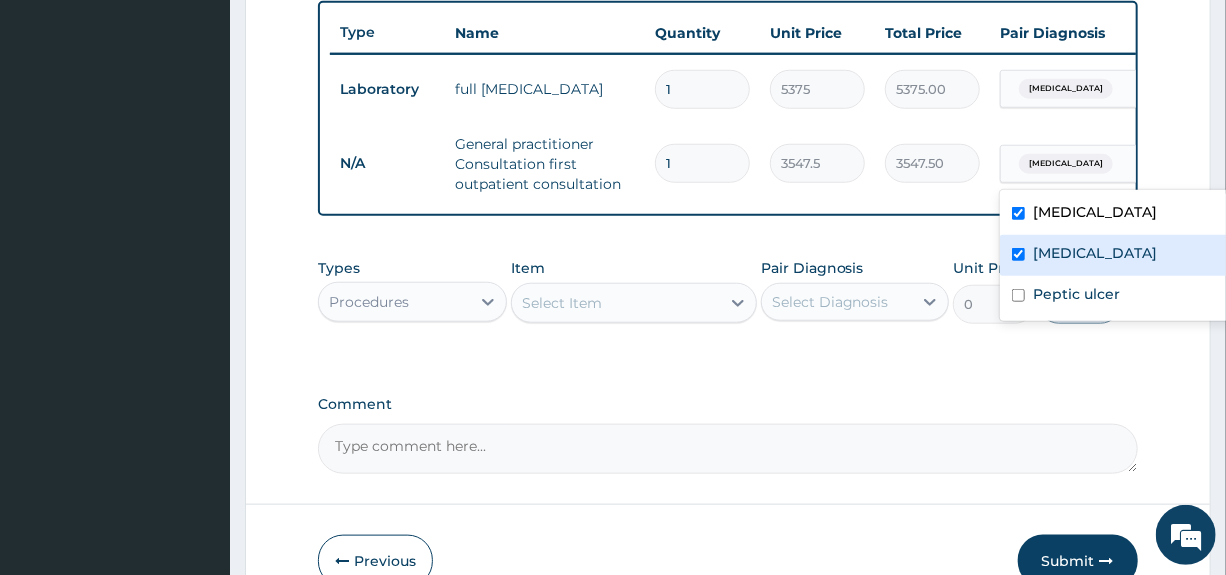 checkbox on "true" 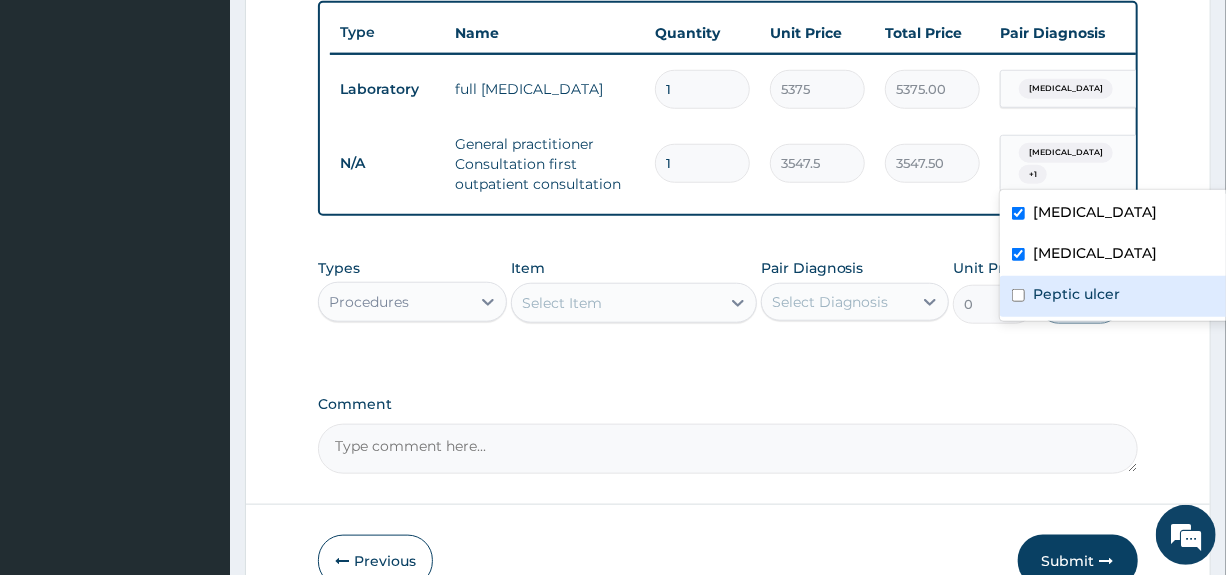 drag, startPoint x: 1044, startPoint y: 283, endPoint x: 1033, endPoint y: 284, distance: 11.045361 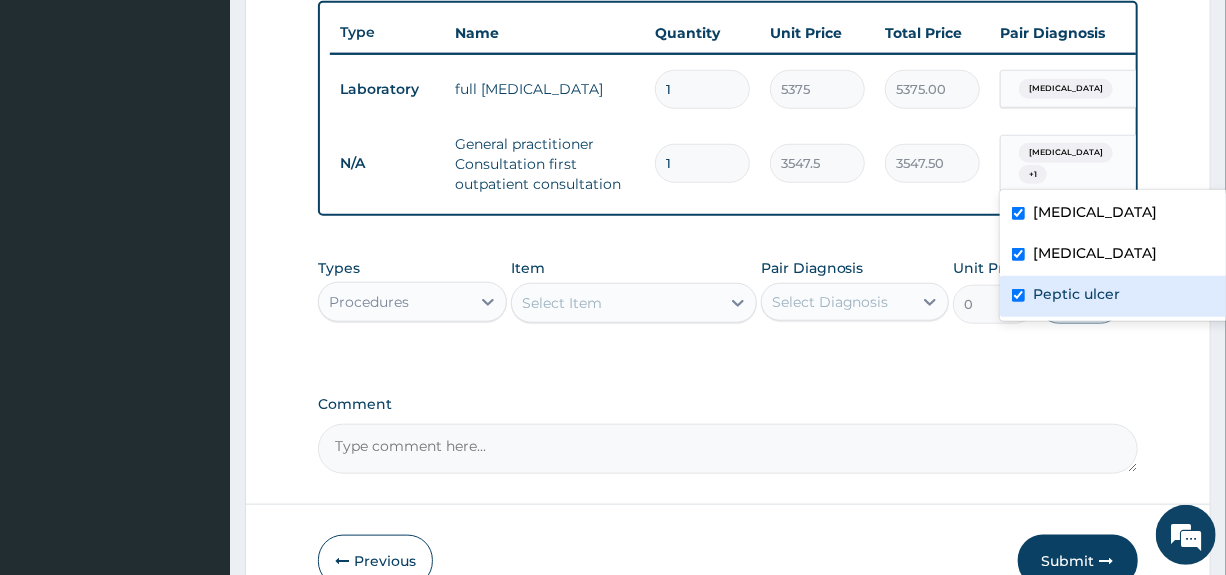 checkbox on "true" 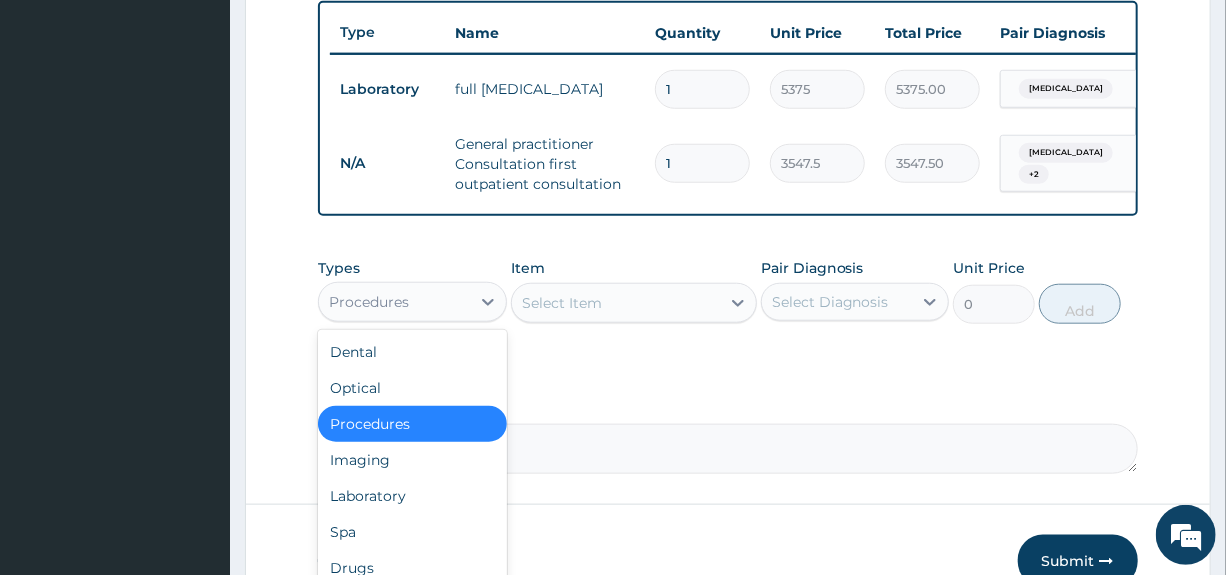 drag, startPoint x: 415, startPoint y: 312, endPoint x: 400, endPoint y: 329, distance: 22.671568 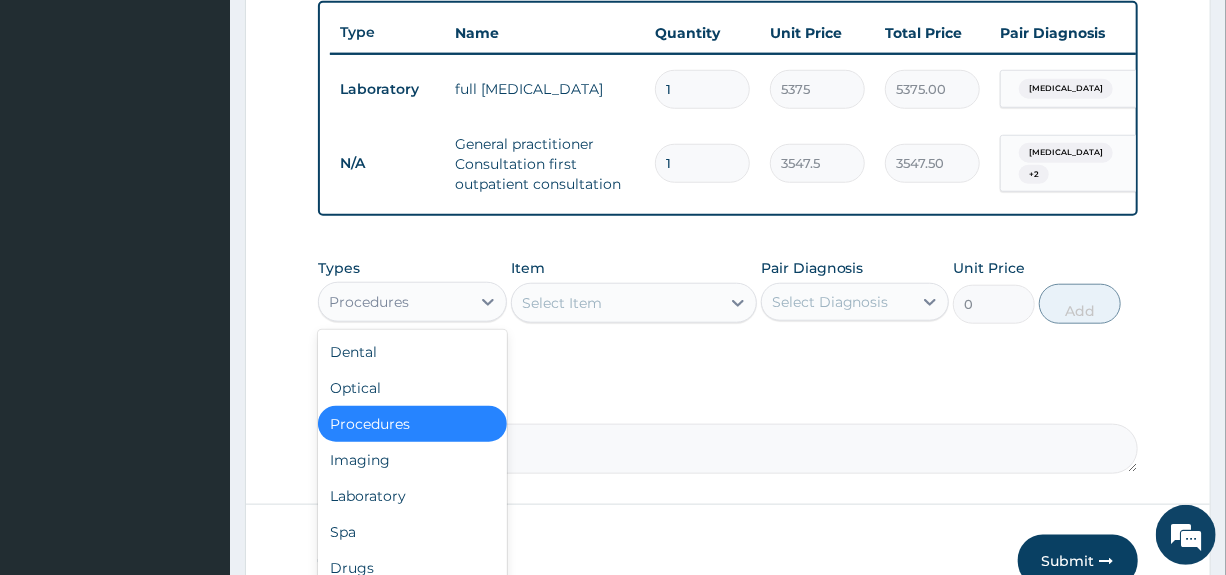 click on "Procedures" at bounding box center (394, 302) 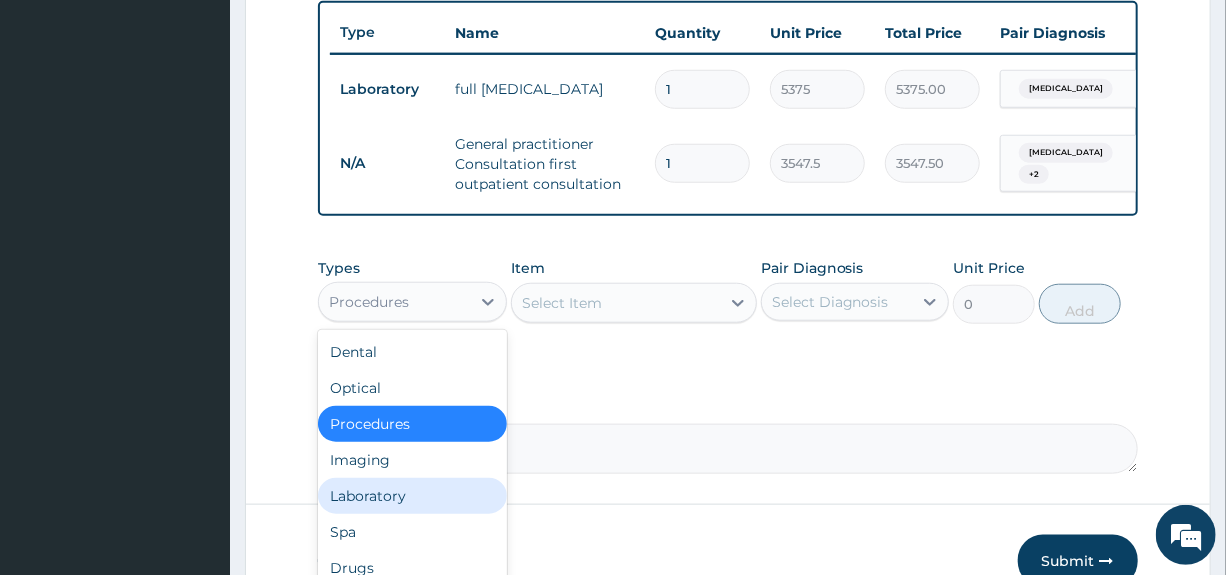 click on "Laboratory" at bounding box center (412, 496) 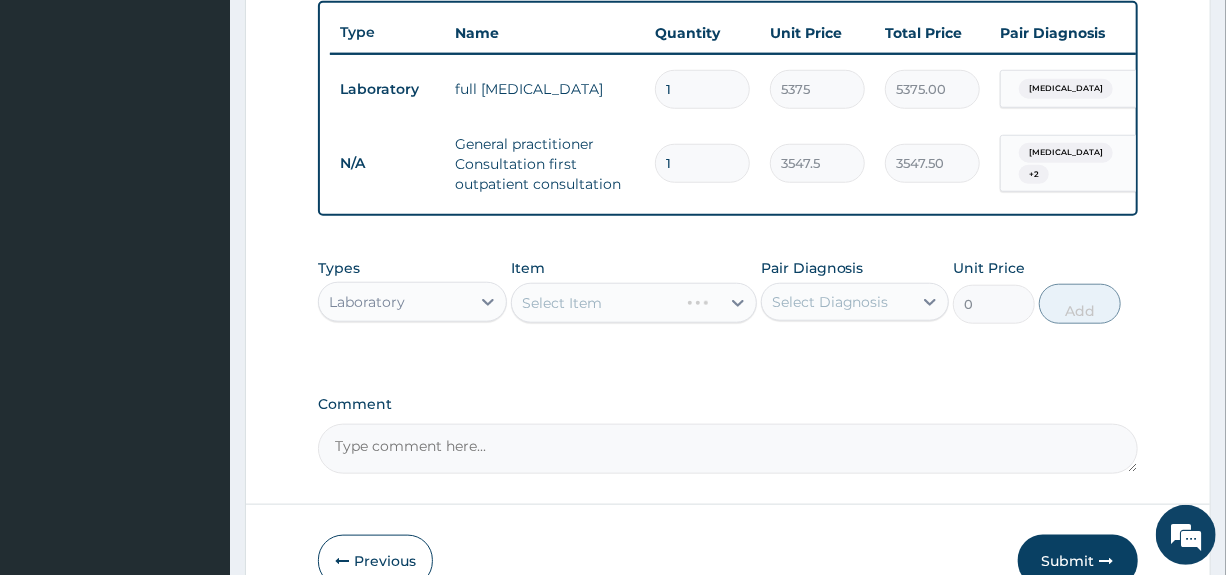 click on "Select Diagnosis" at bounding box center (837, 302) 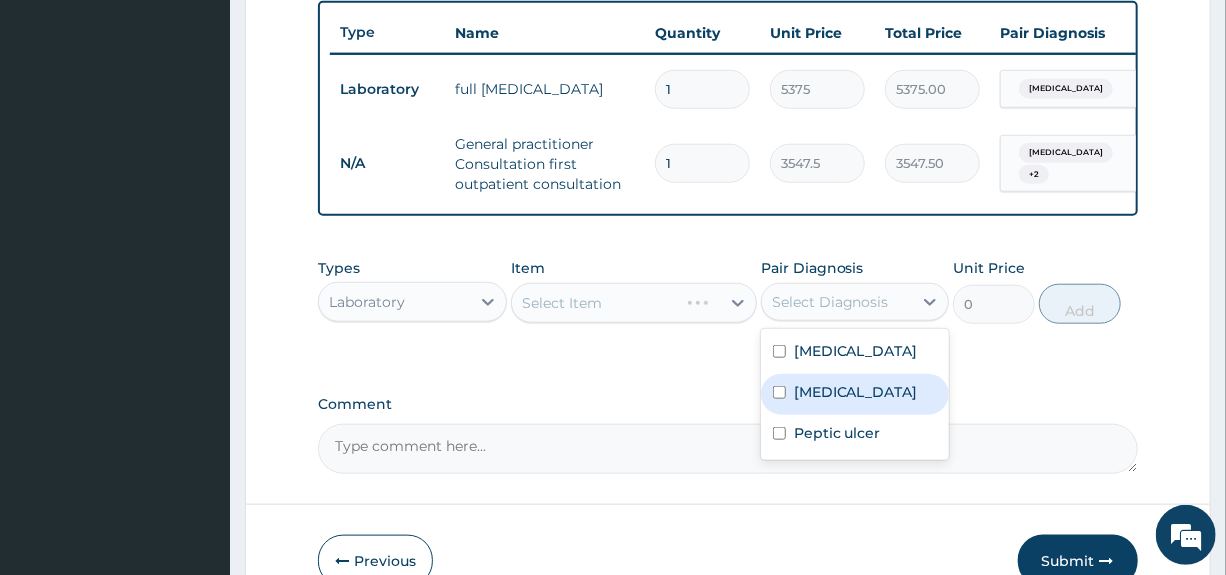 drag, startPoint x: 810, startPoint y: 402, endPoint x: 727, endPoint y: 360, distance: 93.0215 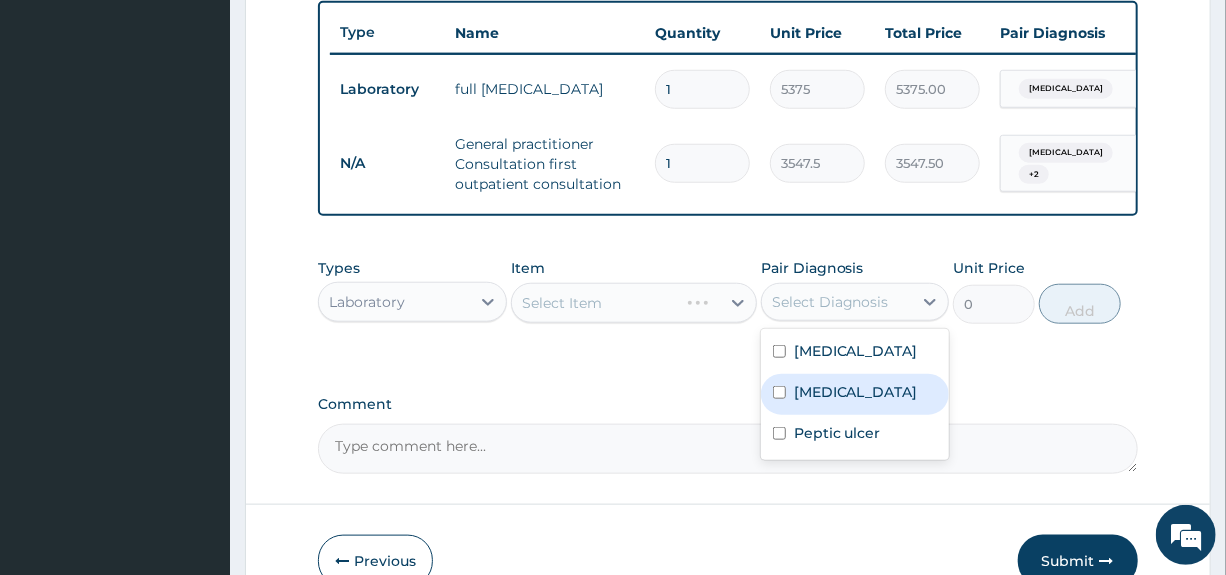 click on "Malaria" at bounding box center (856, 392) 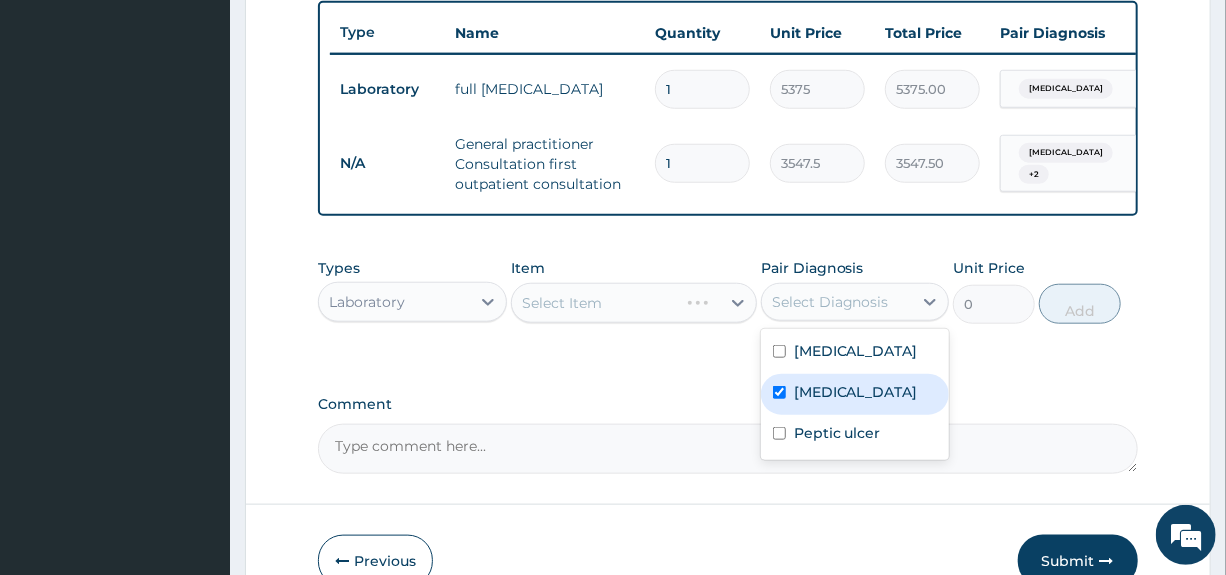 checkbox on "true" 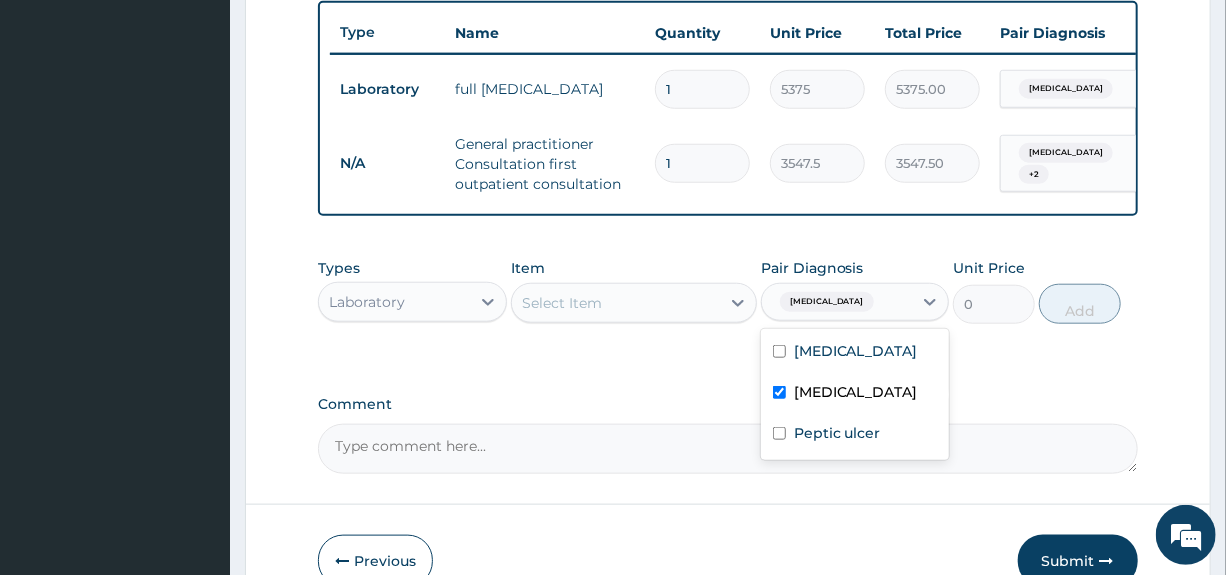 click on "Select Item" at bounding box center (616, 303) 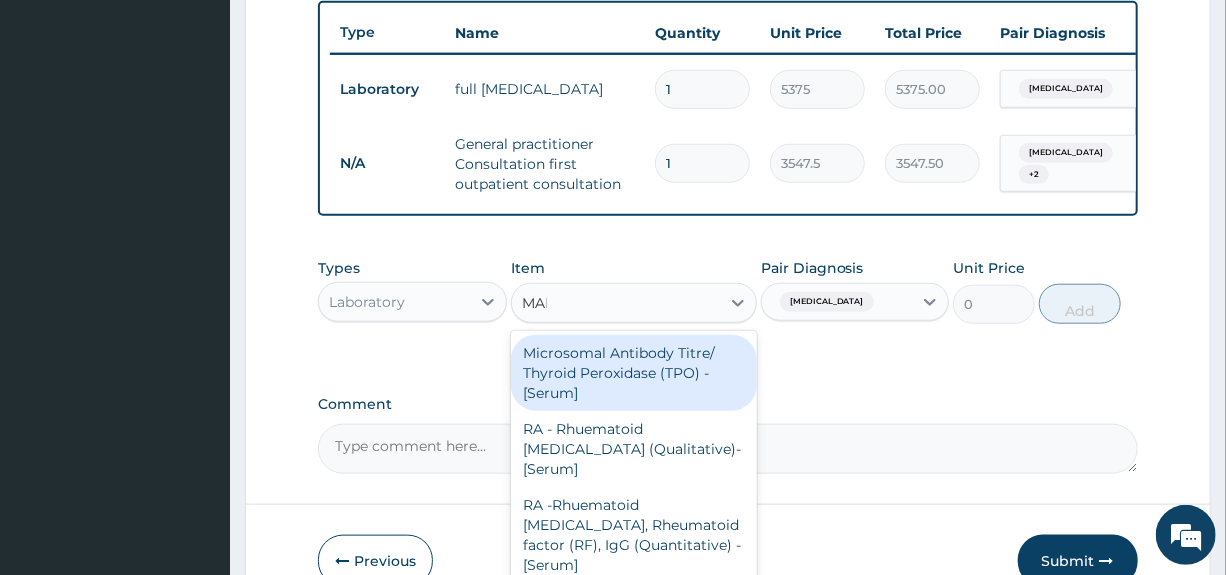 type on "MALA" 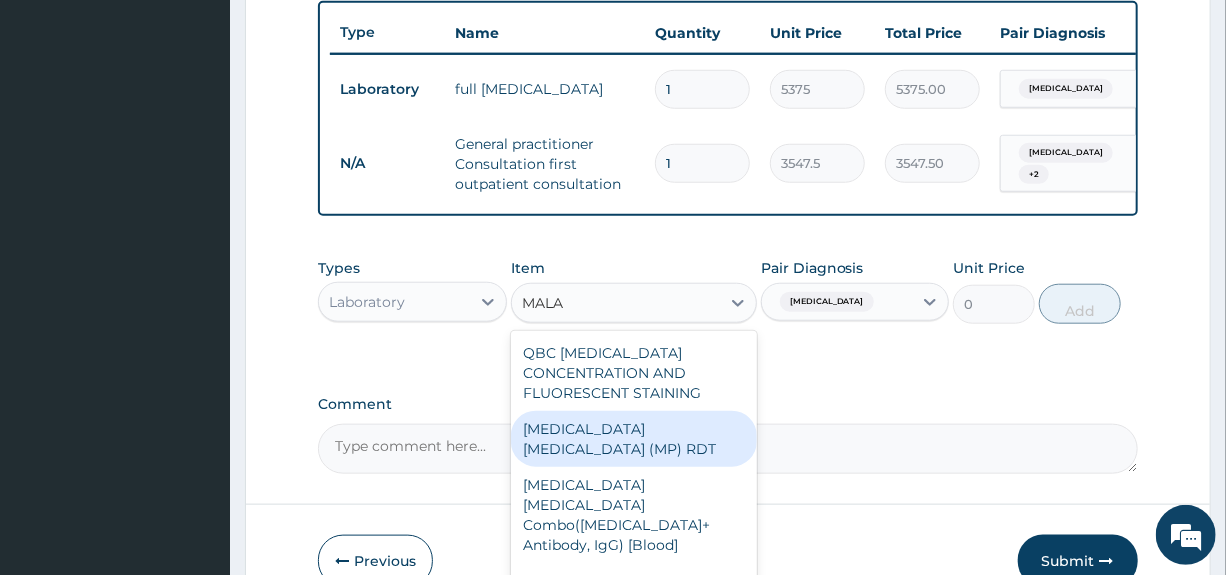 click on "MALARIA PARASITE (MP) RDT" at bounding box center [634, 439] 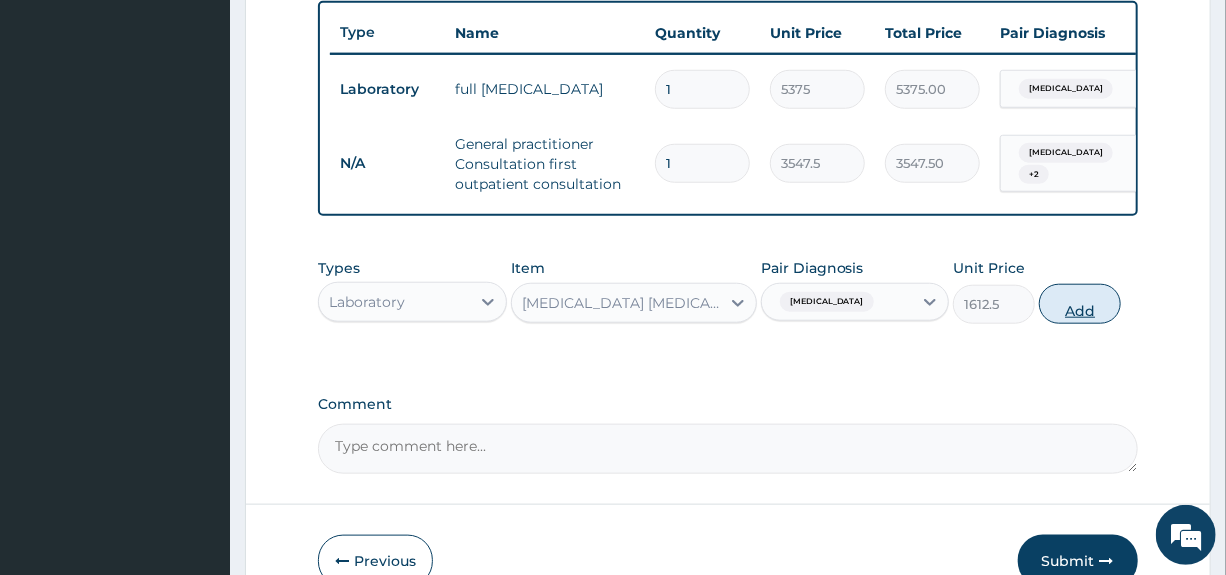 click on "Add" at bounding box center [1080, 304] 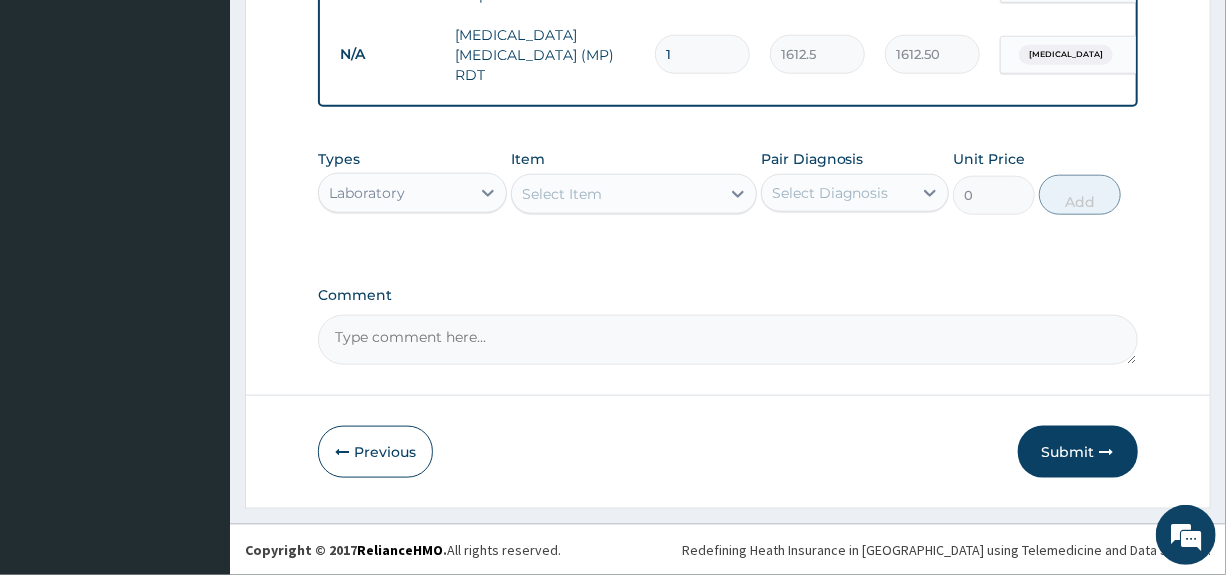 scroll, scrollTop: 936, scrollLeft: 0, axis: vertical 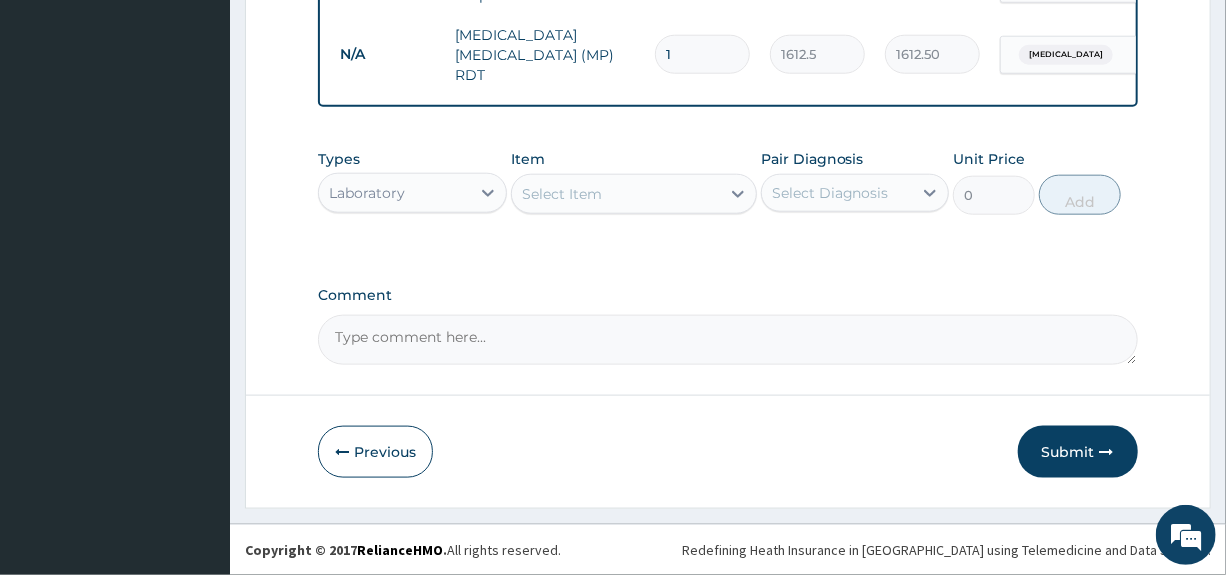 click on "Select Item" at bounding box center [562, 194] 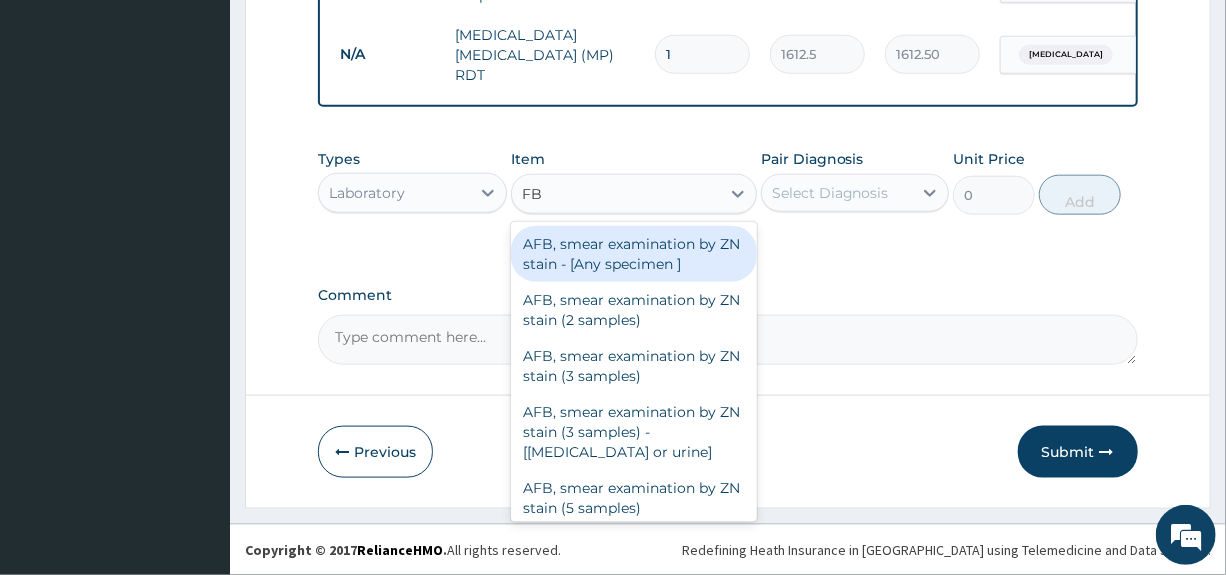 type on "FBC" 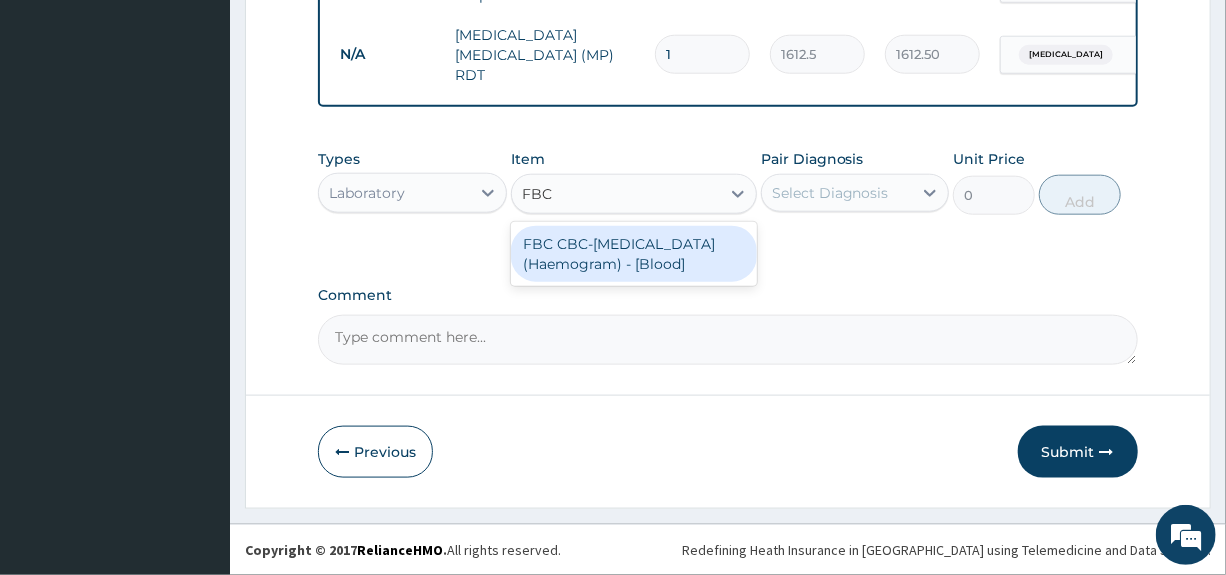 click on "FBC CBC-Complete Blood Count (Haemogram) - [Blood]" at bounding box center (634, 254) 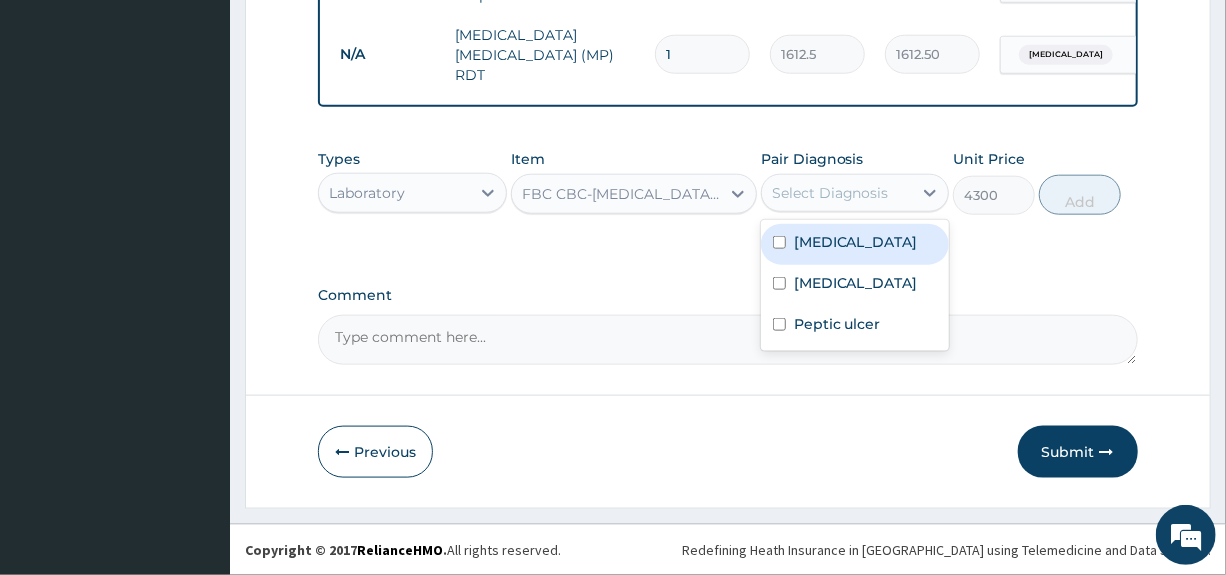 click on "Select Diagnosis" at bounding box center [830, 193] 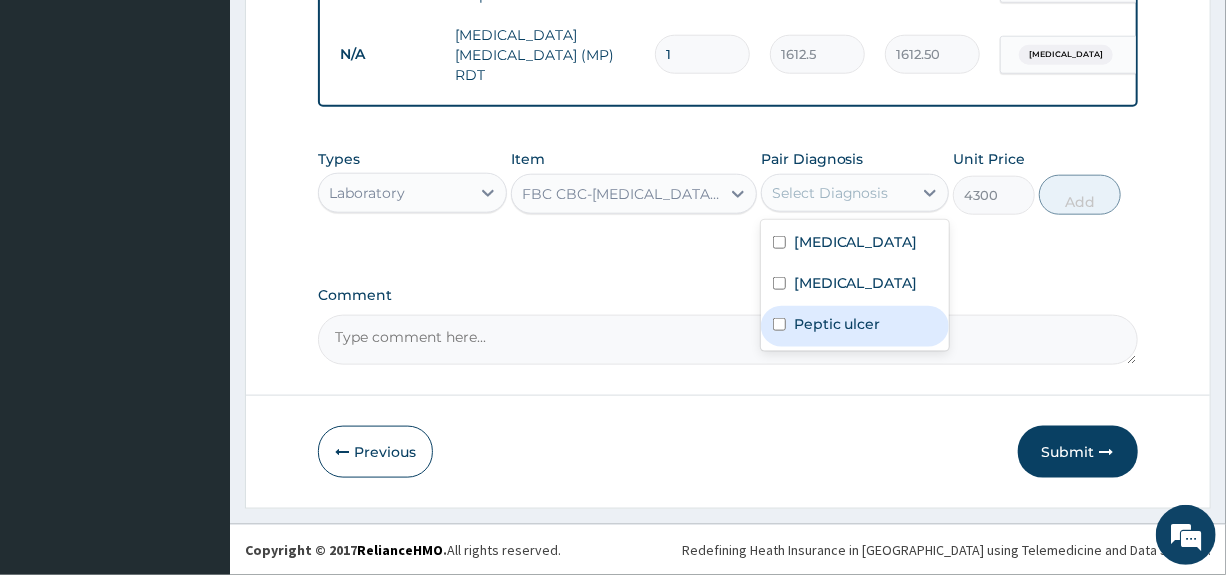 click on "Peptic ulcer" at bounding box center (837, 324) 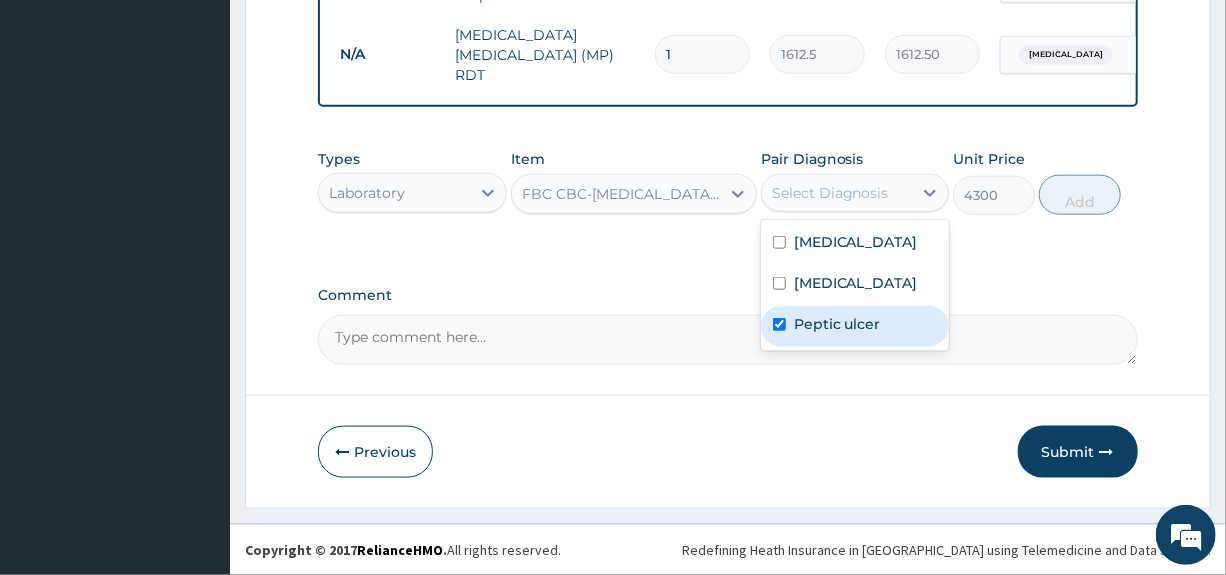 checkbox on "true" 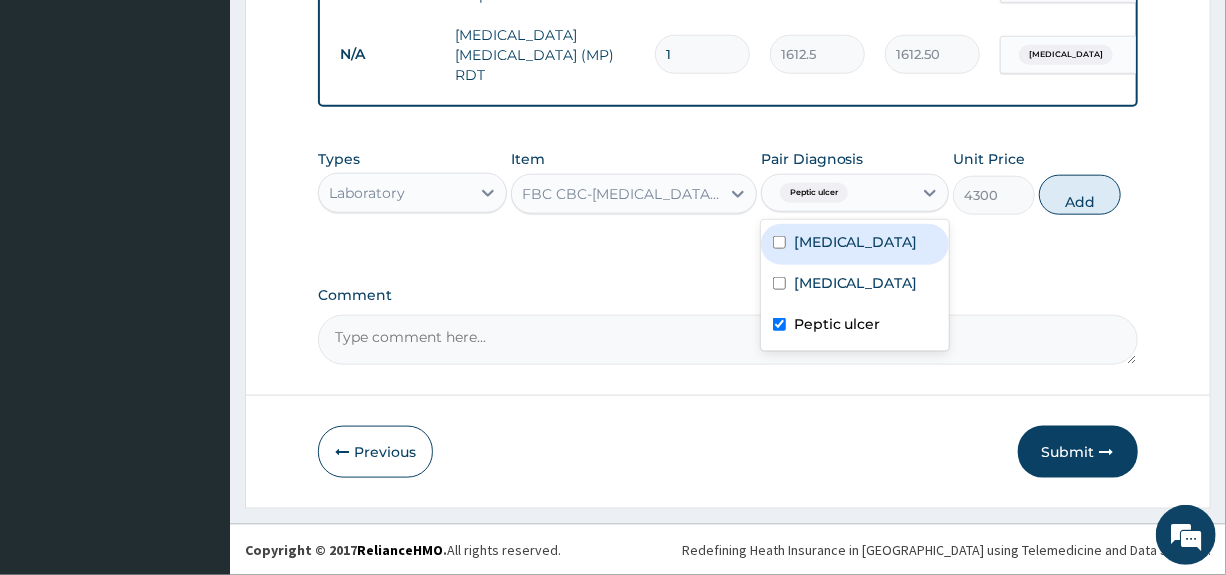 click on "Dyslipidemia" at bounding box center [856, 242] 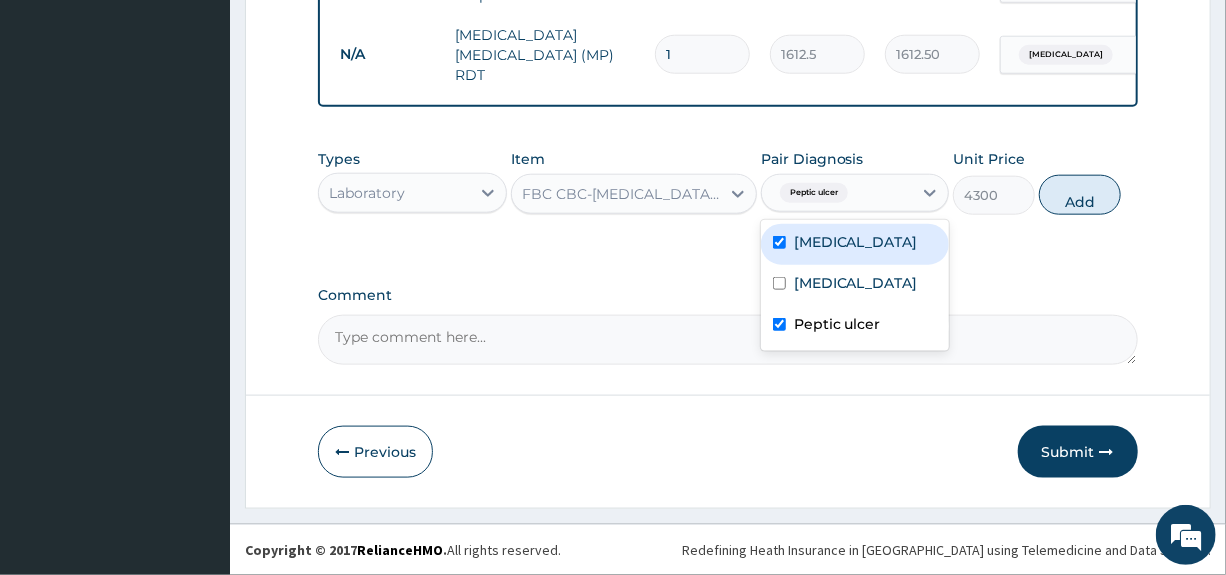 checkbox on "true" 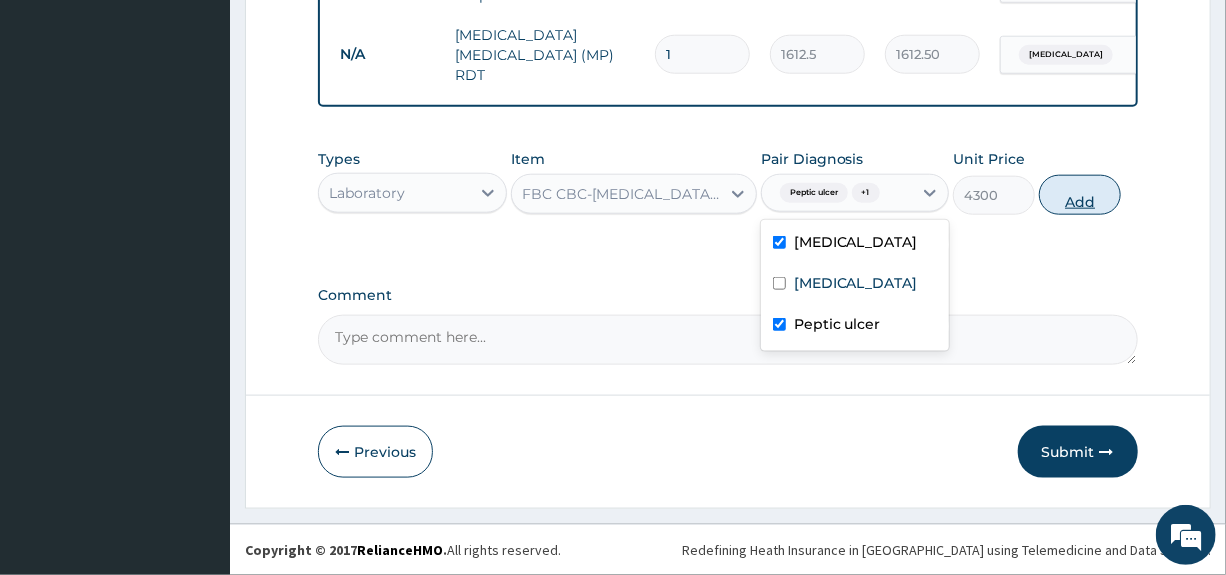 click on "Add" at bounding box center (1080, 195) 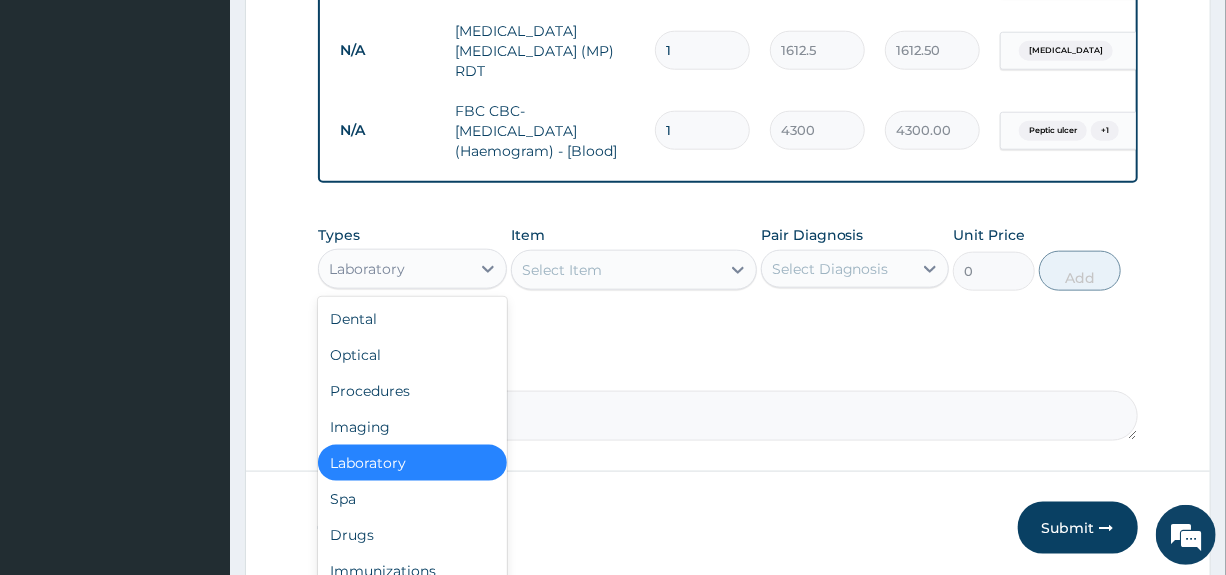 click on "Laboratory" at bounding box center [394, 269] 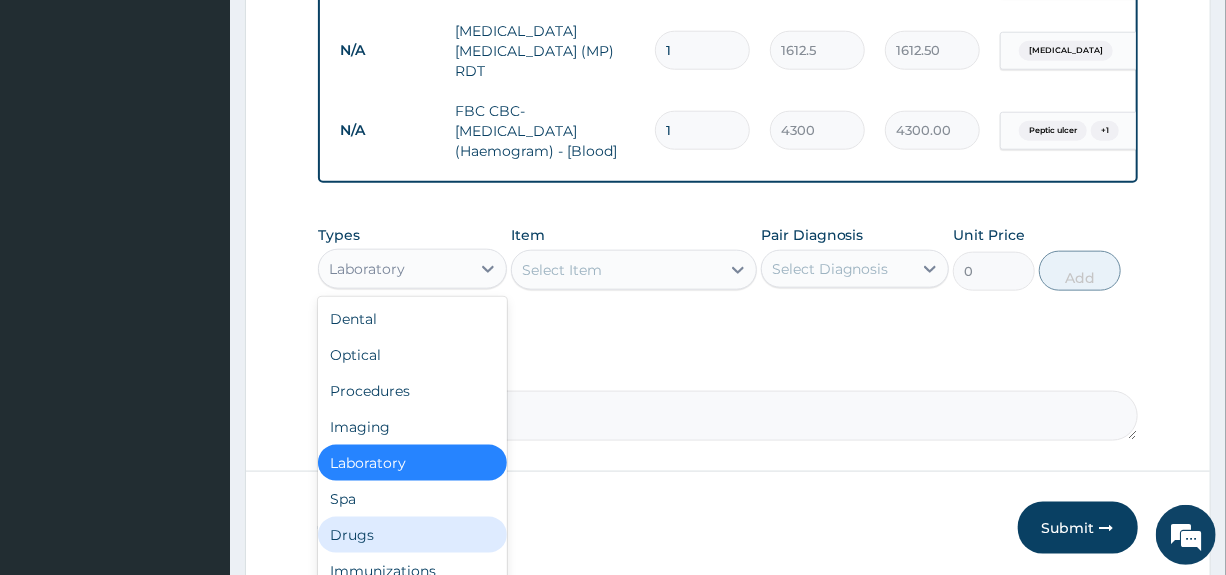 drag, startPoint x: 350, startPoint y: 546, endPoint x: 614, endPoint y: 451, distance: 280.57263 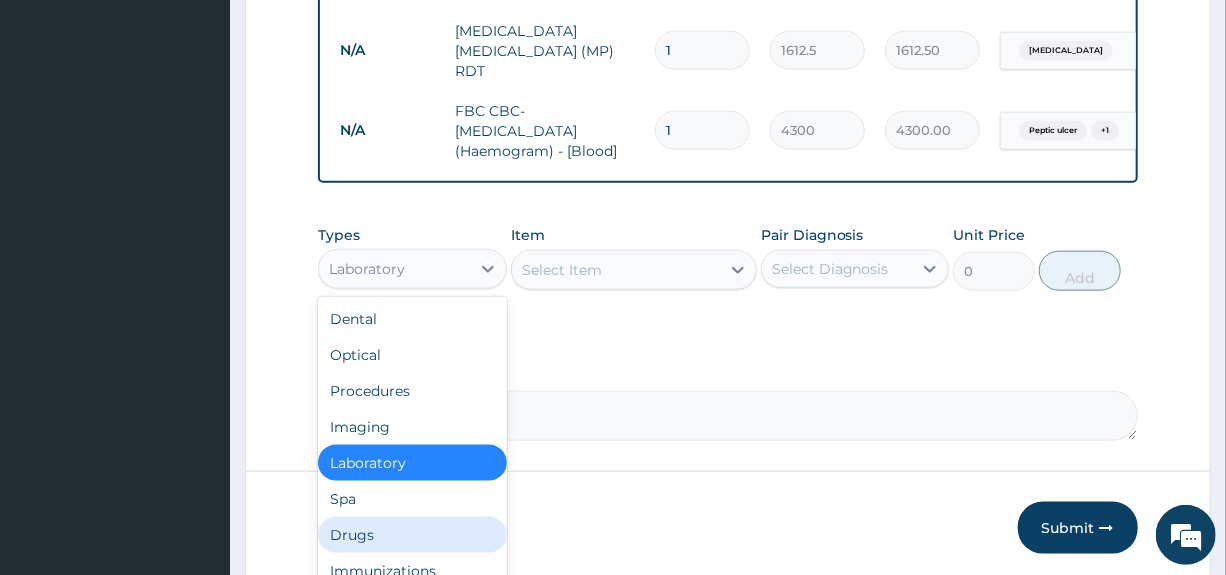 click on "Drugs" at bounding box center [412, 535] 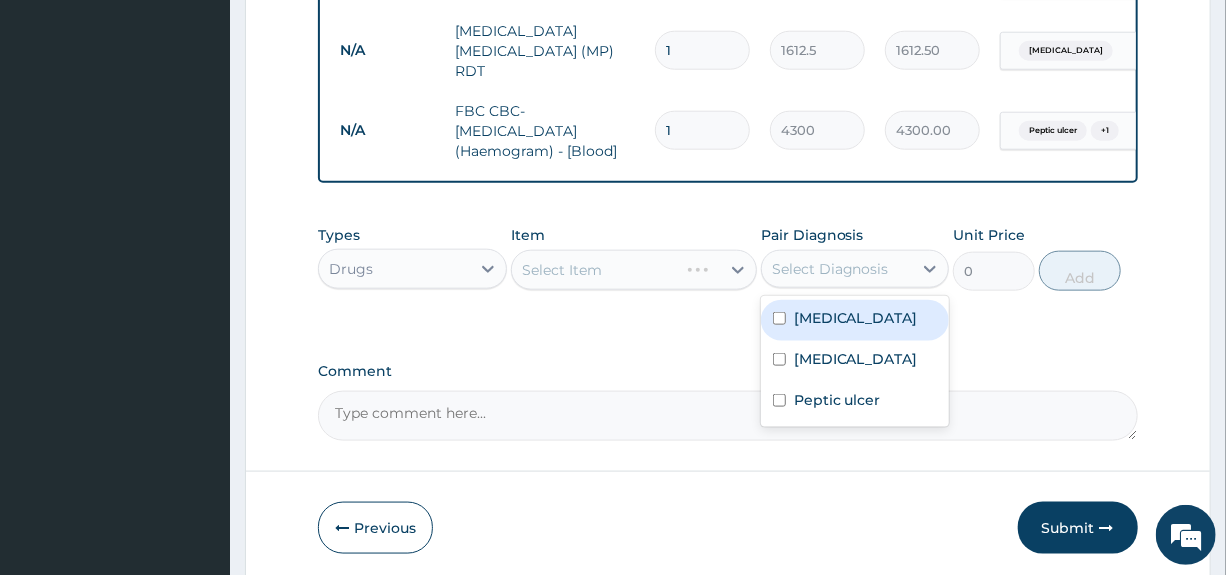 click on "Select Diagnosis" at bounding box center [837, 269] 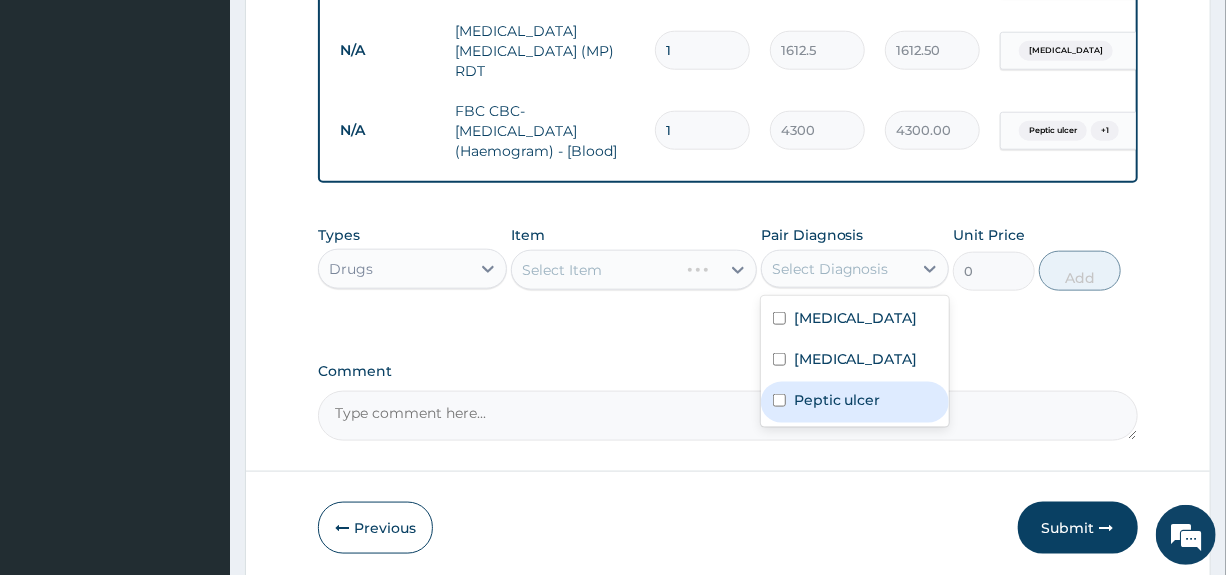 click on "Peptic ulcer" at bounding box center (837, 400) 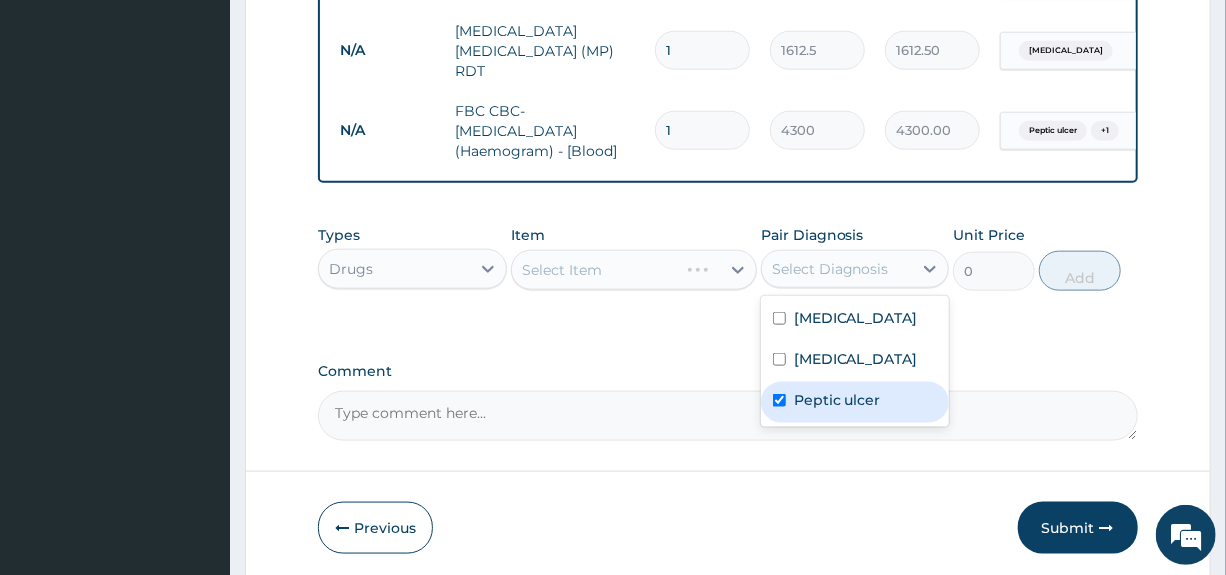 checkbox on "true" 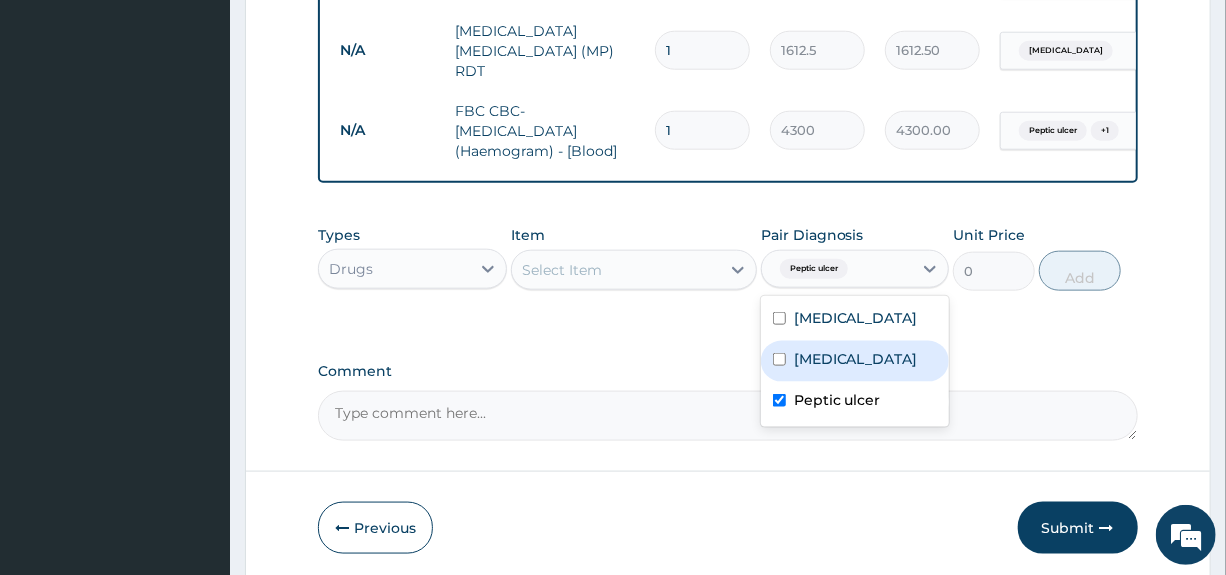 click on "Select Item" at bounding box center (616, 270) 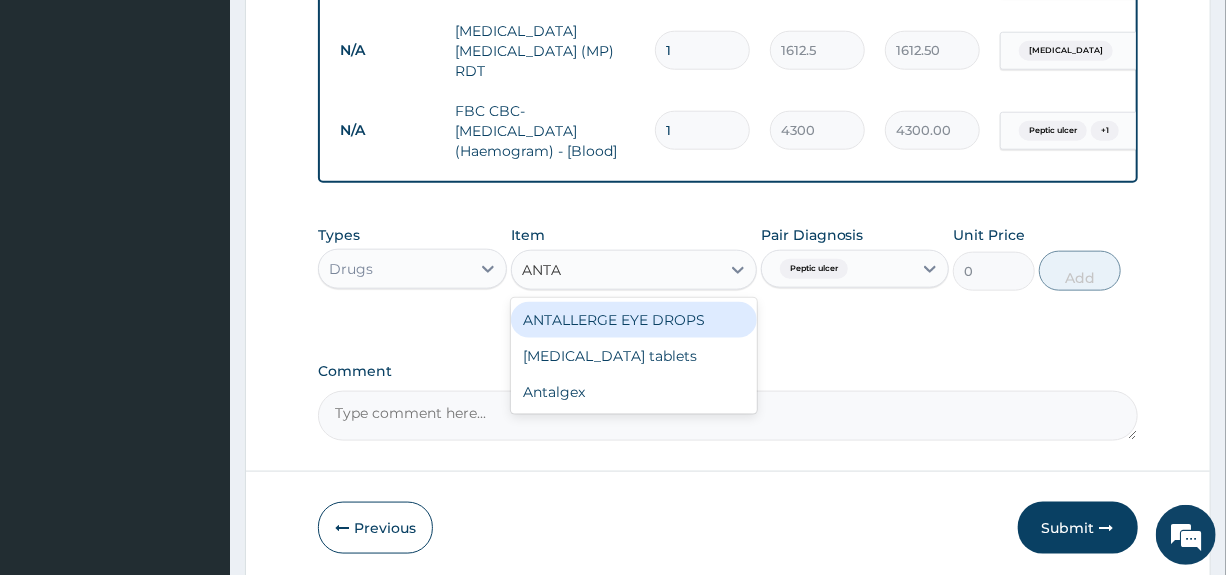 type on "ANTAC" 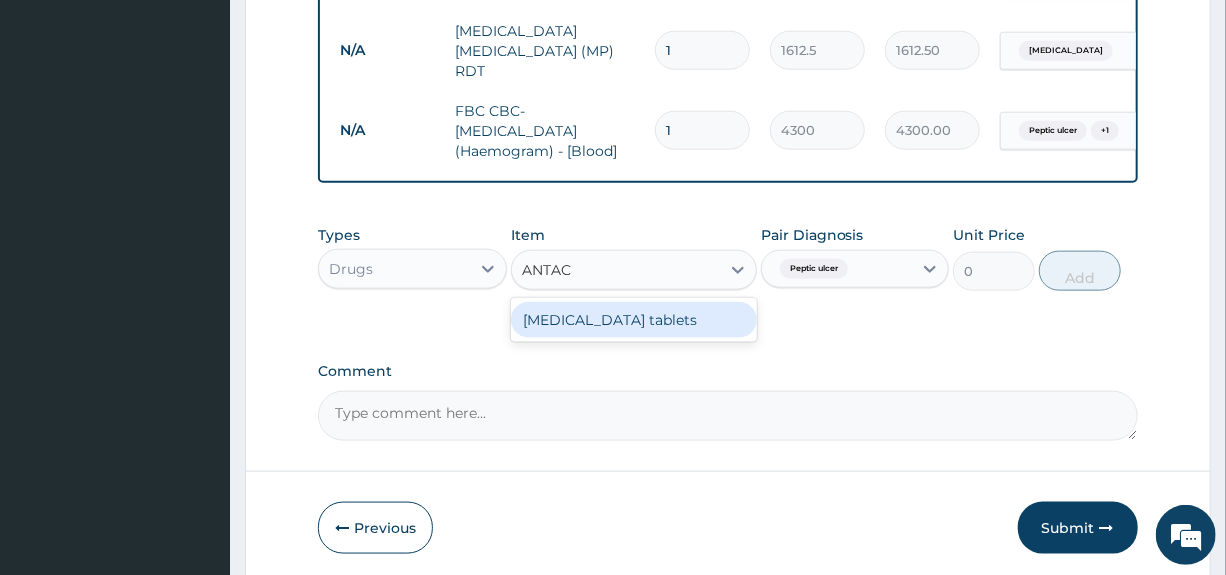 click on "Antacid tablets" at bounding box center [634, 320] 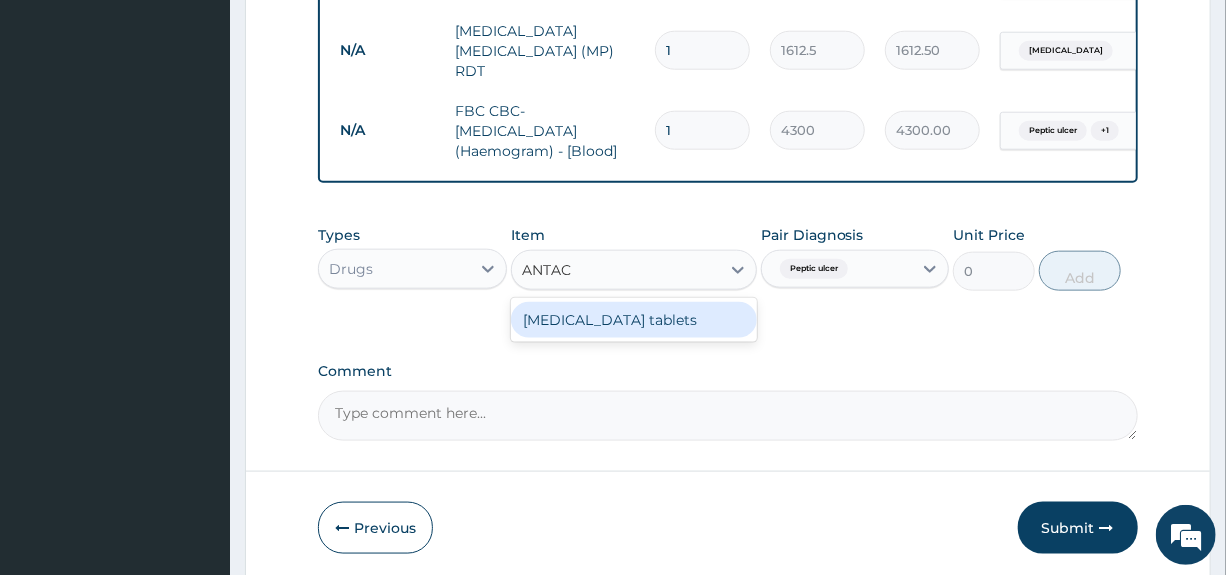 type 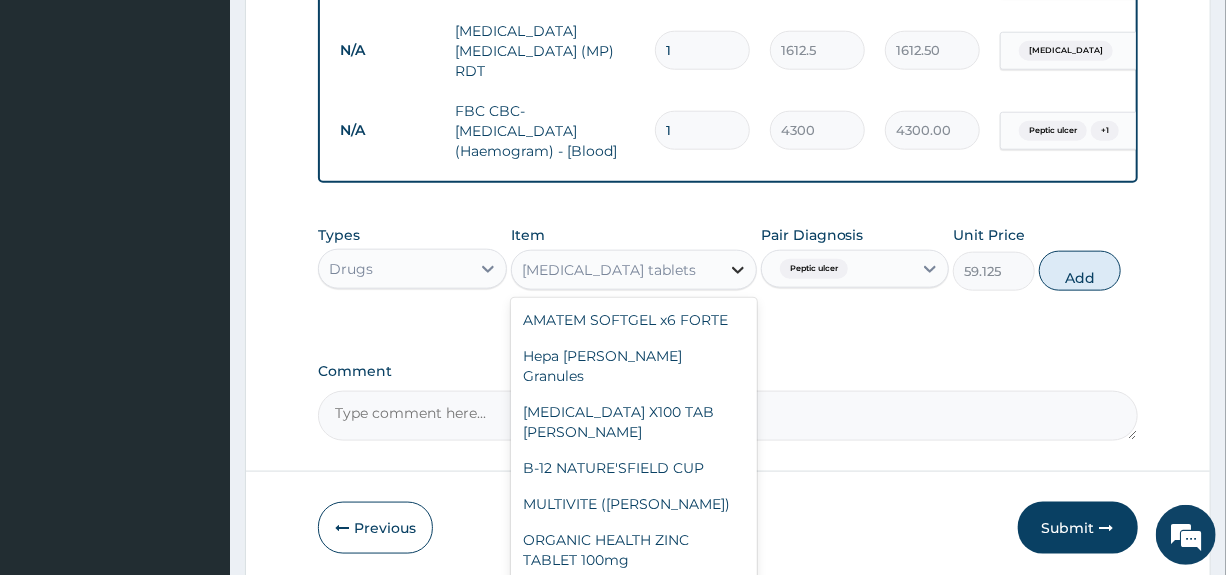 click at bounding box center [738, 270] 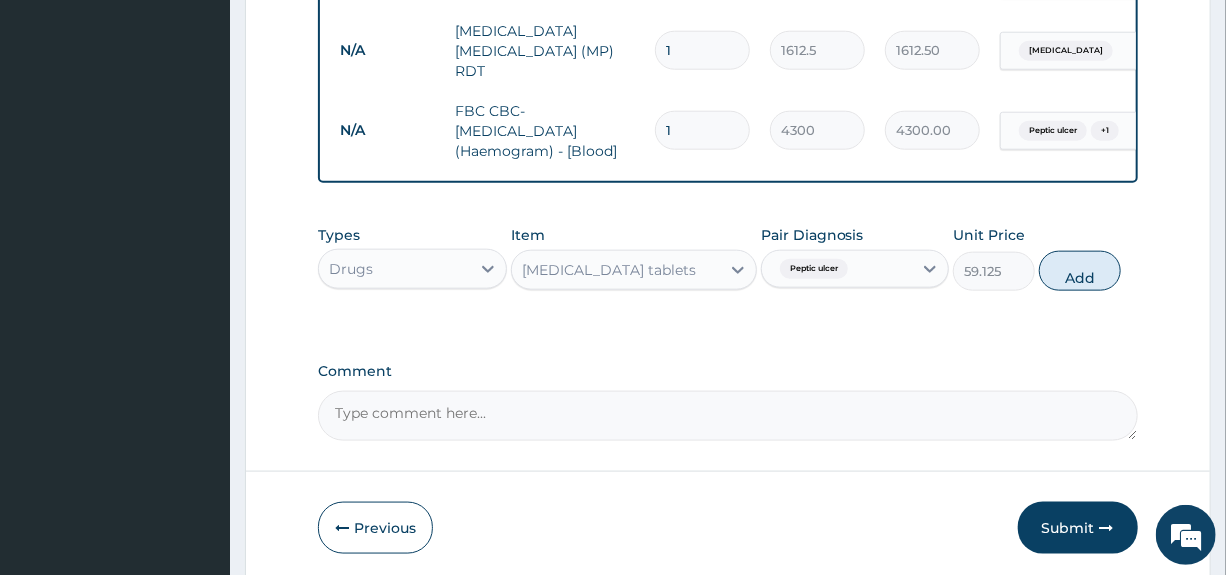 click on "PA Code / Prescription Code PA/A4283B Encounter Date 25-06-2025 Important Notice Please enter PA codes before entering items that are not attached to a PA code   All diagnoses entered must be linked to a claim item. Diagnosis & Claim Items that are visible but inactive cannot be edited because they were imported from an already approved PA code. Diagnosis Dyslipidemia query Malaria Query Peptic ulcer Confirmed NB: All diagnosis must be linked to a claim item Claim Items Type Name Quantity Unit Price Total Price Pair Diagnosis Actions Laboratory full lipid profile 1 5375 5375.00 Dyslipidemia Delete N/A General practitioner Consultation first outpatient consultation 1 3547.5 3547.50 Dyslipidemia  + 2 Delete N/A MALARIA PARASITE (MP) RDT 1 1612.5 1612.50 Malaria Delete N/A FBC CBC-Complete Blood Count (Haemogram) - [Blood] 1 4300 4300.00 Peptic ulcer  + 1 Delete Types Drugs Item Antacid tablets Pair Diagnosis Peptic ulcer Unit Price 59.125 Add Comment" at bounding box center [727, -152] 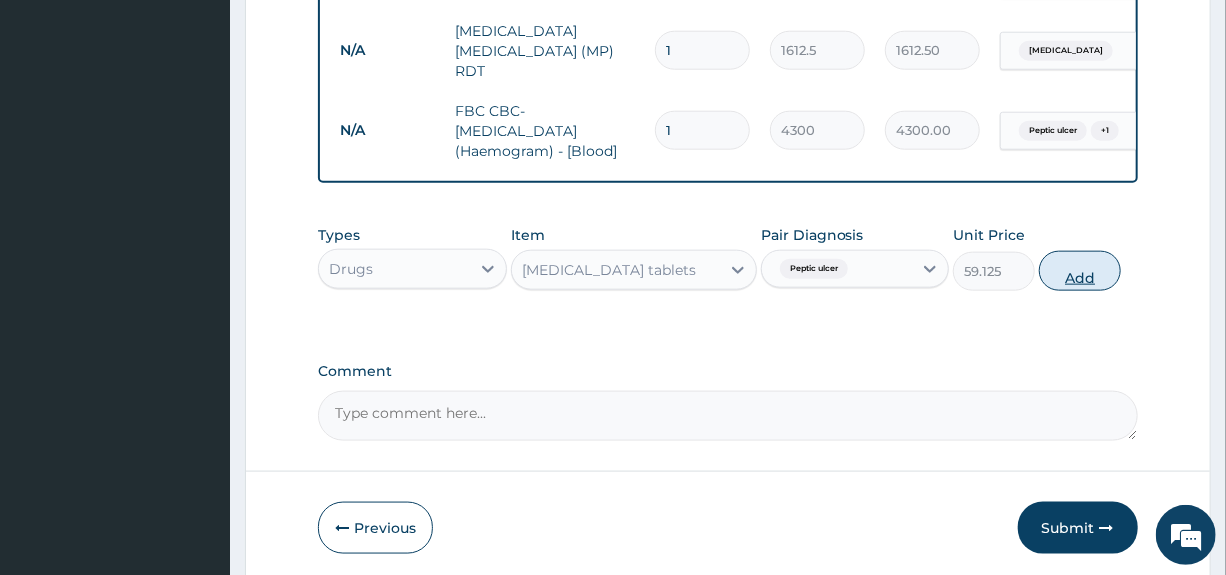 click on "Add" at bounding box center (1080, 271) 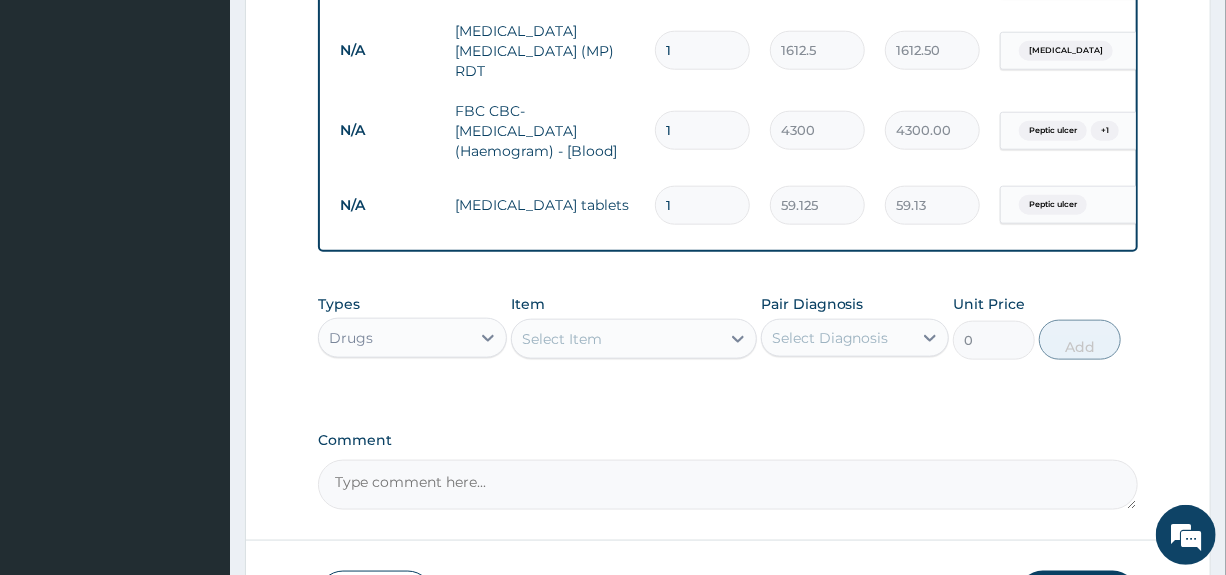 click on "PA Code / Prescription Code PA/A4283B Encounter Date 25-06-2025 Important Notice Please enter PA codes before entering items that are not attached to a PA code   All diagnoses entered must be linked to a claim item. Diagnosis & Claim Items that are visible but inactive cannot be edited because they were imported from an already approved PA code. Diagnosis Dyslipidemia query Malaria Query Peptic ulcer Confirmed NB: All diagnosis must be linked to a claim item Claim Items Type Name Quantity Unit Price Total Price Pair Diagnosis Actions Laboratory full lipid profile 1 5375 5375.00 Dyslipidemia Delete N/A General practitioner Consultation first outpatient consultation 1 3547.5 3547.50 Dyslipidemia  + 2 Delete N/A MALARIA PARASITE (MP) RDT 1 1612.5 1612.50 Malaria Delete N/A FBC CBC-Complete Blood Count (Haemogram) - [Blood] 1 4300 4300.00 Peptic ulcer  + 1 Delete N/A Antacid tablets 1 59.125 59.13 Peptic ulcer Delete Types Drugs Item Select Item Pair Diagnosis Select Diagnosis Unit Price 0 Add Comment" at bounding box center [727, -118] 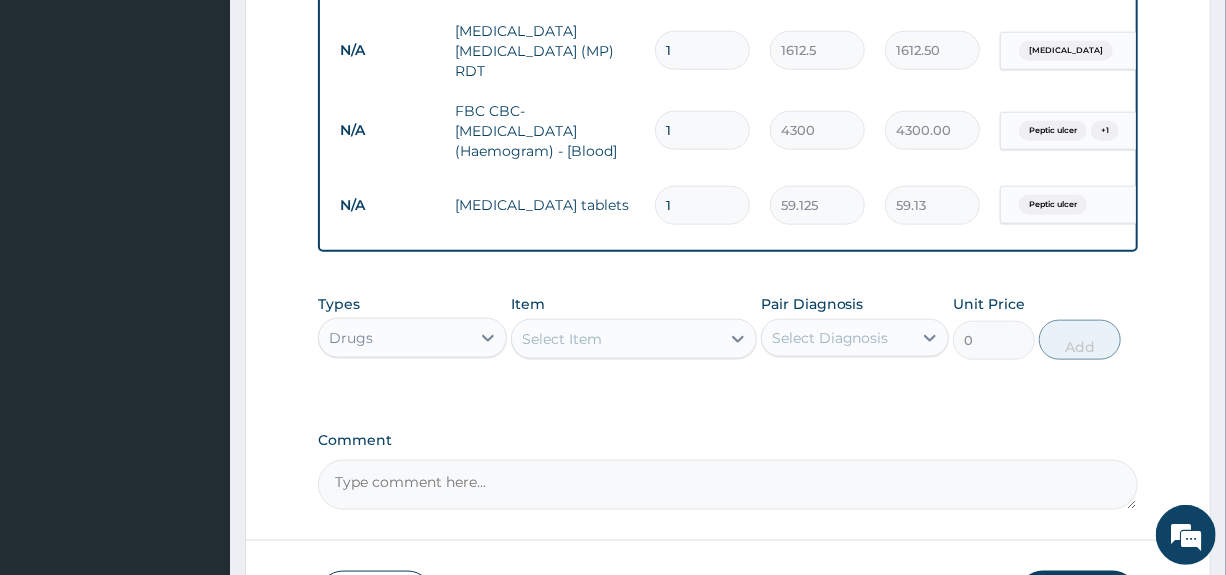 type on "21" 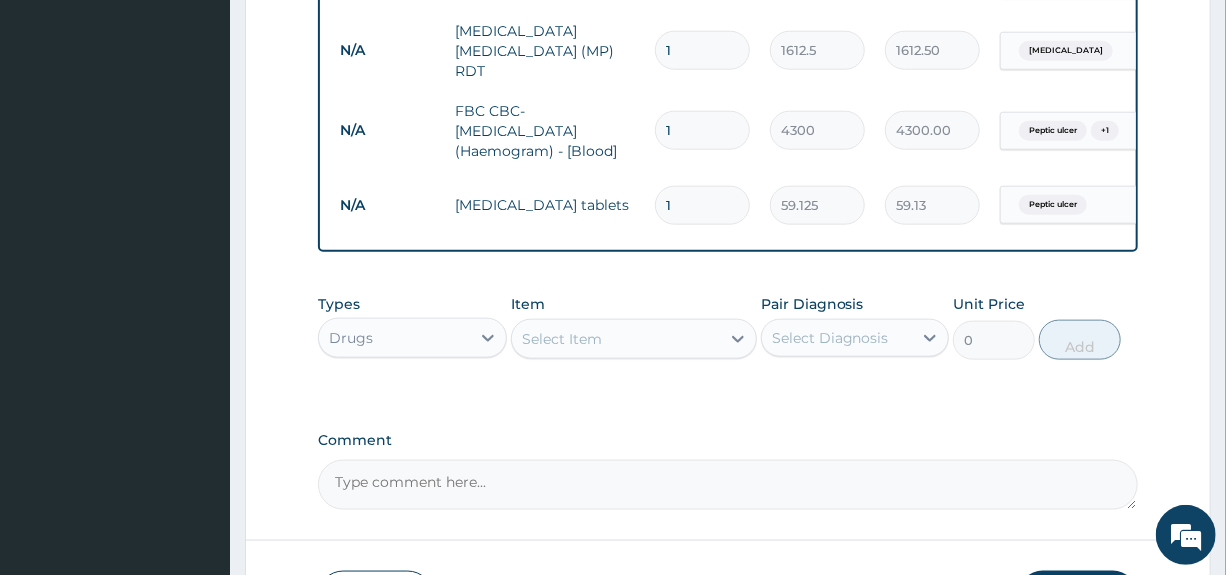 type on "1241.63" 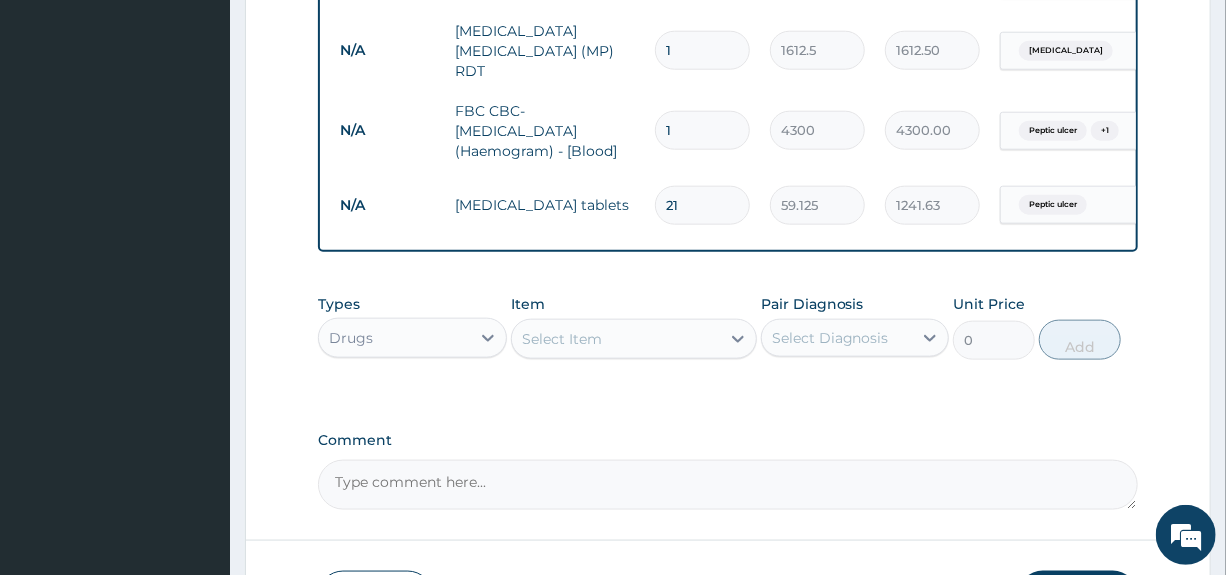 type on "21" 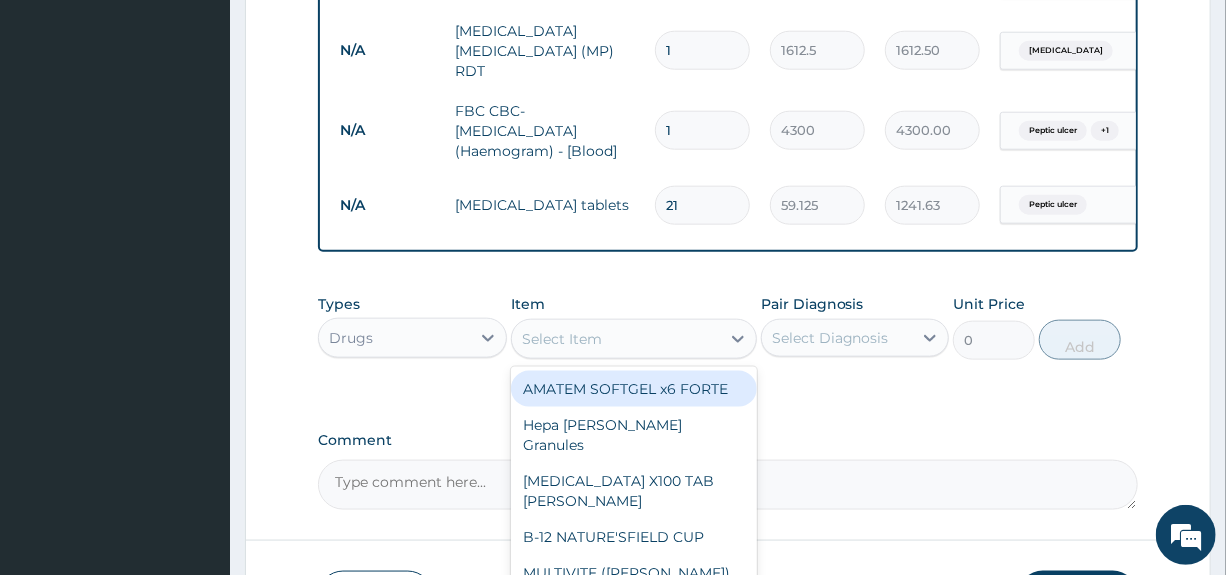 type on "P" 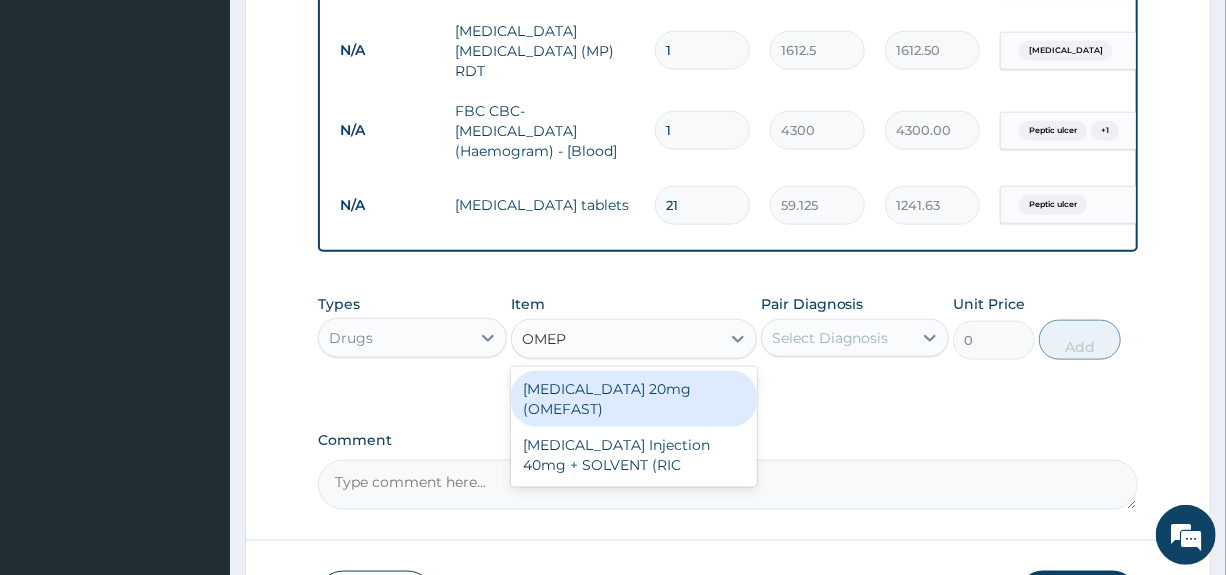 type on "OMEPR" 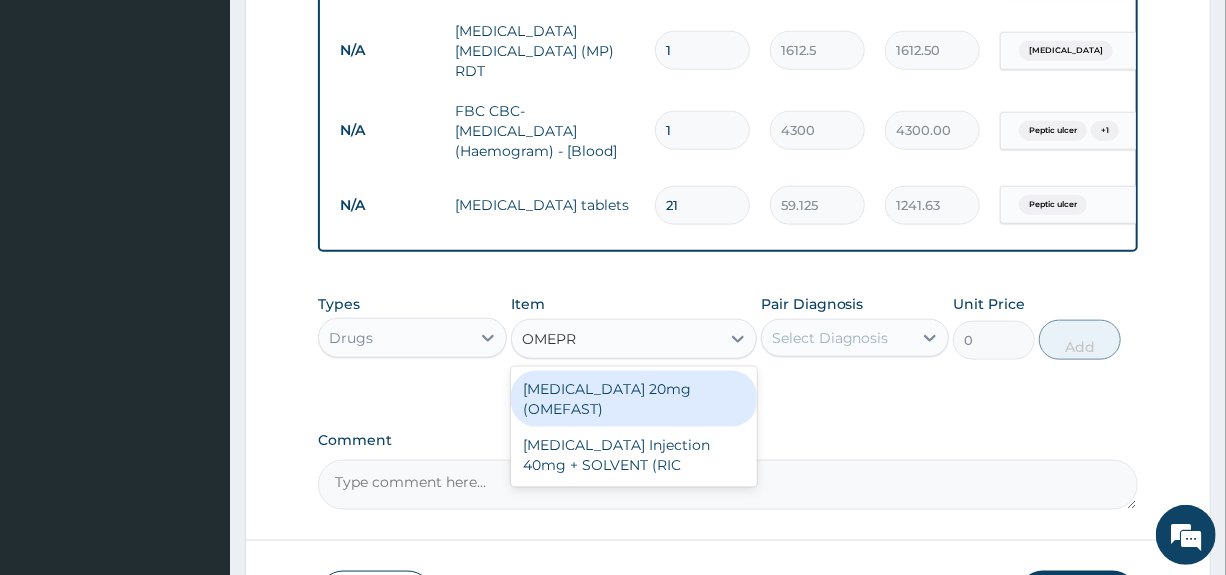 click on "OMEPRAZOLE 20mg (OMEFAST)" at bounding box center (634, 399) 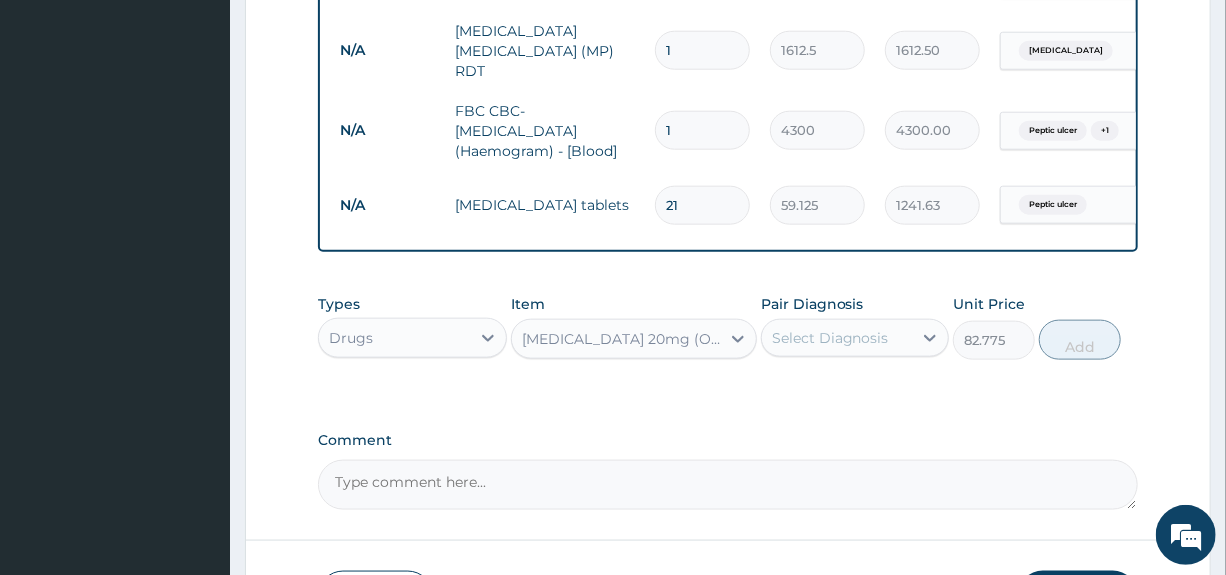 click on "Select Diagnosis" at bounding box center [837, 338] 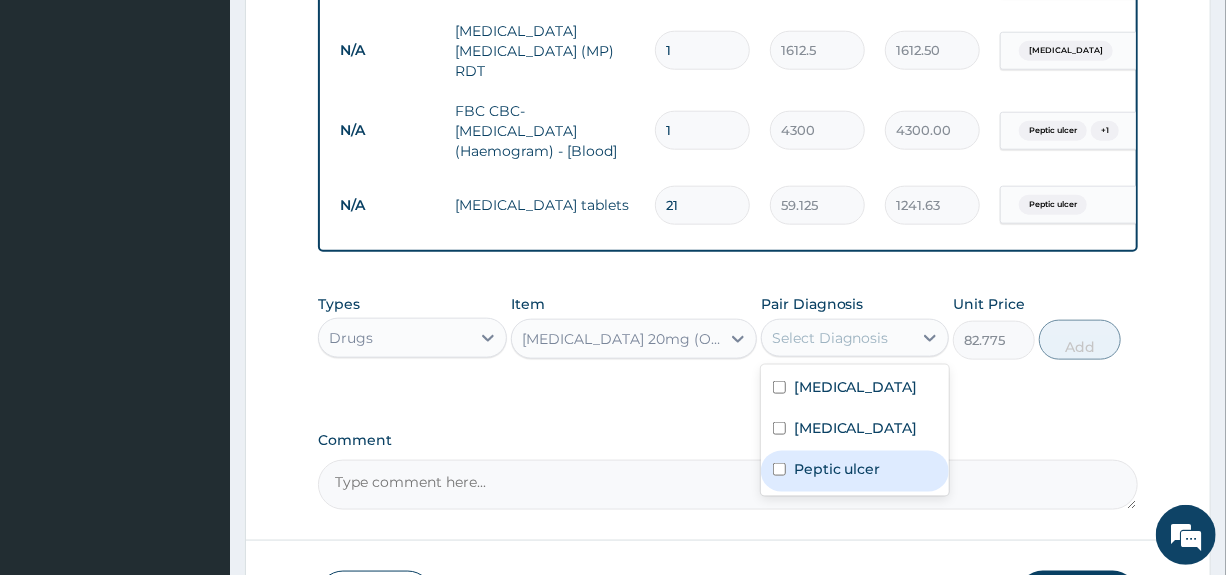 drag, startPoint x: 824, startPoint y: 472, endPoint x: 859, endPoint y: 442, distance: 46.09772 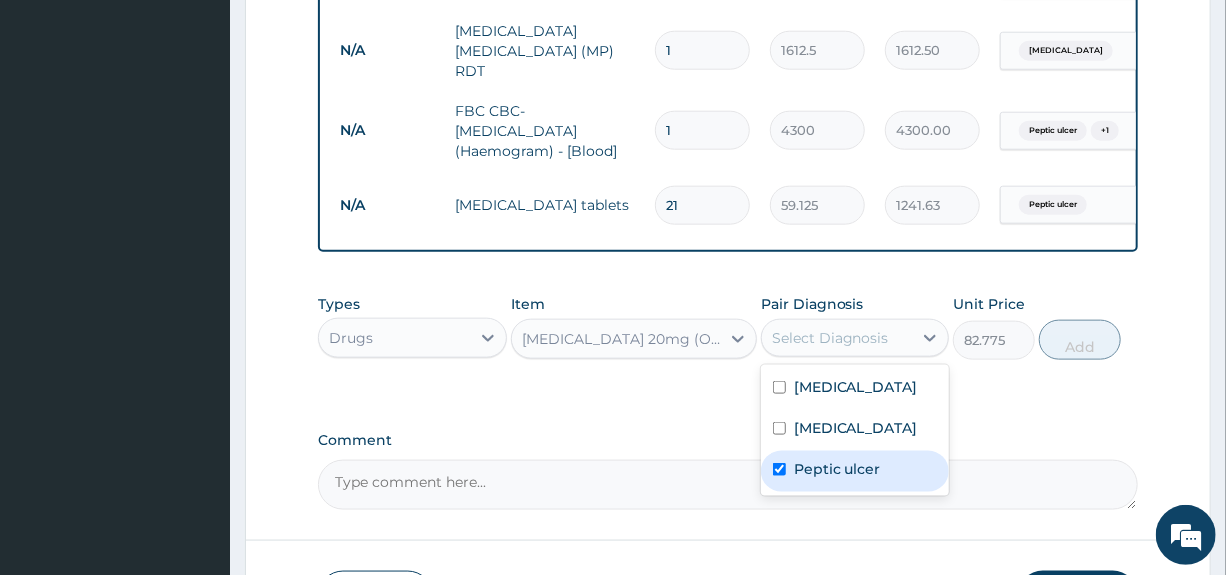 checkbox on "true" 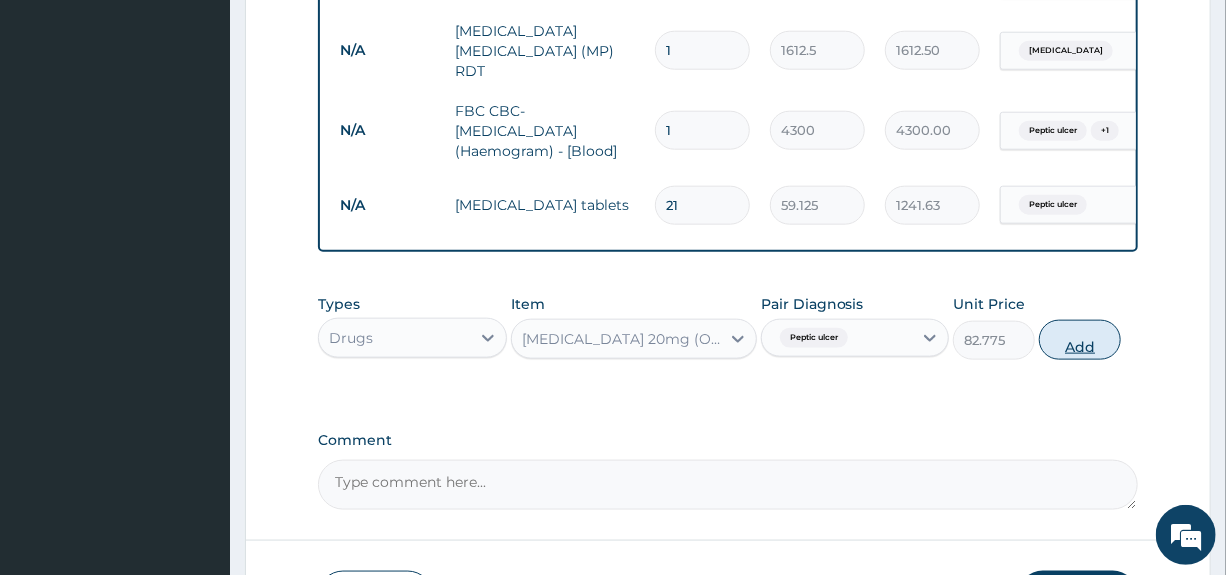 click on "Add" at bounding box center [1080, 340] 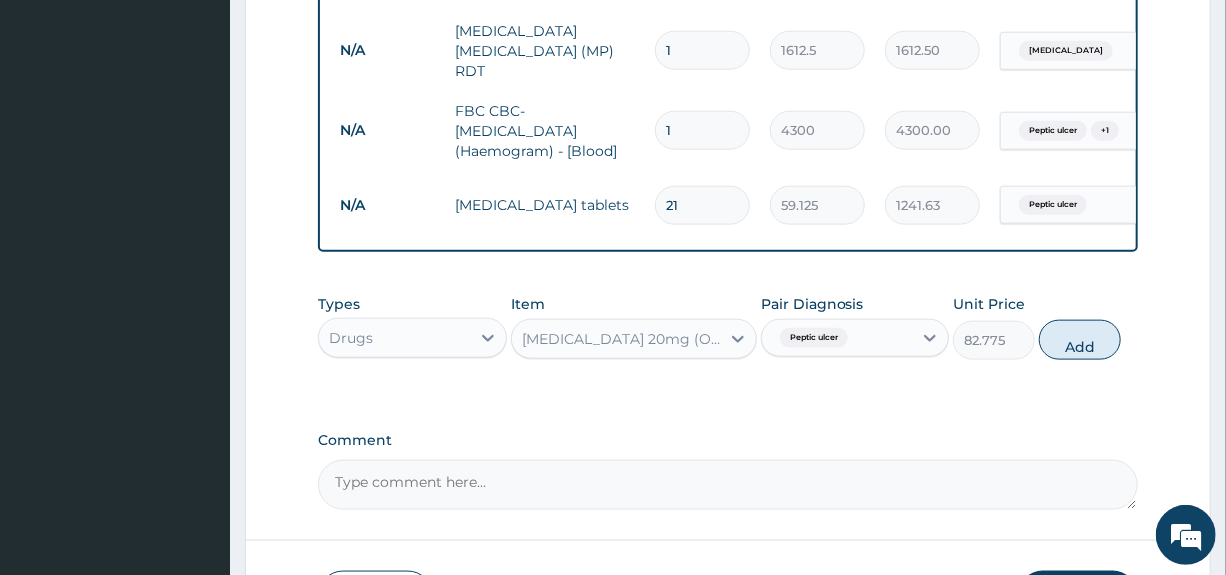 type on "0" 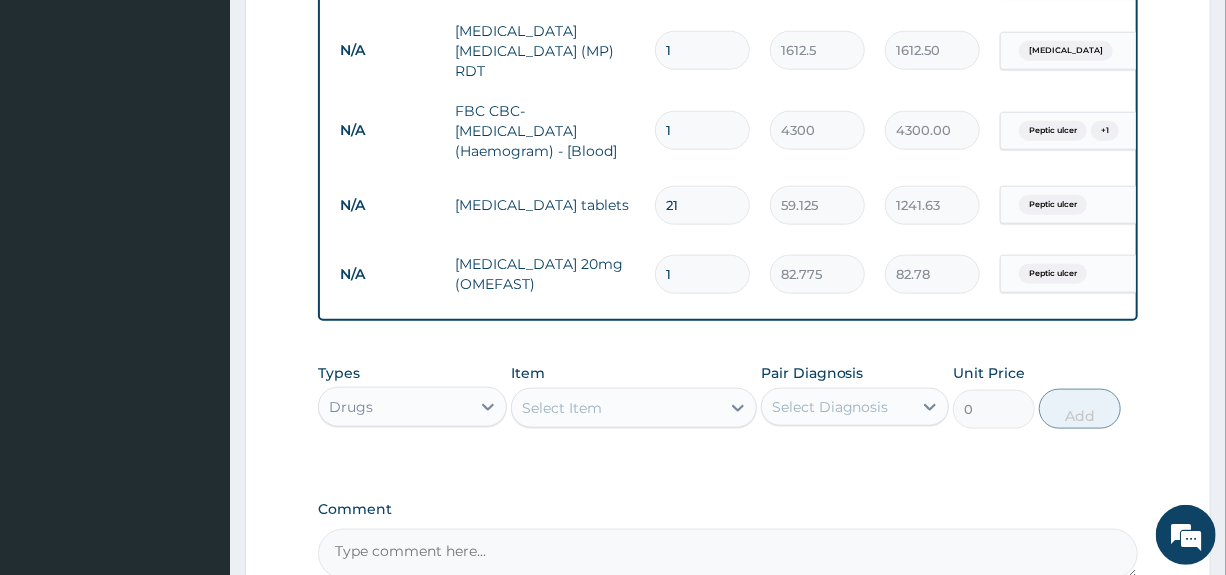 type on "14" 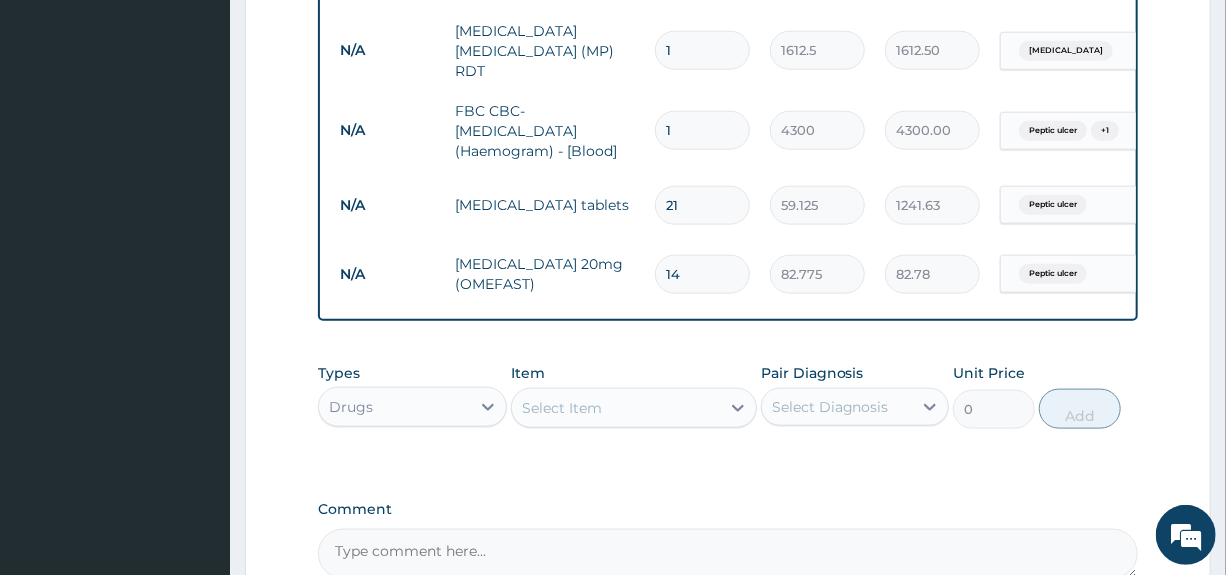 type on "1158.85" 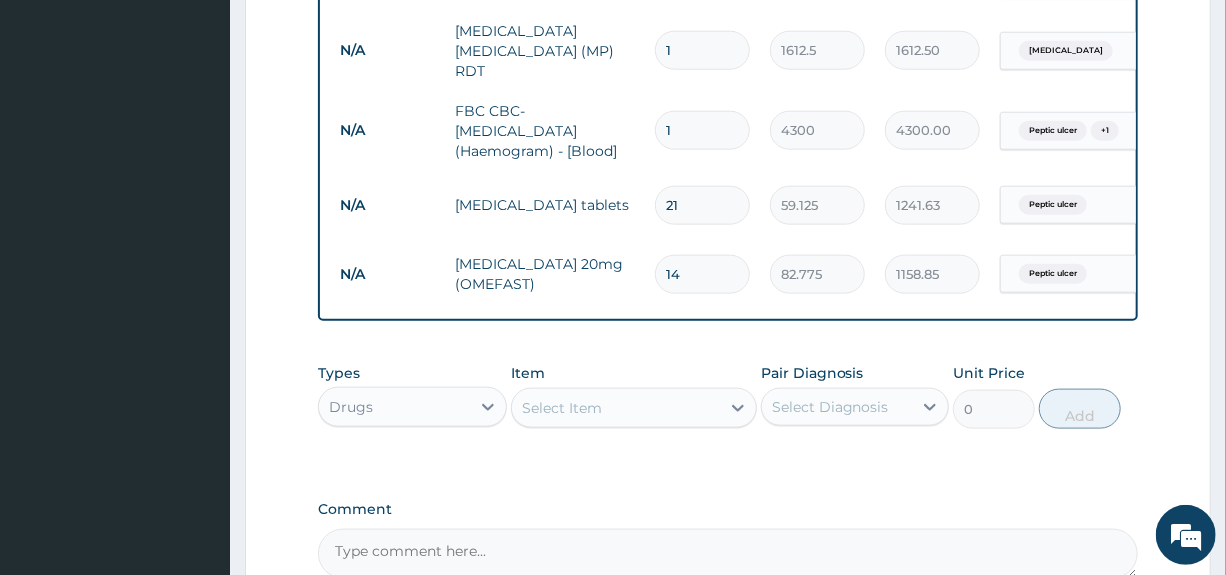 type on "14" 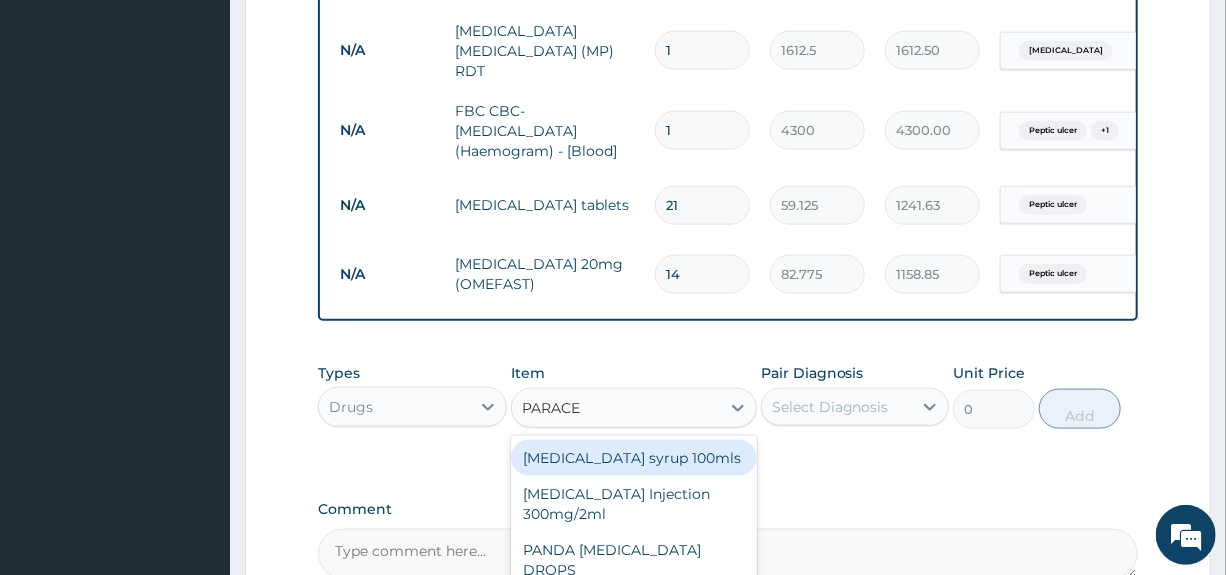 type on "PARACET" 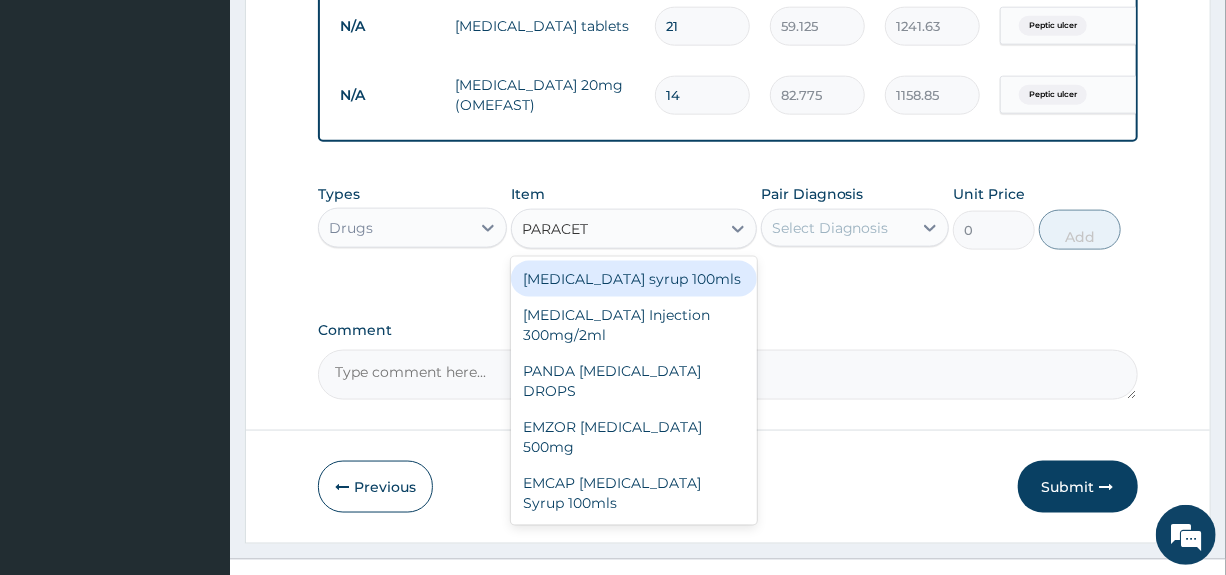 scroll, scrollTop: 1136, scrollLeft: 0, axis: vertical 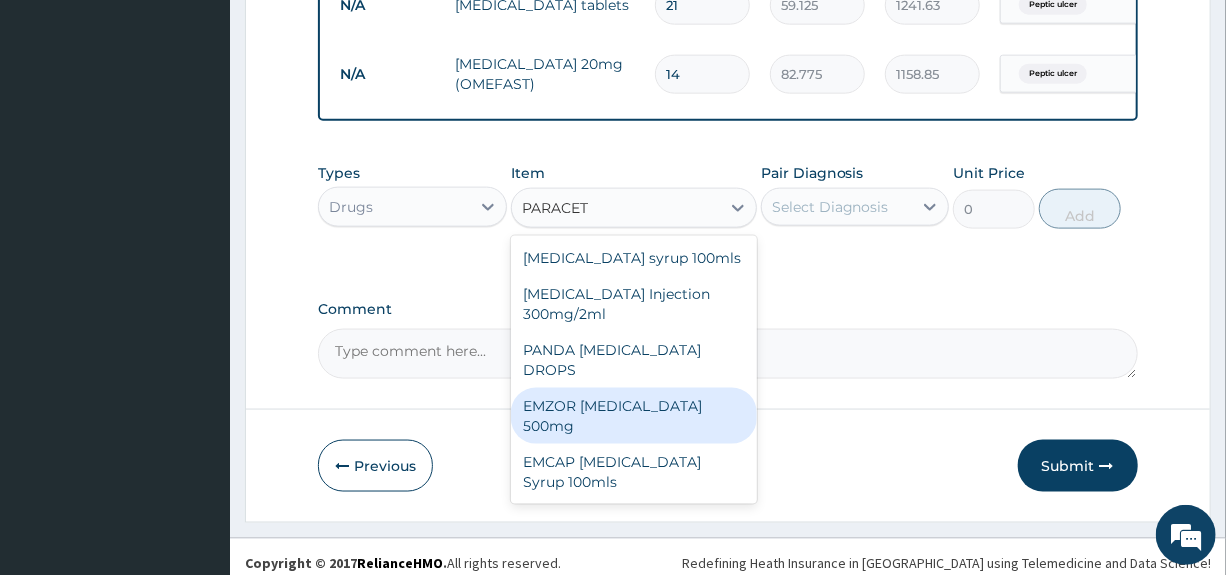 click on "EMZOR PARACETAMOL 500mg" at bounding box center (634, 416) 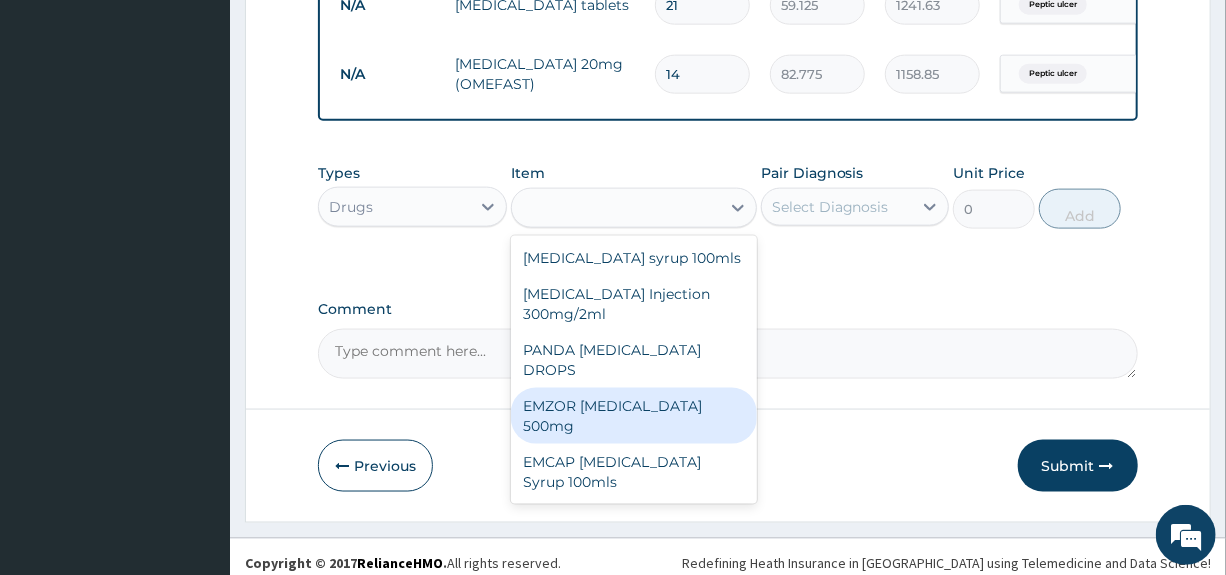 type on "23.65" 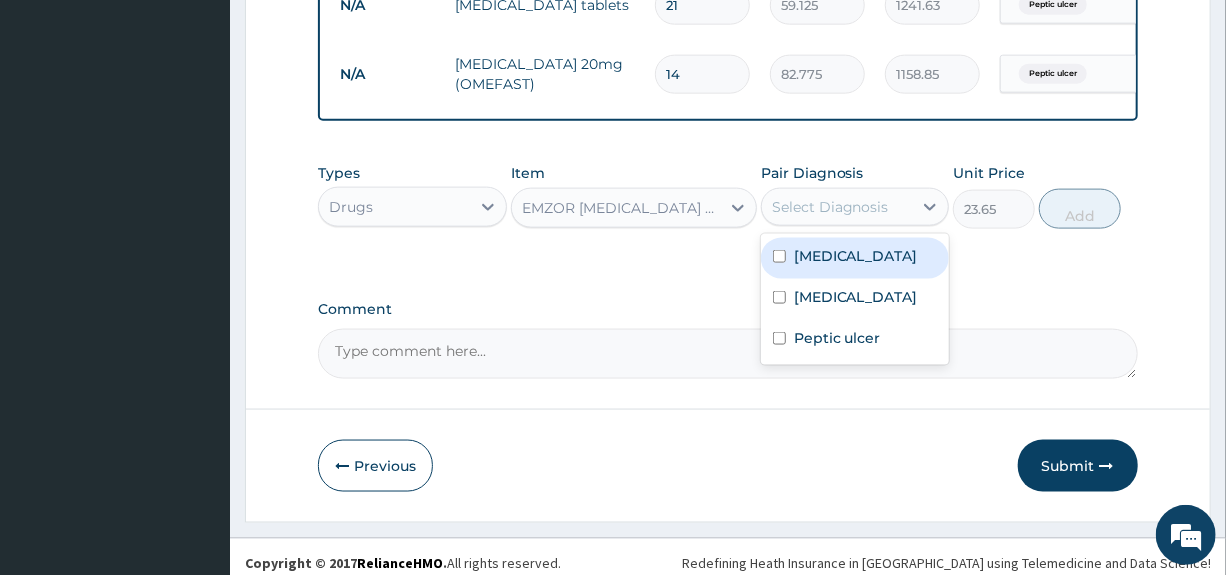 click on "Select Diagnosis" at bounding box center [830, 207] 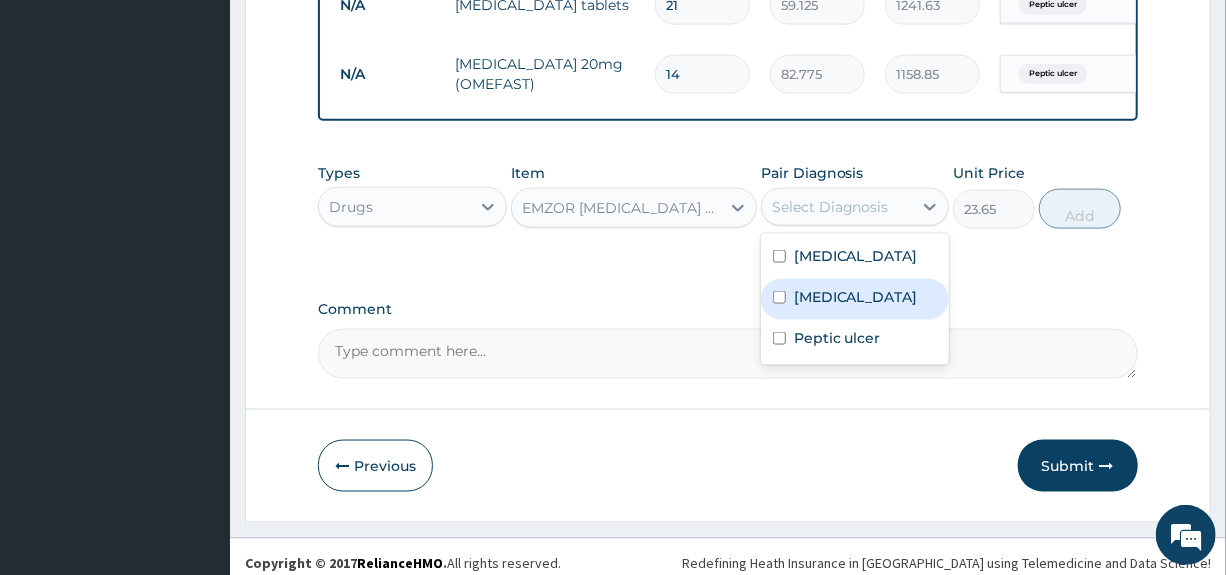 click on "Malaria" at bounding box center [856, 297] 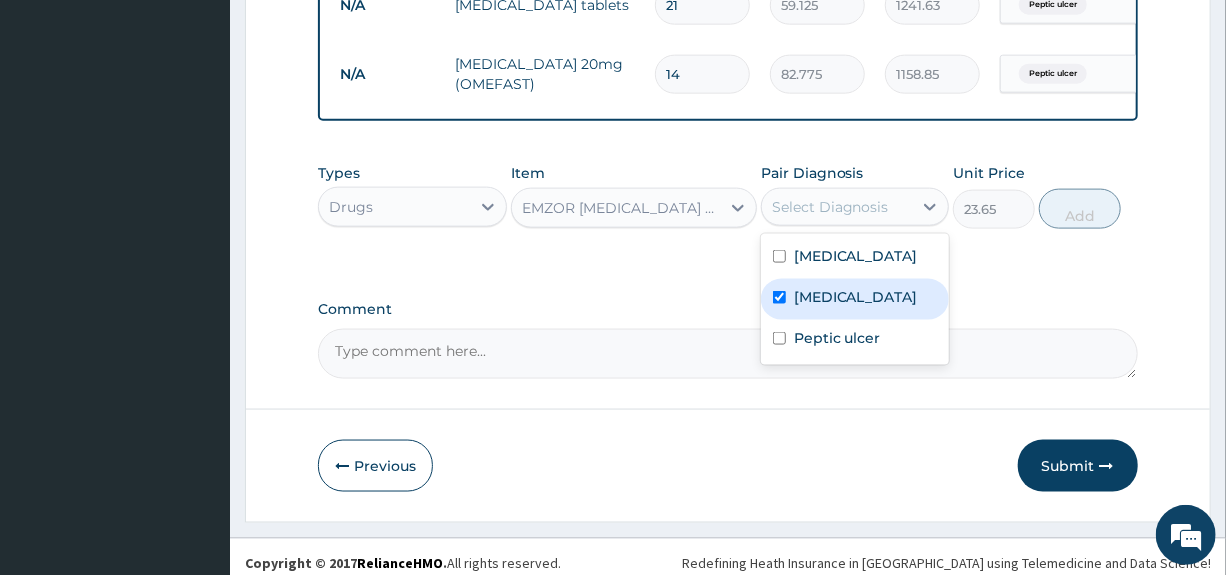checkbox on "true" 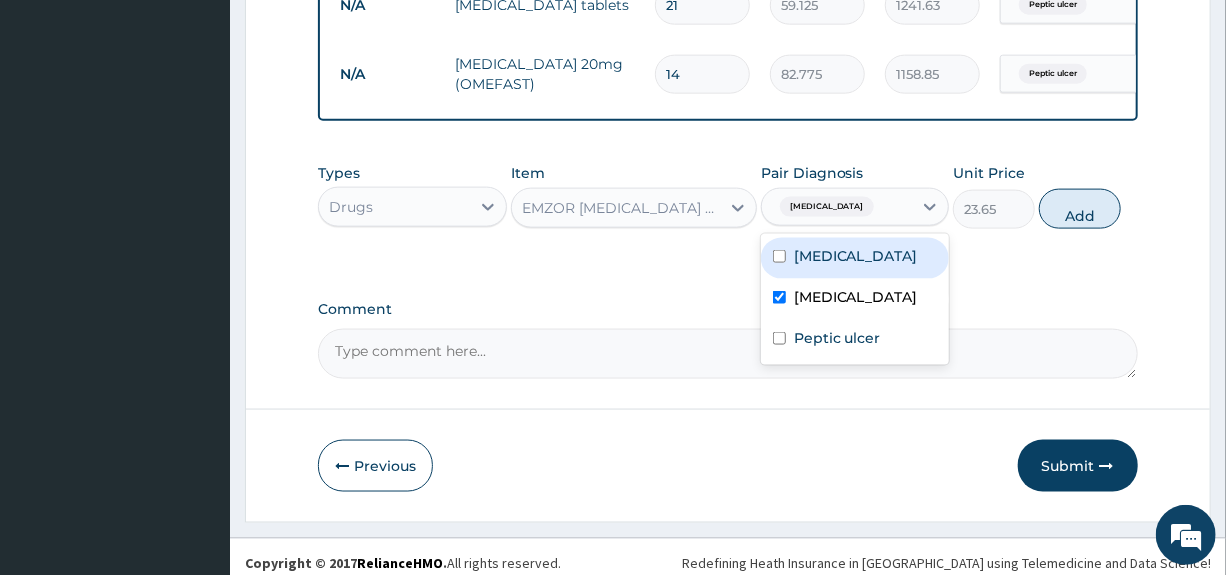click on "Add" at bounding box center [1080, 209] 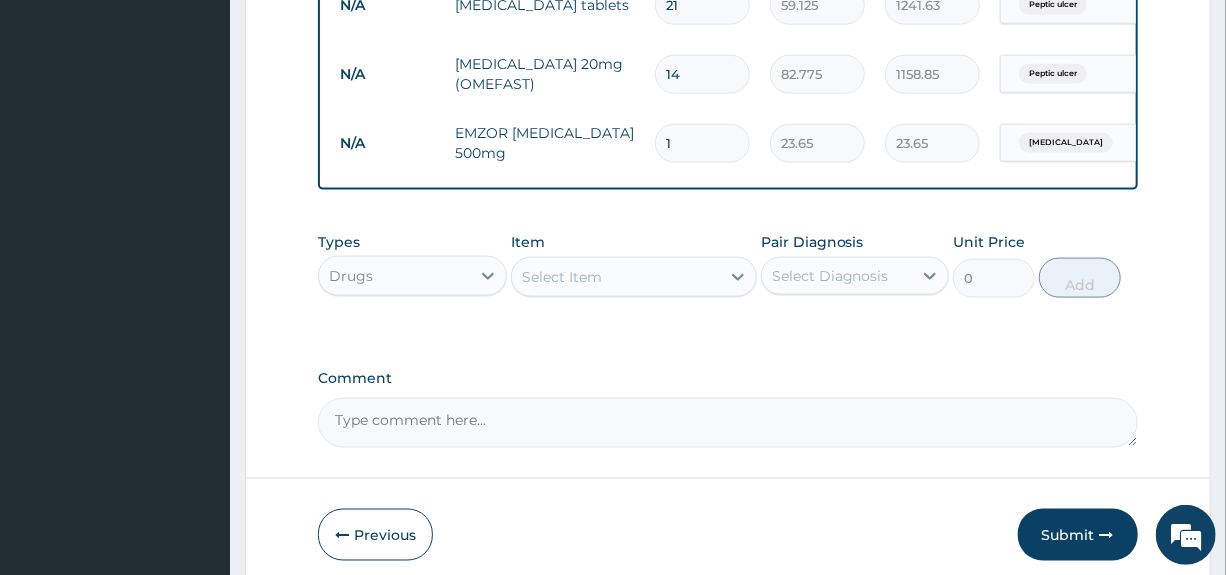 type on "18" 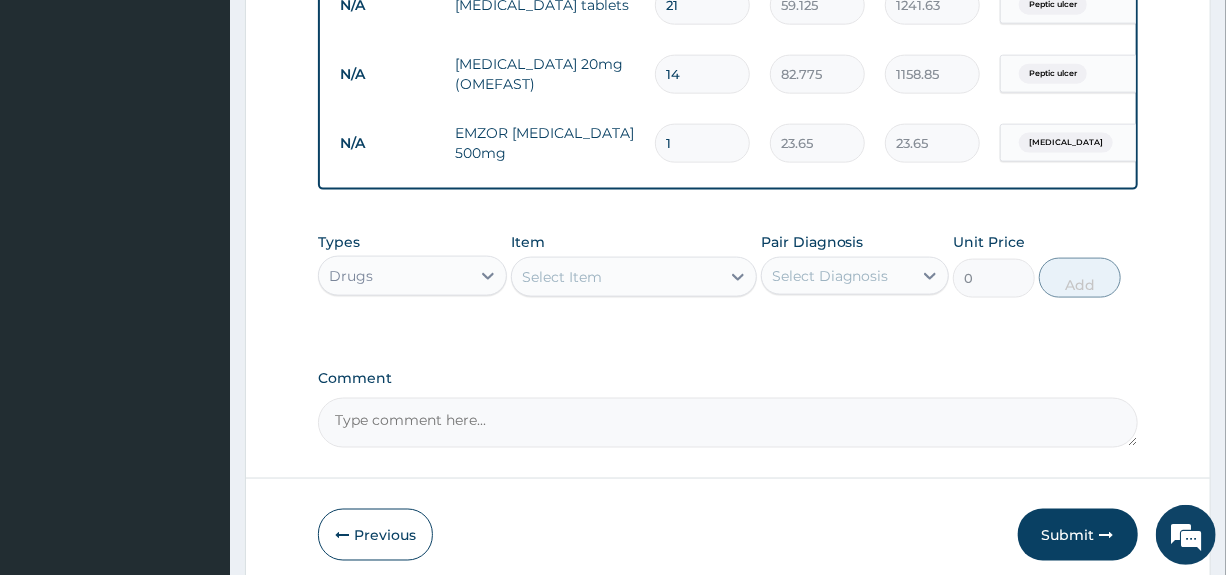 type on "425.70" 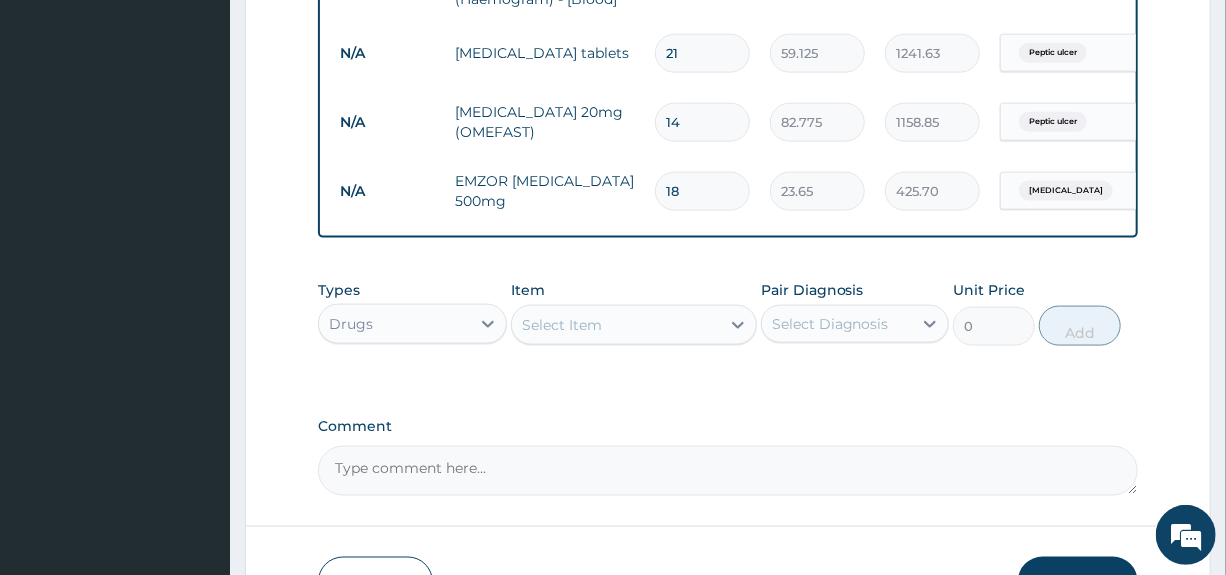 scroll, scrollTop: 1224, scrollLeft: 0, axis: vertical 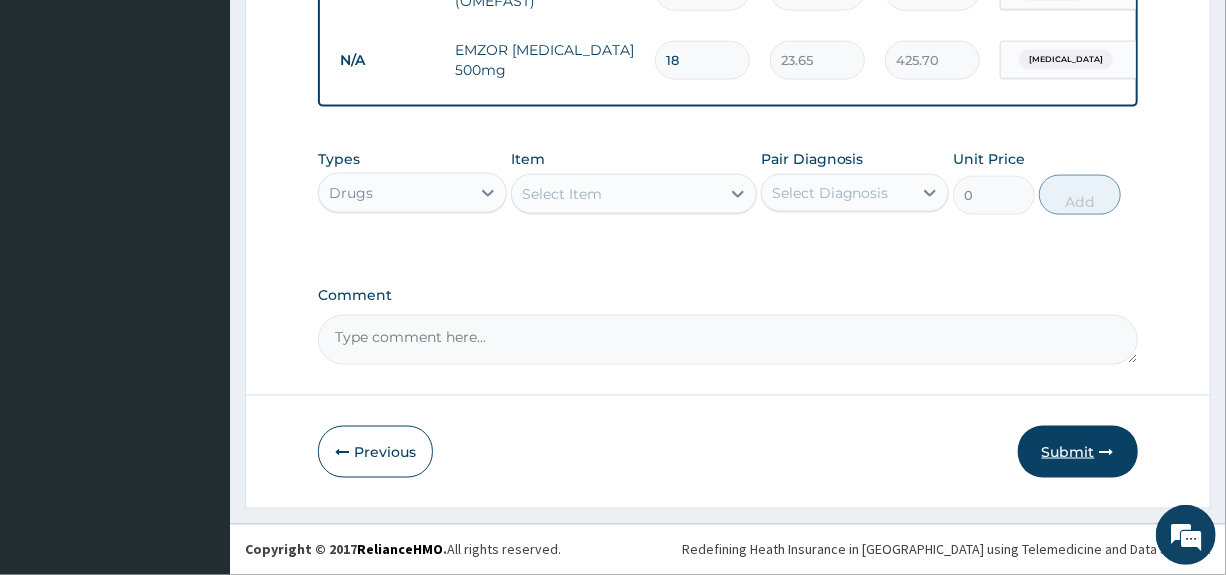 type on "18" 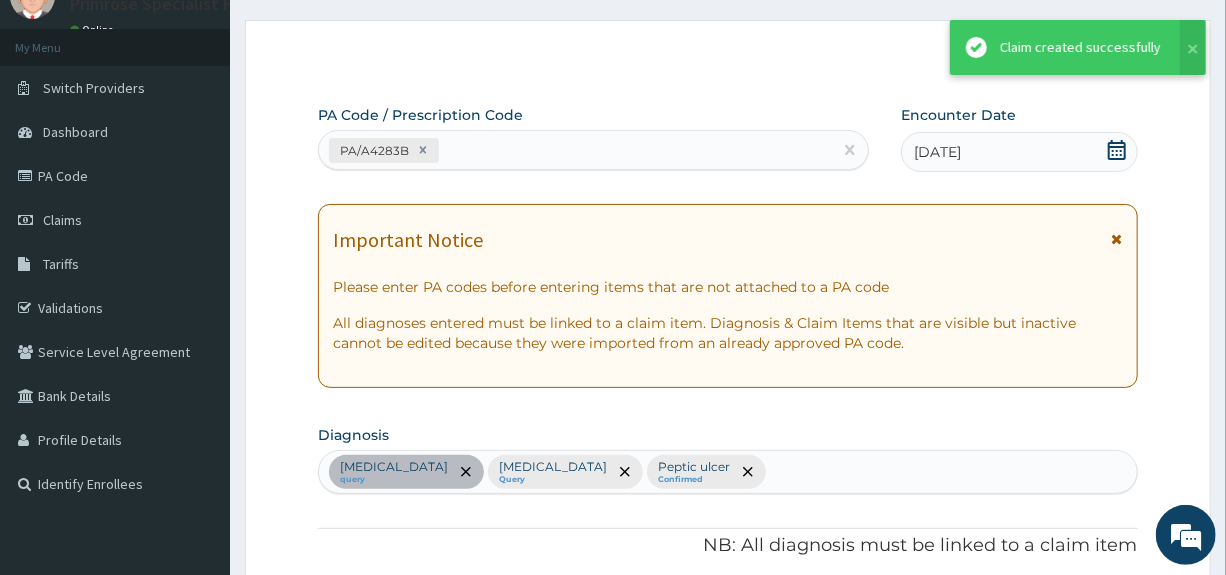 scroll, scrollTop: 1224, scrollLeft: 0, axis: vertical 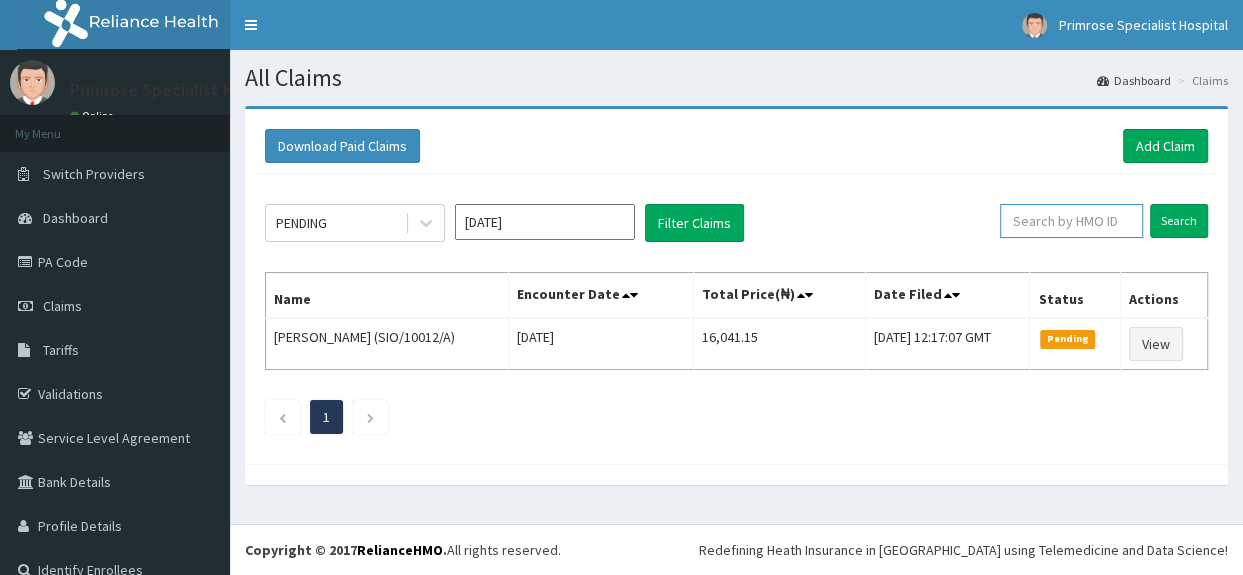 click at bounding box center [1071, 221] 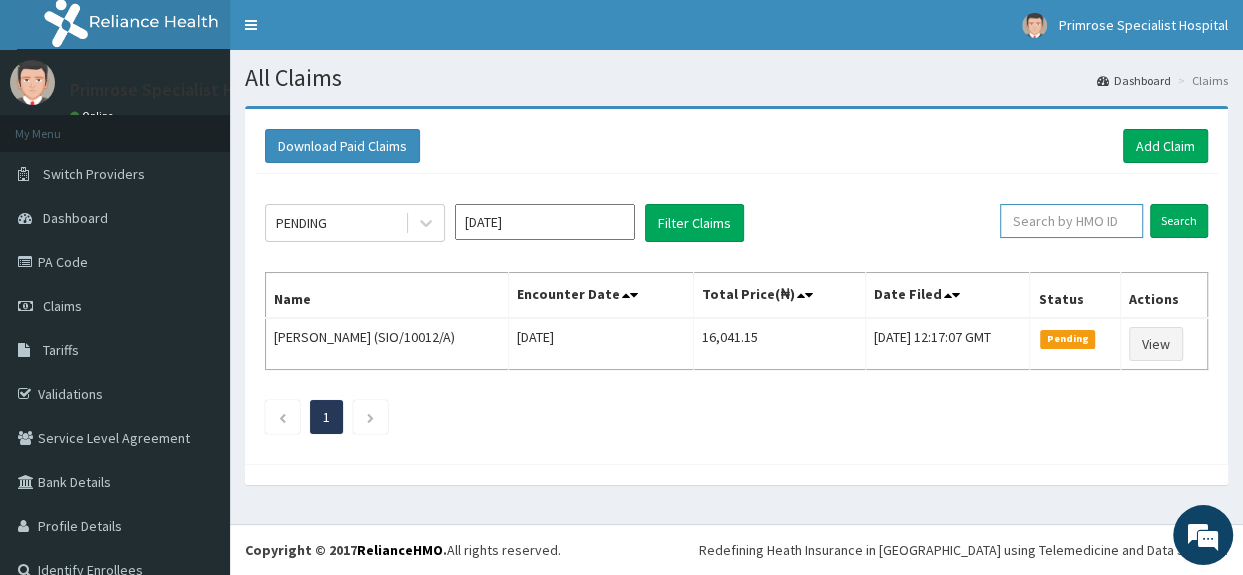 paste on "PA/A4283B" 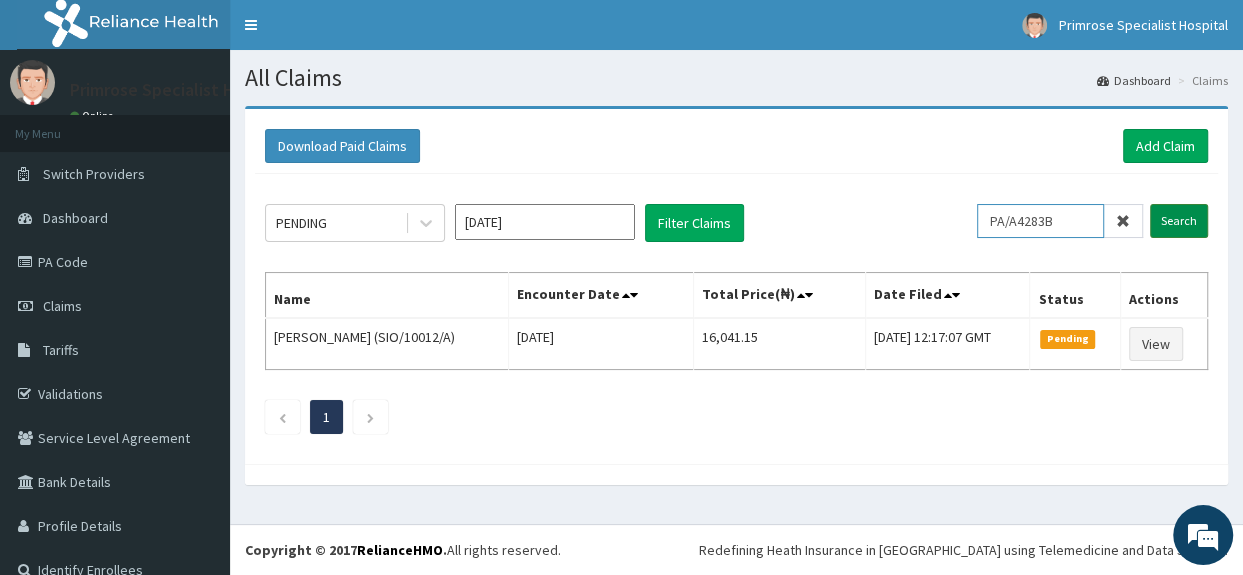 type on "PA/A4283B" 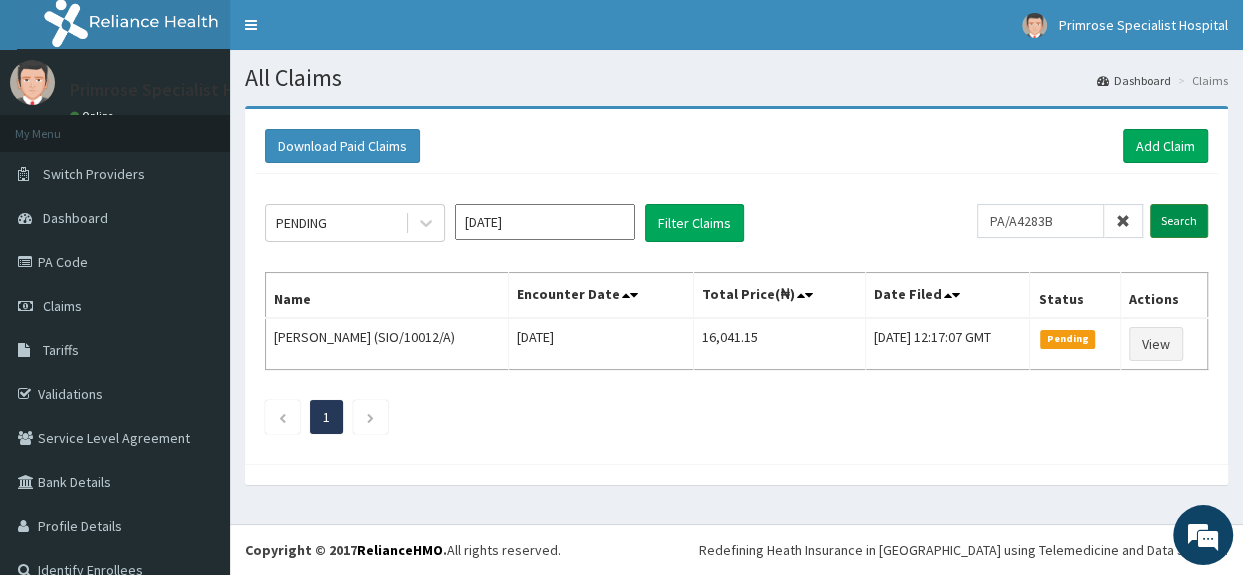 click on "Search" at bounding box center (1179, 221) 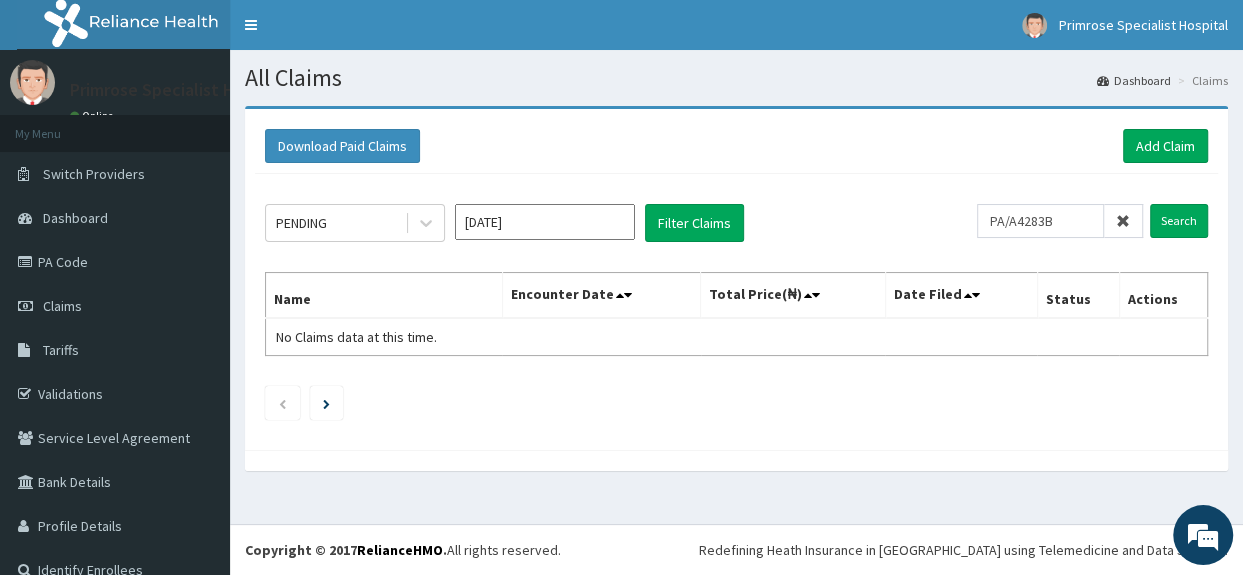 click at bounding box center [1123, 221] 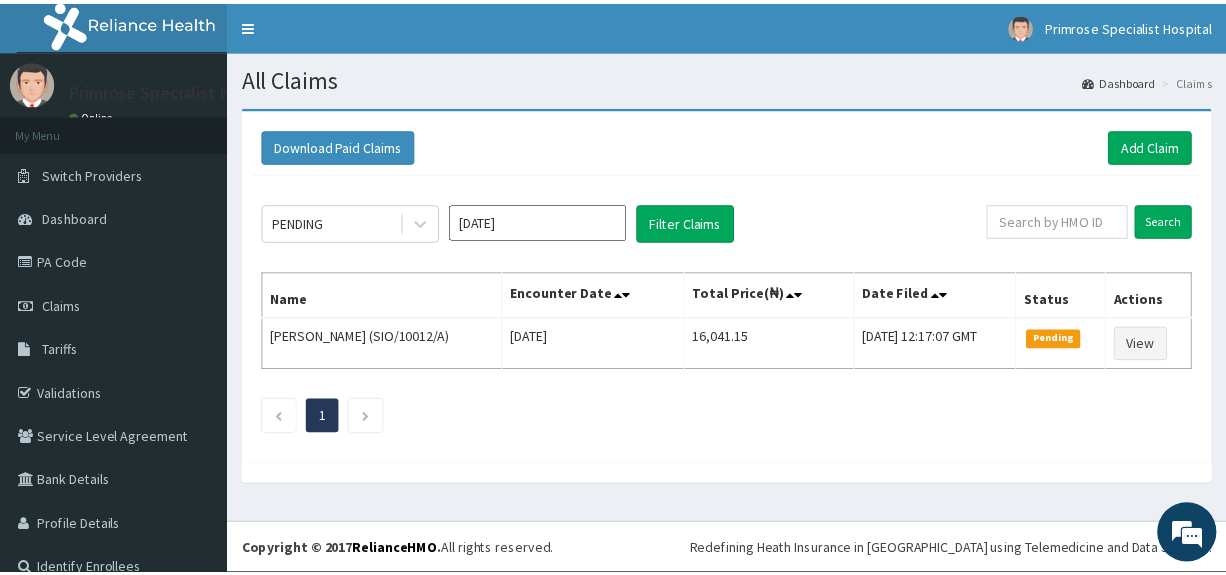 scroll, scrollTop: 0, scrollLeft: 0, axis: both 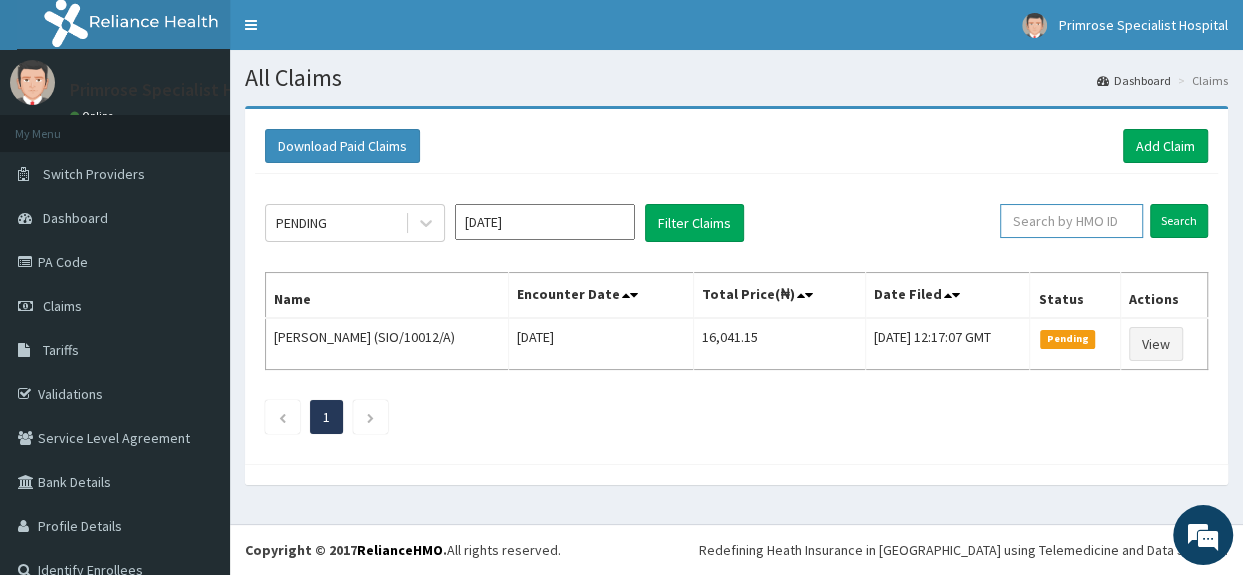 click at bounding box center (1071, 221) 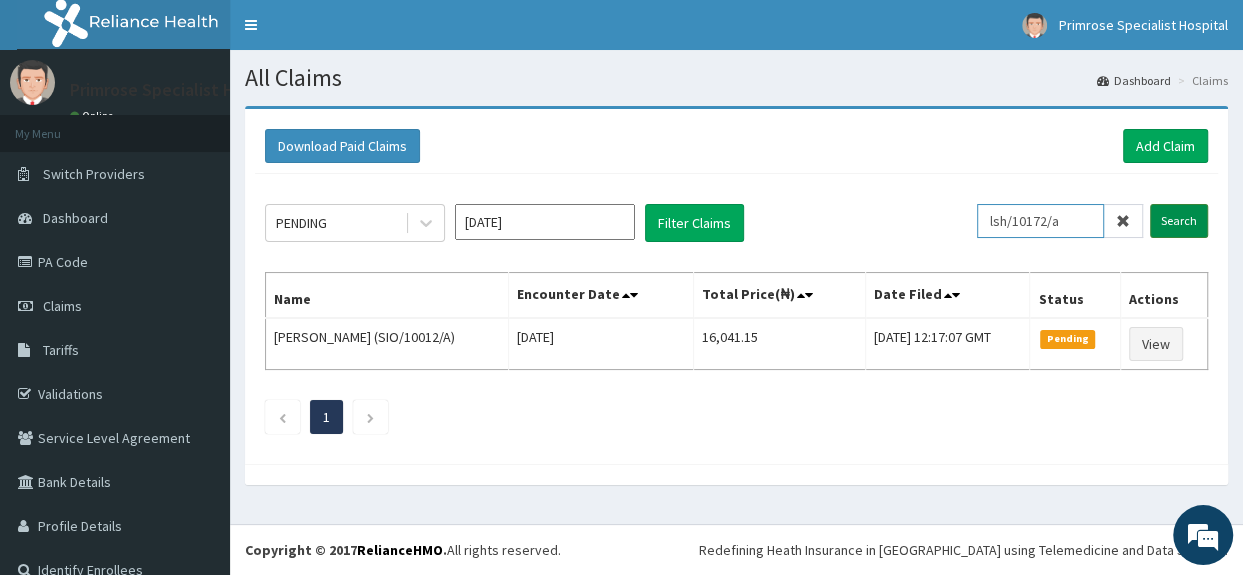 type on "lsh/10172/a" 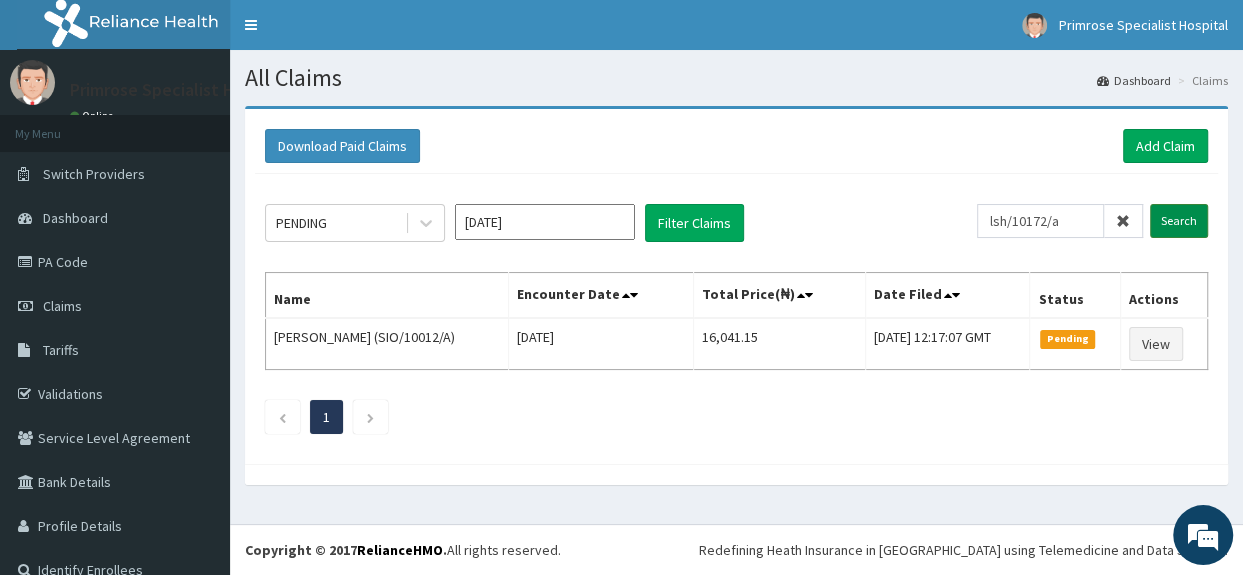 click on "Search" at bounding box center [1179, 221] 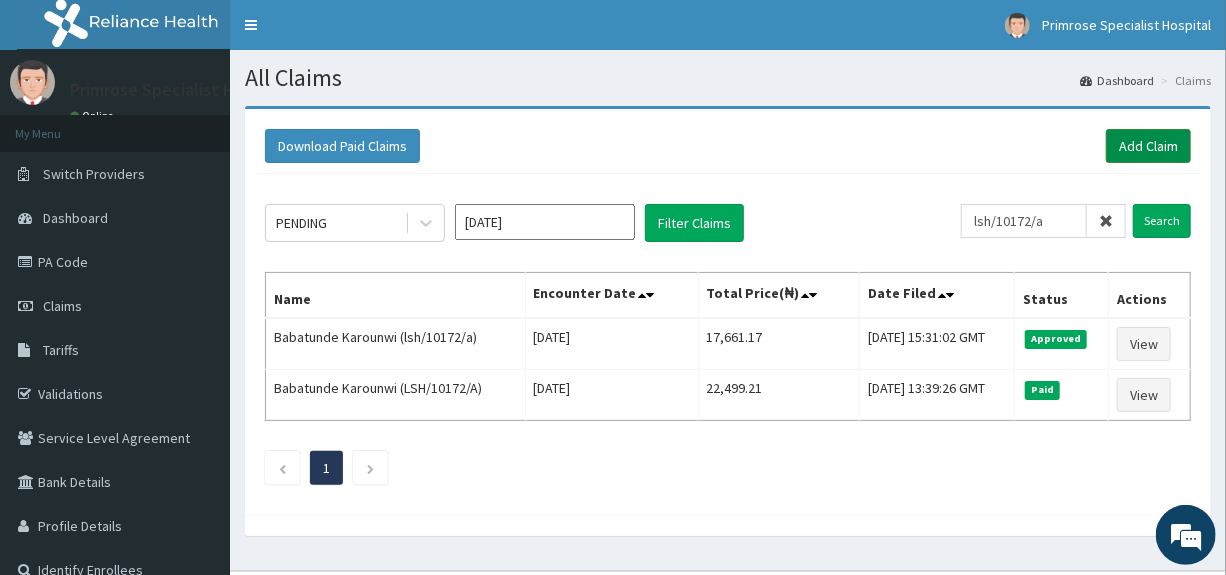 click on "Add Claim" at bounding box center [1148, 146] 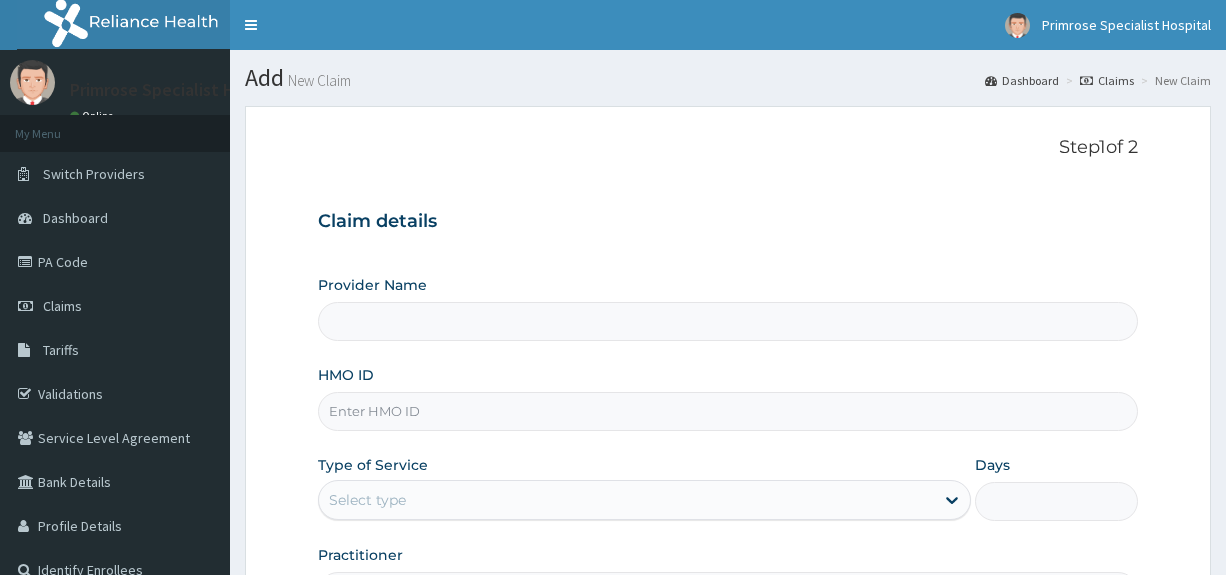 scroll, scrollTop: 0, scrollLeft: 0, axis: both 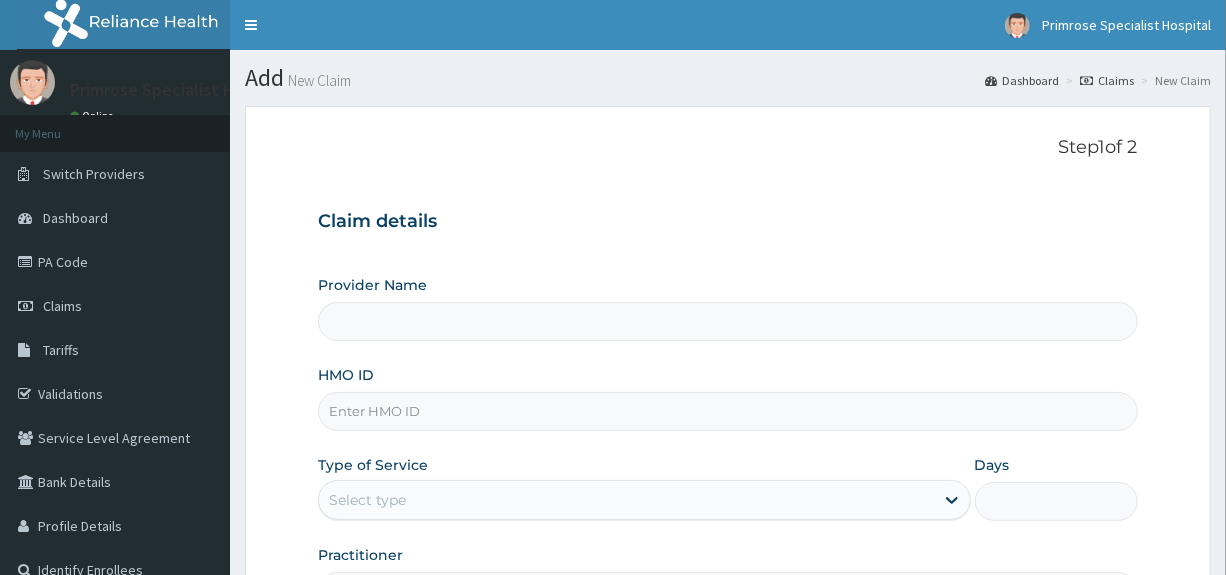 type on "Primrose Specialist Hospital" 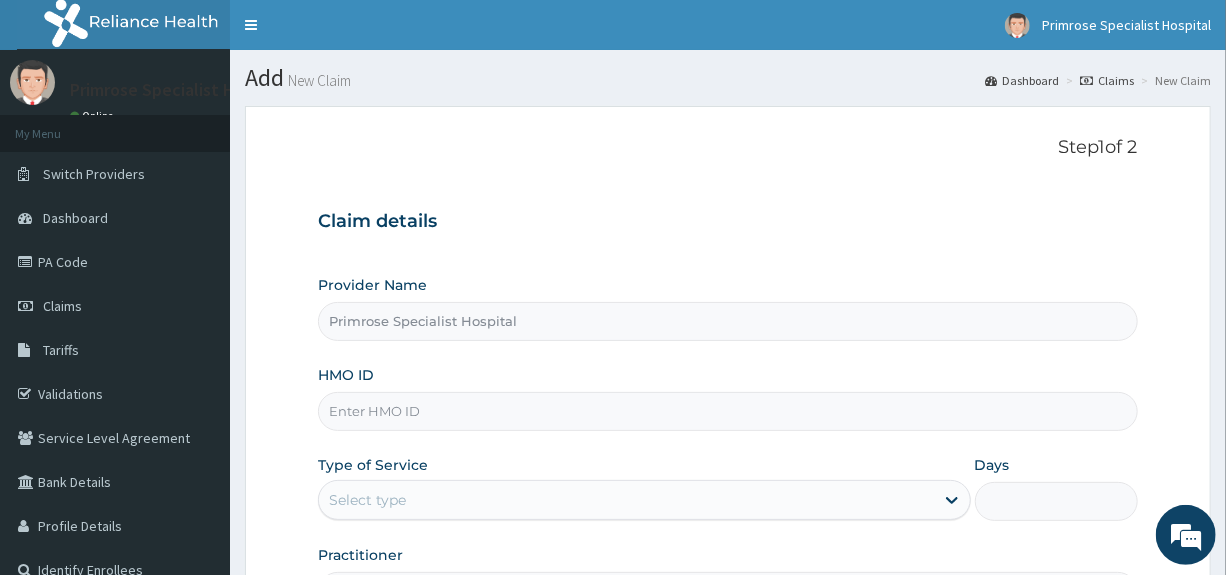 click on "HMO ID" at bounding box center (727, 411) 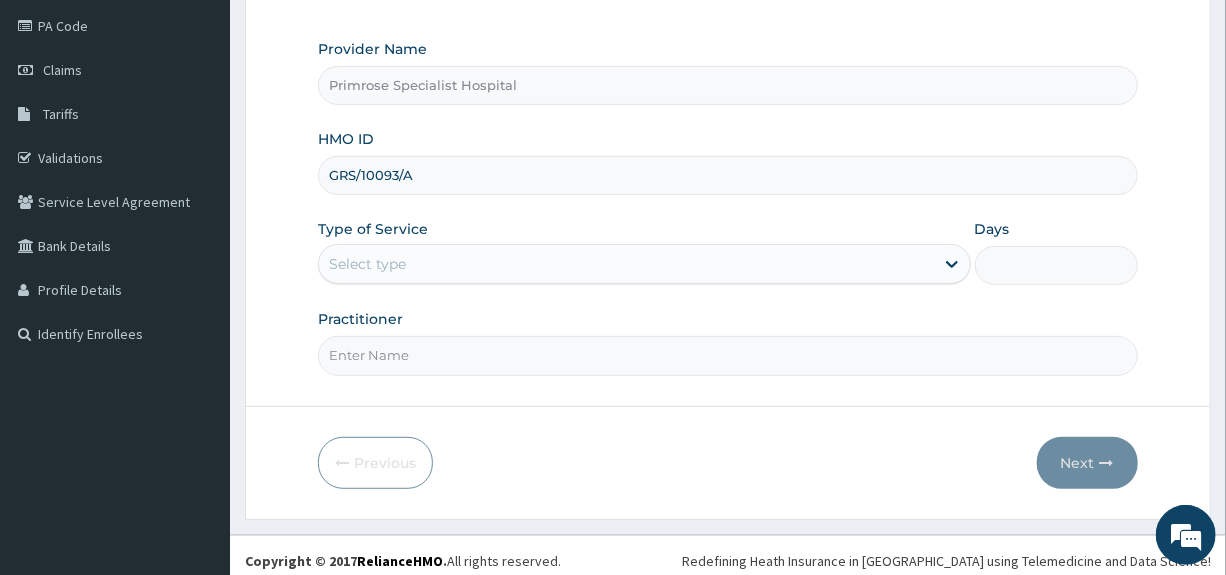 scroll, scrollTop: 244, scrollLeft: 0, axis: vertical 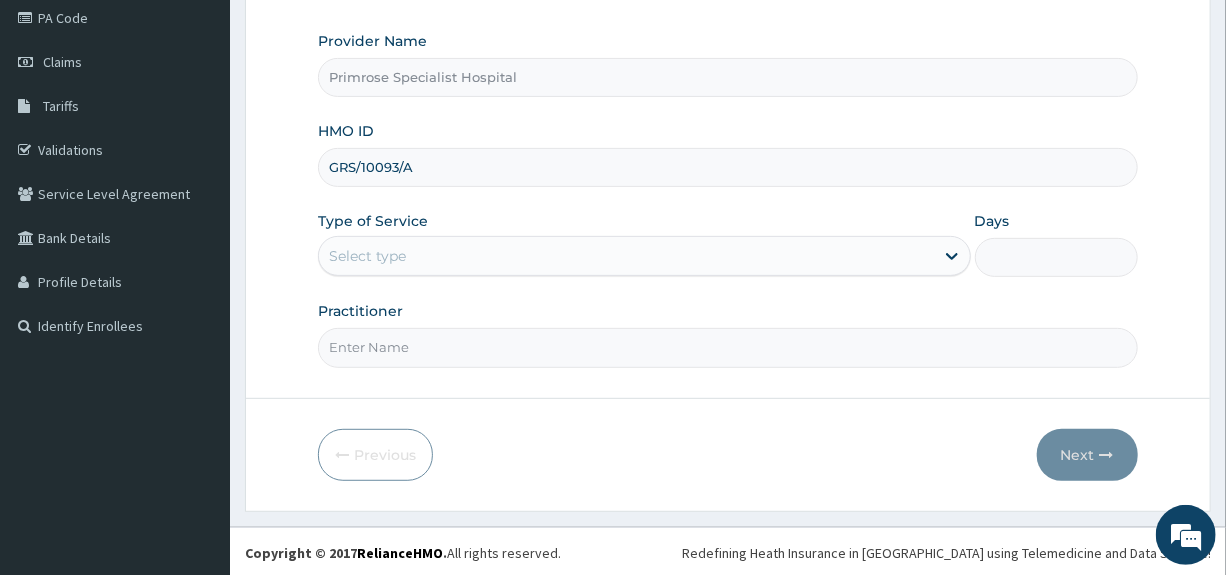 type on "GRS/10093/A" 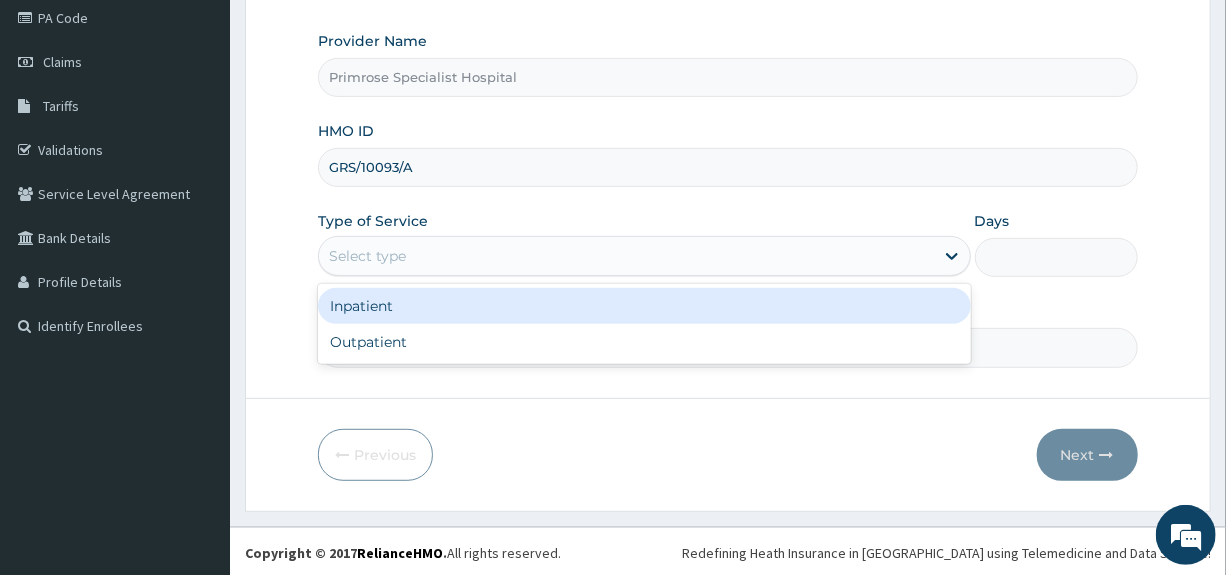 click on "Select type" at bounding box center (626, 256) 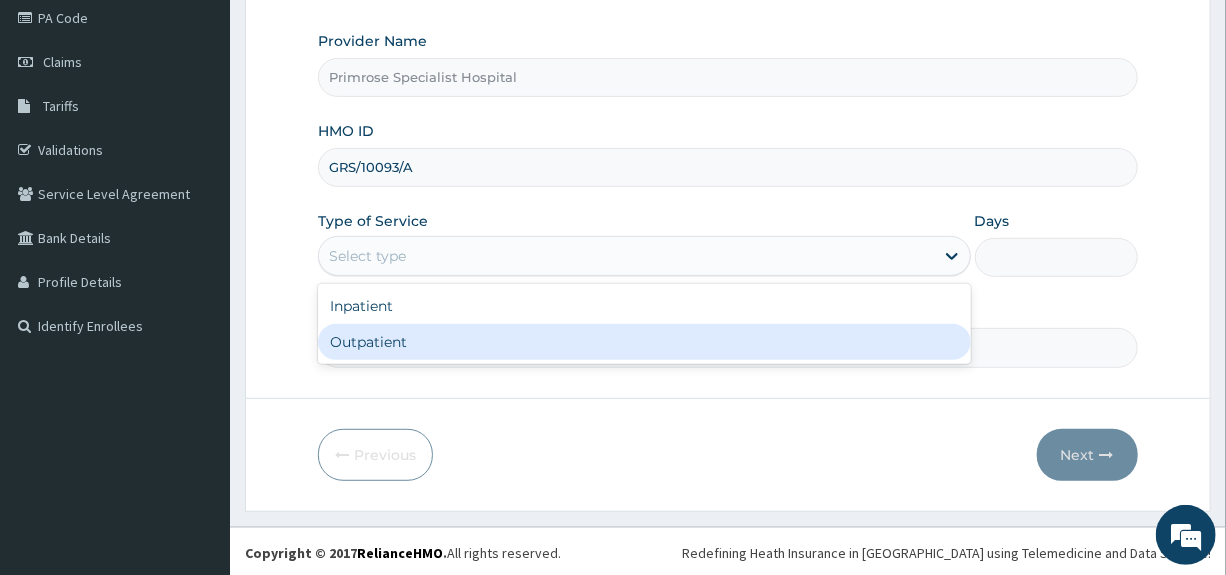 click on "Outpatient" at bounding box center [644, 342] 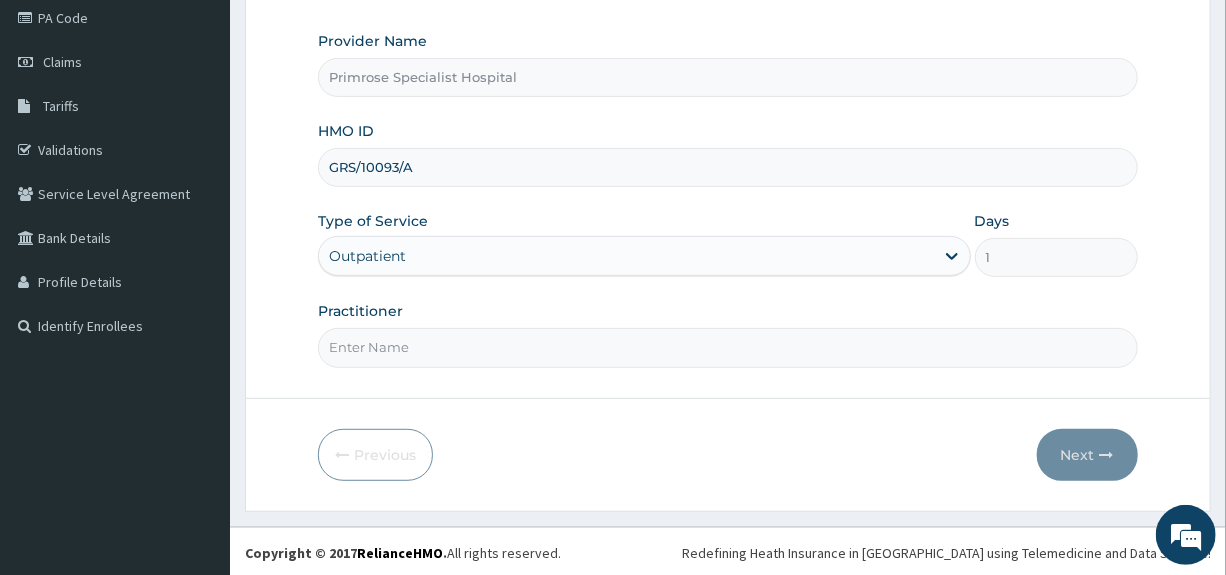 click on "Practitioner" at bounding box center [727, 347] 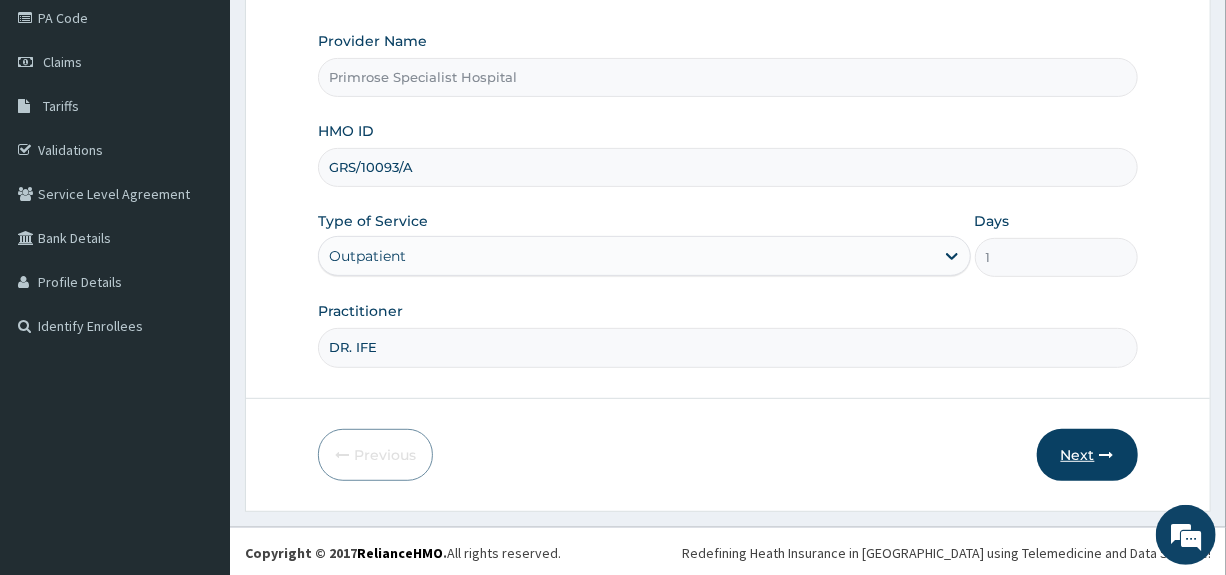 click on "Next" at bounding box center (1087, 455) 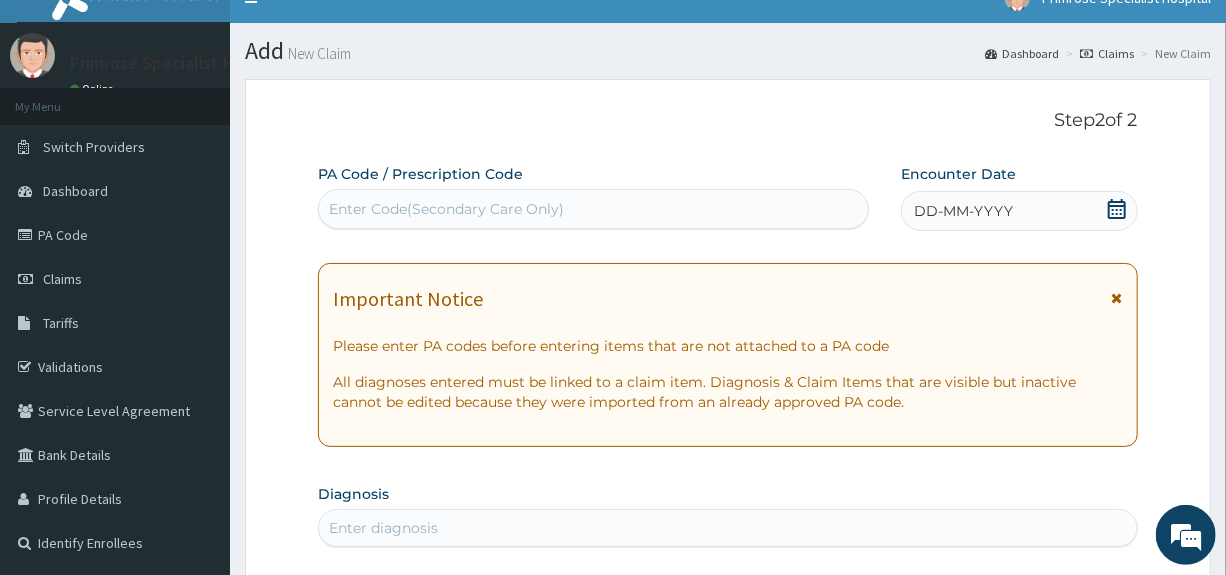 scroll, scrollTop: 0, scrollLeft: 0, axis: both 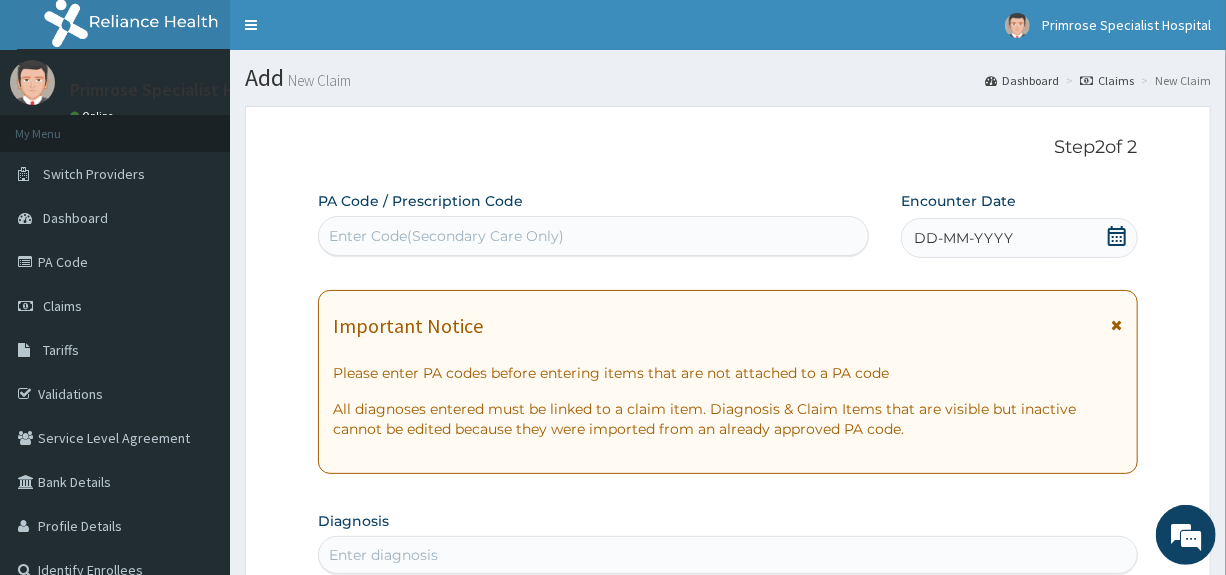click on "Enter Code(Secondary Care Only)" at bounding box center [446, 236] 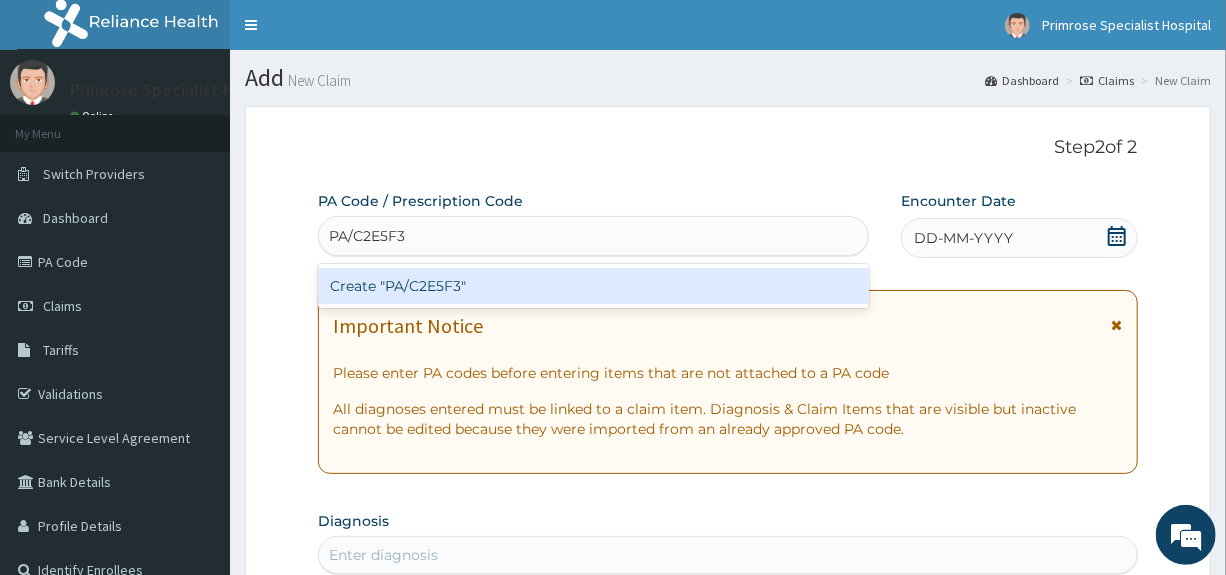 click on "Create "PA/C2E5F3"" at bounding box center (593, 286) 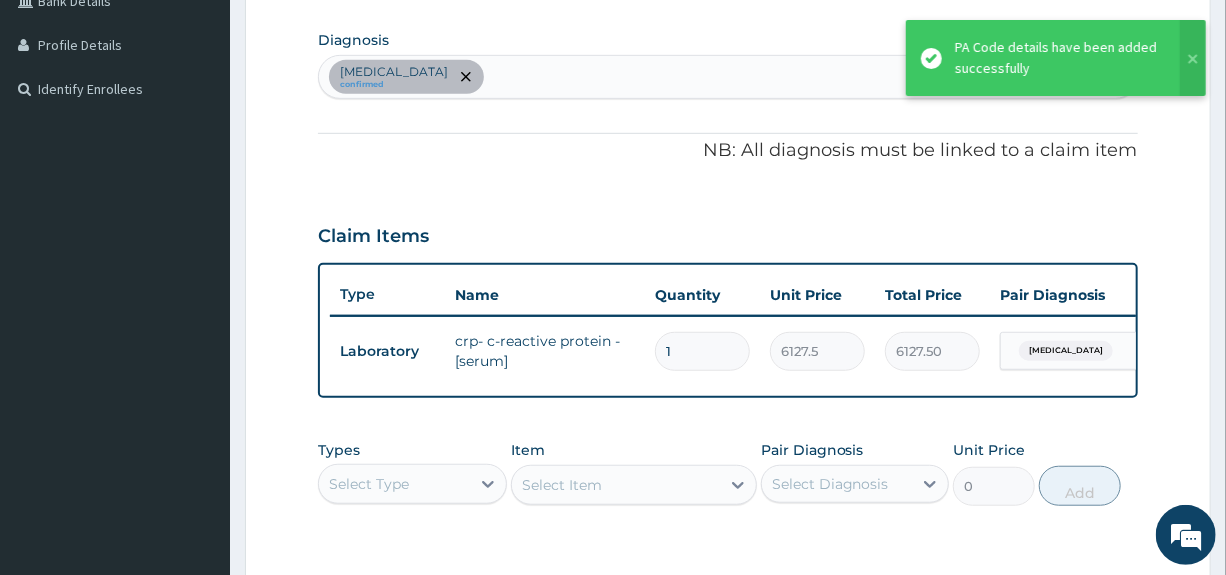 scroll, scrollTop: 477, scrollLeft: 0, axis: vertical 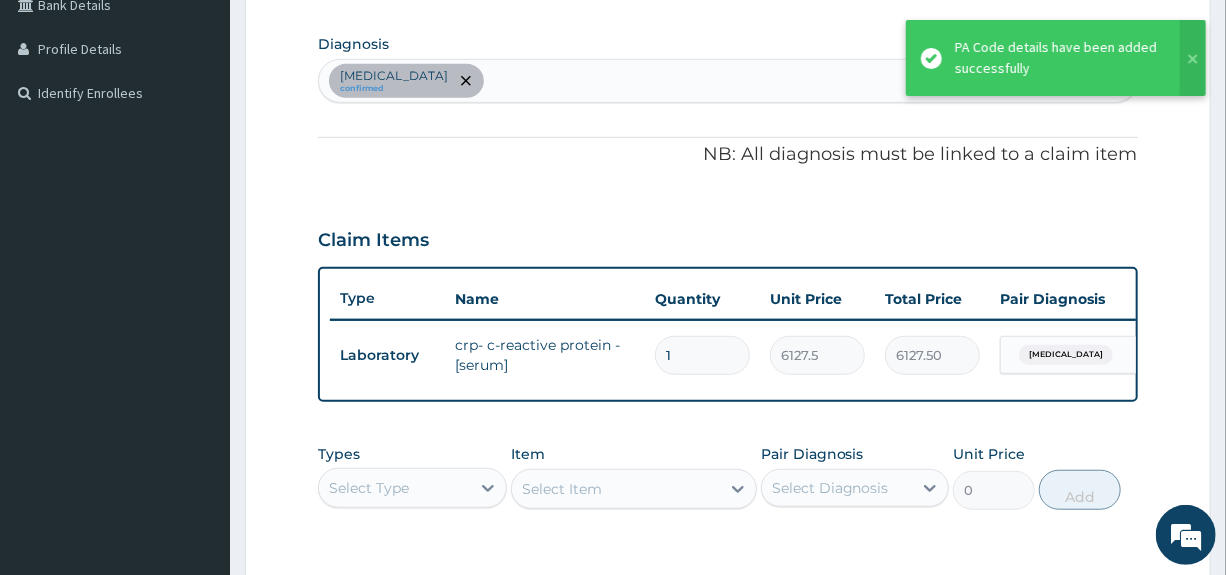 click on "Malaria confirmed" at bounding box center [727, 81] 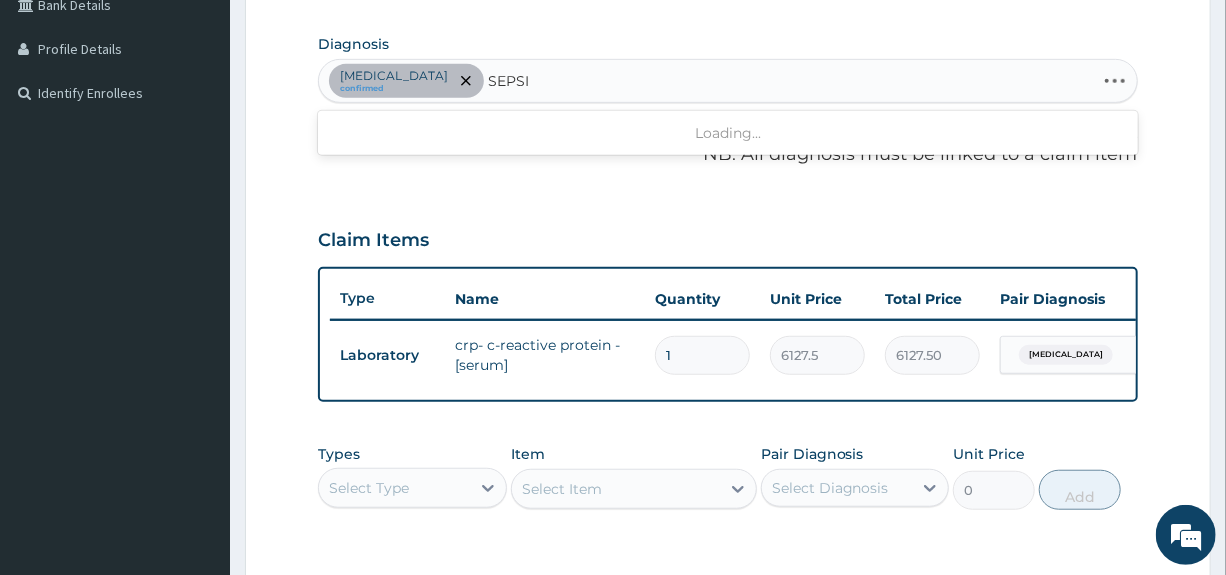 type on "SEPSIS" 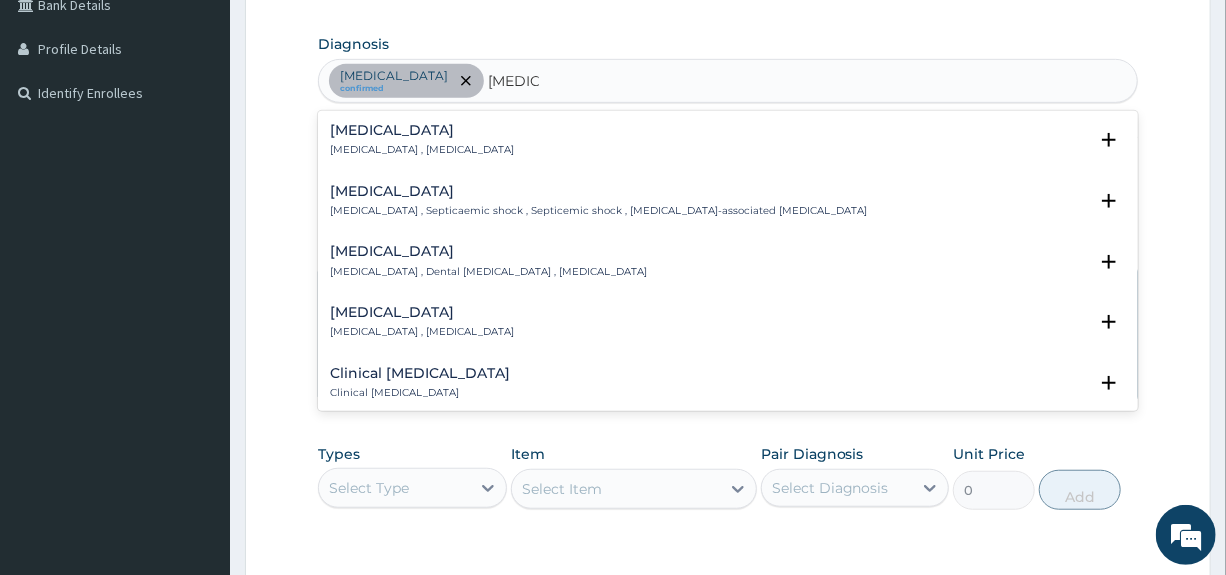 click on "Sepsis Systemic infection , Sepsis" at bounding box center [422, 140] 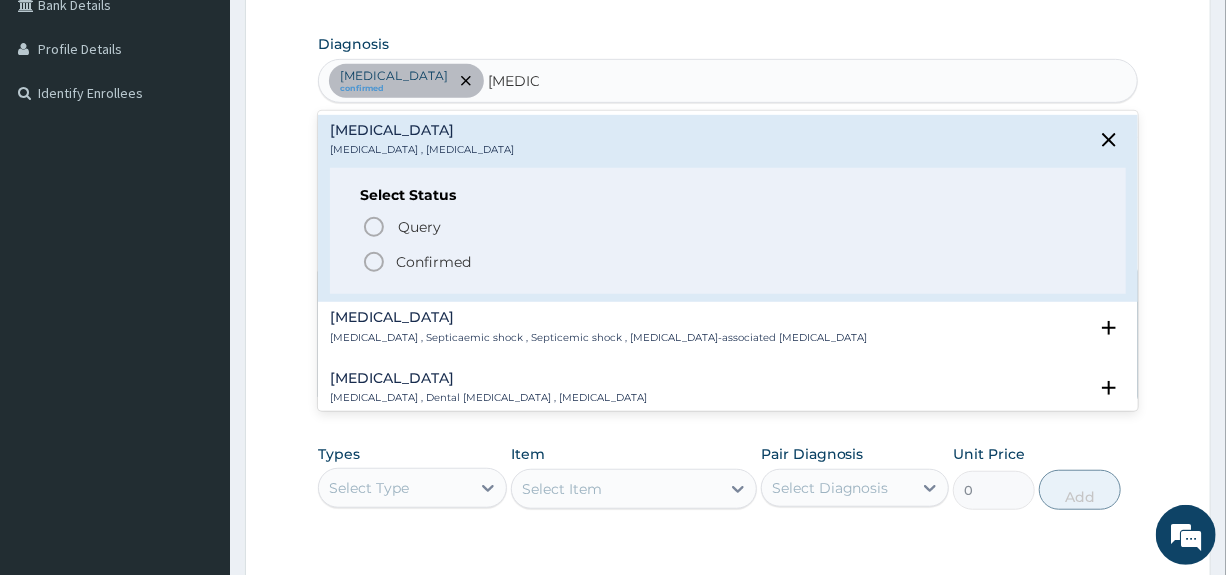 click on "Confirmed" at bounding box center [433, 262] 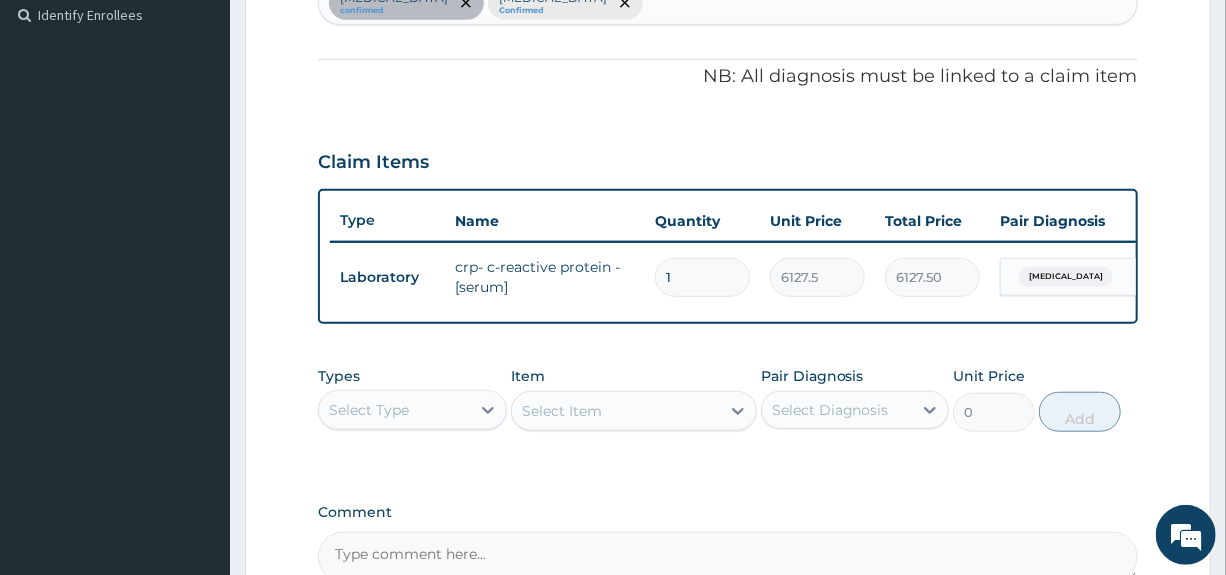 scroll, scrollTop: 786, scrollLeft: 0, axis: vertical 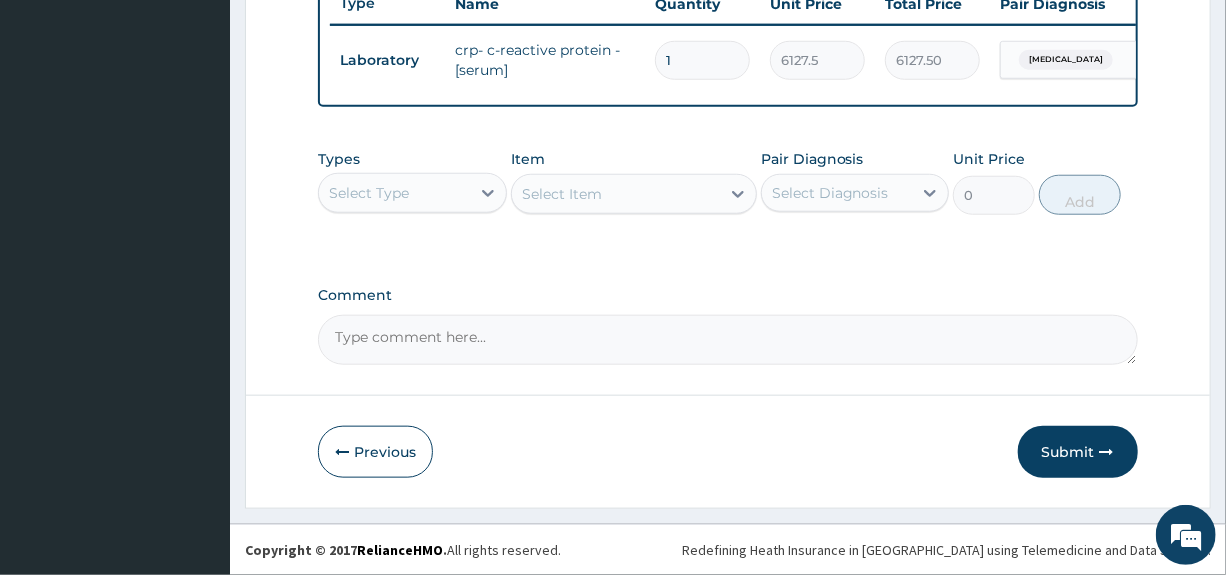 click on "Select Type" at bounding box center [394, 193] 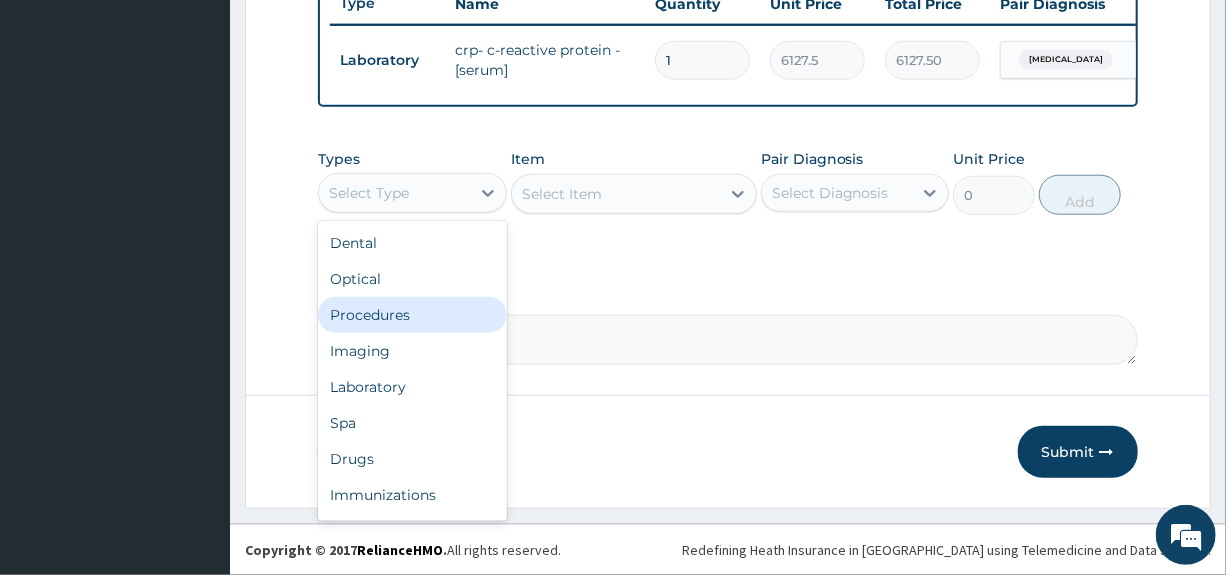 click on "Procedures" at bounding box center [412, 315] 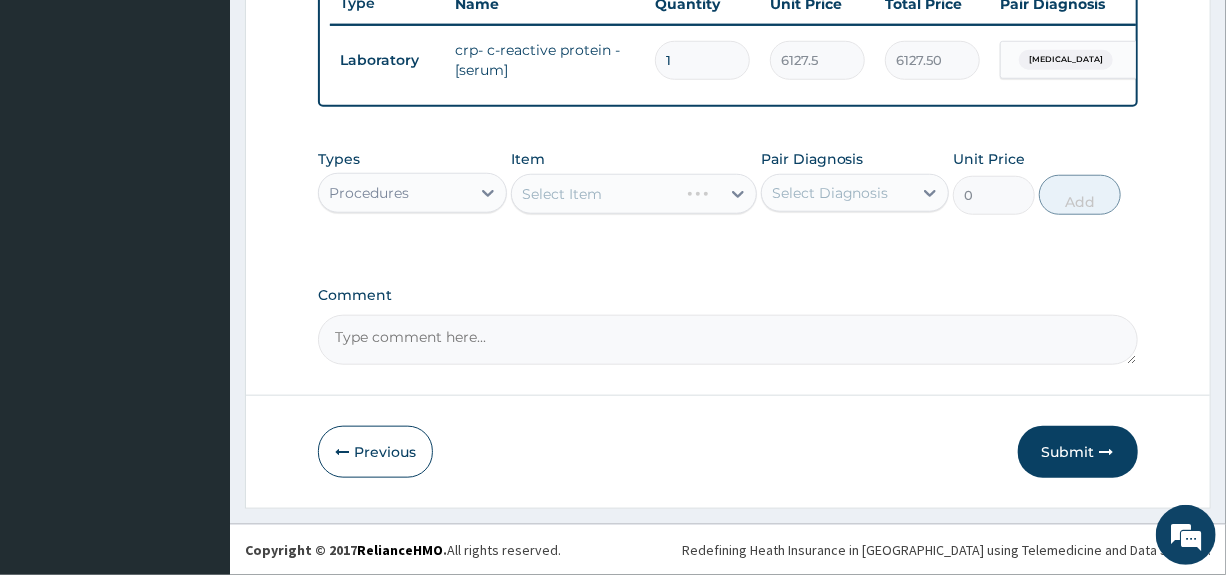 click on "Select Diagnosis" at bounding box center (830, 193) 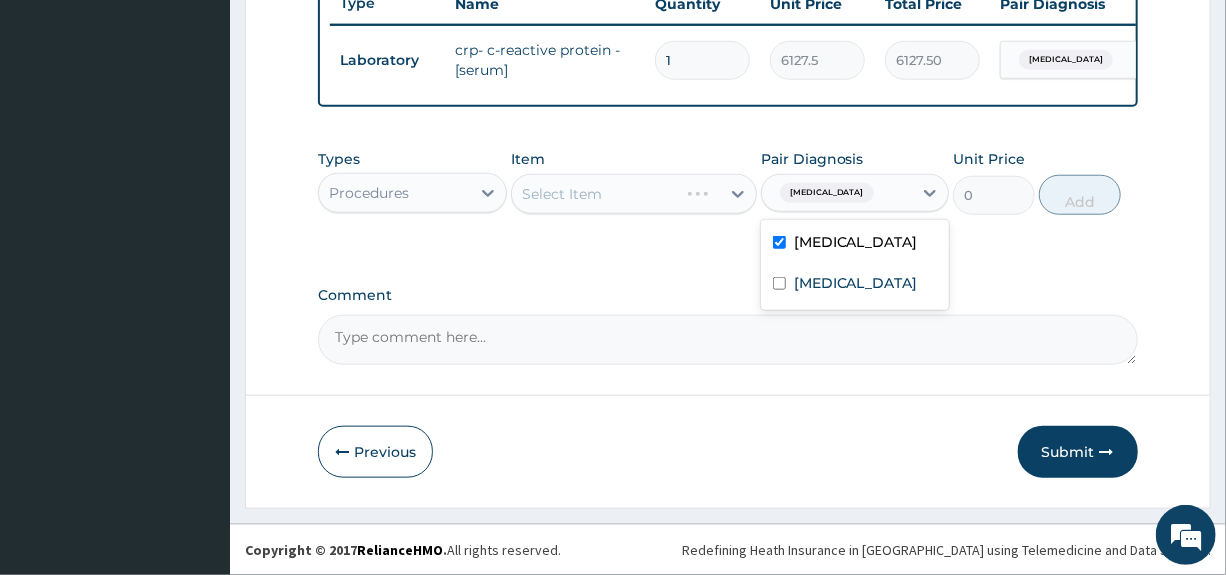 checkbox on "true" 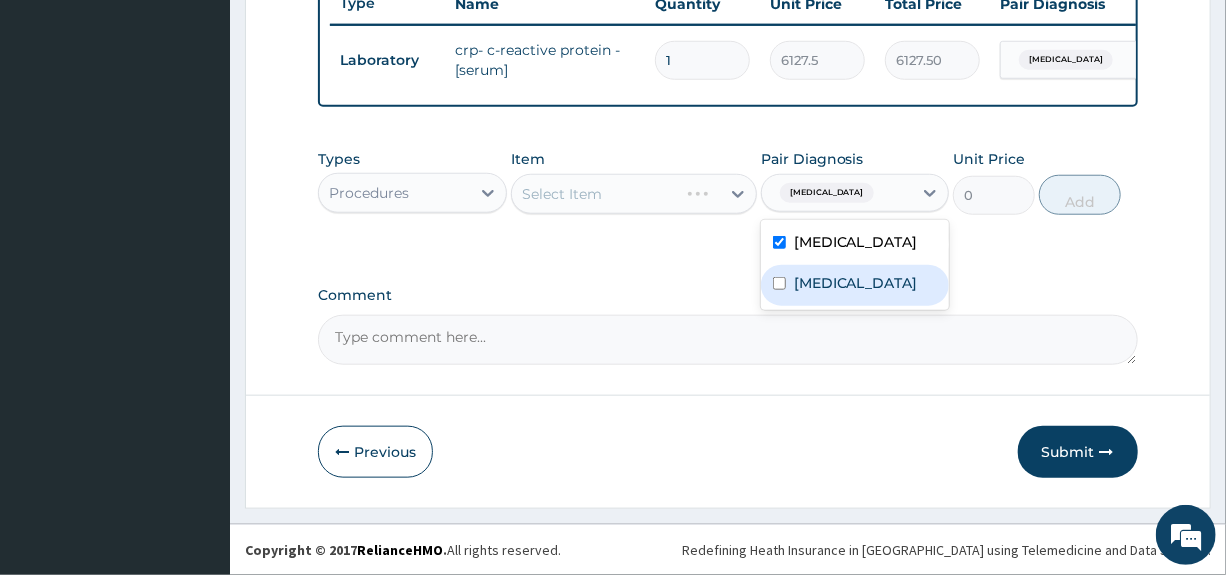 click on "Sepsis" at bounding box center [856, 283] 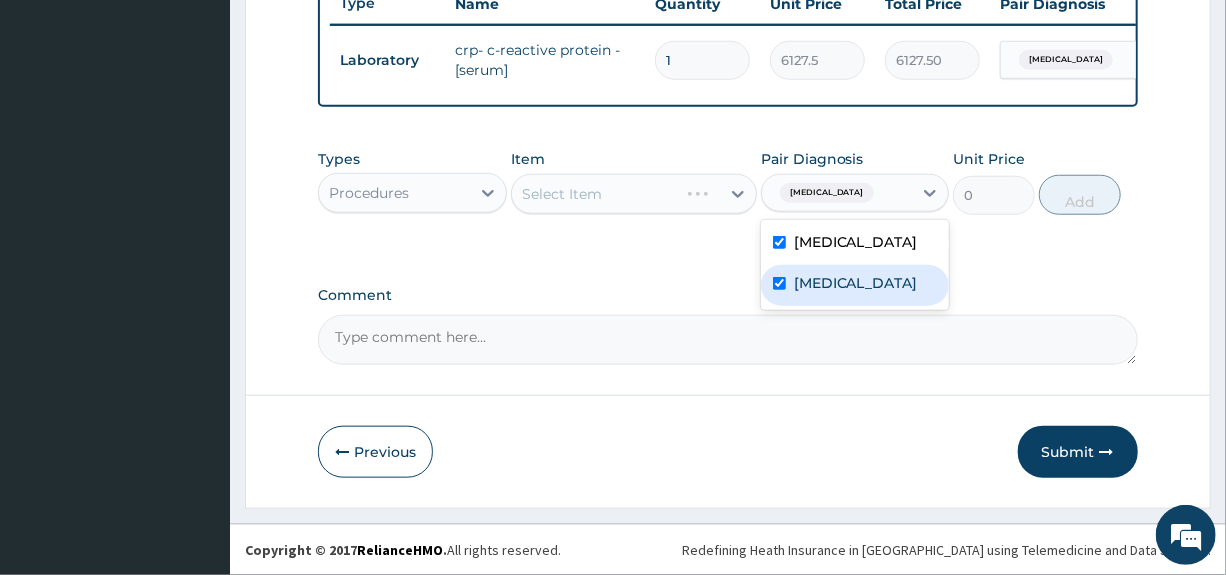 checkbox on "true" 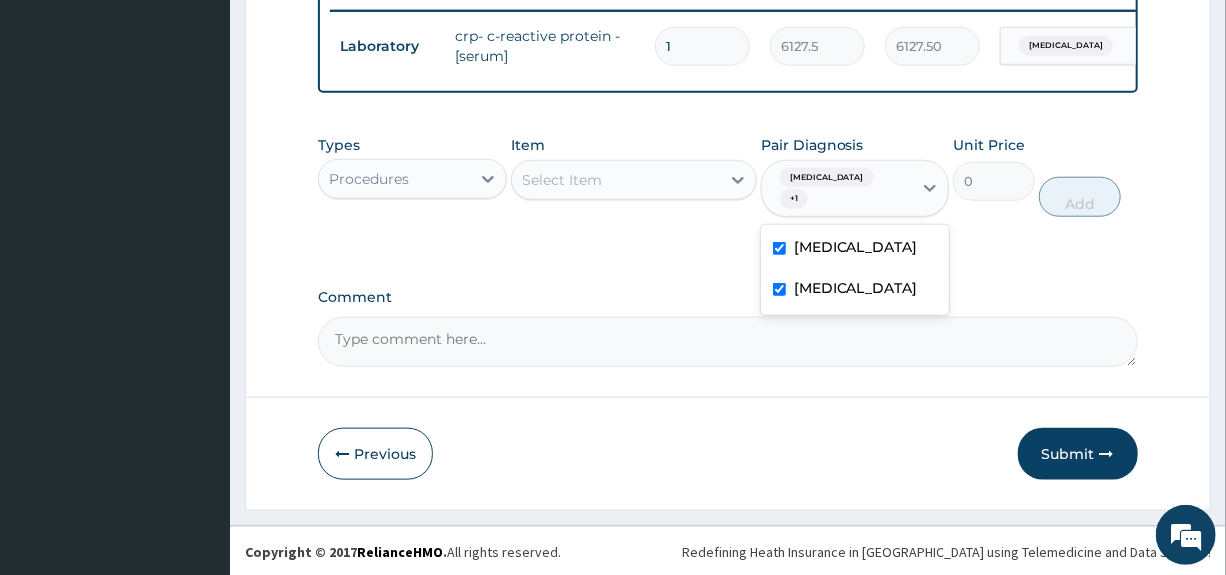 click on "Select Item" at bounding box center [616, 180] 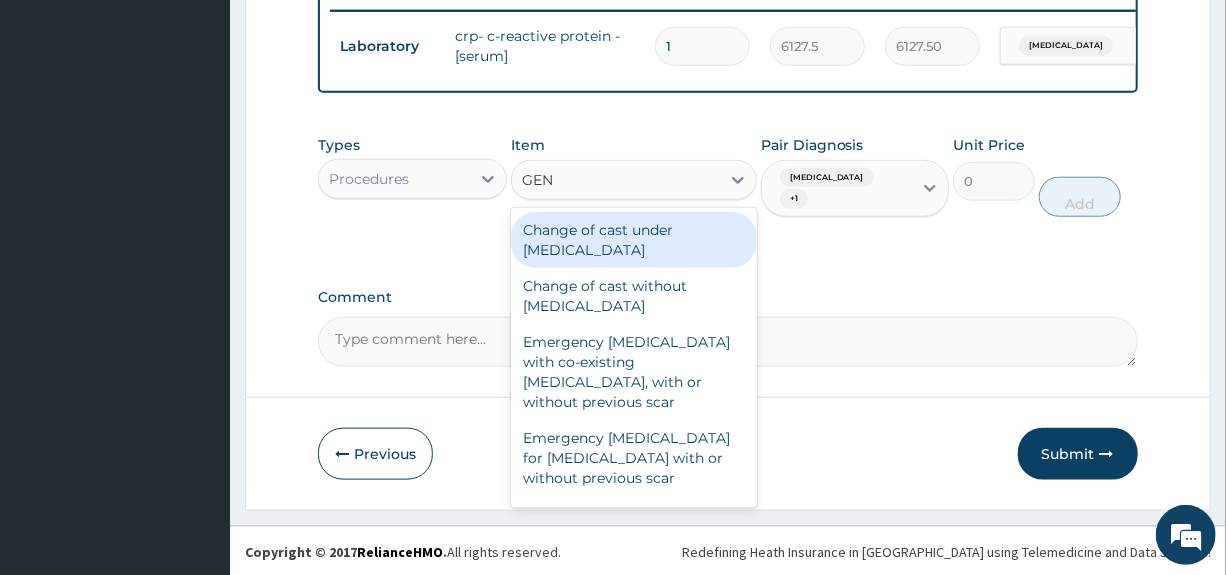 type on "GENE" 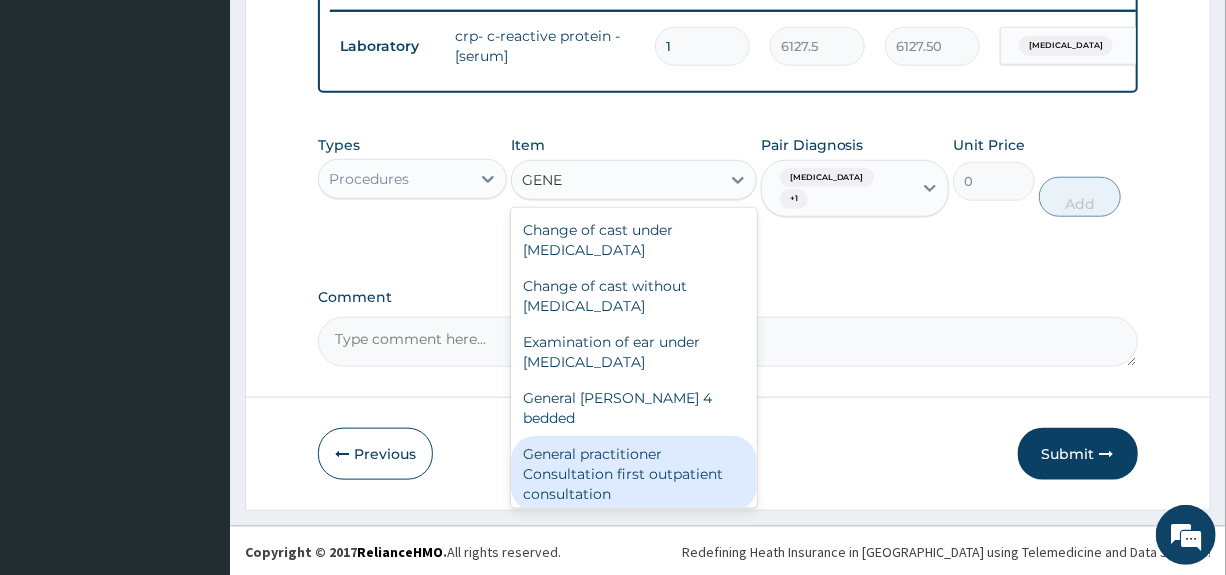 click on "General practitioner Consultation first outpatient consultation" at bounding box center (634, 474) 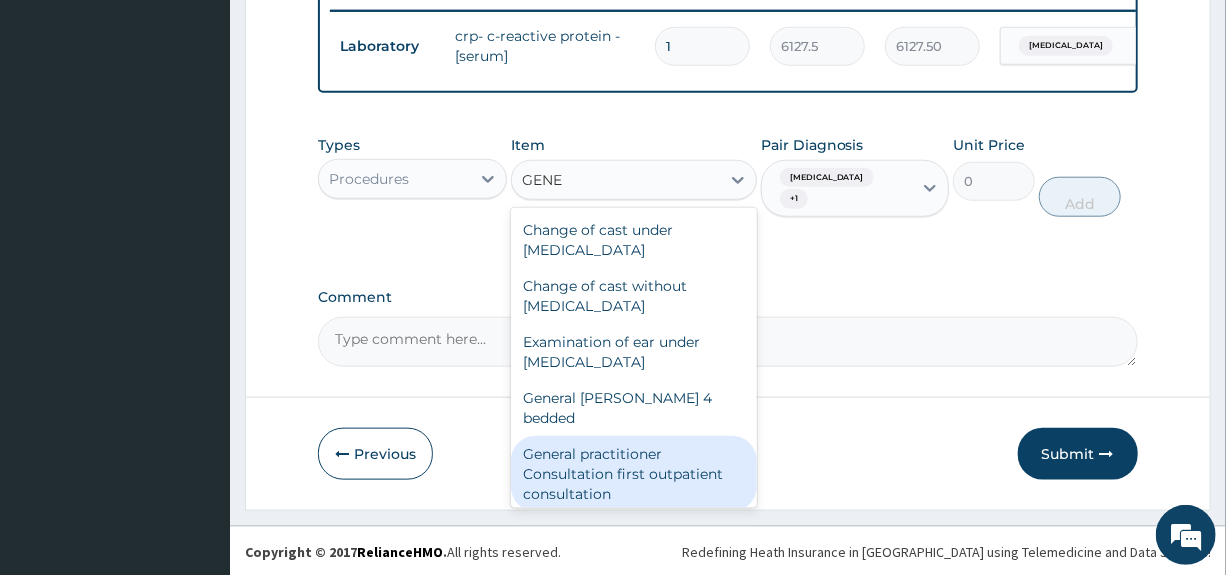 type 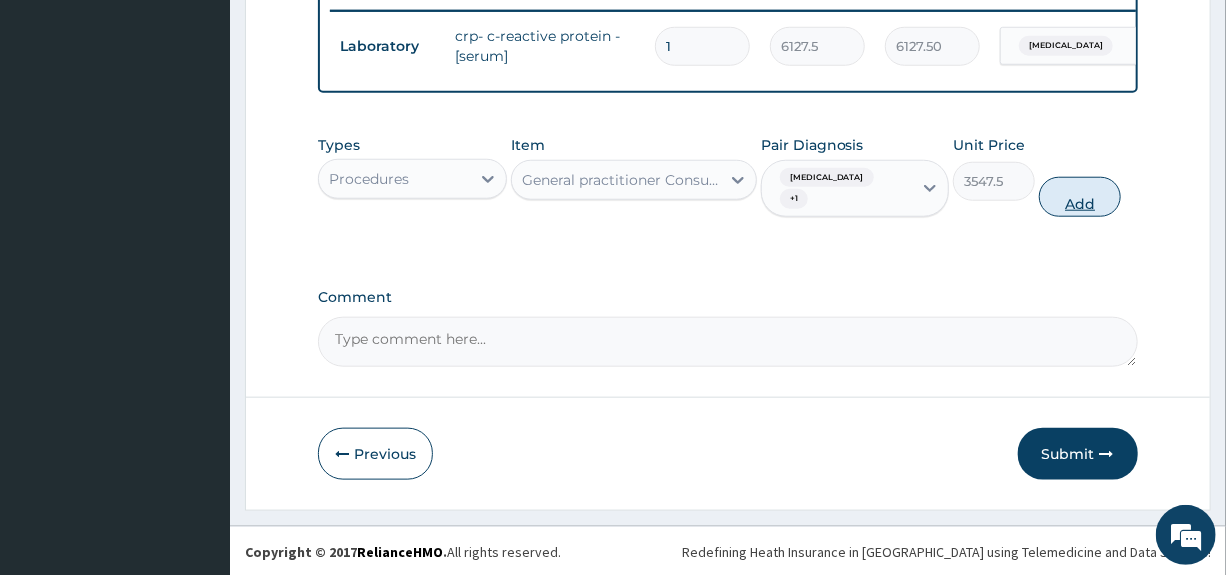 click on "Add" at bounding box center [1080, 197] 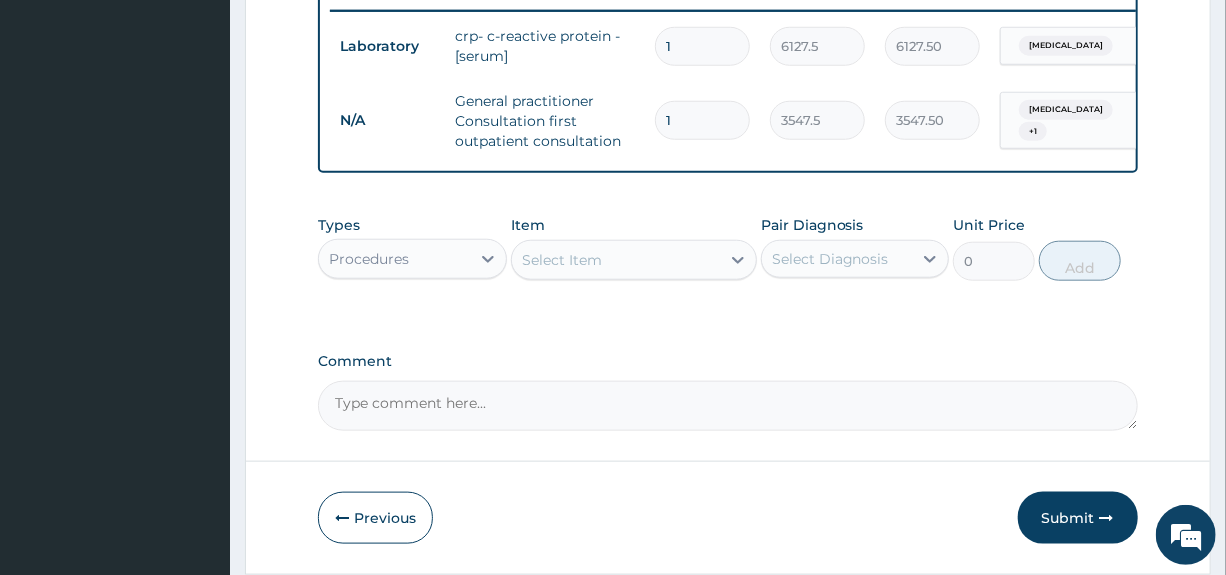 click on "Procedures" at bounding box center (394, 259) 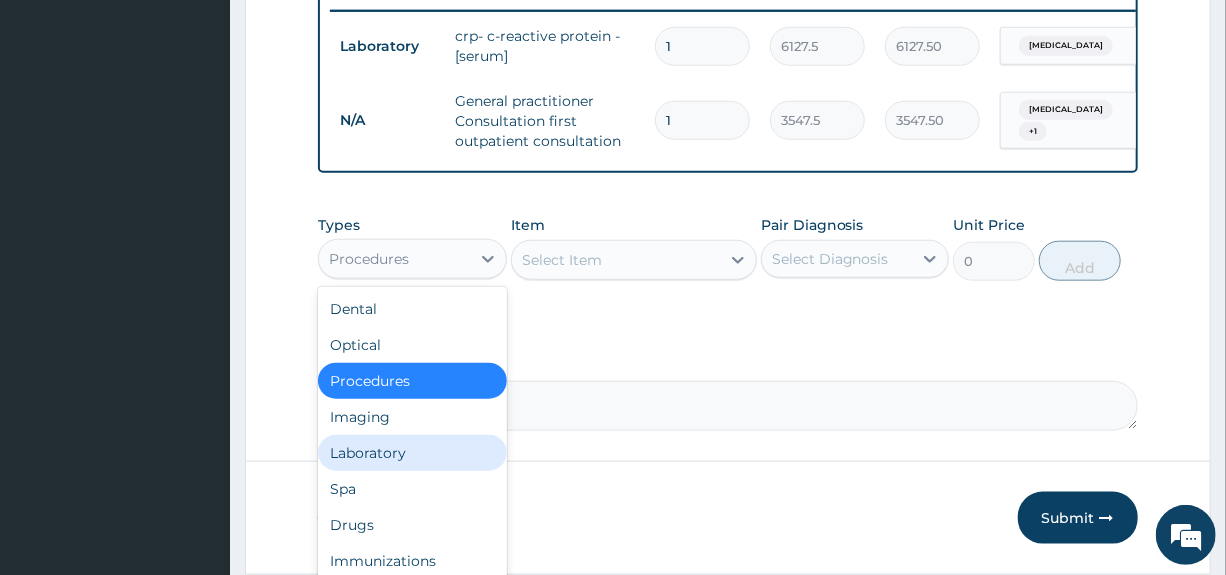 click on "Laboratory" at bounding box center [412, 453] 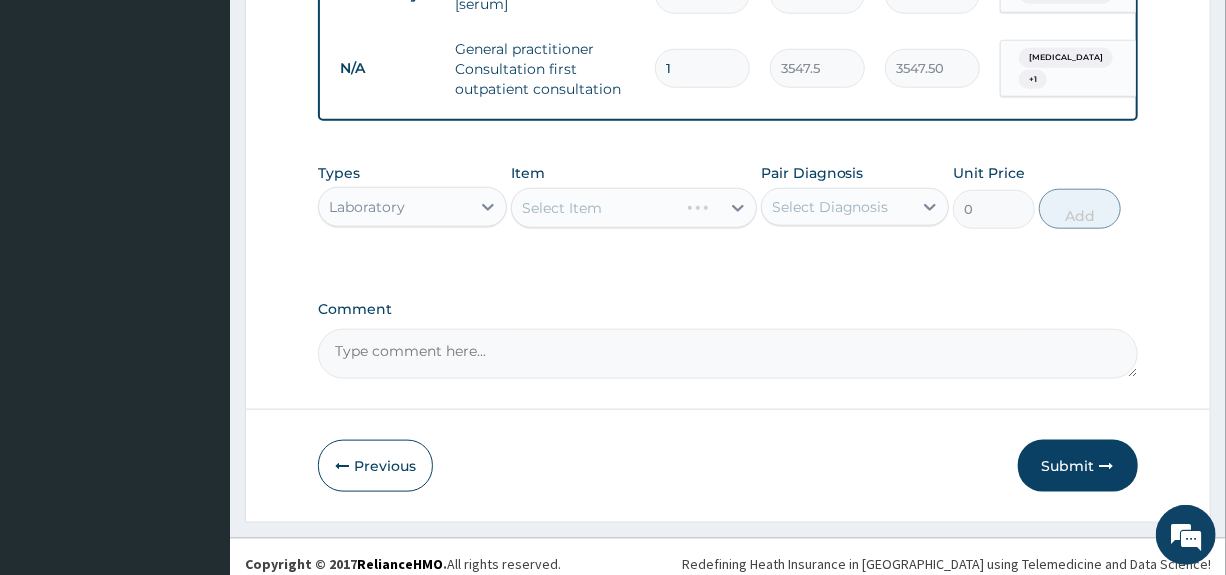 scroll, scrollTop: 866, scrollLeft: 0, axis: vertical 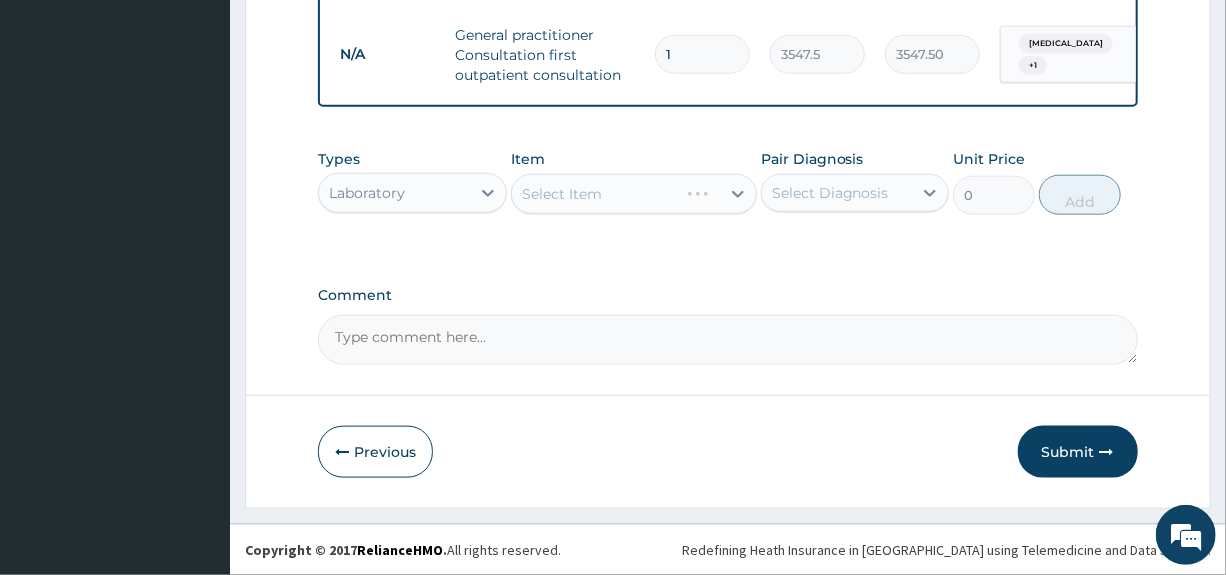 click on "Select Item" at bounding box center (562, 194) 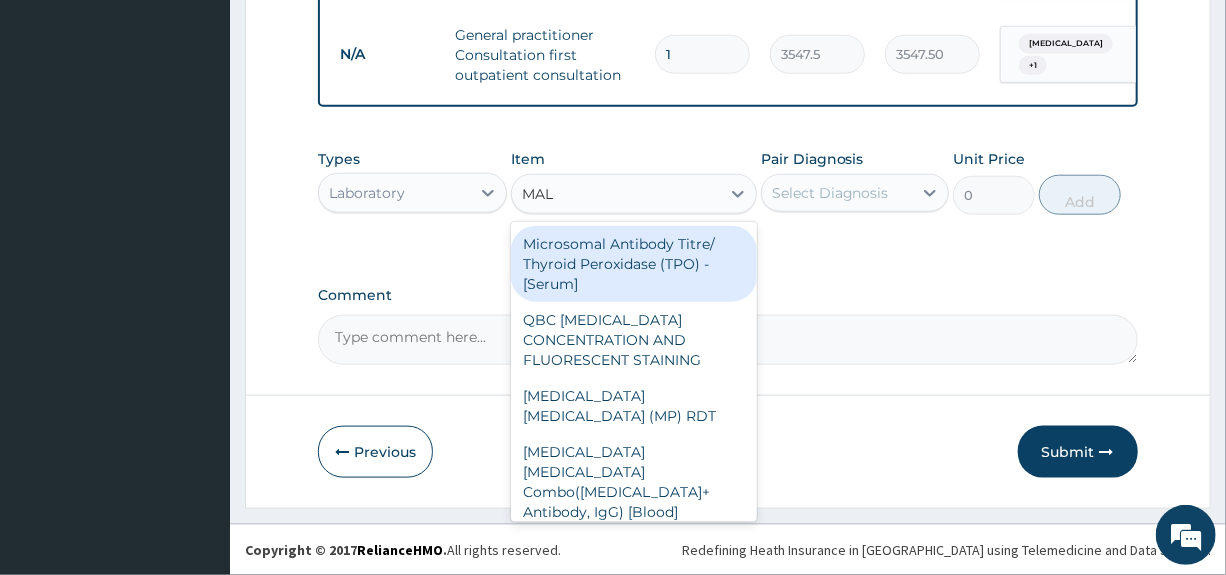 type on "MALA" 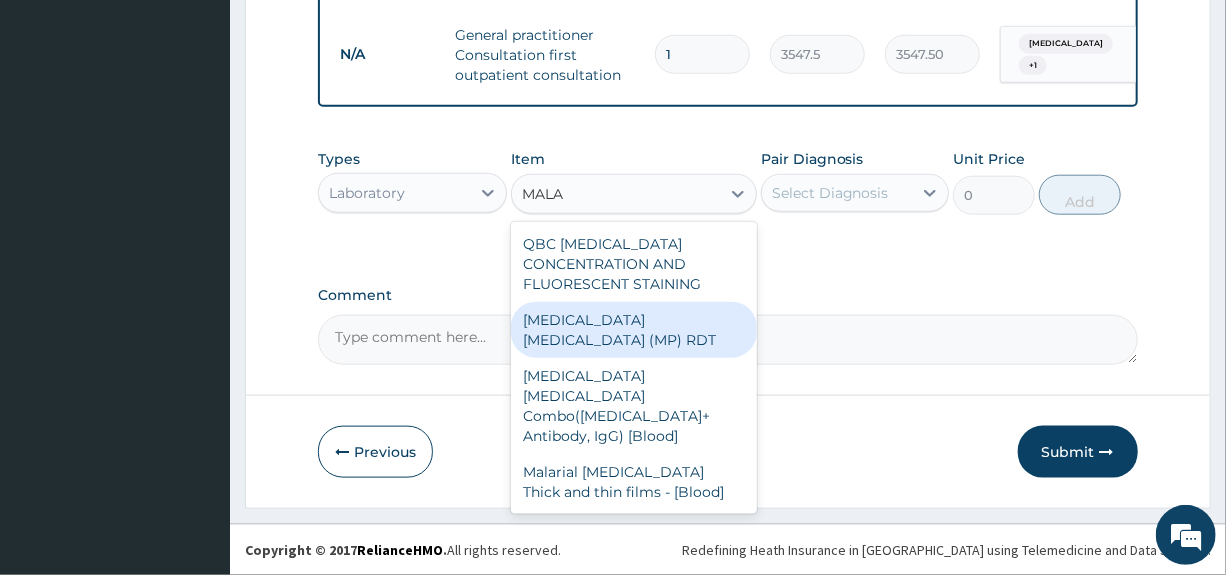 click on "MALARIA PARASITE (MP) RDT" at bounding box center (634, 330) 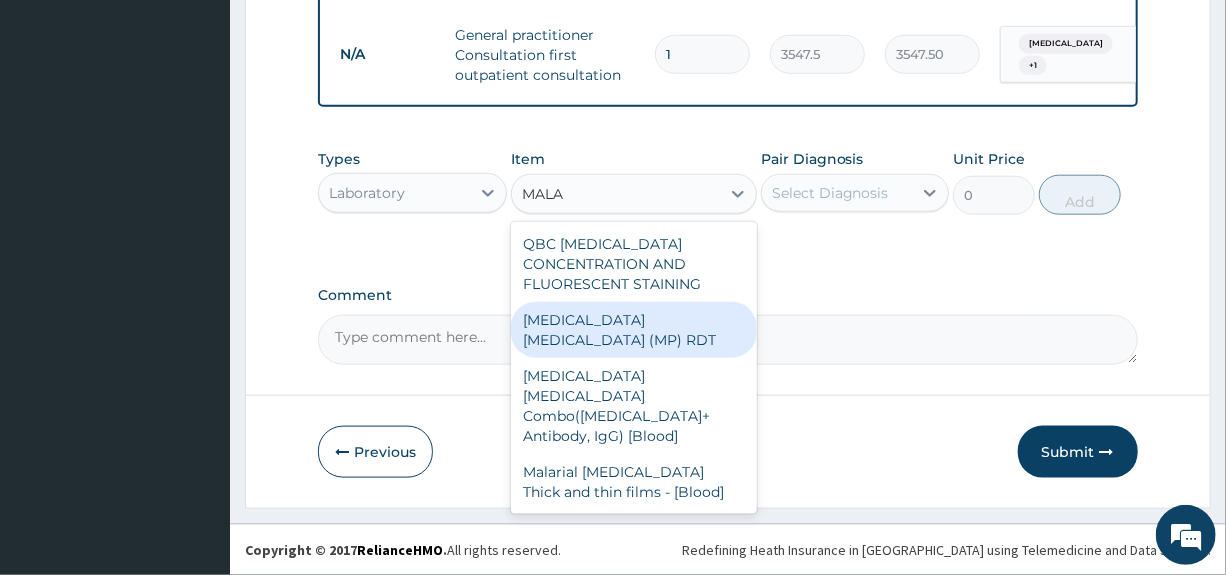 type 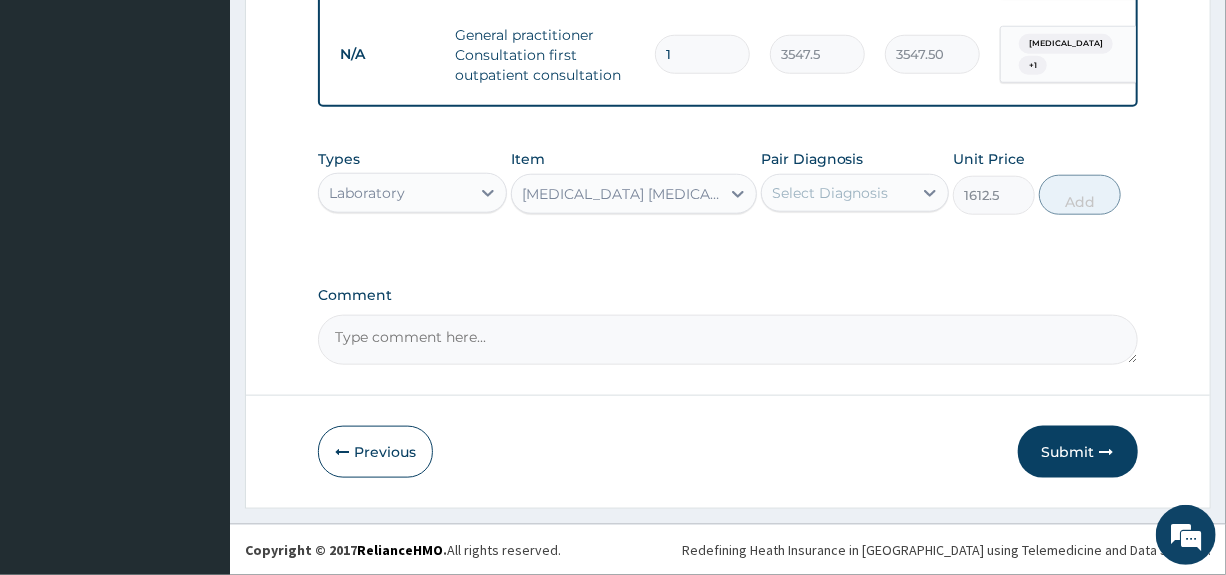 click on "Select Diagnosis" at bounding box center [830, 193] 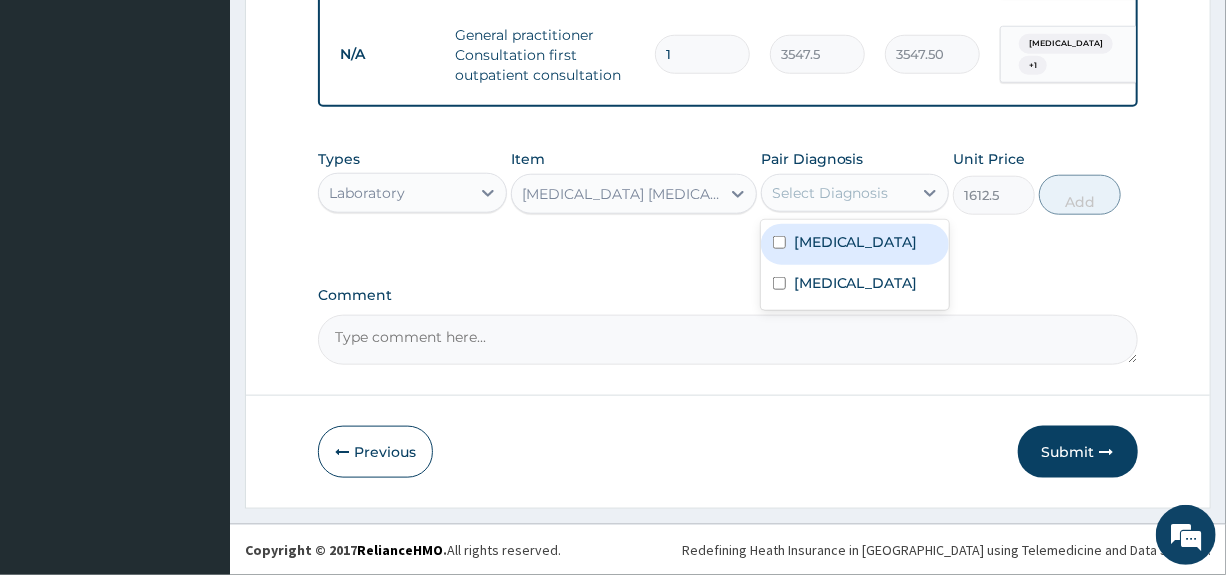 click on "Malaria" at bounding box center [856, 242] 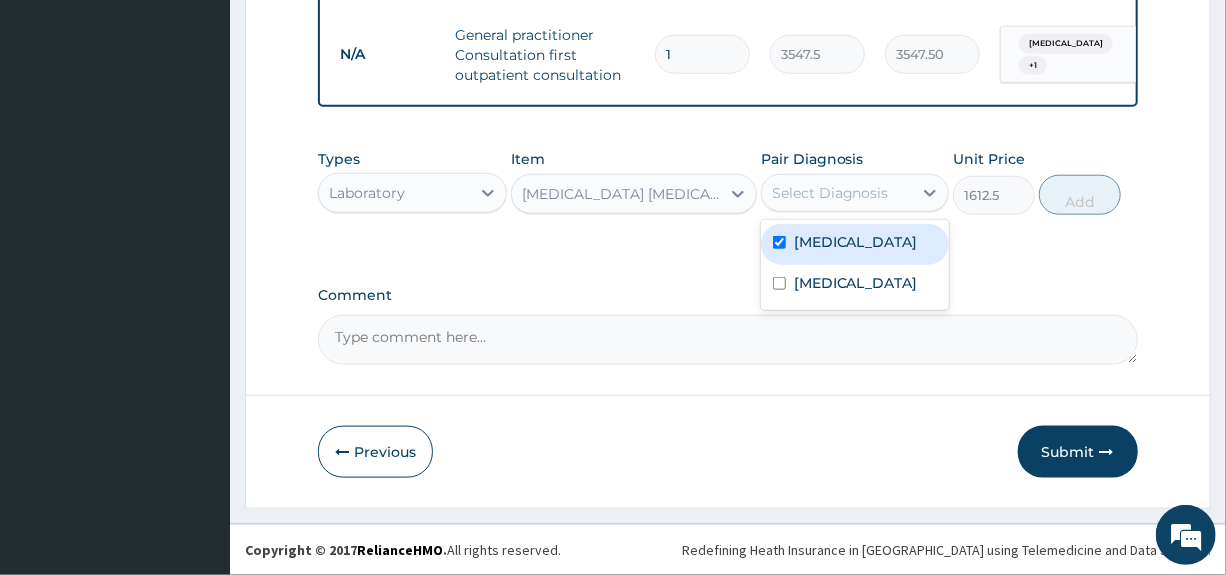 checkbox on "true" 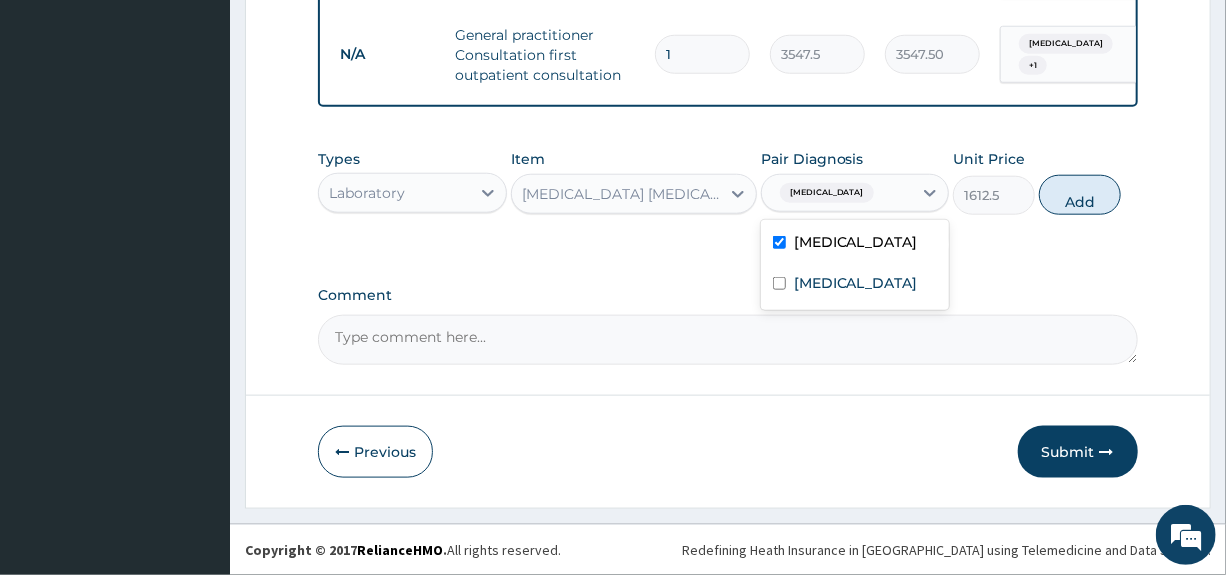 drag, startPoint x: 1070, startPoint y: 193, endPoint x: 1027, endPoint y: 195, distance: 43.046486 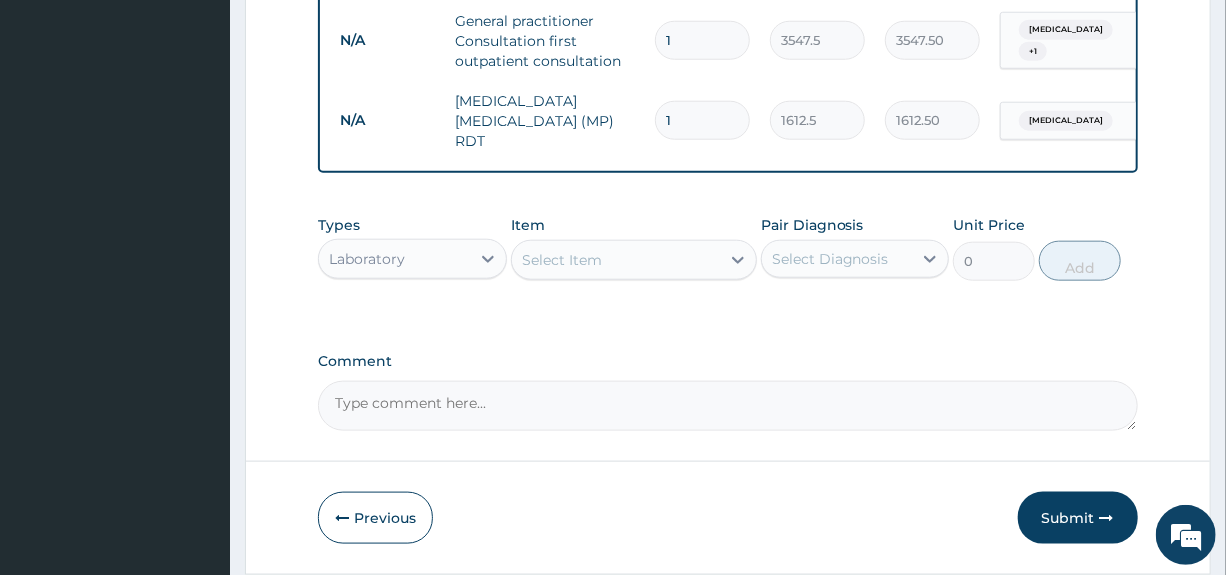 click on "Select Item" at bounding box center (616, 260) 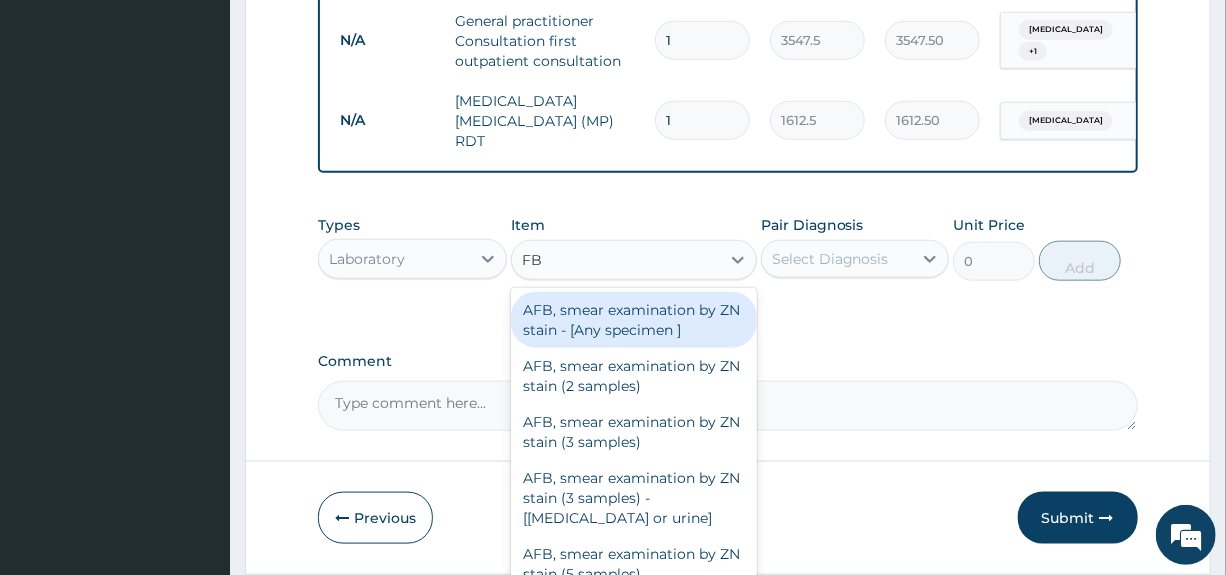 type on "FBC" 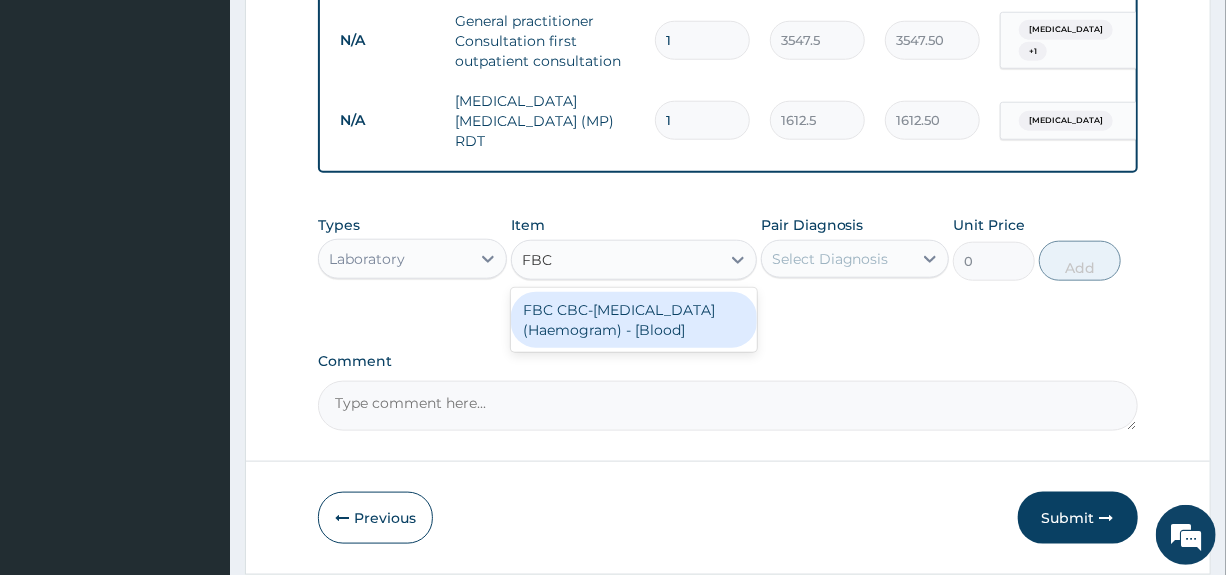 drag, startPoint x: 584, startPoint y: 323, endPoint x: 755, endPoint y: 297, distance: 172.96532 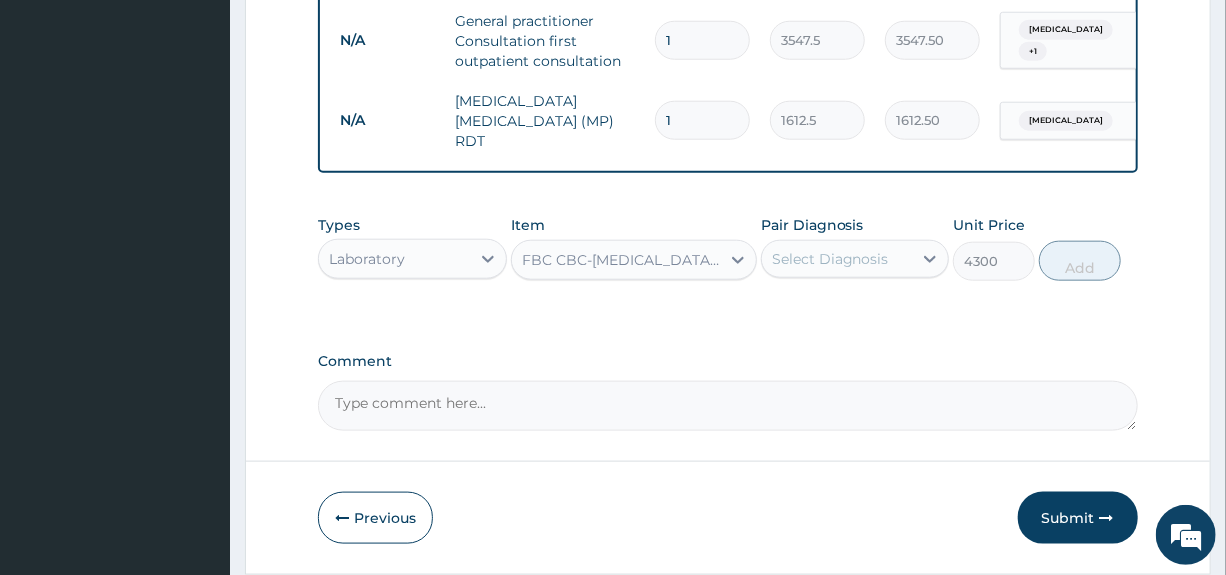 click on "Select Diagnosis" at bounding box center [830, 259] 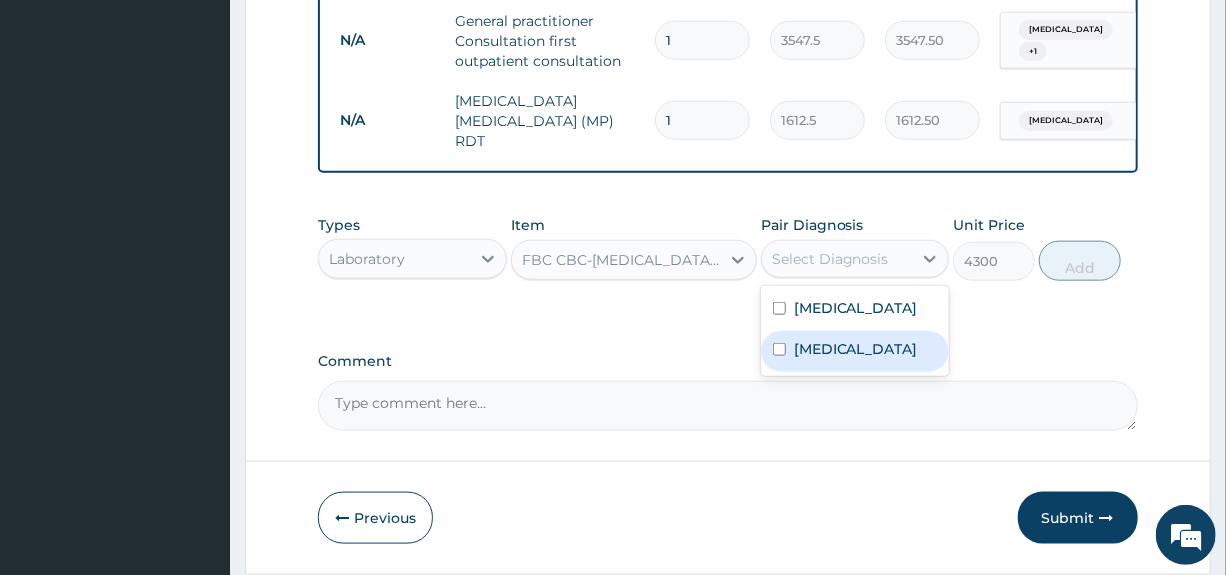 drag, startPoint x: 819, startPoint y: 351, endPoint x: 975, endPoint y: 303, distance: 163.21765 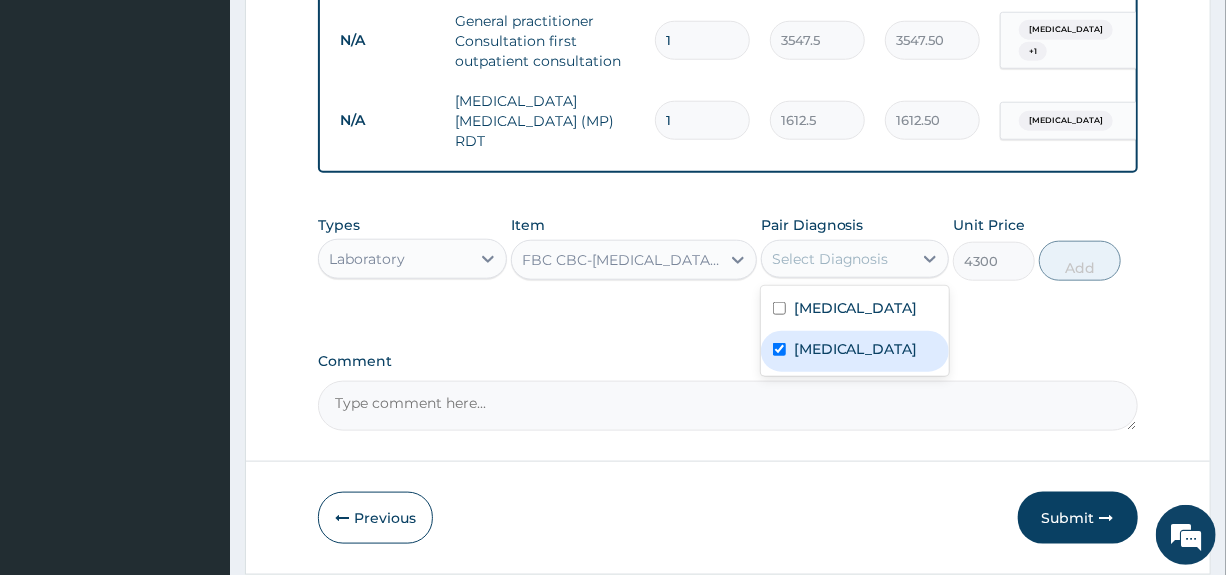 checkbox on "true" 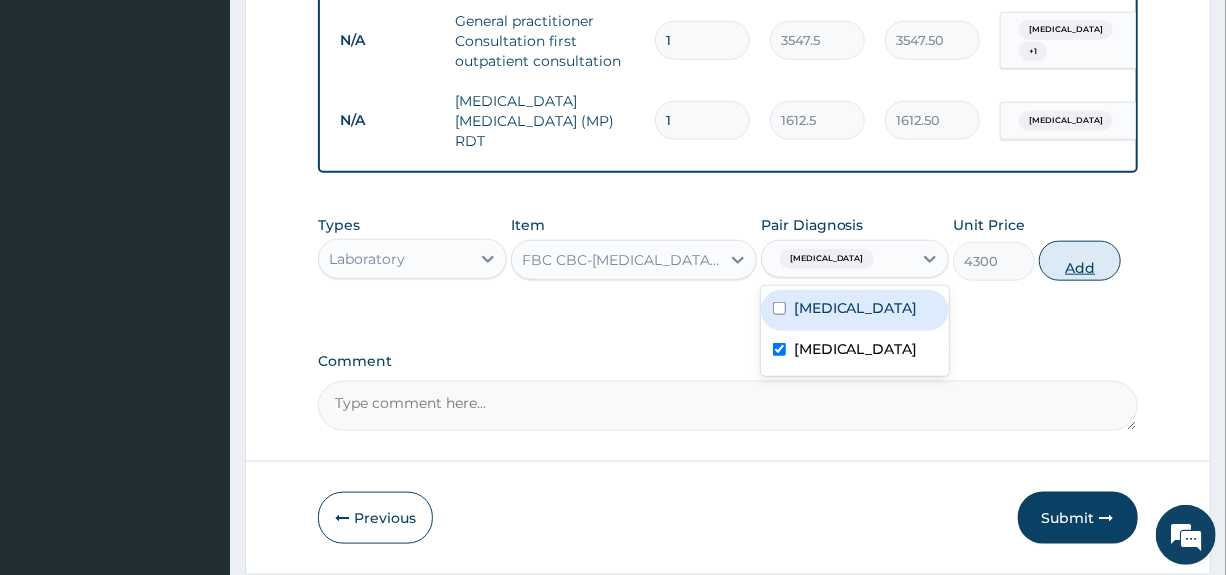 click on "Add" at bounding box center (1080, 261) 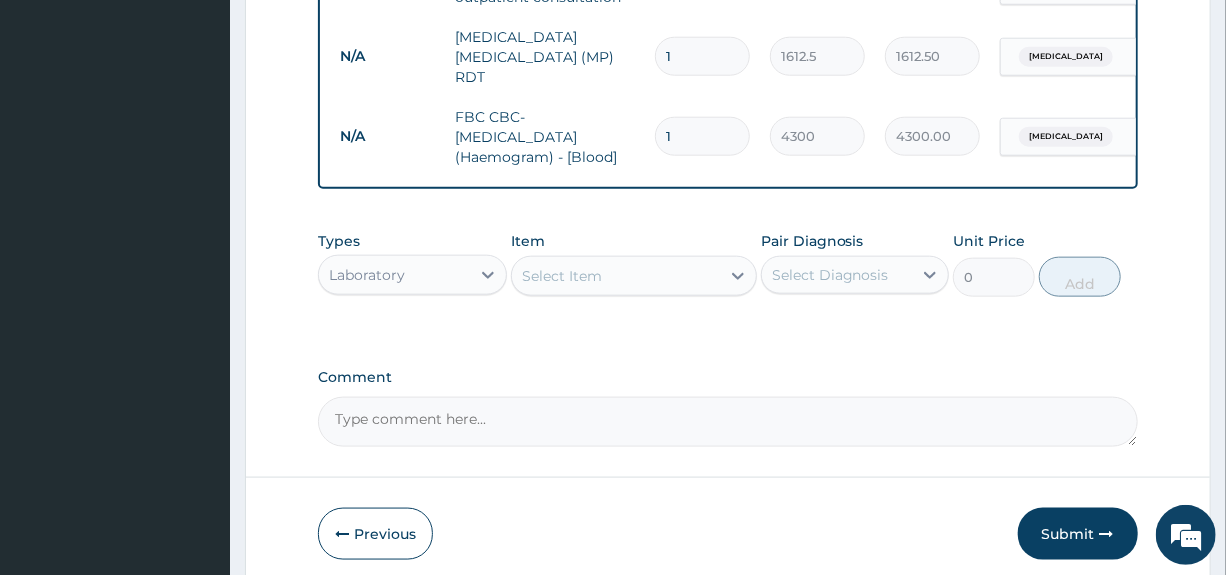 scroll, scrollTop: 966, scrollLeft: 0, axis: vertical 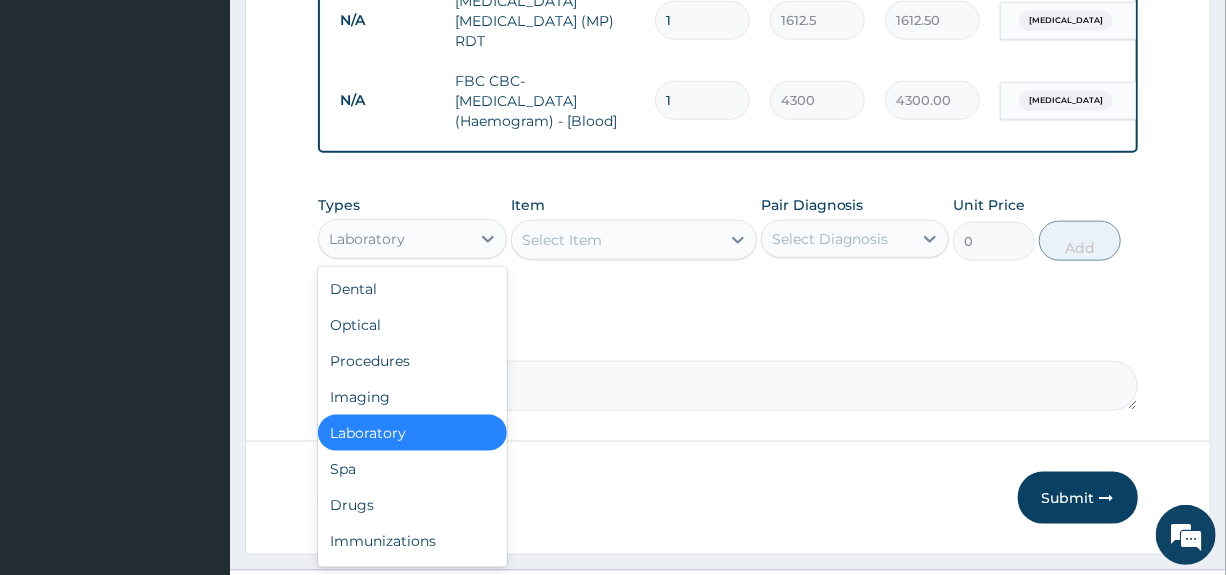 click on "Laboratory" at bounding box center [394, 239] 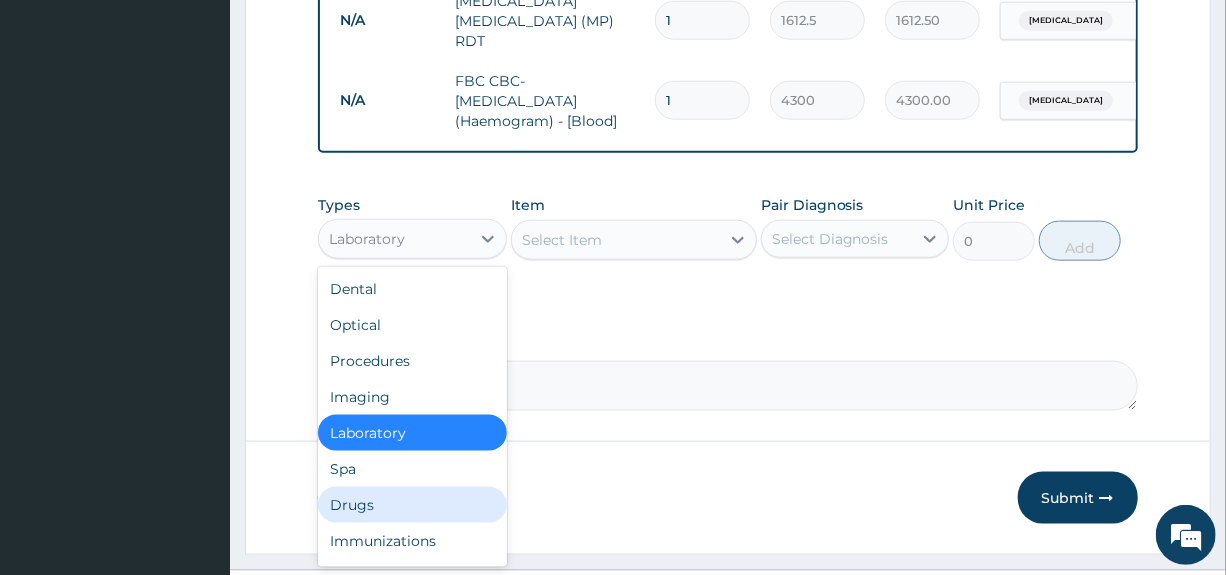 drag, startPoint x: 373, startPoint y: 511, endPoint x: 598, endPoint y: 392, distance: 254.53094 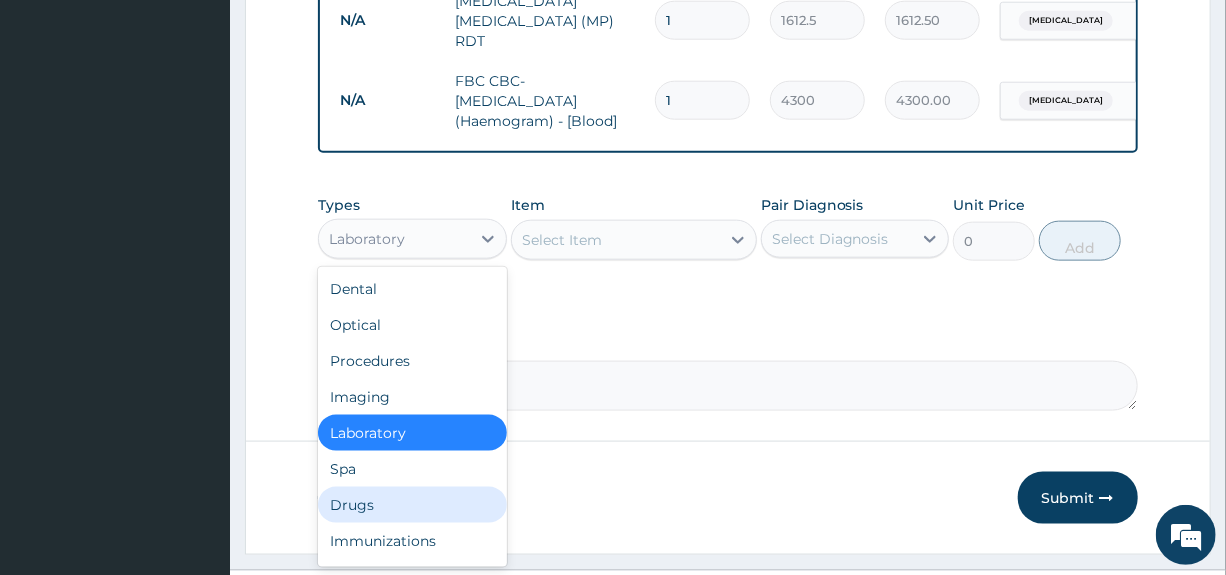 click on "Drugs" at bounding box center (412, 505) 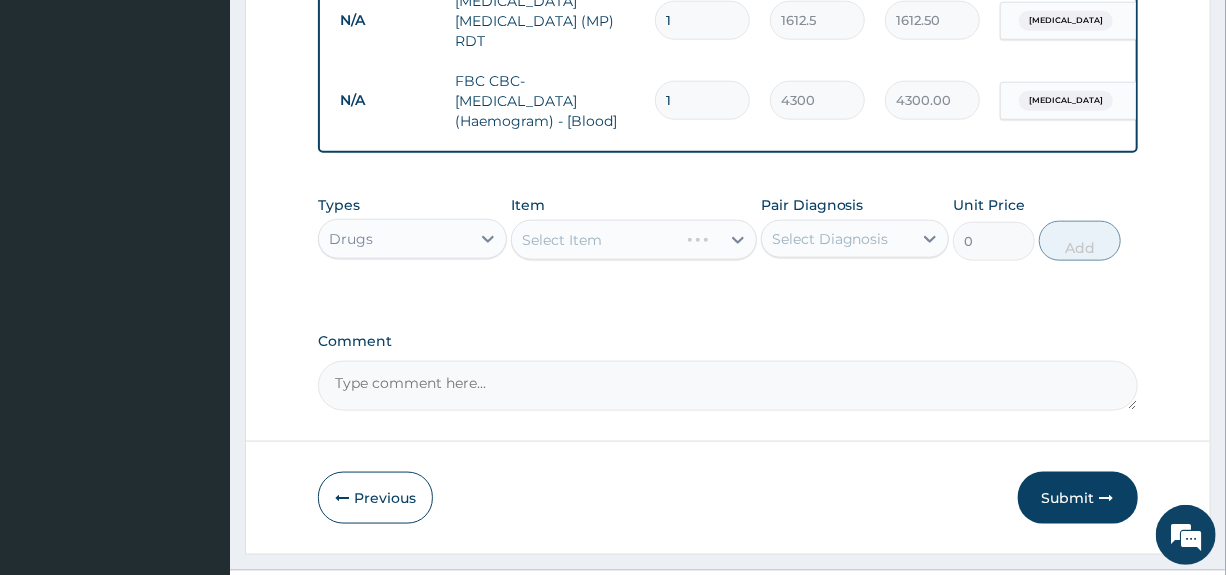 click on "Select Diagnosis" at bounding box center [837, 239] 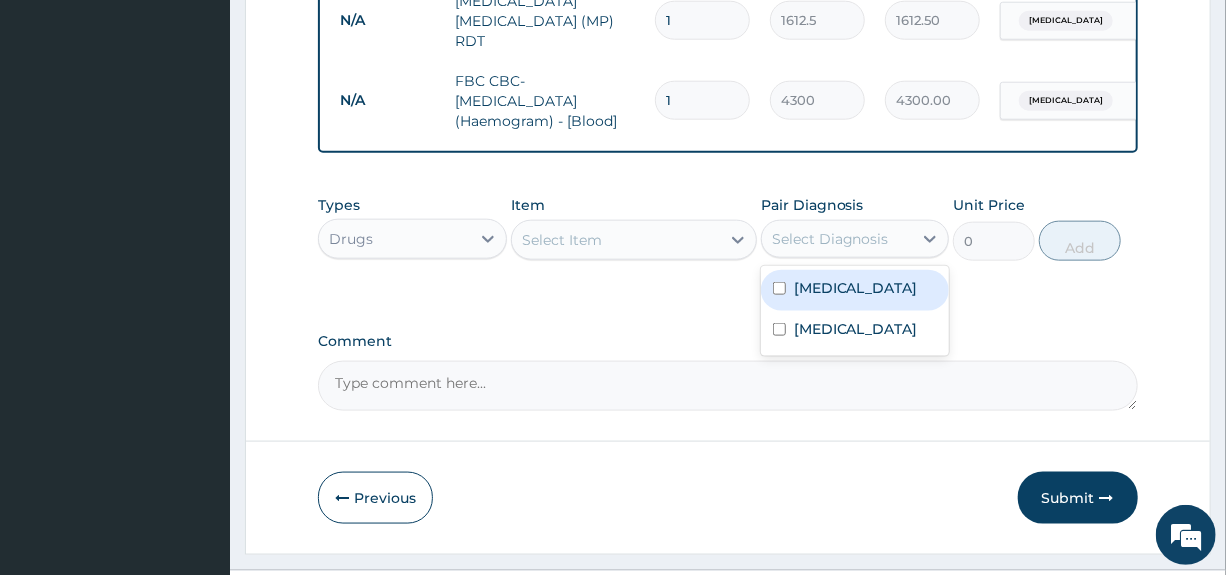 click on "Malaria" at bounding box center (856, 288) 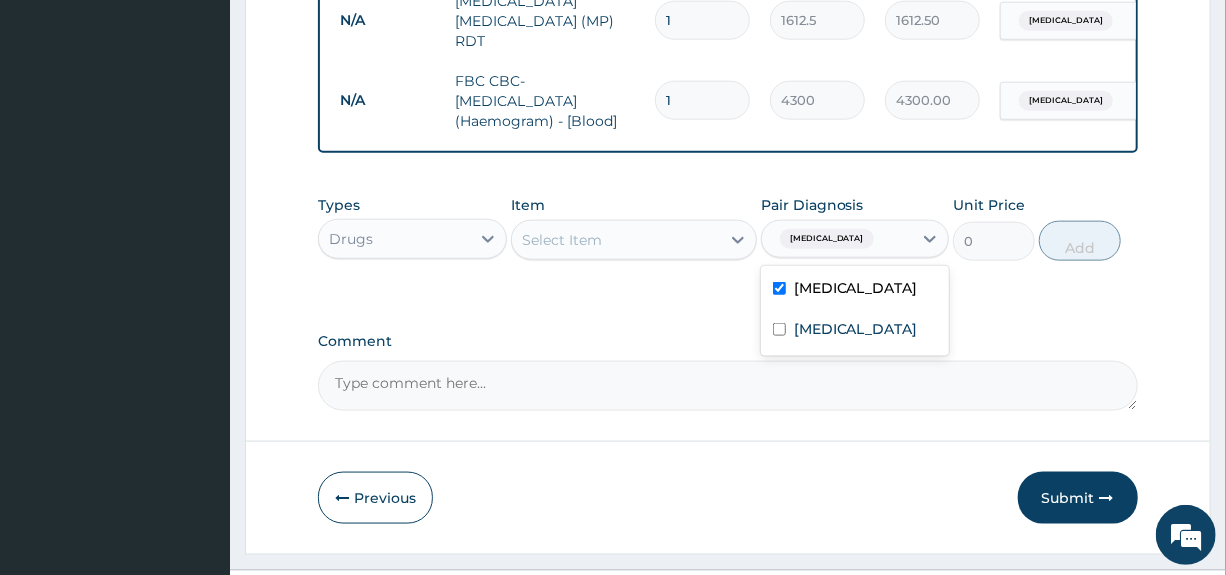 checkbox on "true" 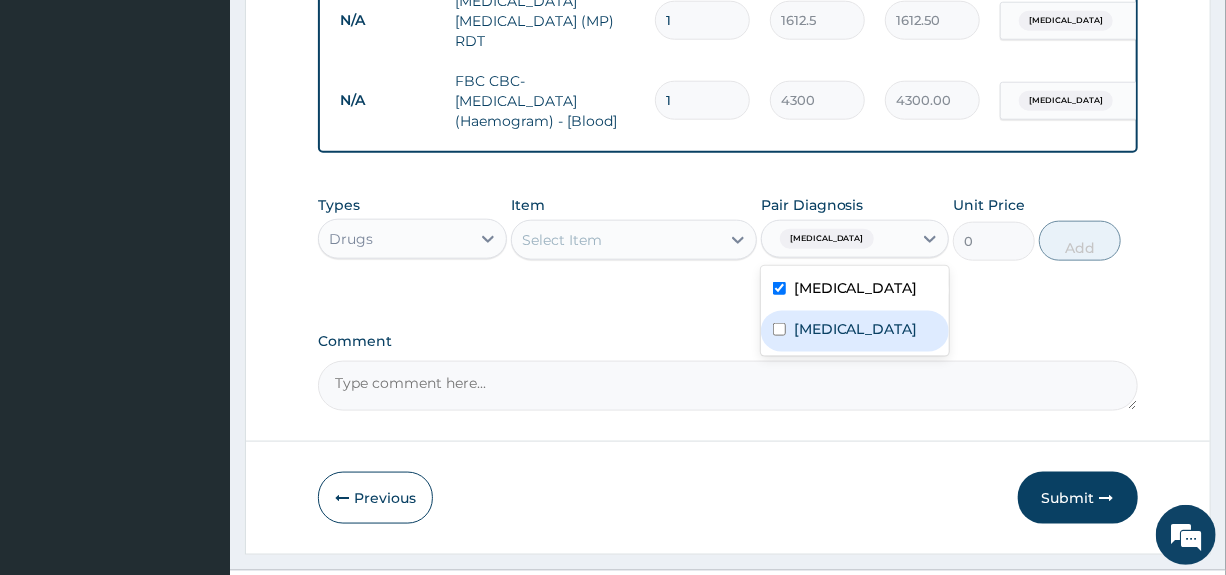 drag, startPoint x: 820, startPoint y: 336, endPoint x: 700, endPoint y: 278, distance: 133.28166 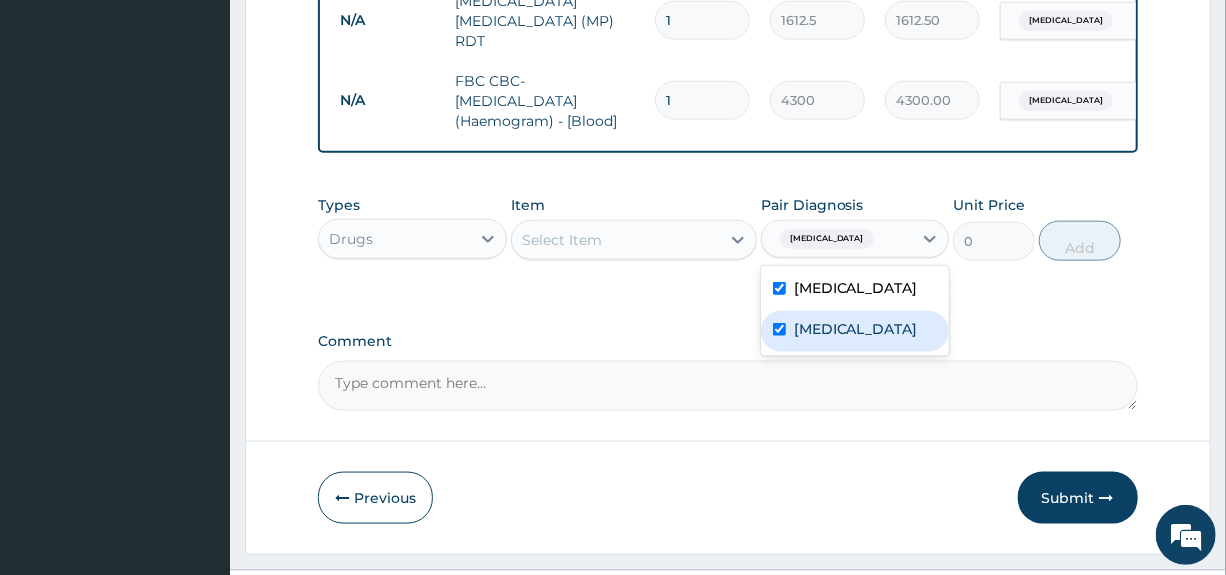 checkbox on "true" 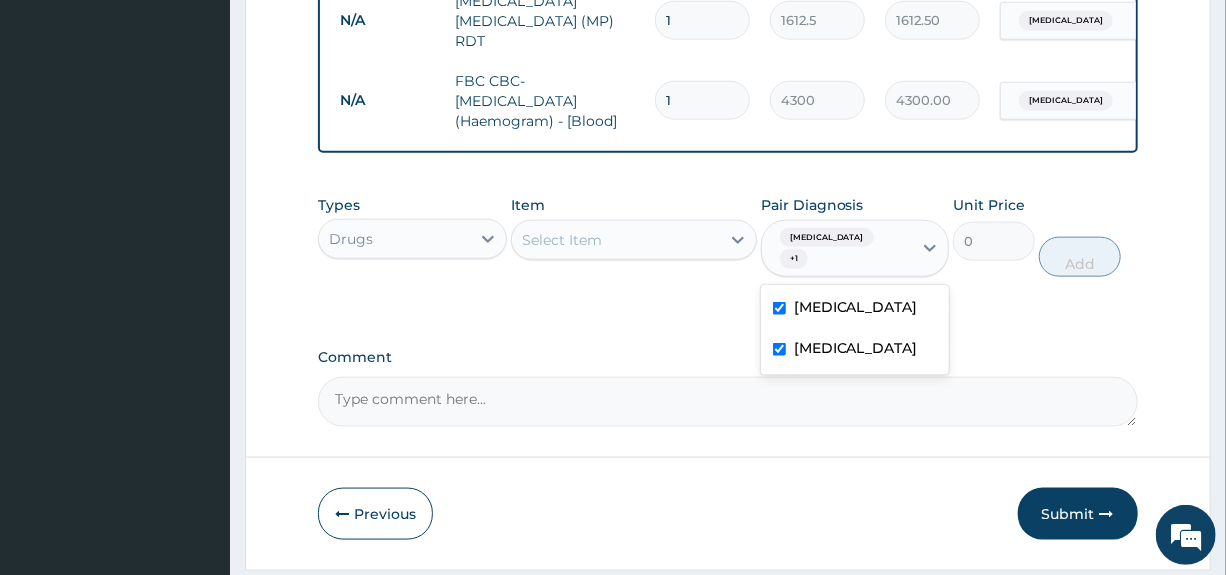 click on "Select Item" at bounding box center [616, 240] 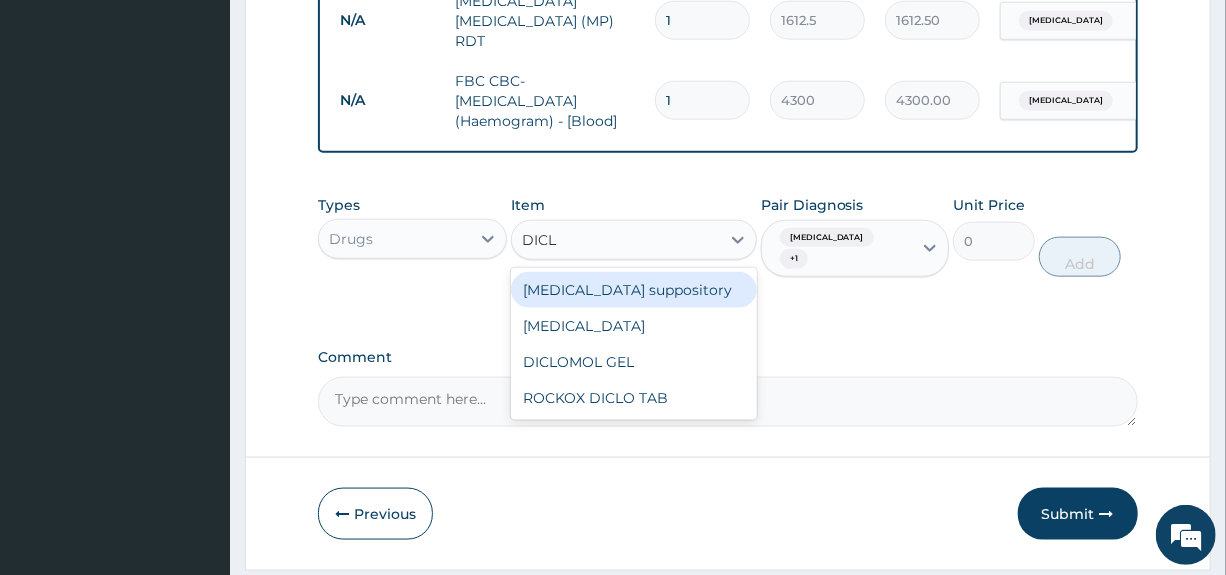 type on "DICLO" 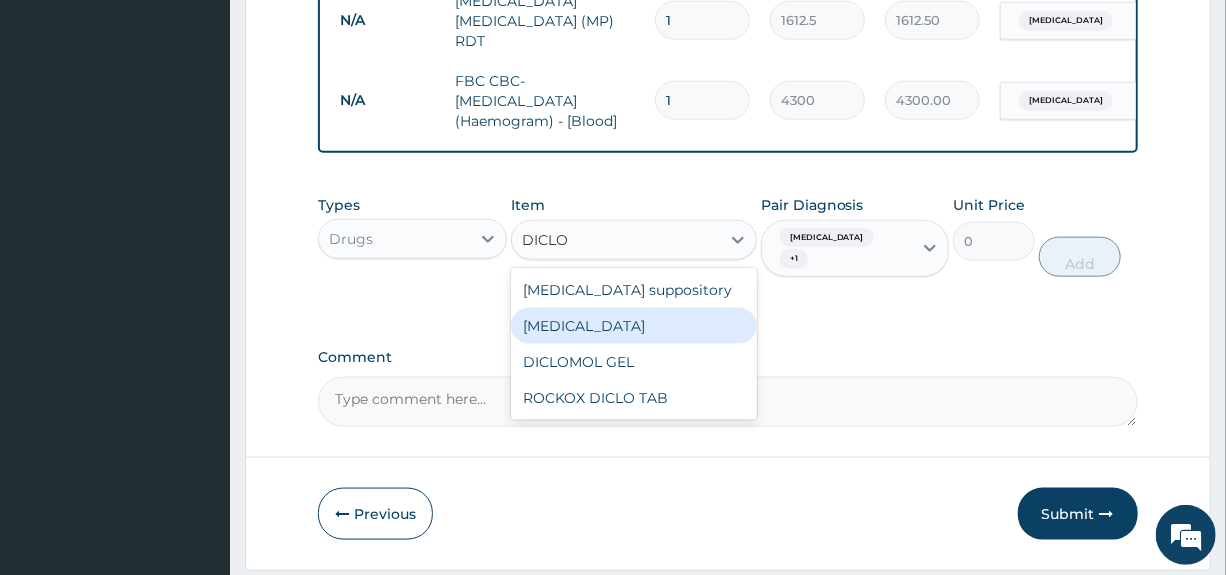 click on "Diclofenac" at bounding box center (634, 326) 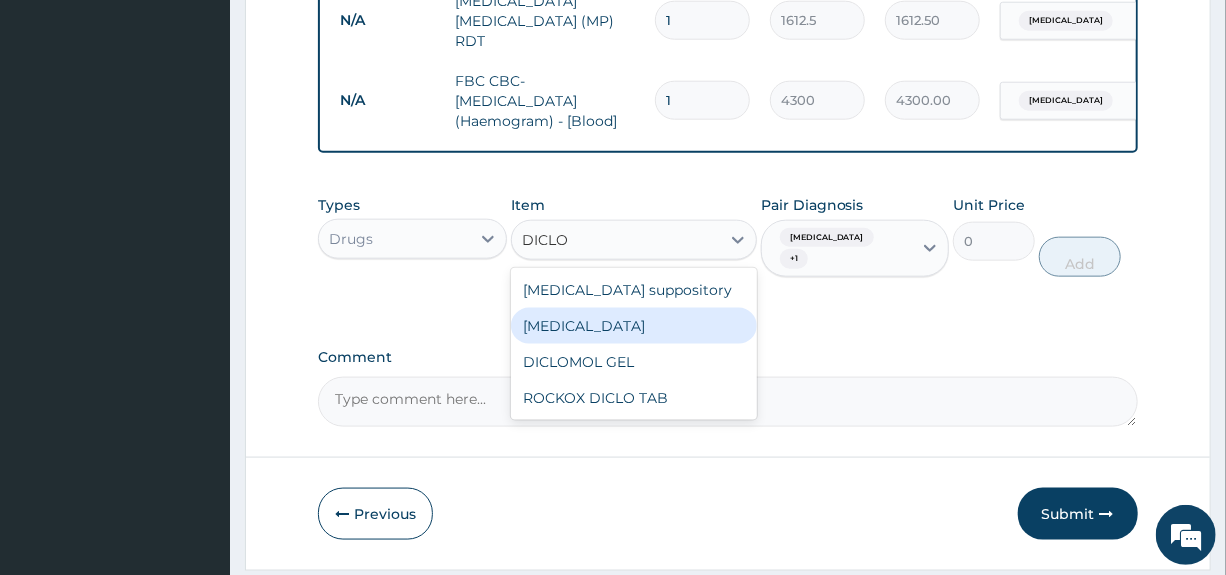 type 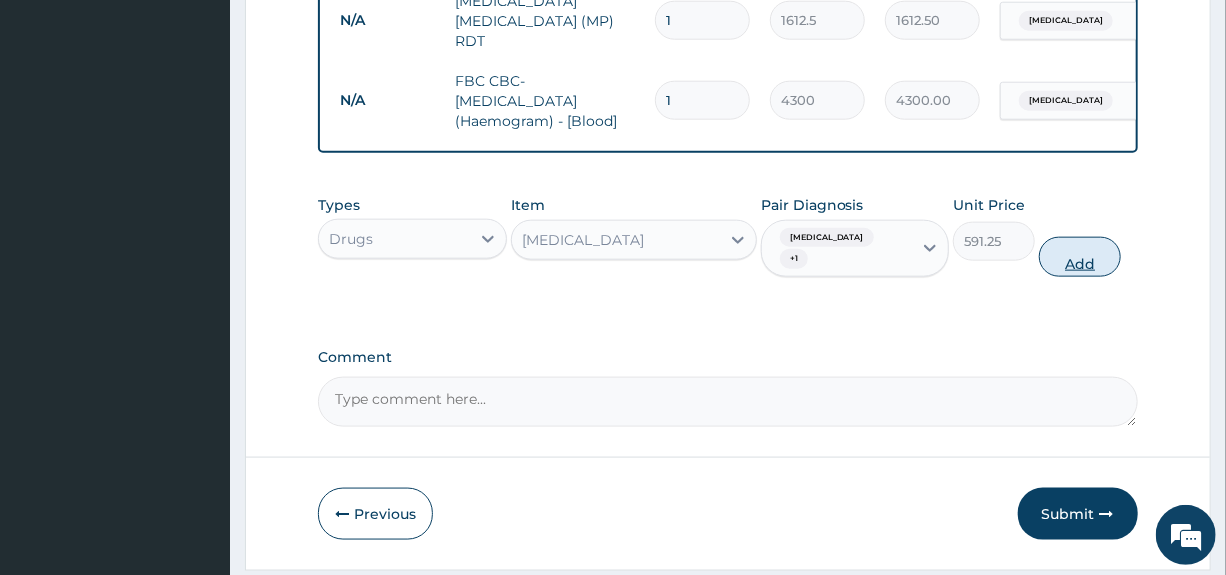 click on "Add" at bounding box center (1080, 257) 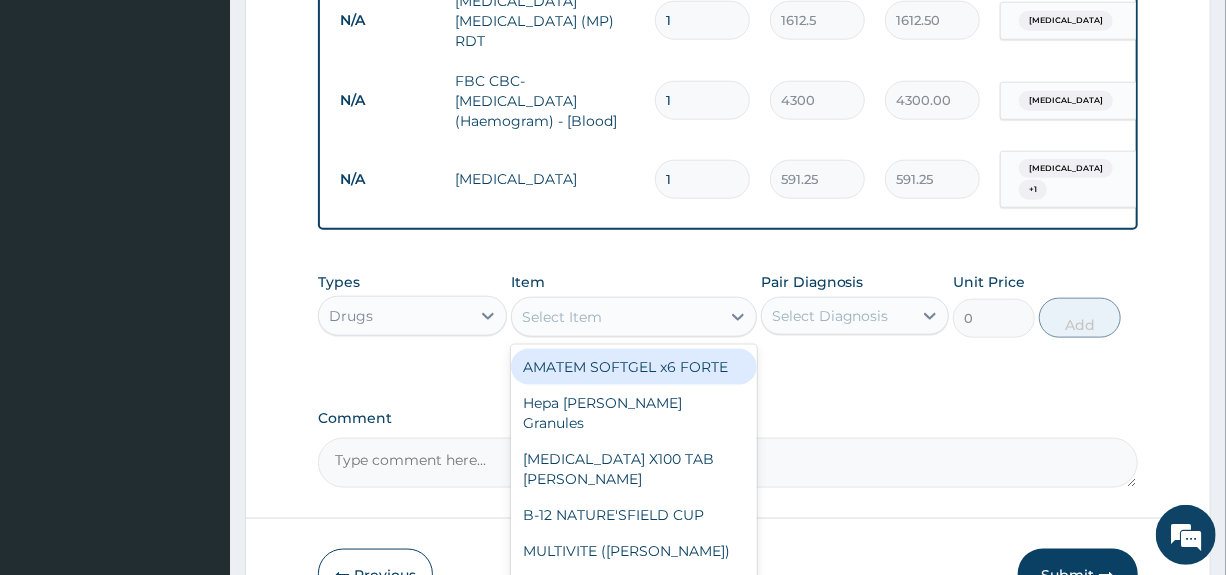 click on "Select Item" at bounding box center (562, 317) 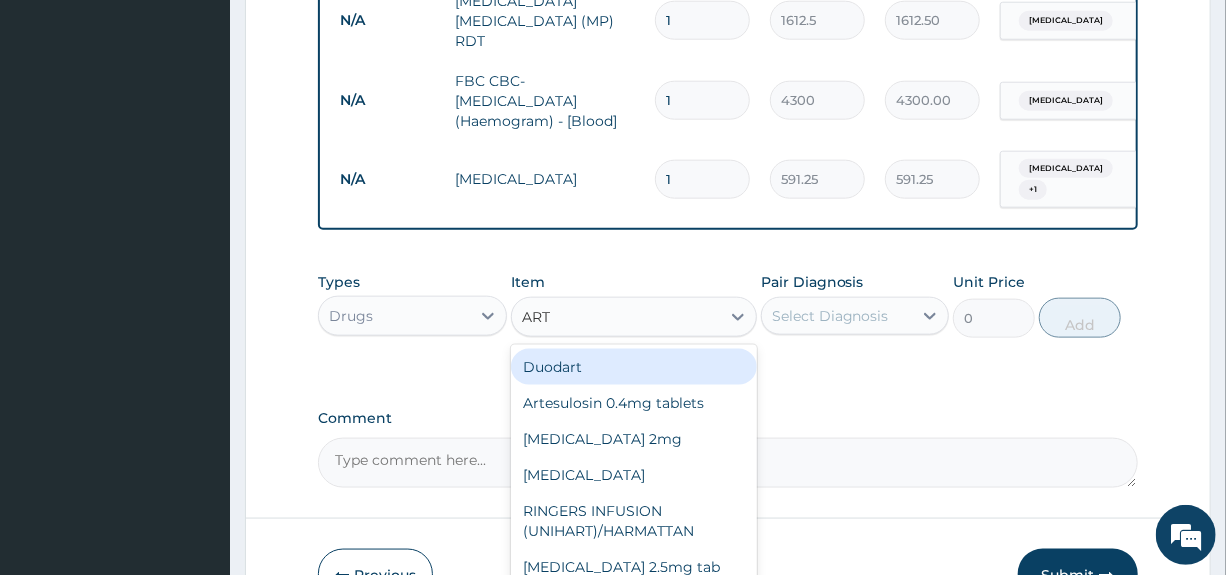 type on "ARTE" 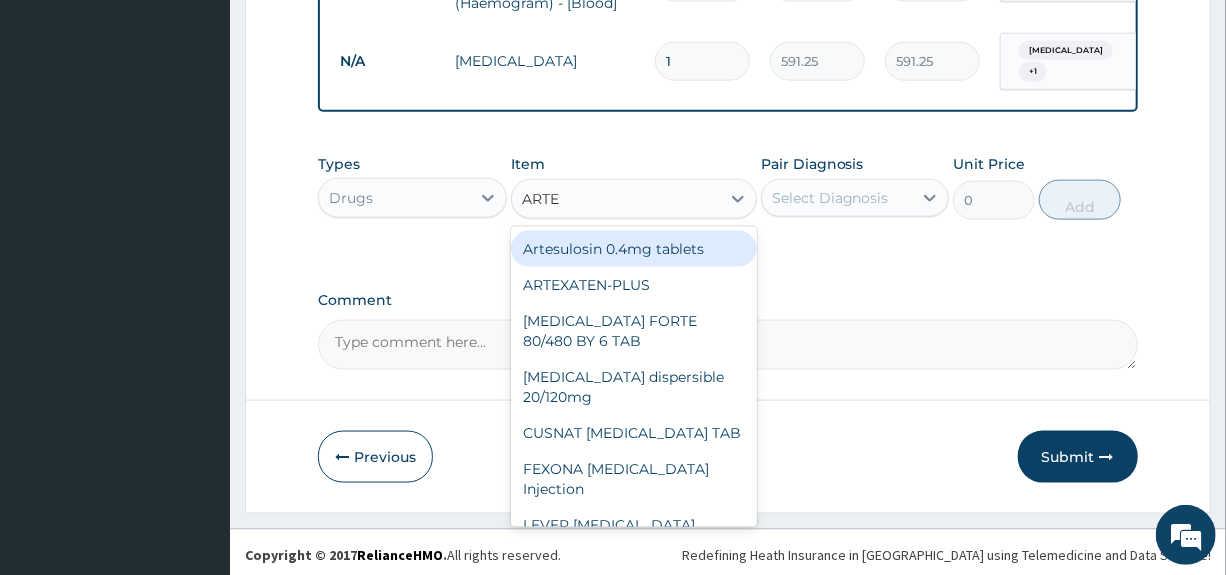 scroll, scrollTop: 1085, scrollLeft: 0, axis: vertical 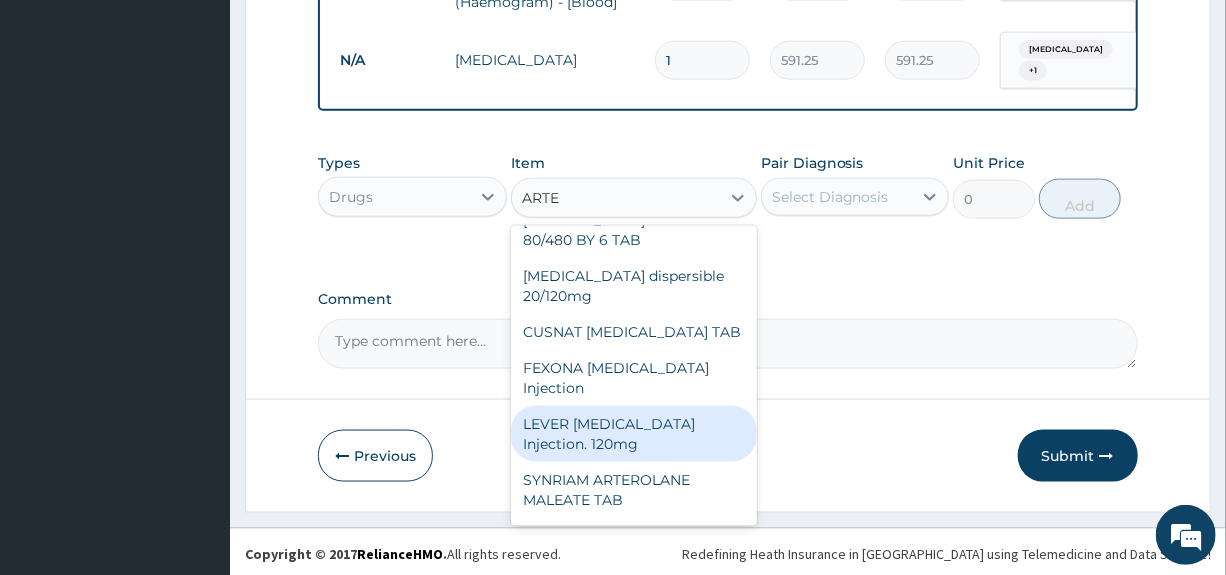 click on "LEVER ARTESUNATE Injection. 120mg" at bounding box center [634, 434] 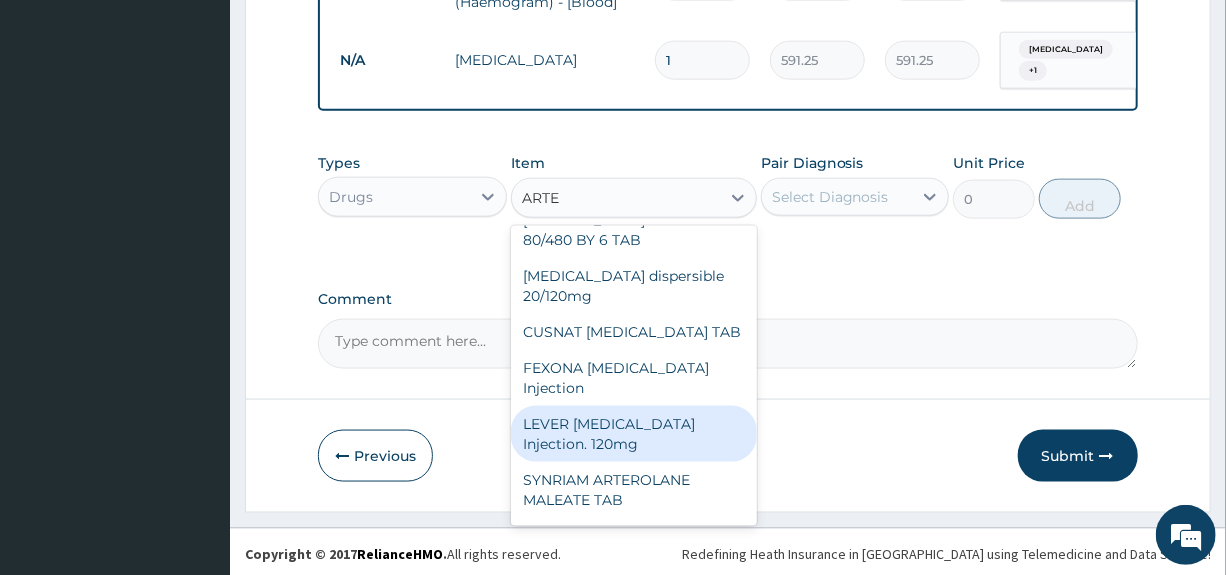 type 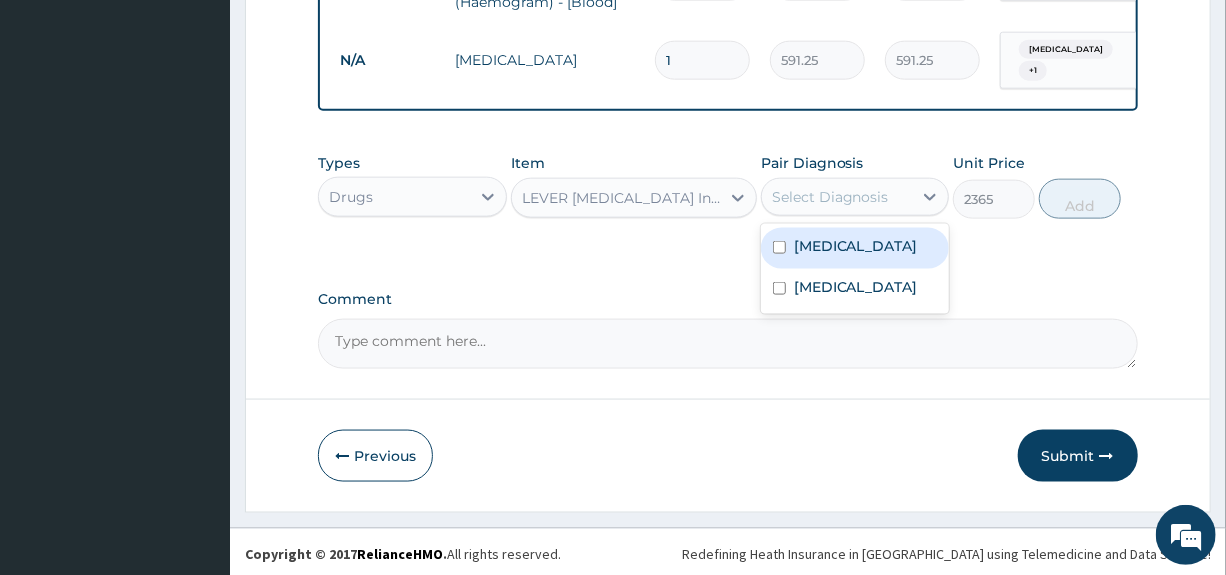click on "Select Diagnosis" at bounding box center (830, 197) 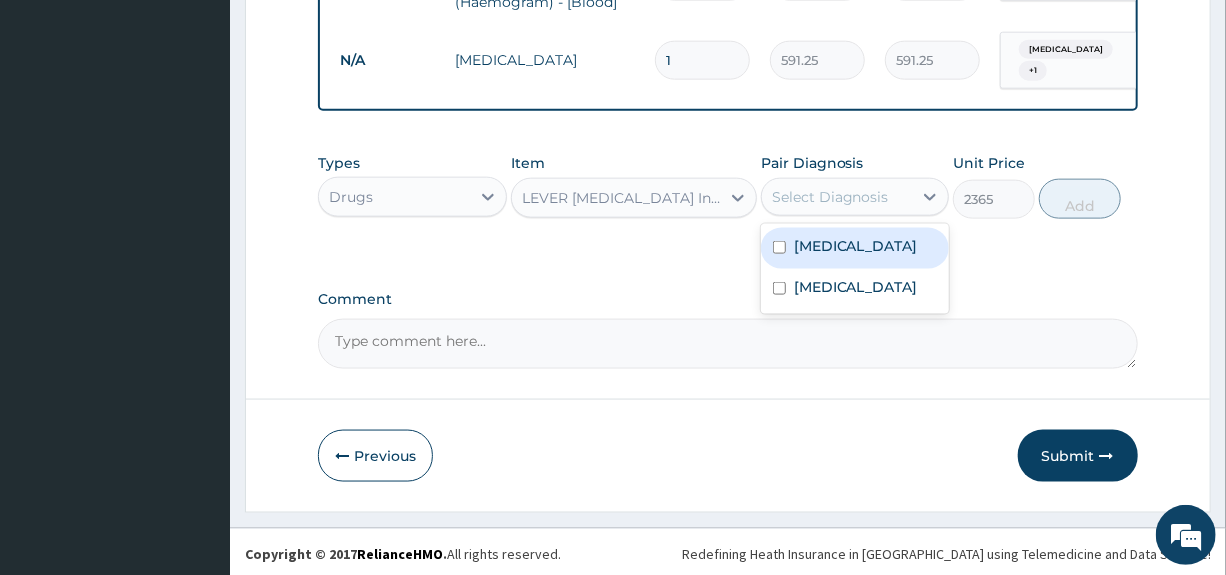 click on "Malaria" at bounding box center (856, 246) 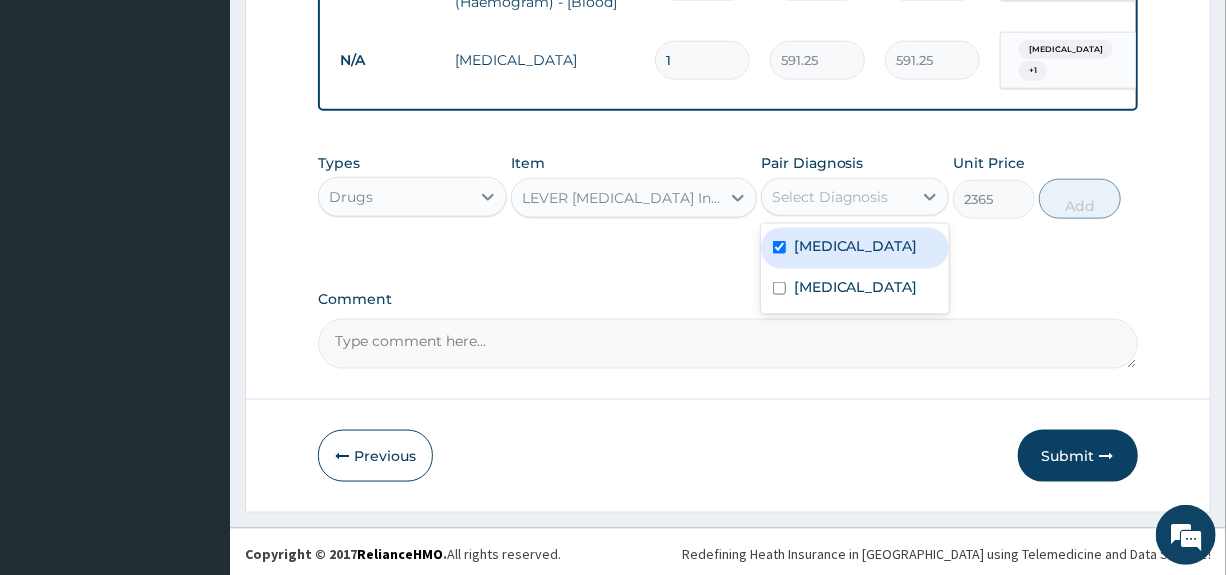 checkbox on "true" 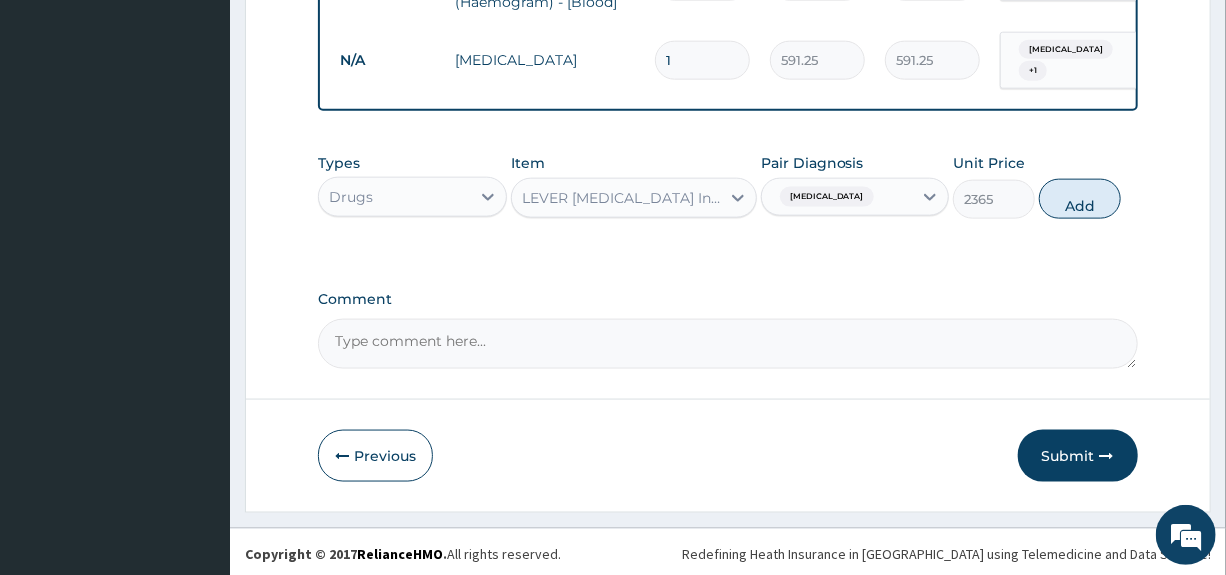 drag, startPoint x: 1090, startPoint y: 190, endPoint x: 1045, endPoint y: 200, distance: 46.09772 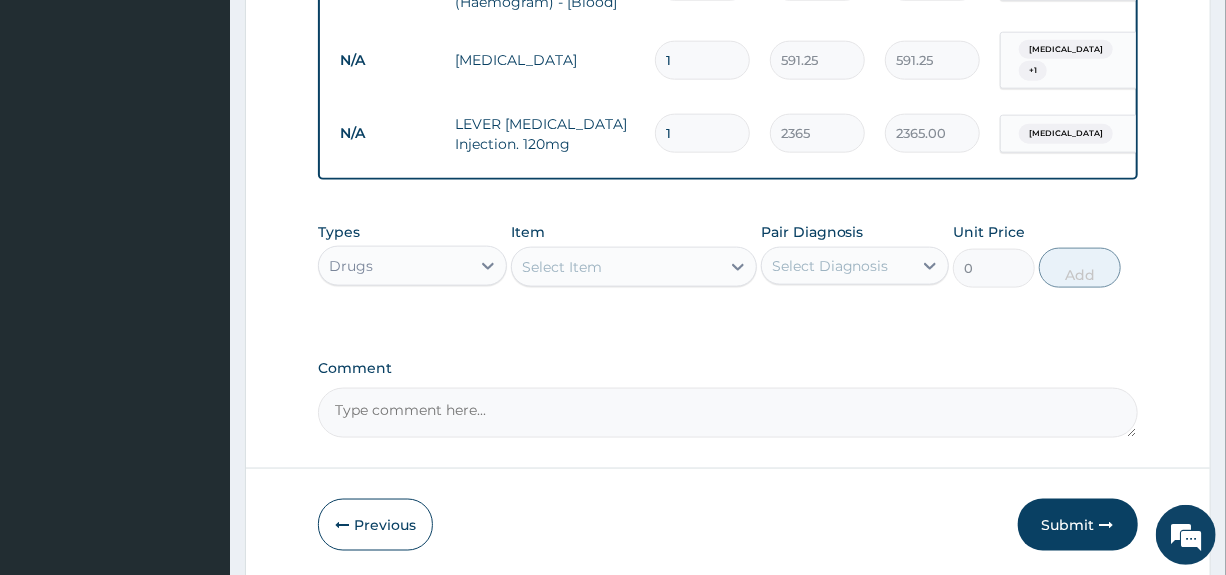 click on "Select Item" at bounding box center [616, 267] 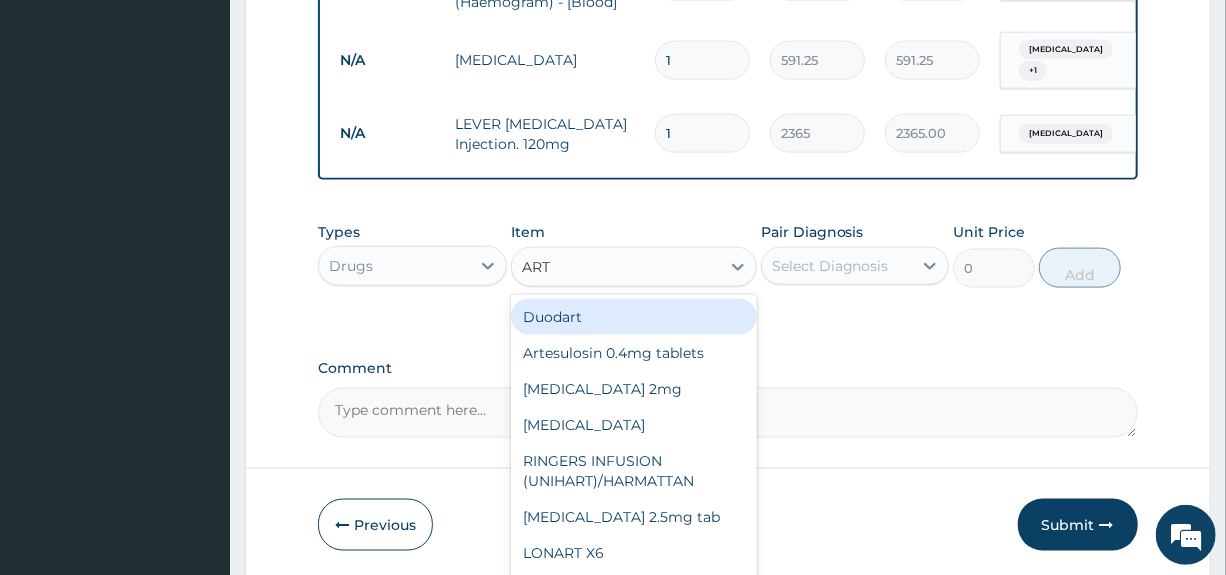 type on "ARTE" 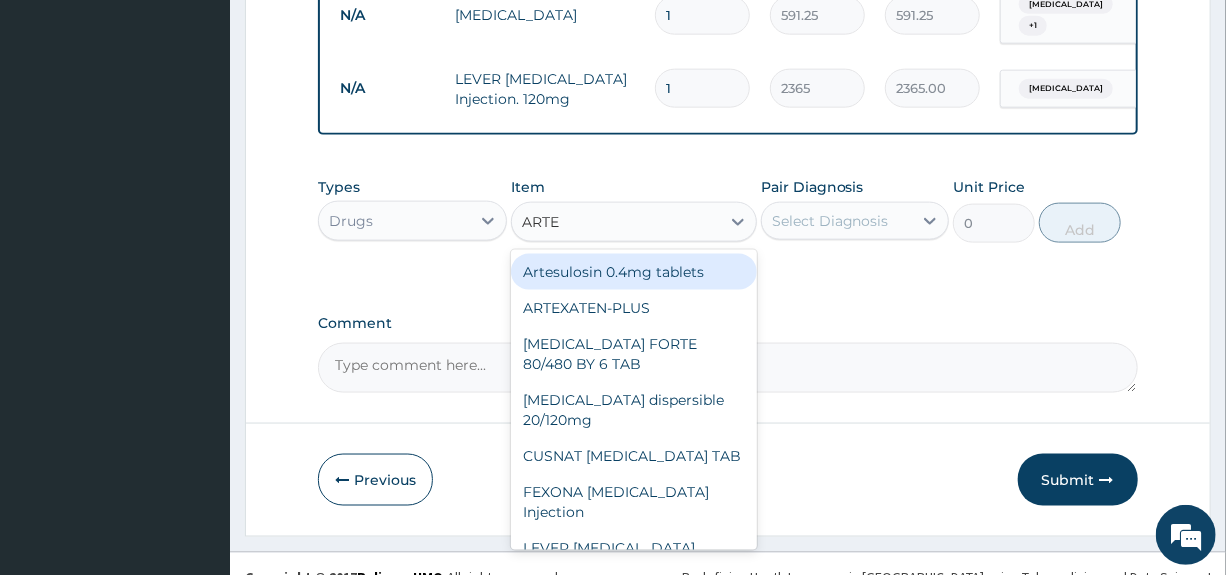 scroll, scrollTop: 1154, scrollLeft: 0, axis: vertical 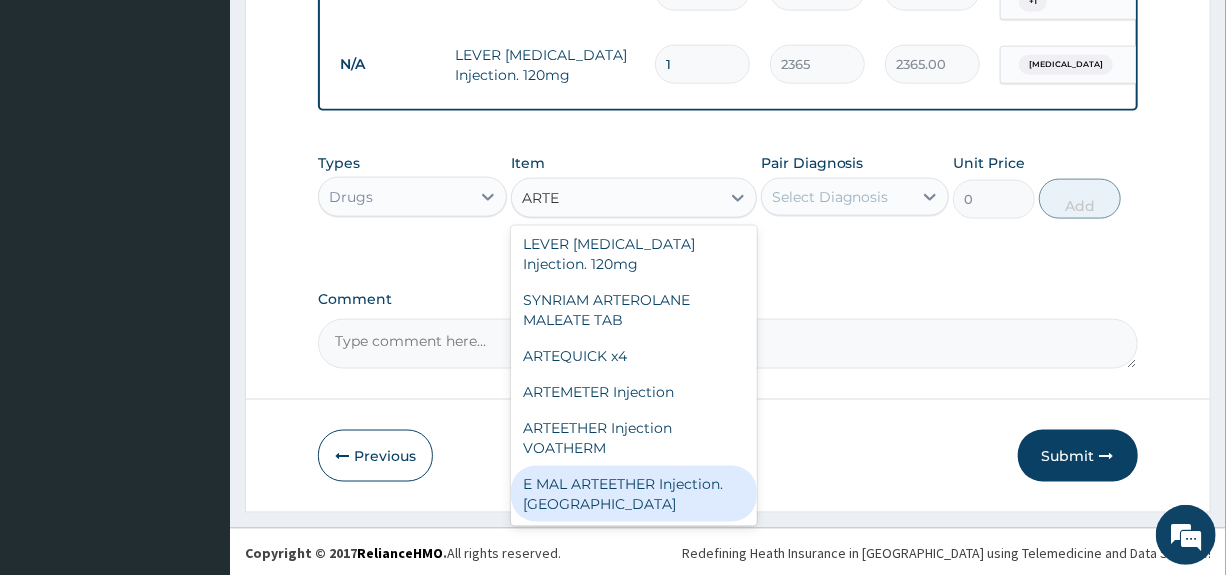 click on "E MAL ARTEETHER Injection. FIDSON" at bounding box center (634, 494) 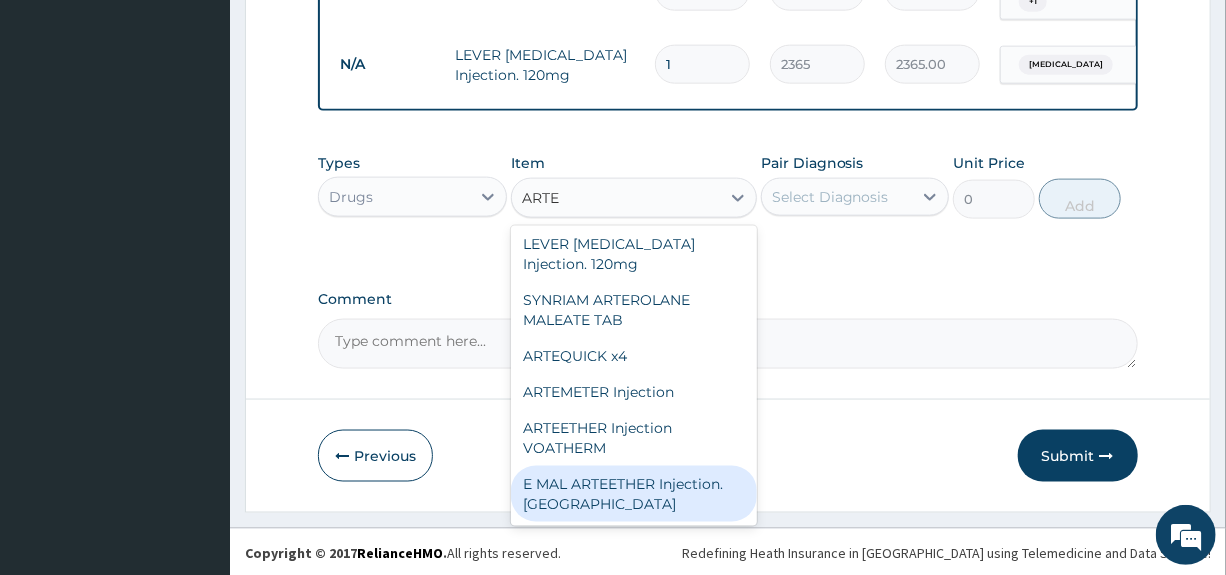 type 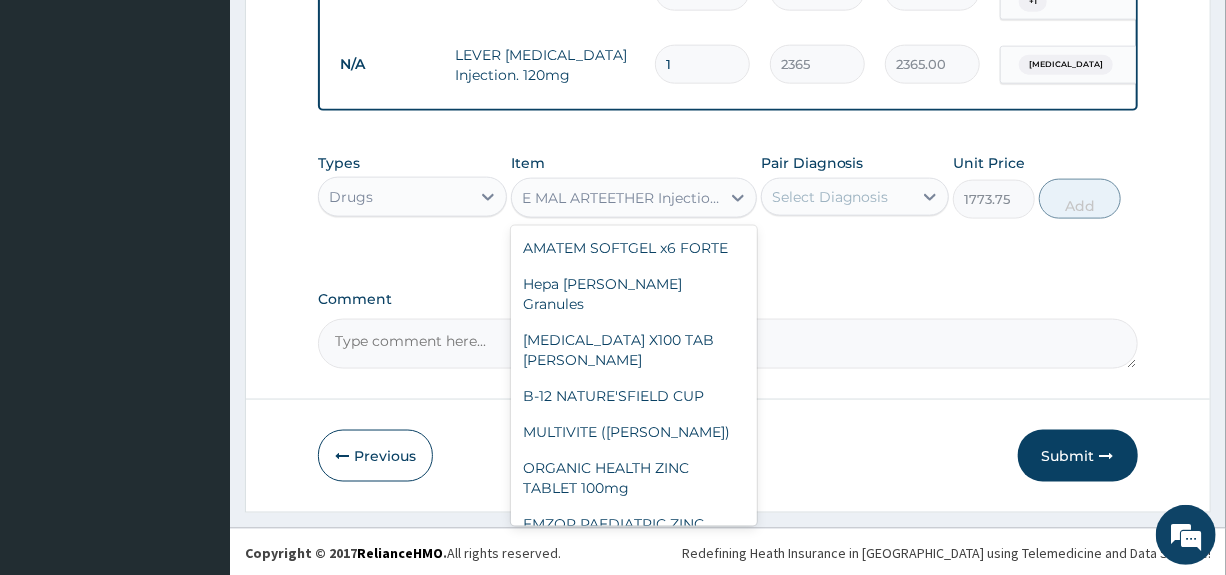 click on "E MAL ARTEETHER Injection. FIDSON" at bounding box center (622, 198) 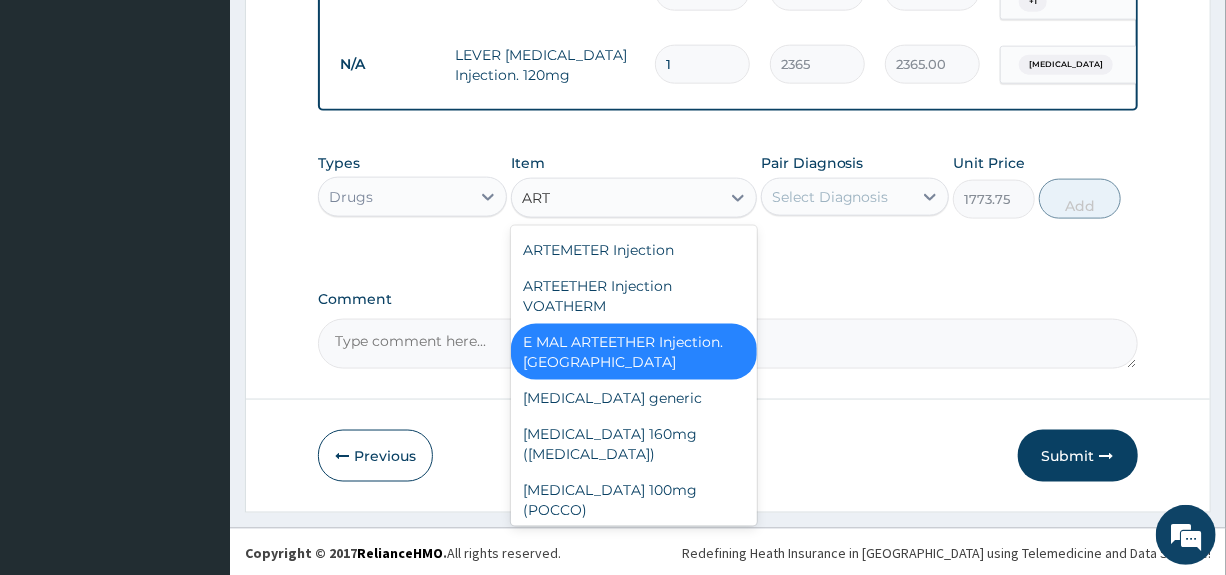 type on "ARTE" 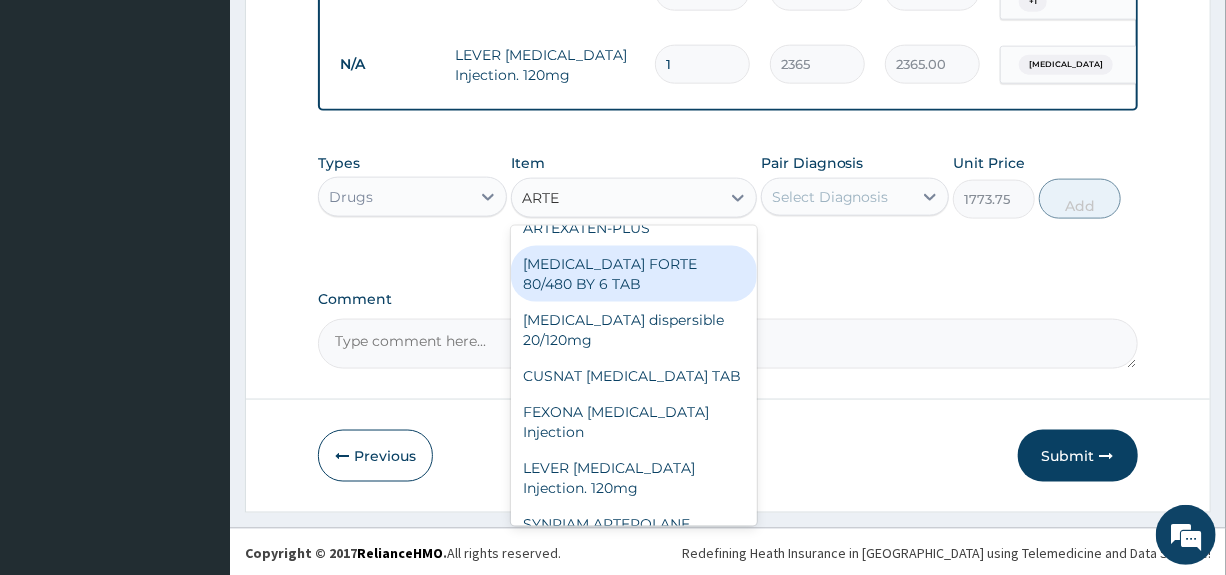 scroll, scrollTop: 0, scrollLeft: 0, axis: both 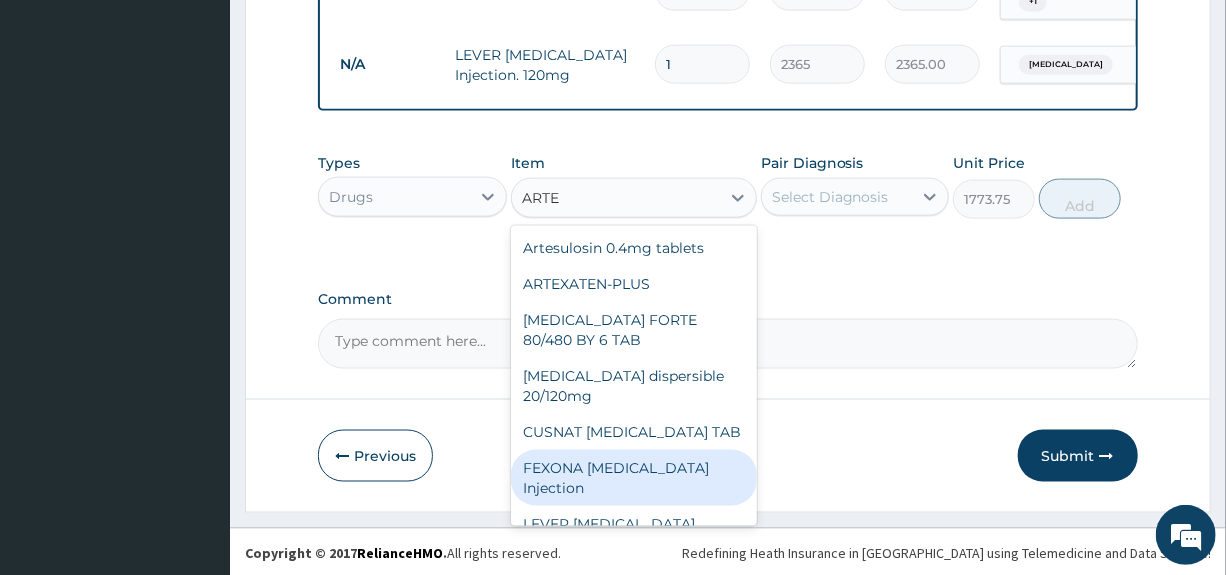 click on "FEXONA ARTESUNATE Injection" at bounding box center (634, 478) 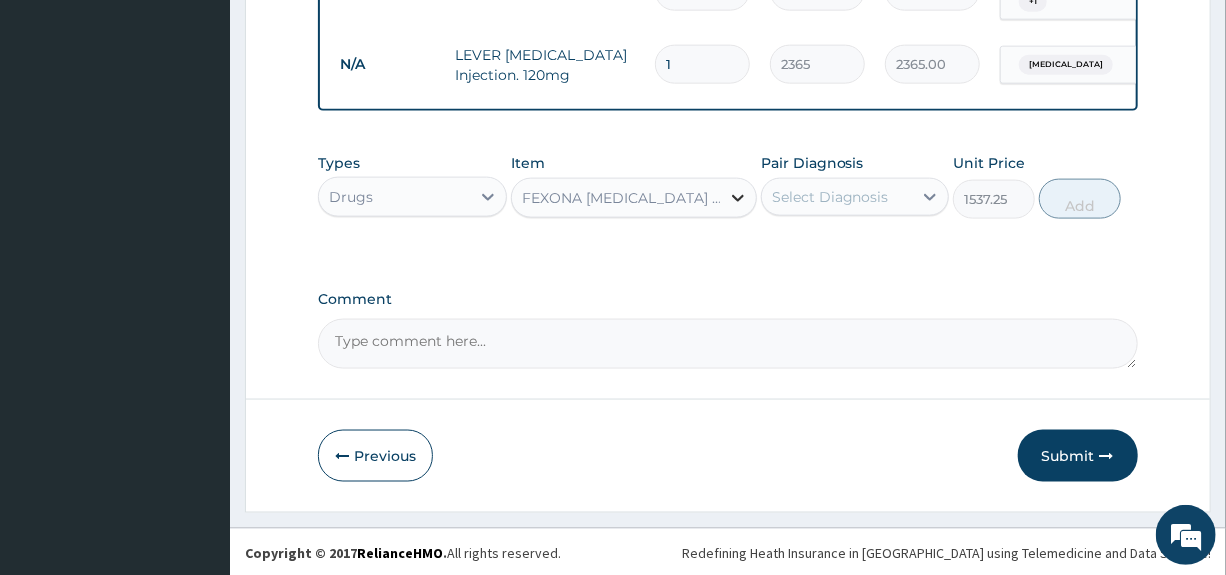 click 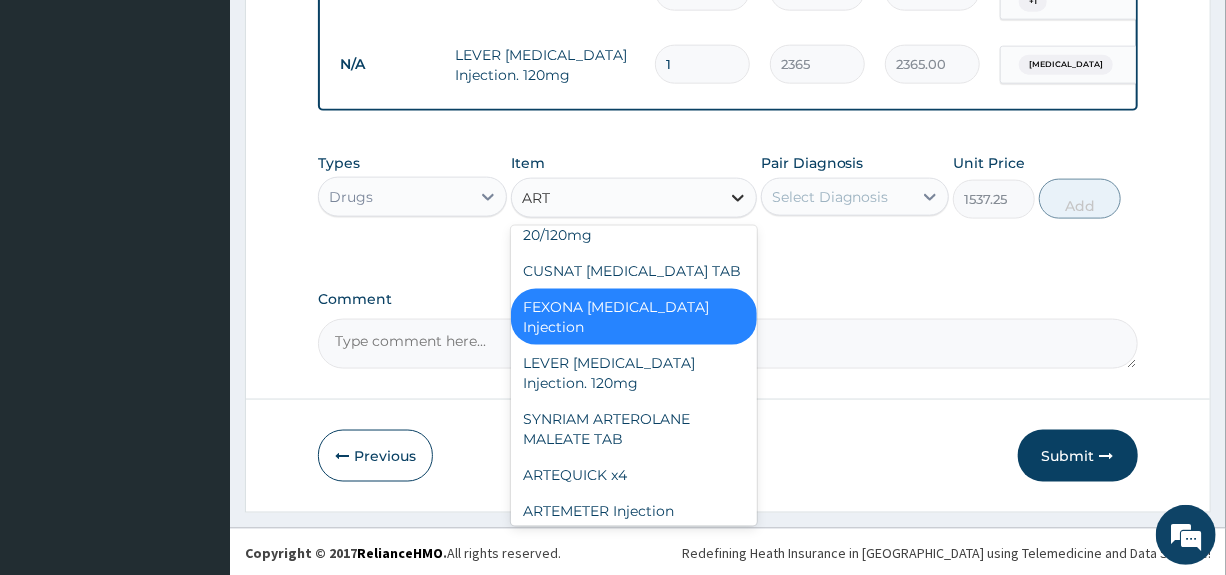 type on "ARTE" 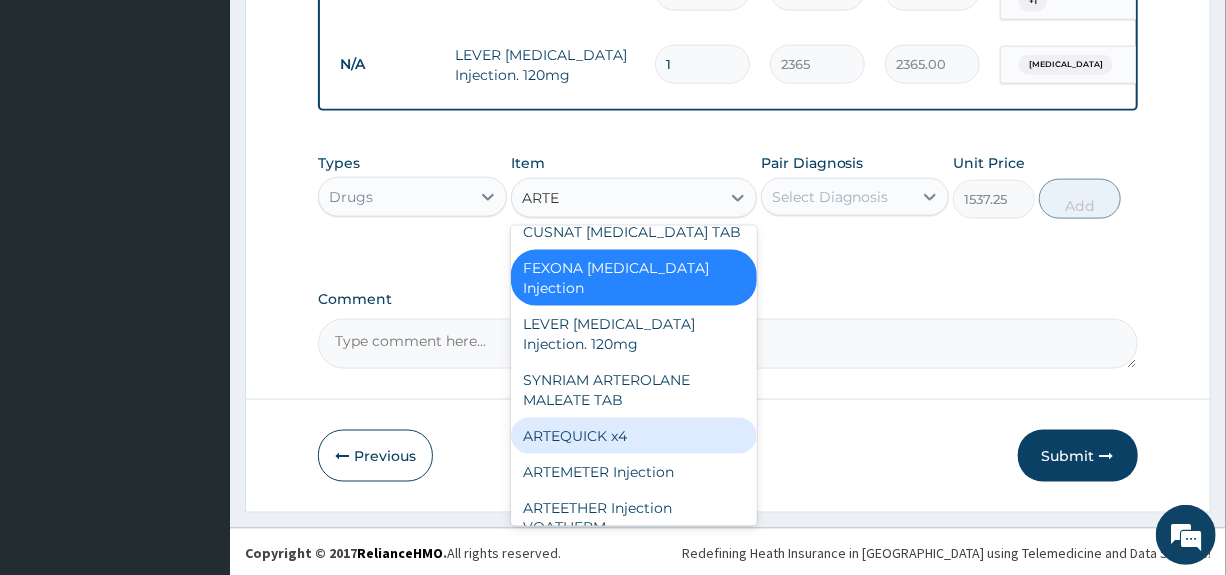 scroll, scrollTop: 280, scrollLeft: 0, axis: vertical 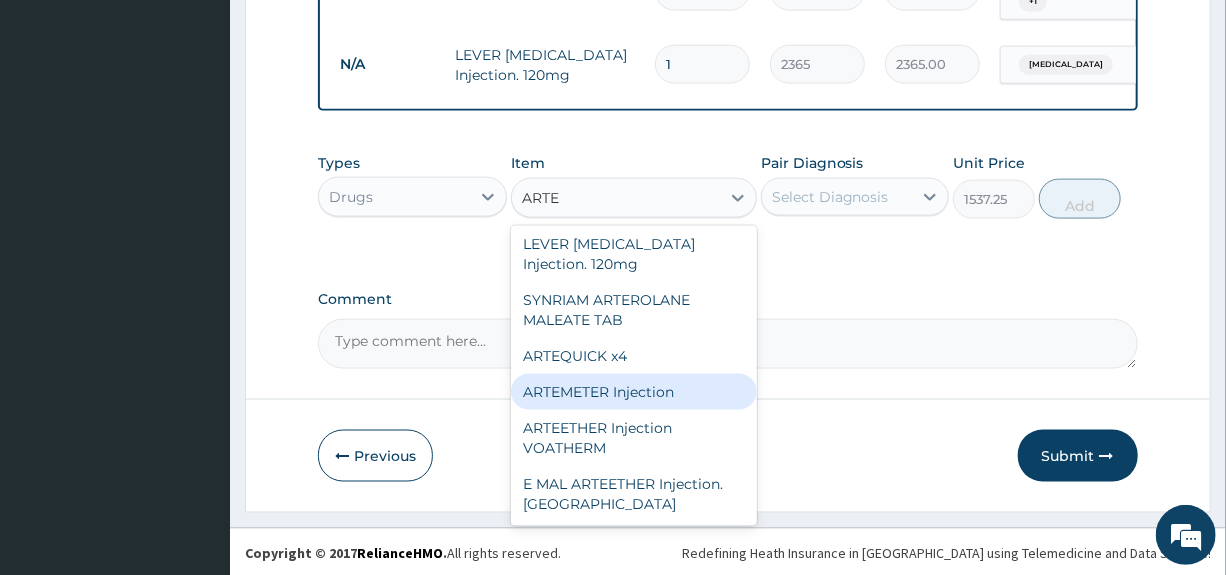 click on "ARTEMETER Injection" at bounding box center (634, 392) 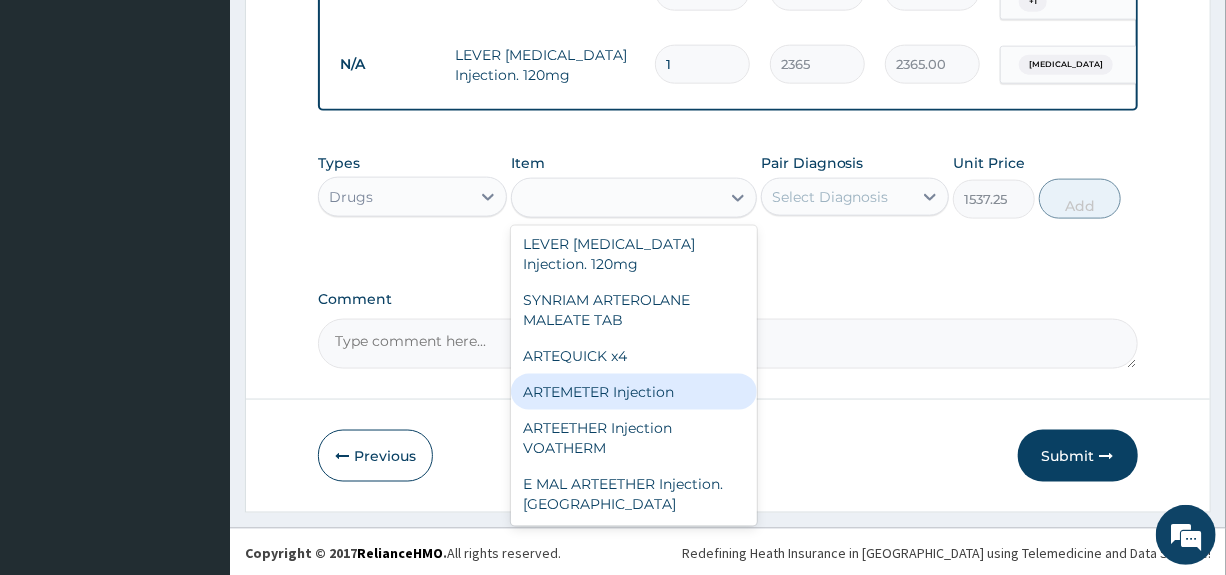 type on "946" 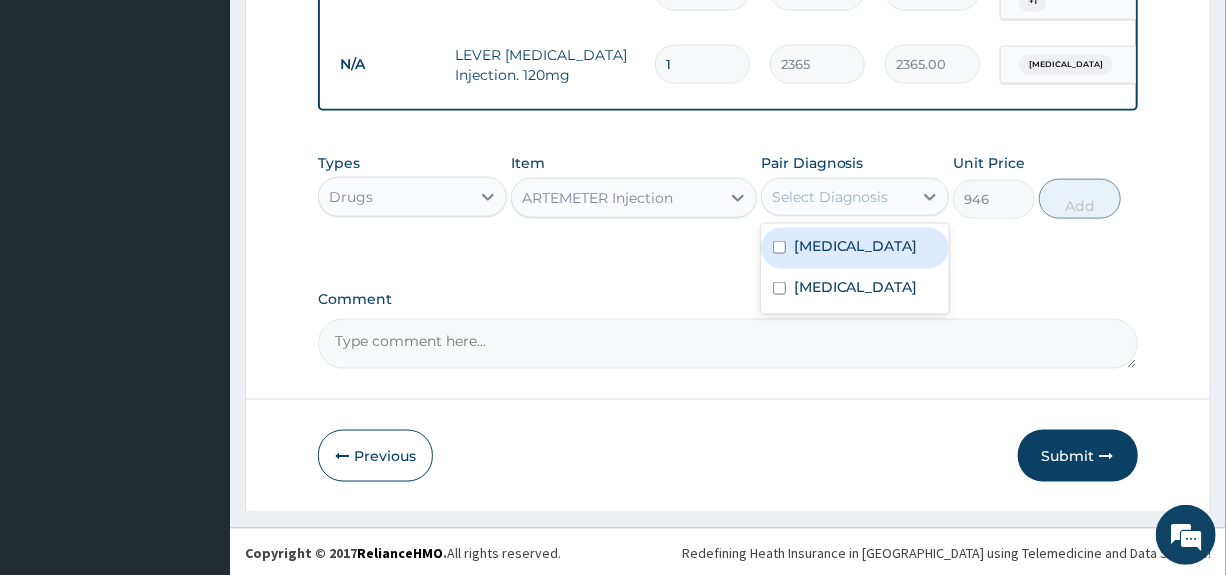 click on "Select Diagnosis" at bounding box center [830, 197] 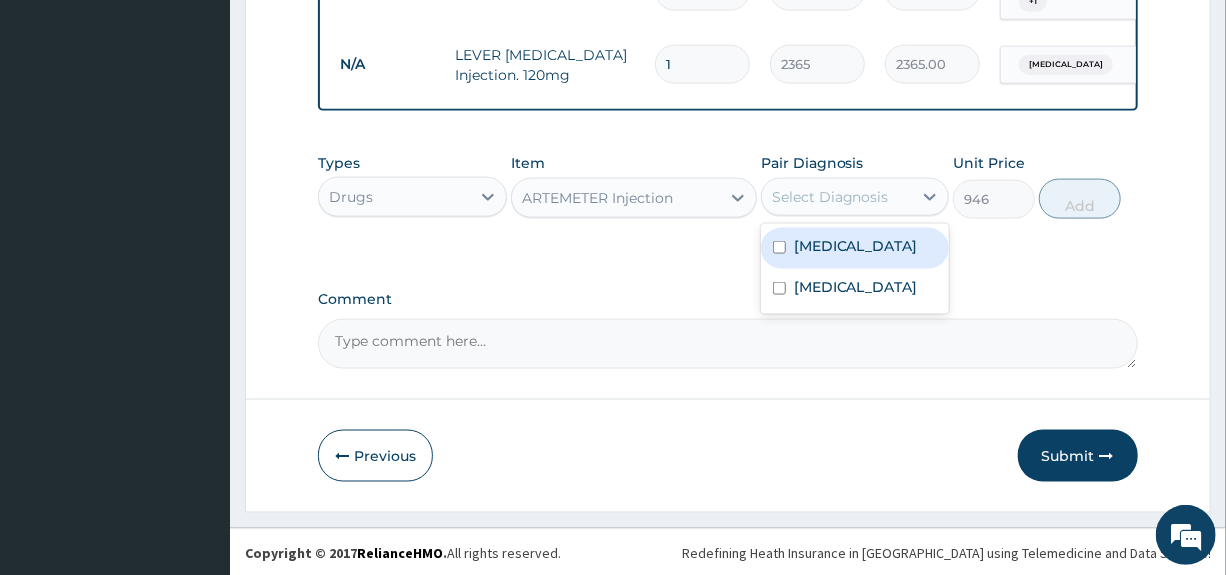 drag, startPoint x: 830, startPoint y: 240, endPoint x: 941, endPoint y: 216, distance: 113.56496 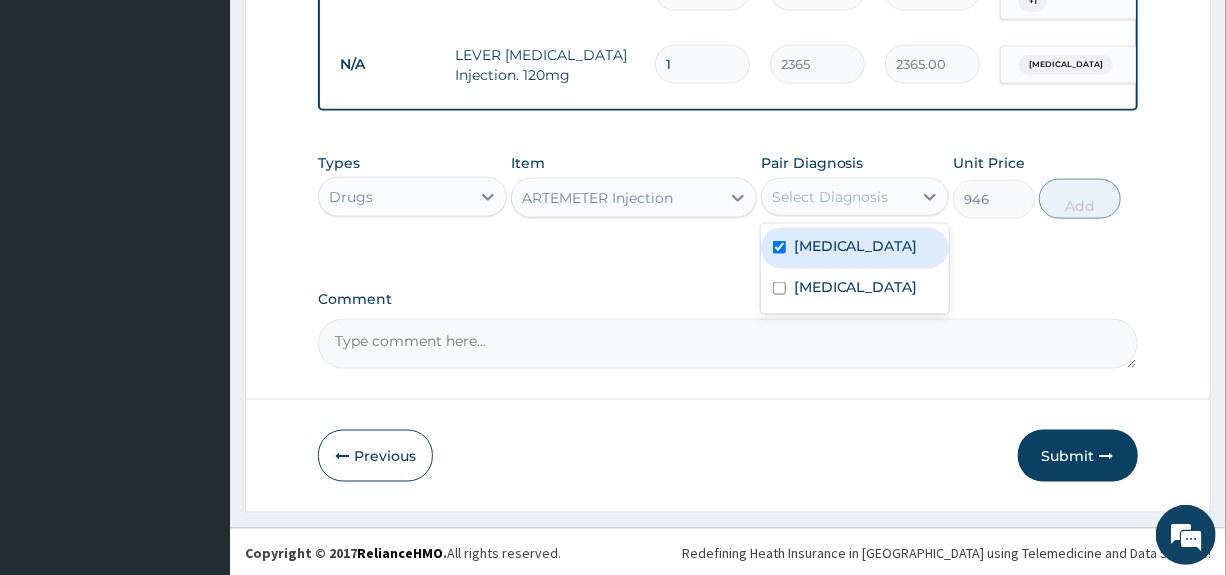 checkbox on "true" 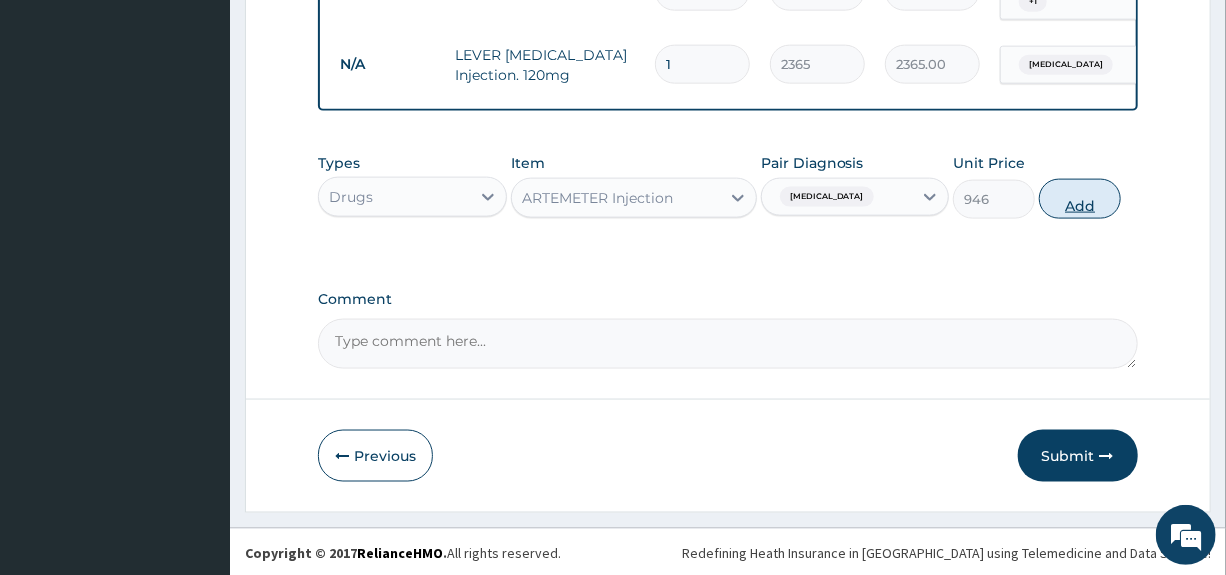 click on "Add" at bounding box center [1080, 199] 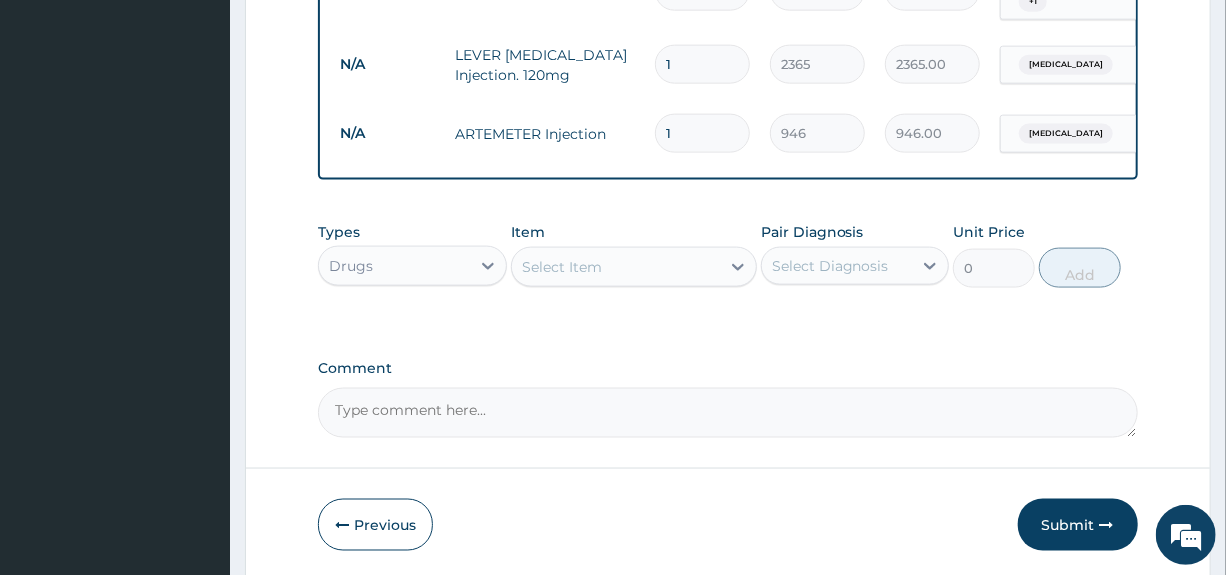 type 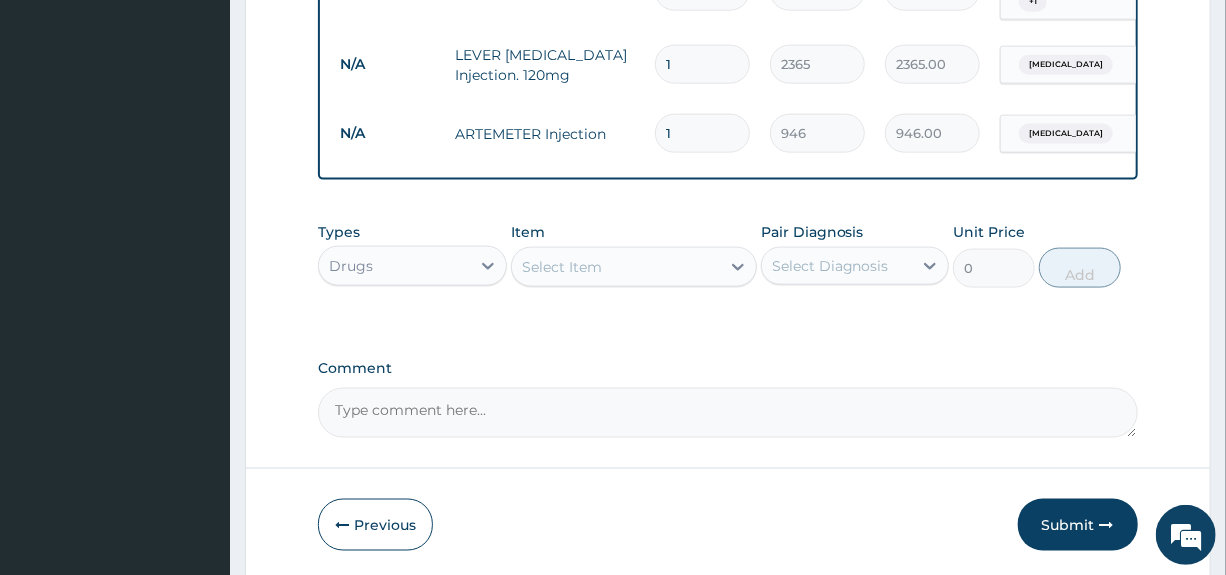type on "0.00" 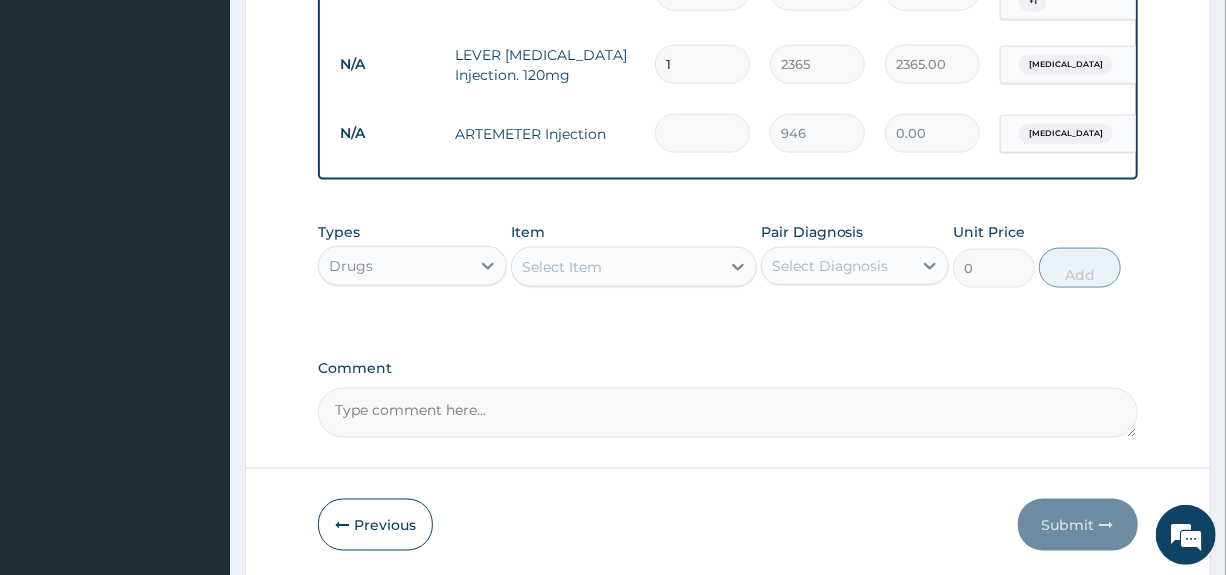 type on "6" 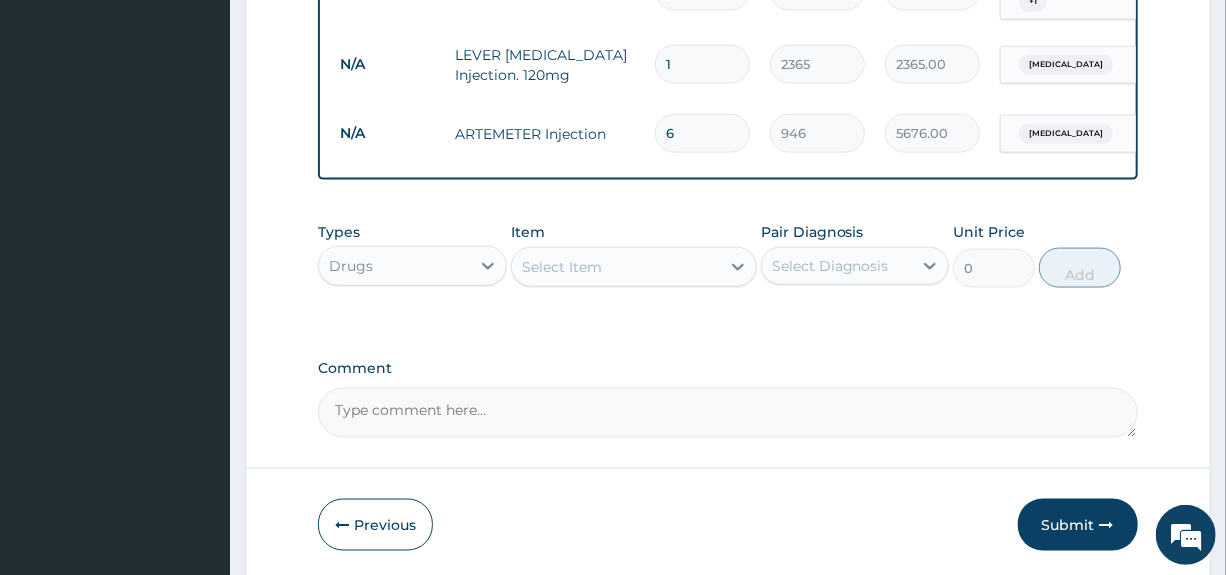 scroll, scrollTop: 0, scrollLeft: 183, axis: horizontal 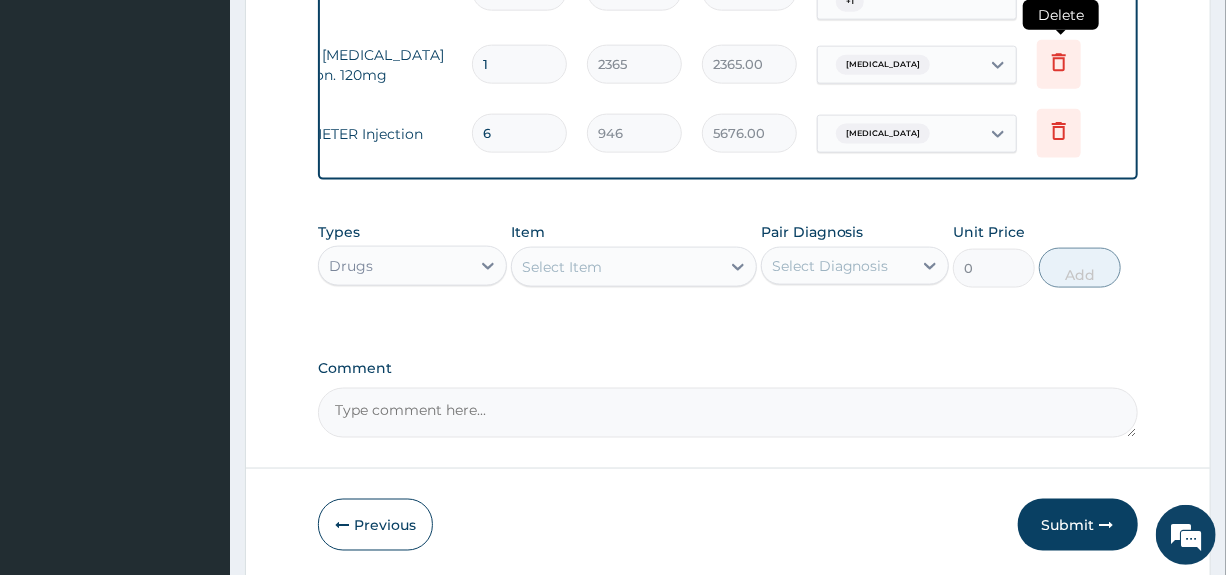 type on "6" 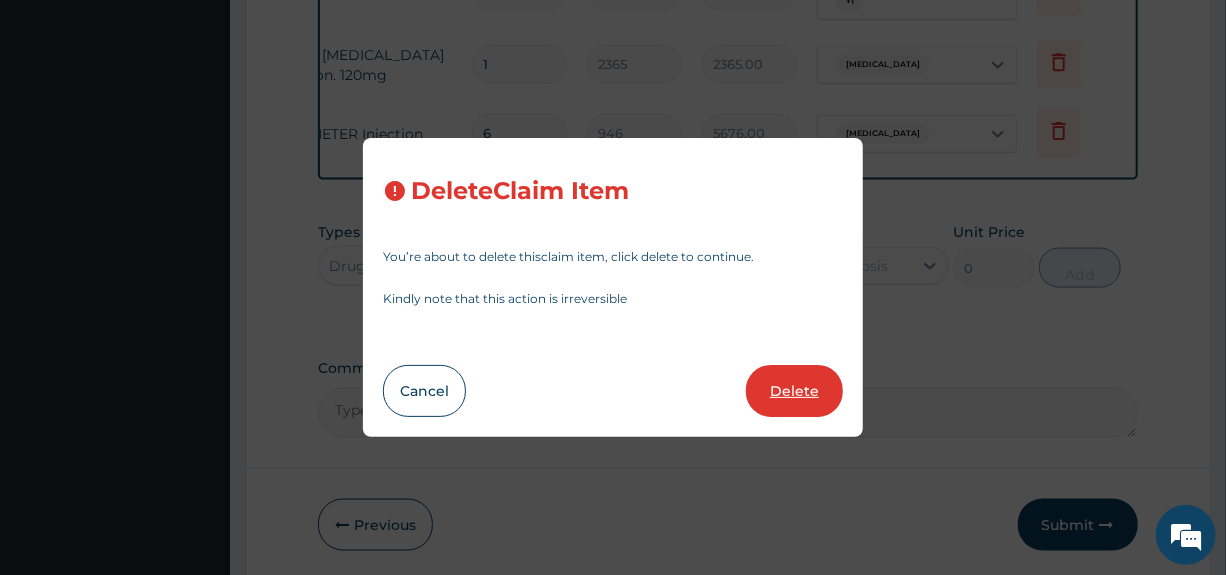 click on "Delete" at bounding box center (794, 391) 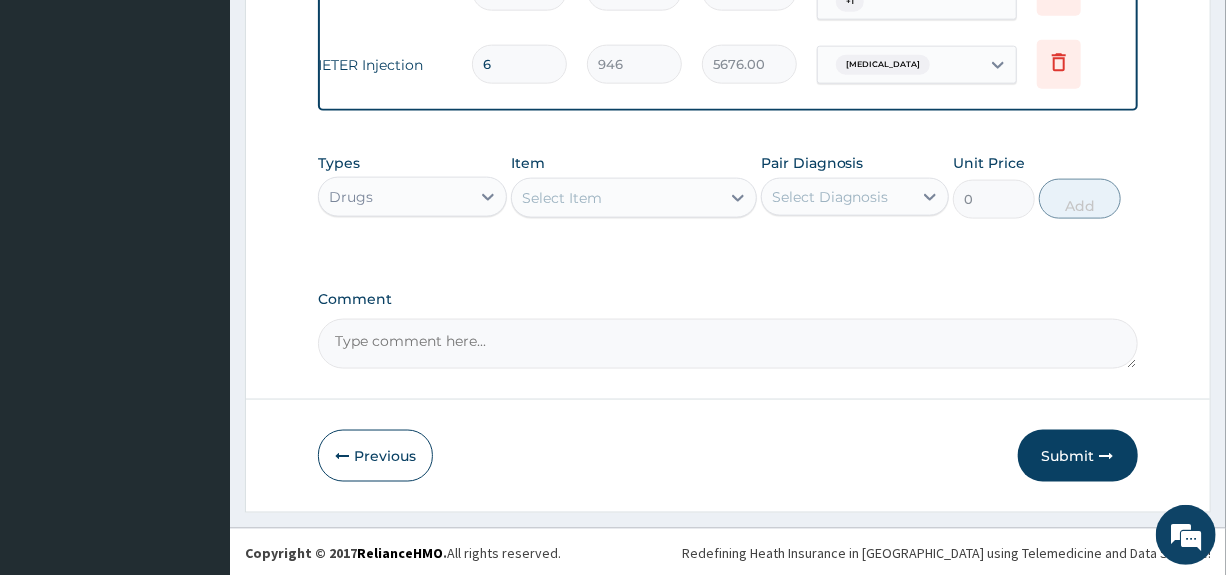 scroll, scrollTop: 0, scrollLeft: 0, axis: both 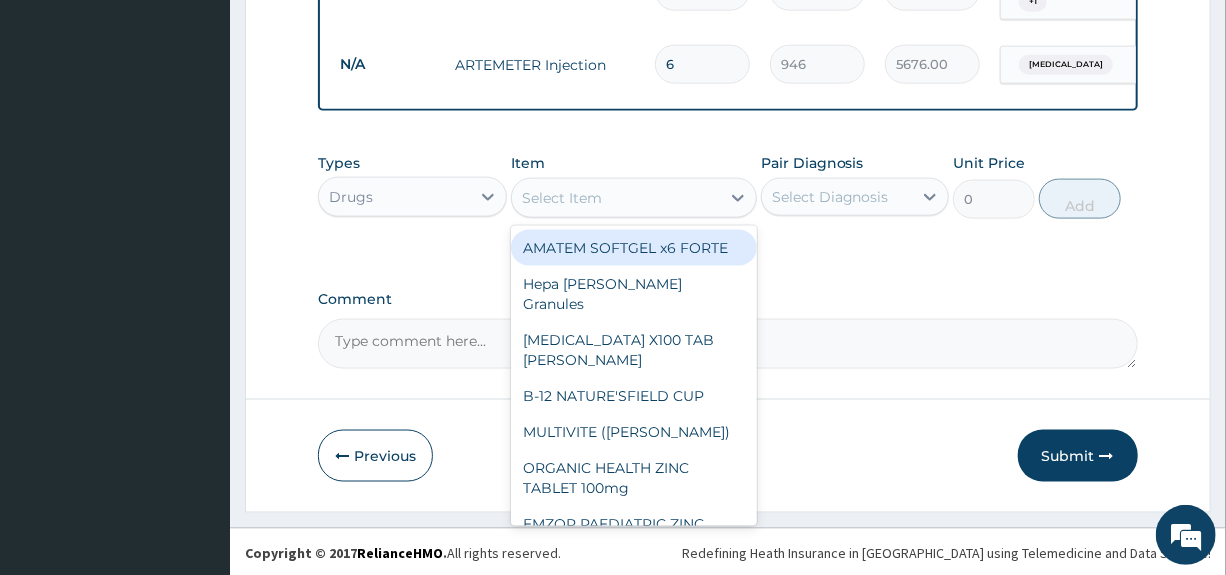 click on "Select Item" at bounding box center [616, 198] 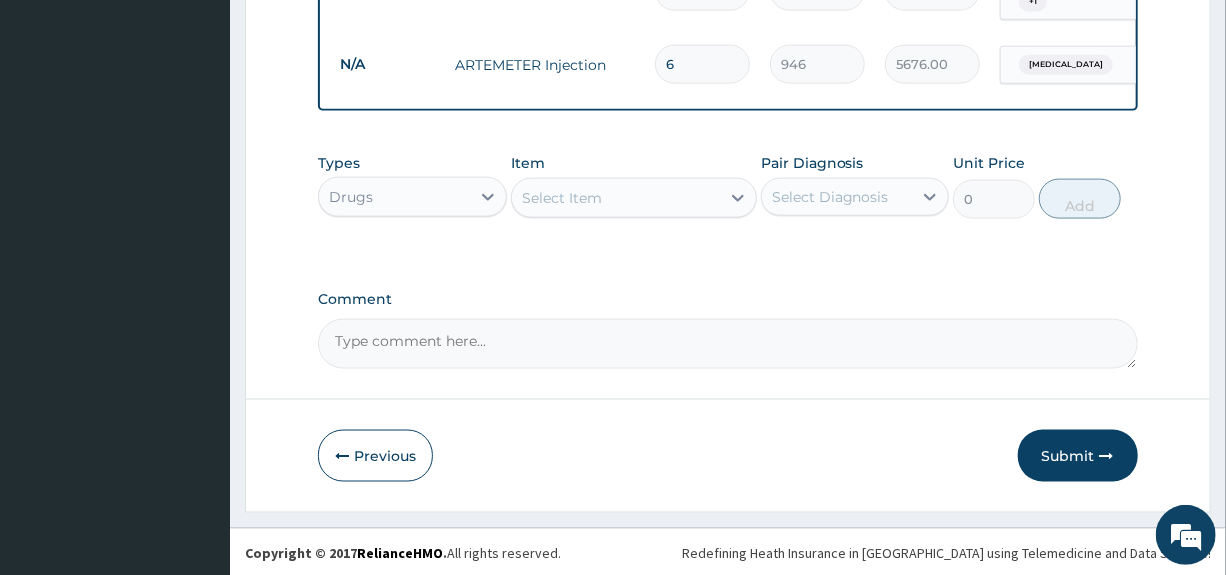 click on "6" at bounding box center [702, 64] 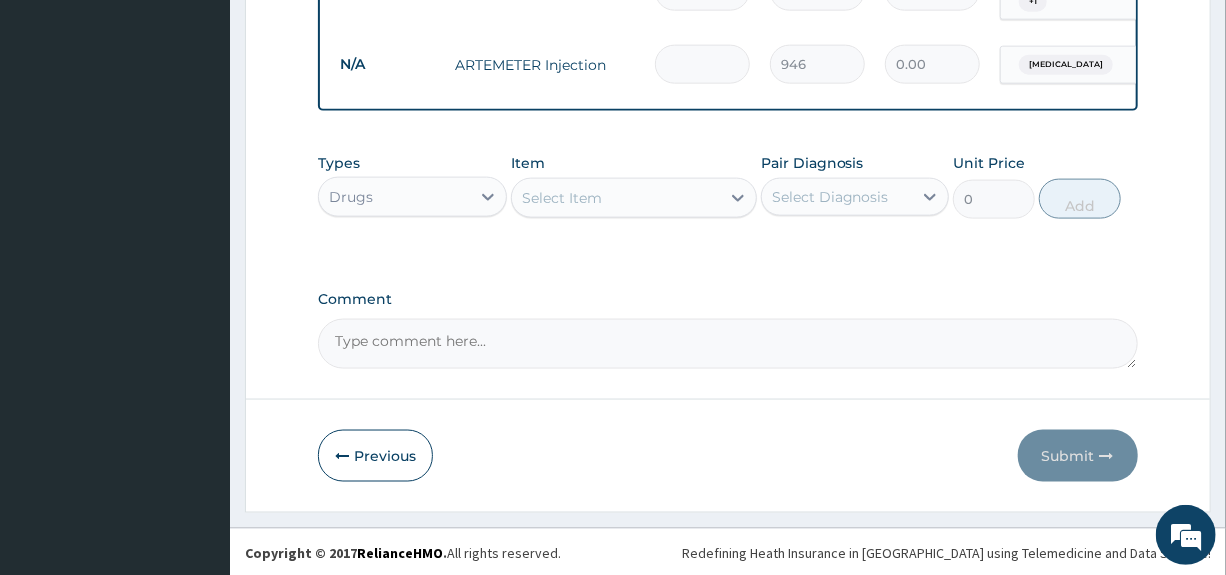 type on "2" 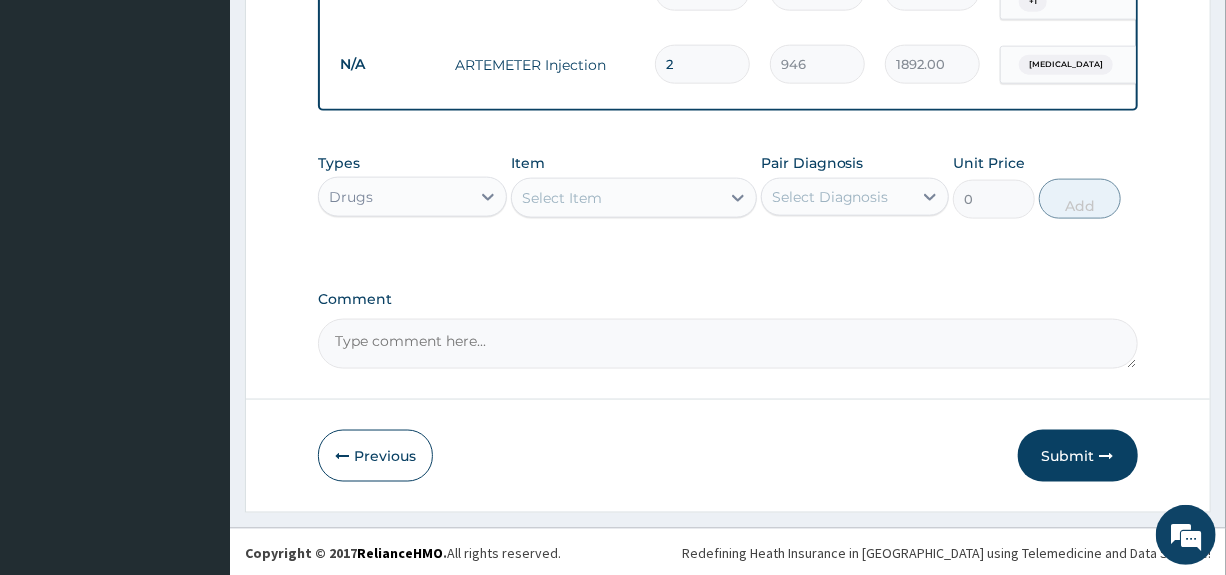 type on "2" 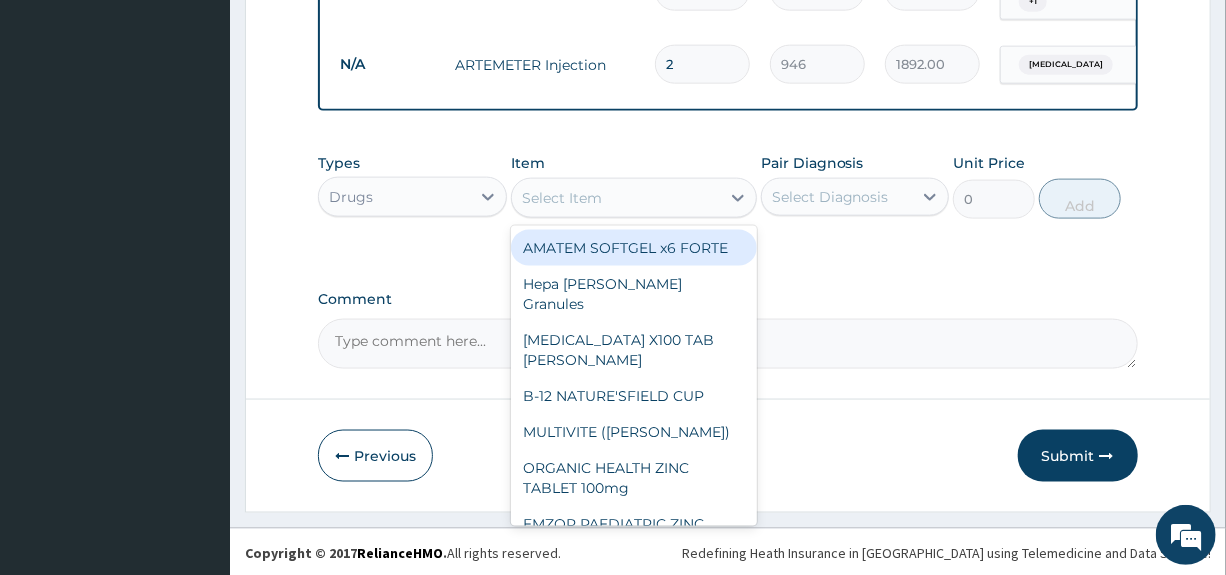click on "Select Item" at bounding box center (562, 198) 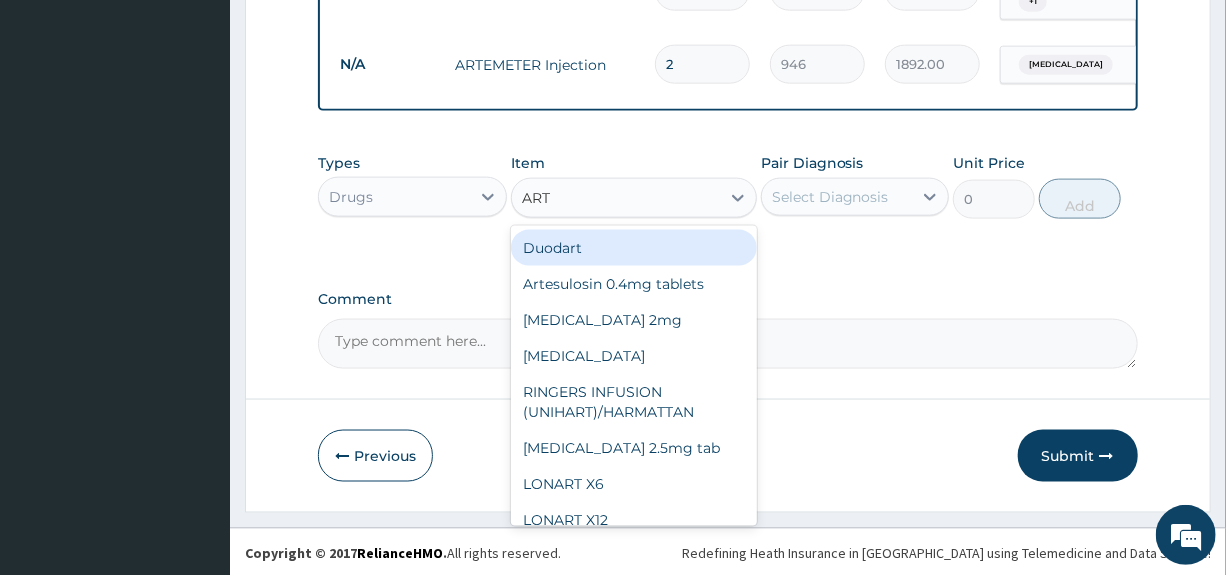 type on "ARTE" 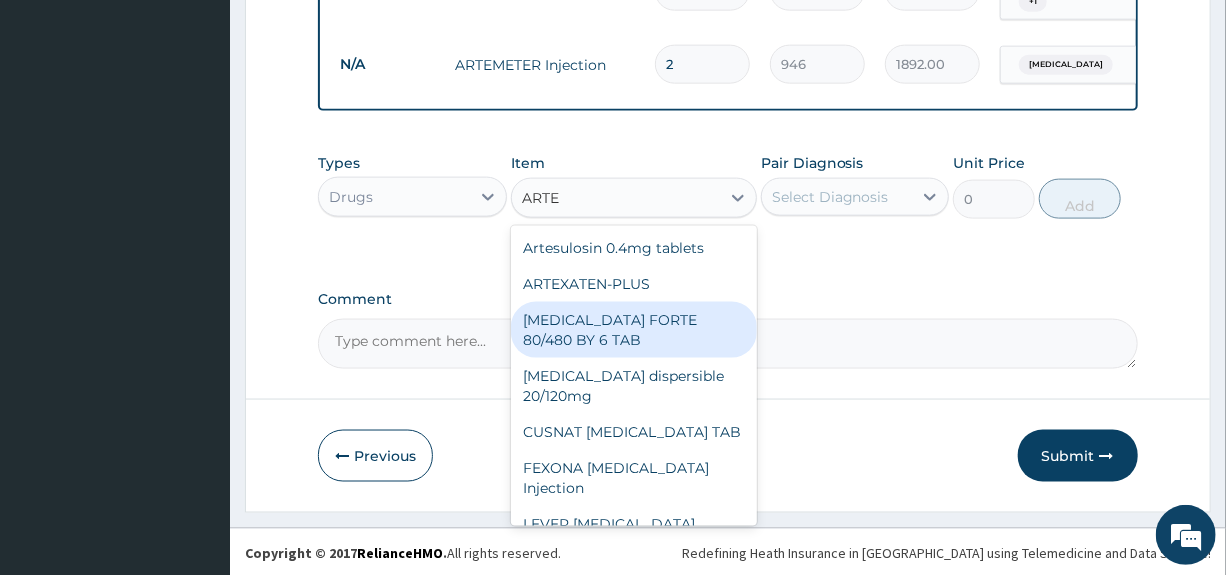 click on "COARTEM FORTE 80/480 BY 6 TAB" at bounding box center (634, 330) 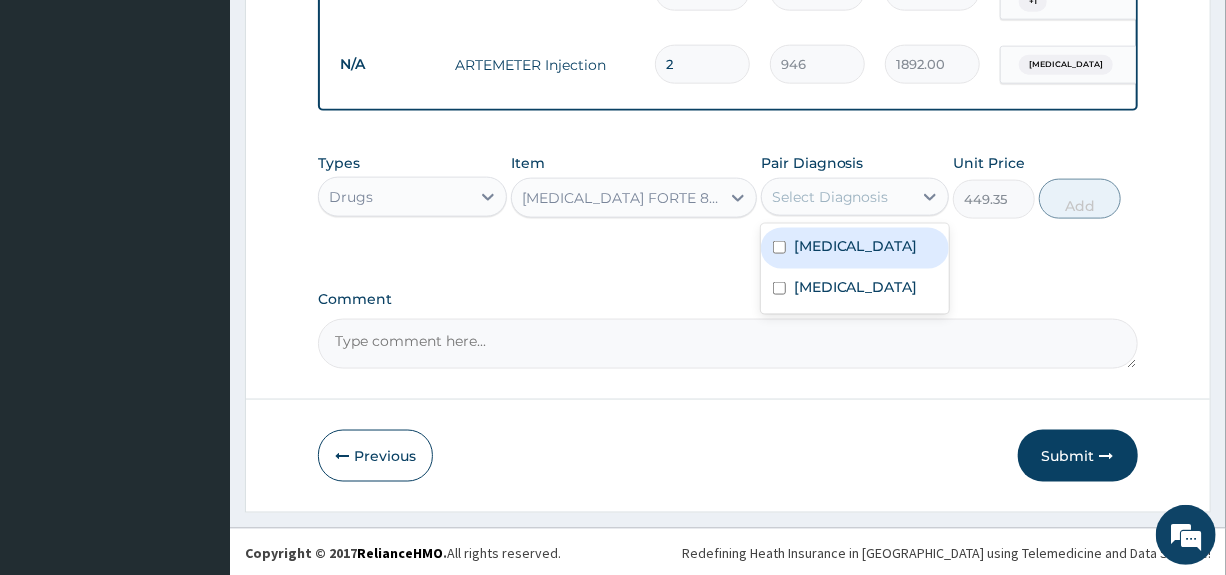 click on "Select Diagnosis" at bounding box center (830, 197) 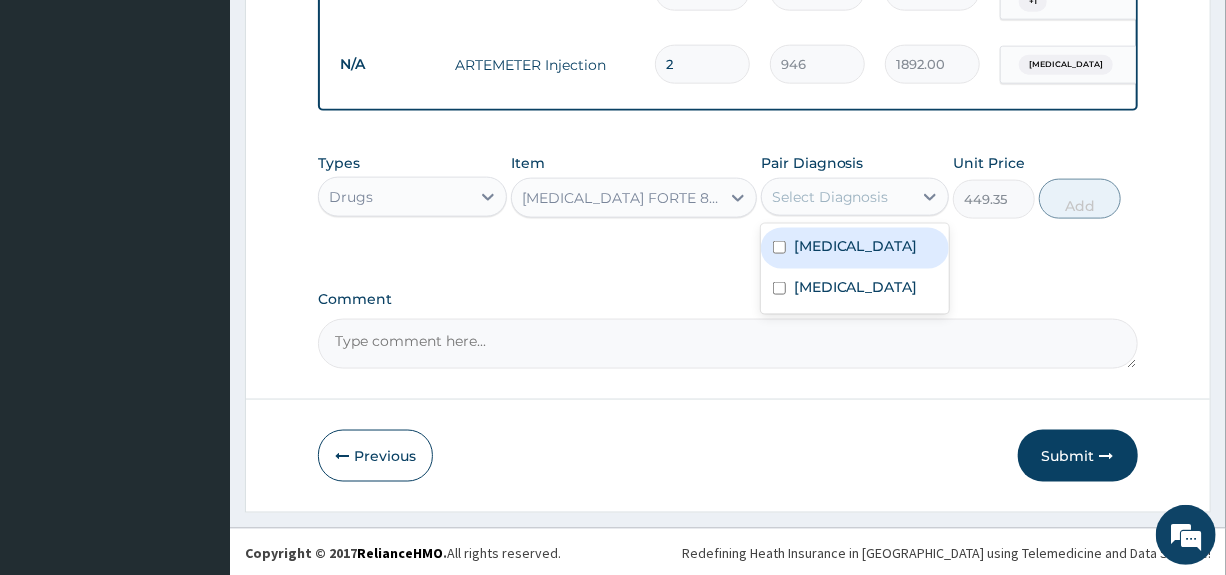 click on "Malaria" at bounding box center [855, 248] 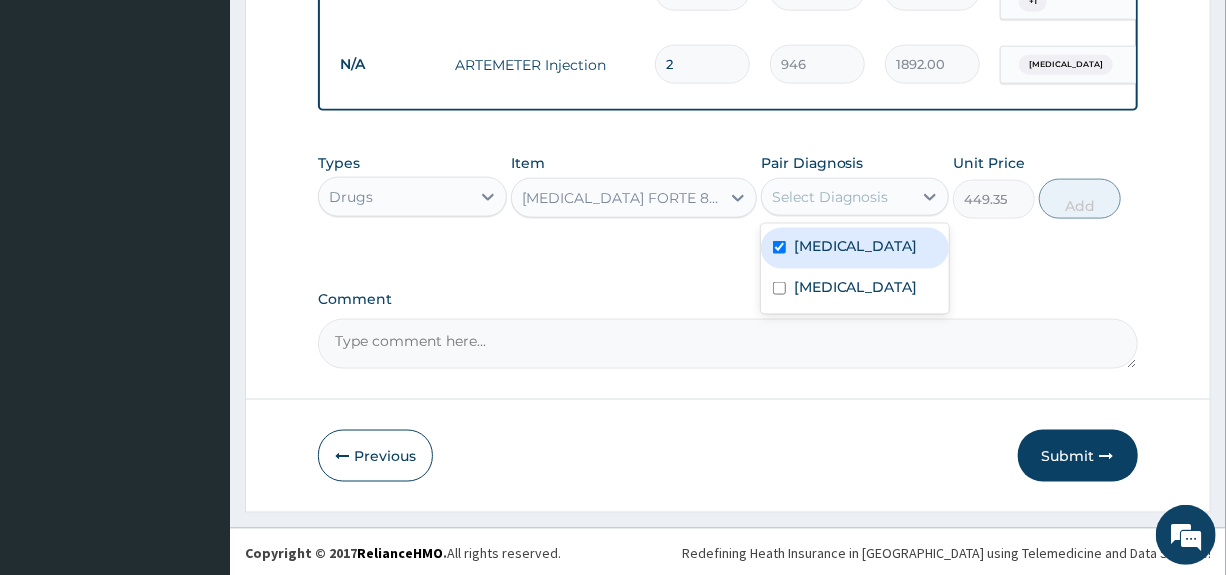 checkbox on "true" 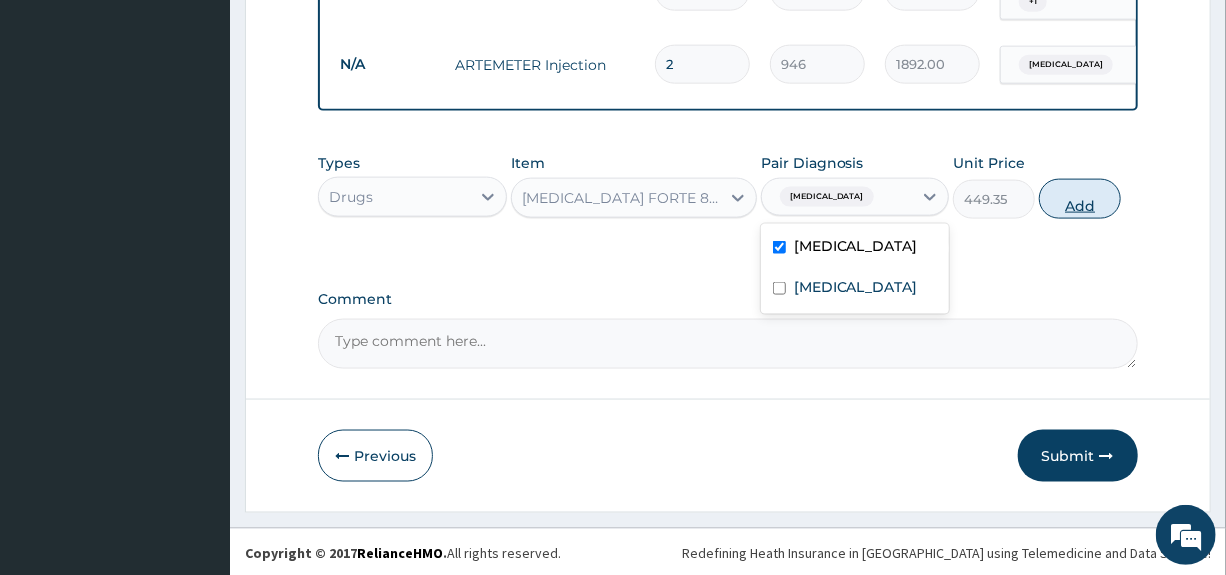 click on "Add" at bounding box center [1080, 199] 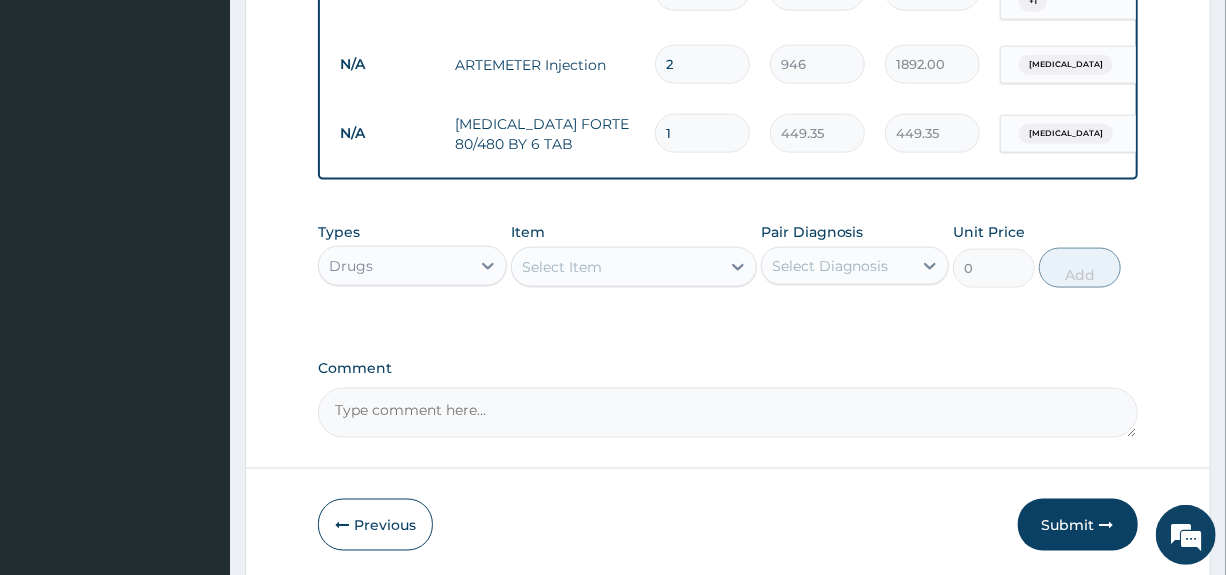 type 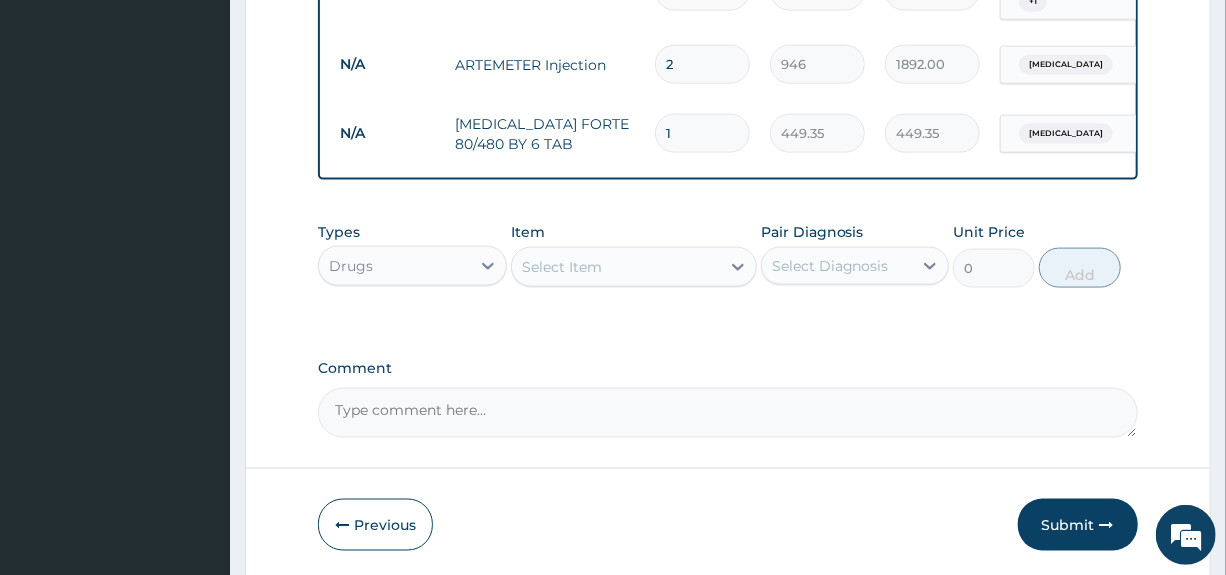 type on "0.00" 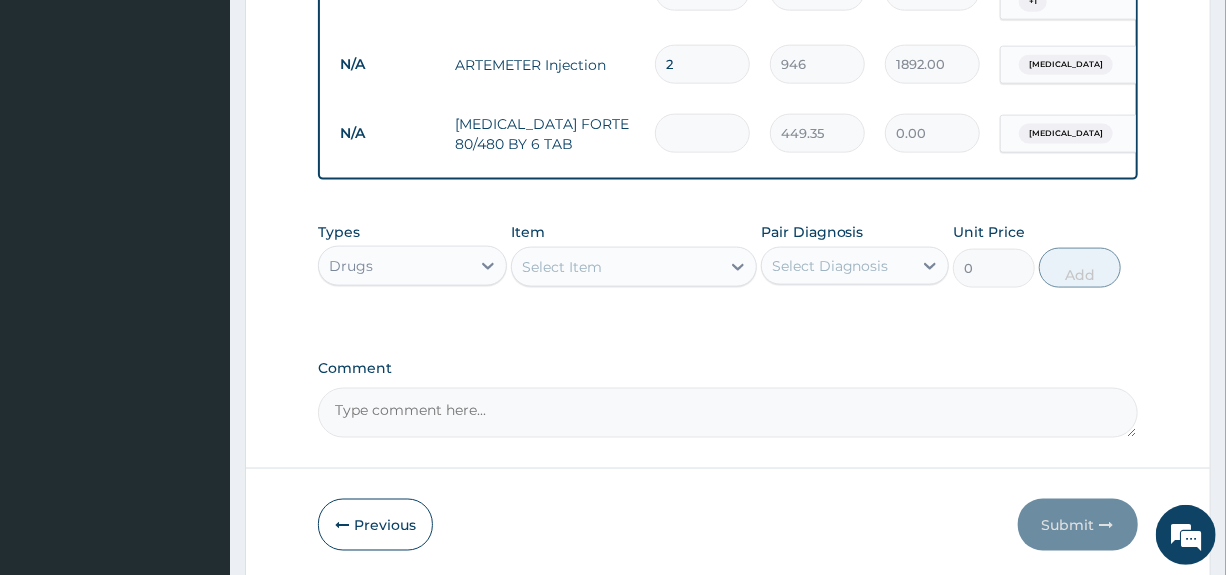 type on "6" 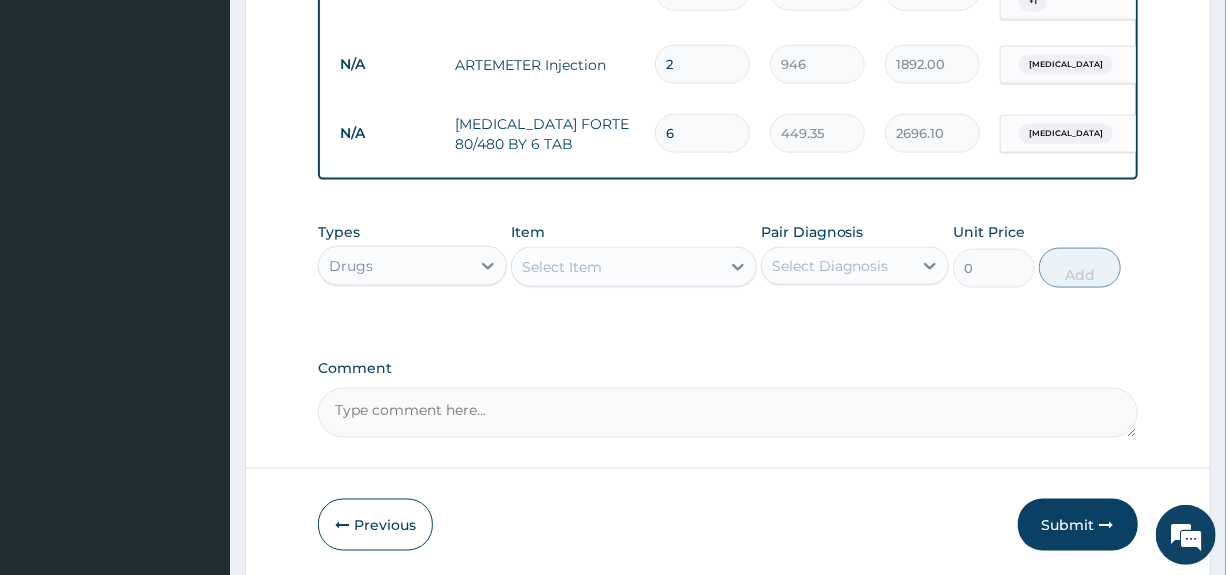 type on "6" 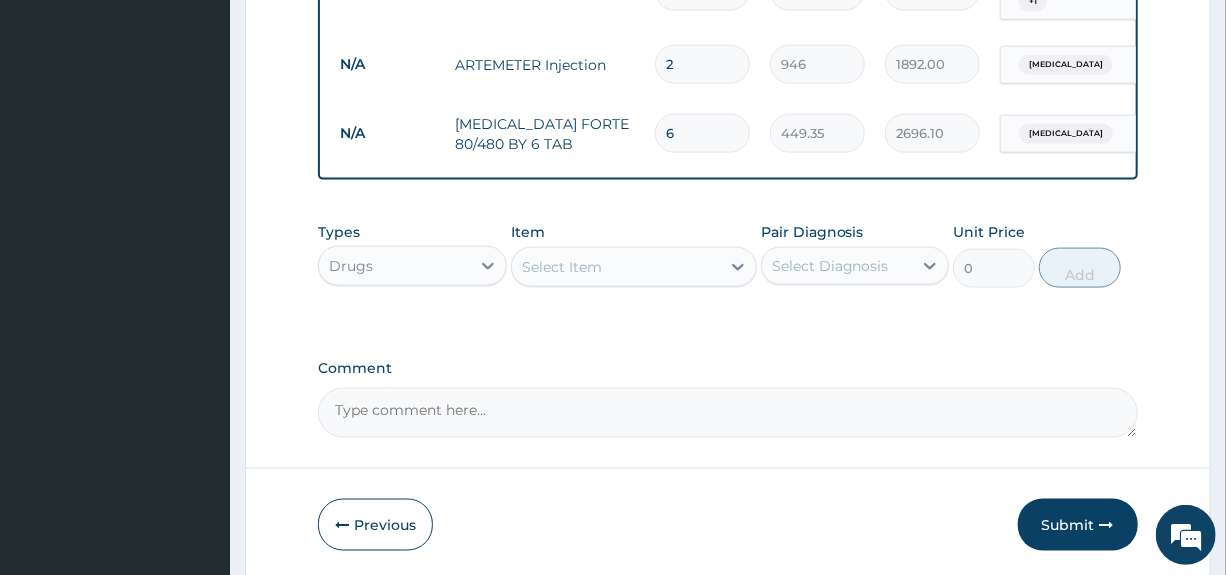 click on "Select Item" at bounding box center (562, 267) 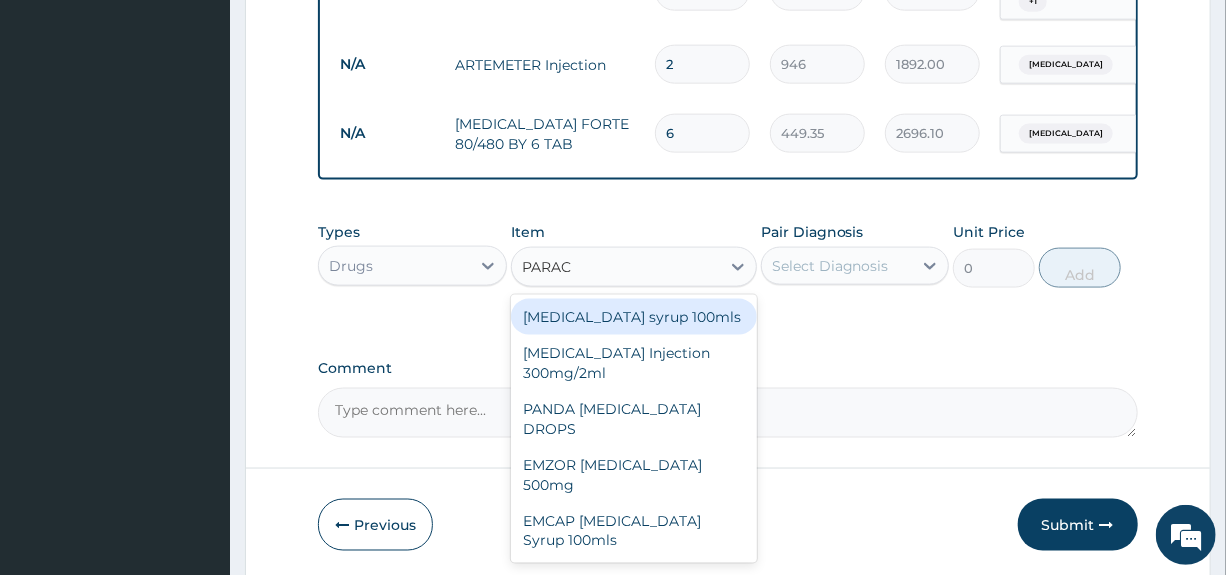 type on "PARACE" 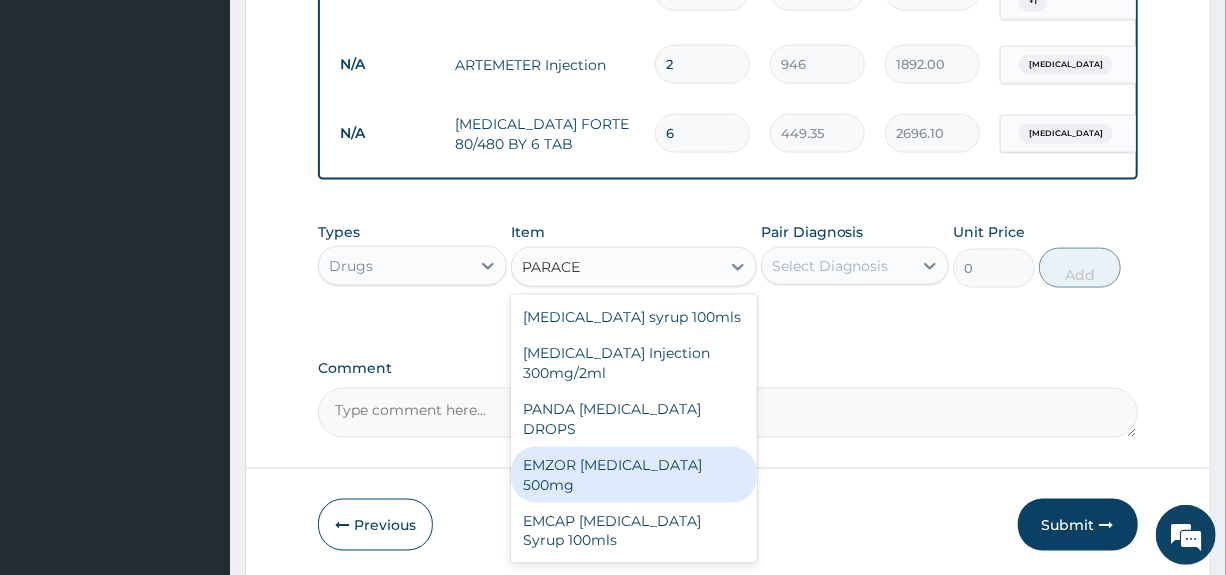 drag, startPoint x: 613, startPoint y: 442, endPoint x: 629, endPoint y: 422, distance: 25.612497 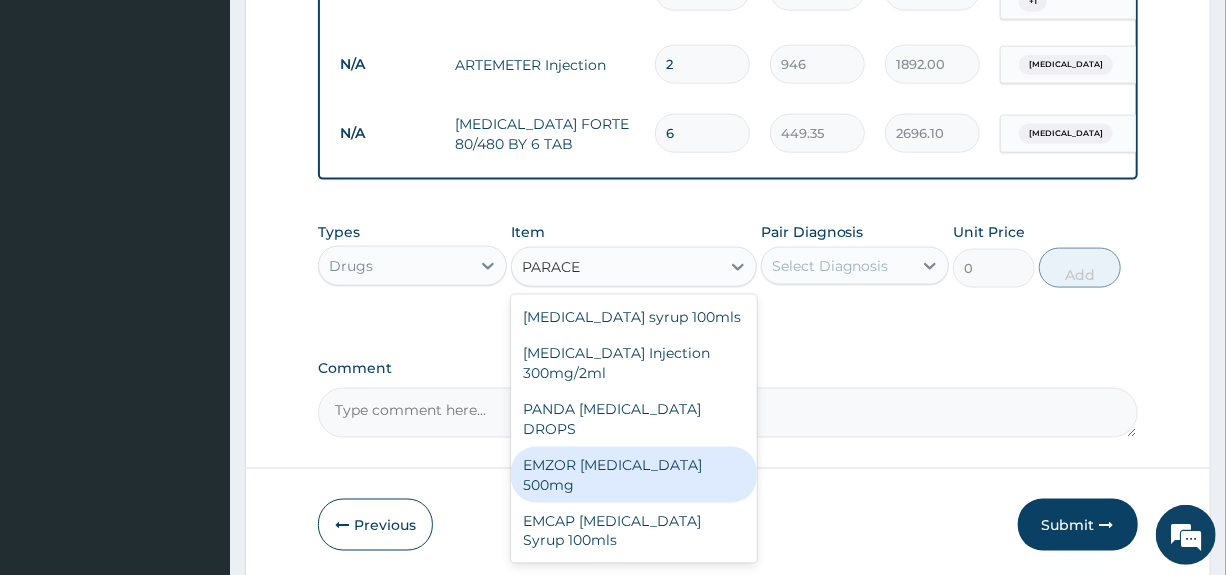 click on "EMZOR PARACETAMOL 500mg" at bounding box center [634, 475] 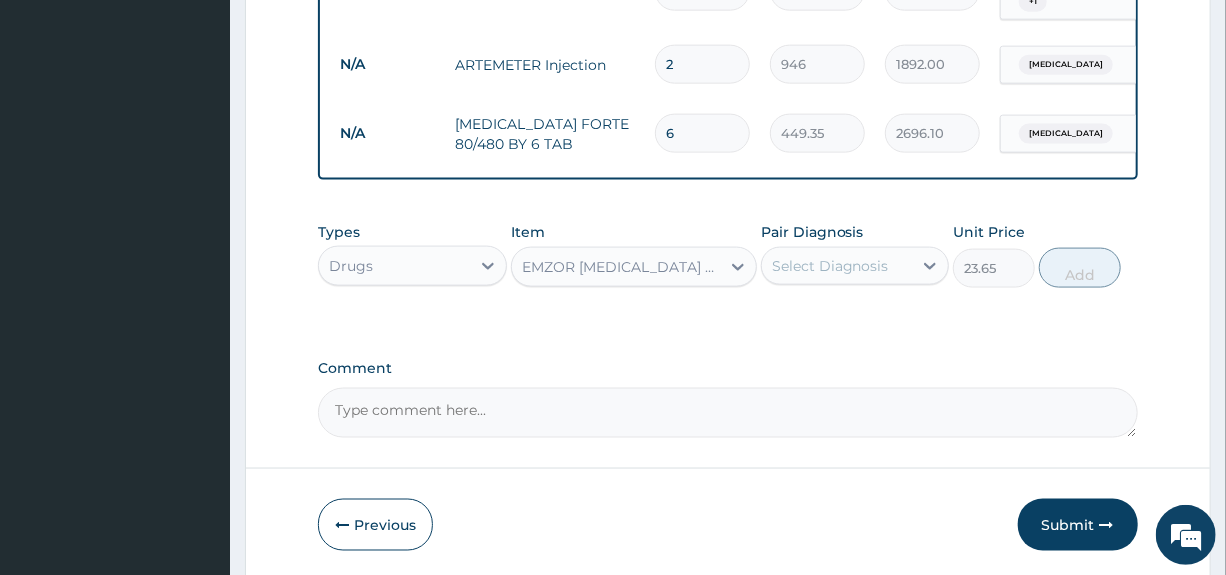click on "Select Diagnosis" at bounding box center [830, 266] 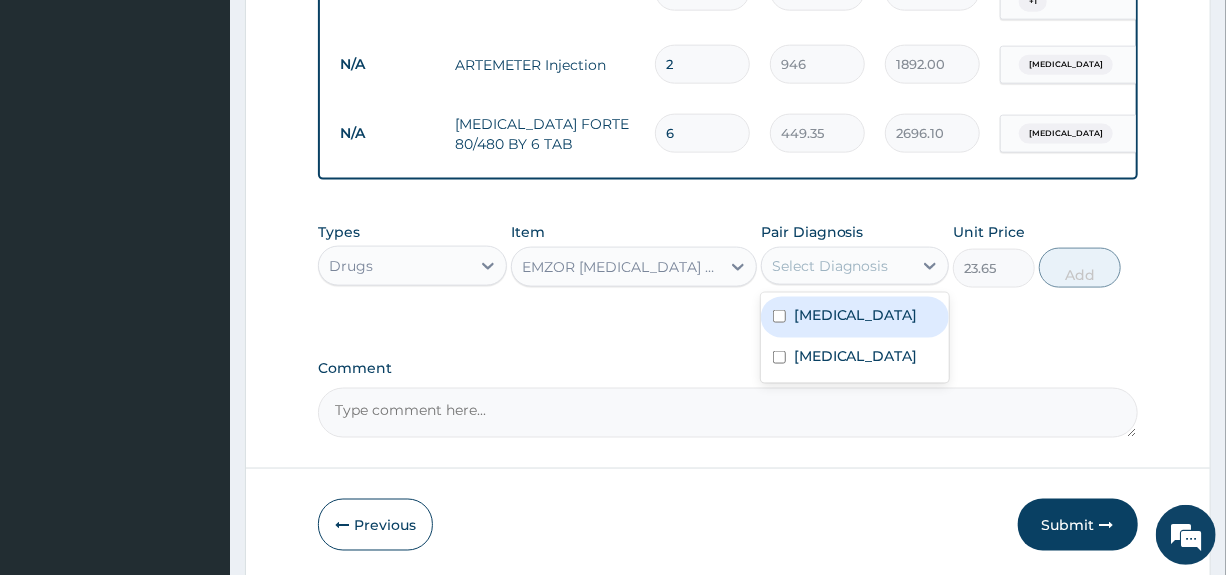 click on "Malaria" at bounding box center (856, 315) 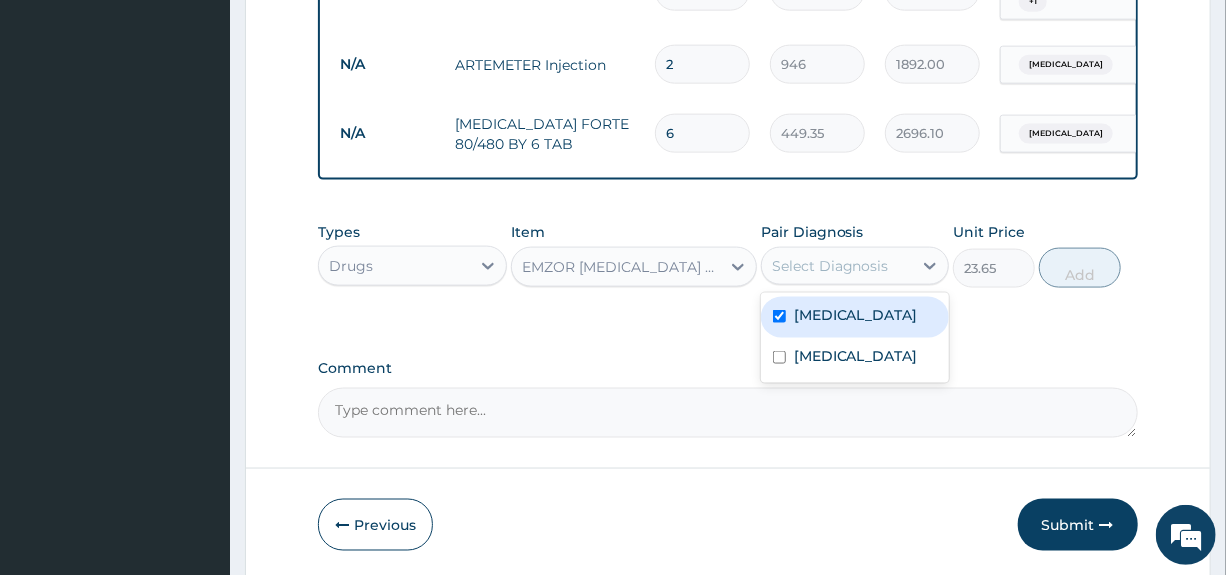 checkbox on "true" 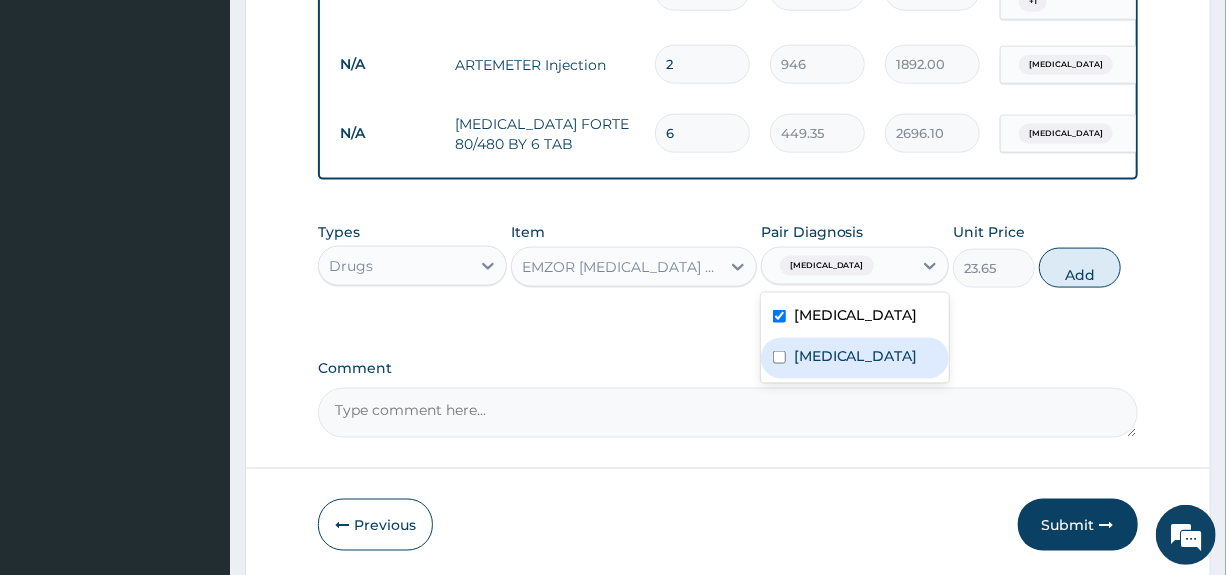 drag, startPoint x: 808, startPoint y: 357, endPoint x: 817, endPoint y: 351, distance: 10.816654 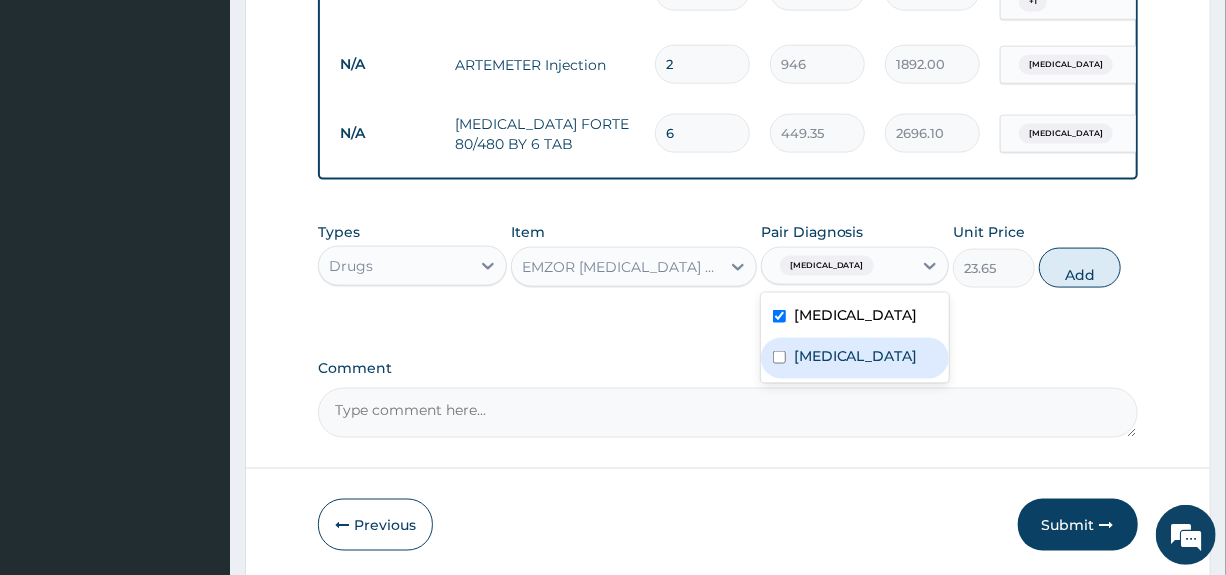 click on "Sepsis" at bounding box center (856, 356) 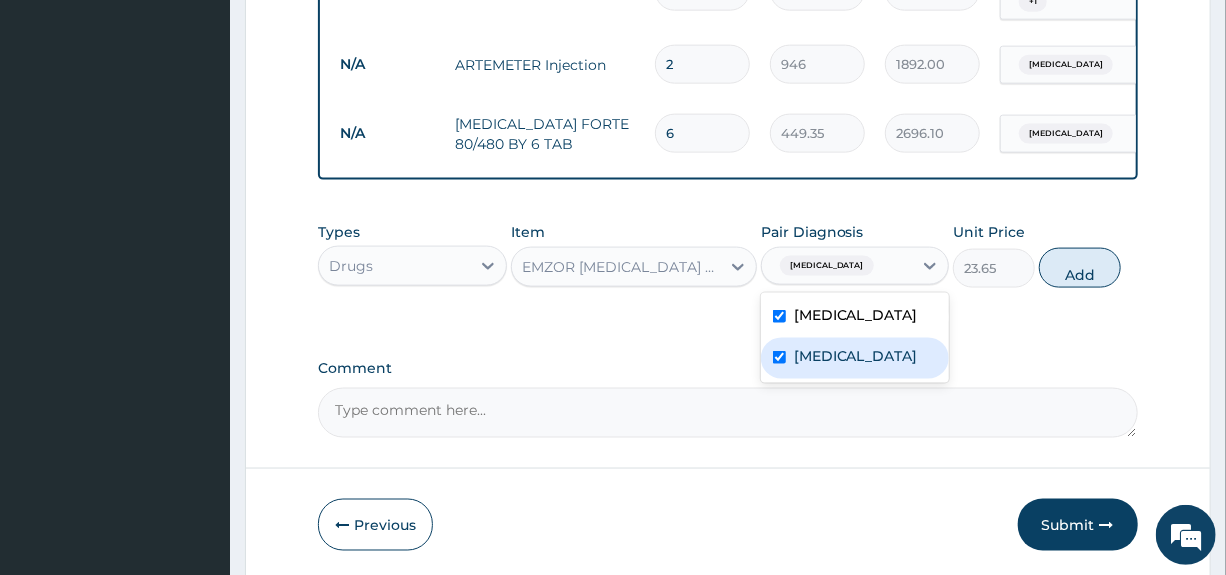 checkbox on "true" 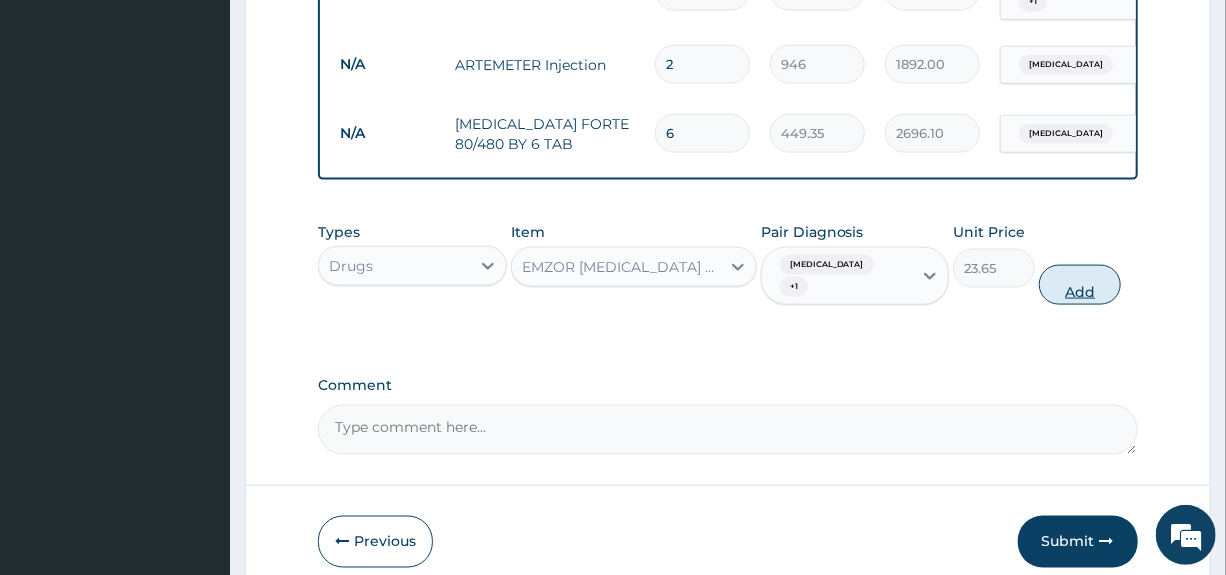 click on "Add" at bounding box center [1080, 285] 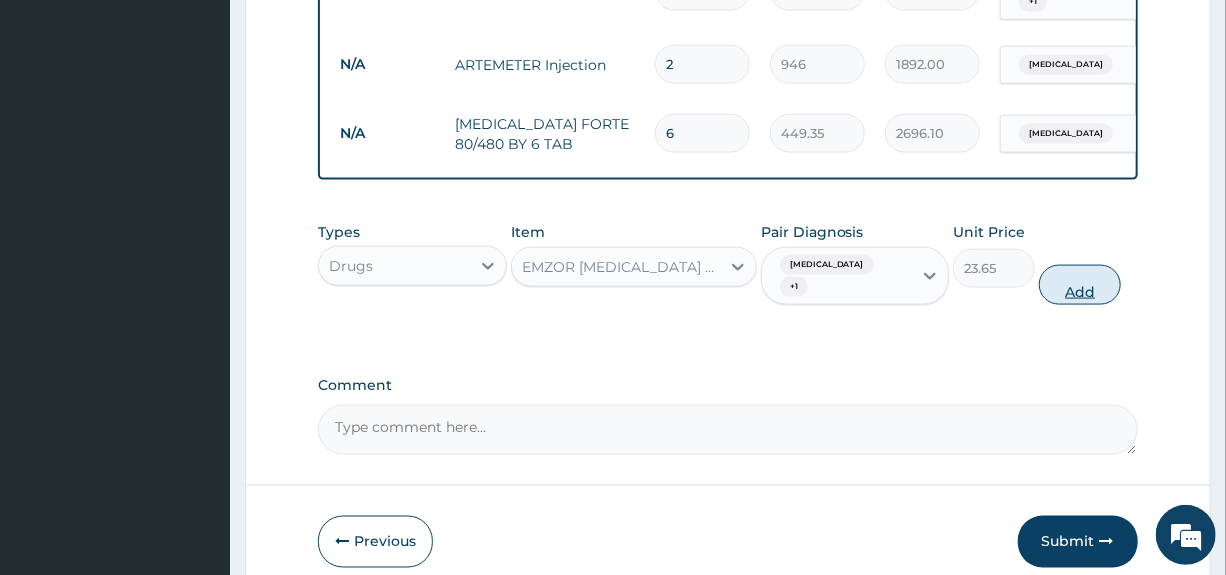 type on "0" 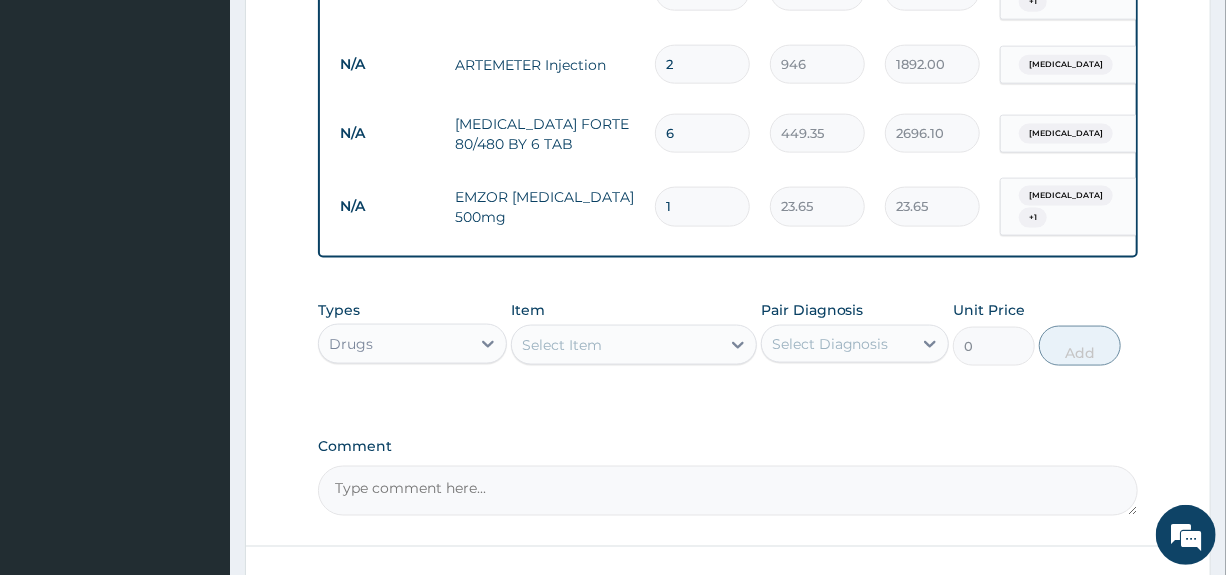 type on "18" 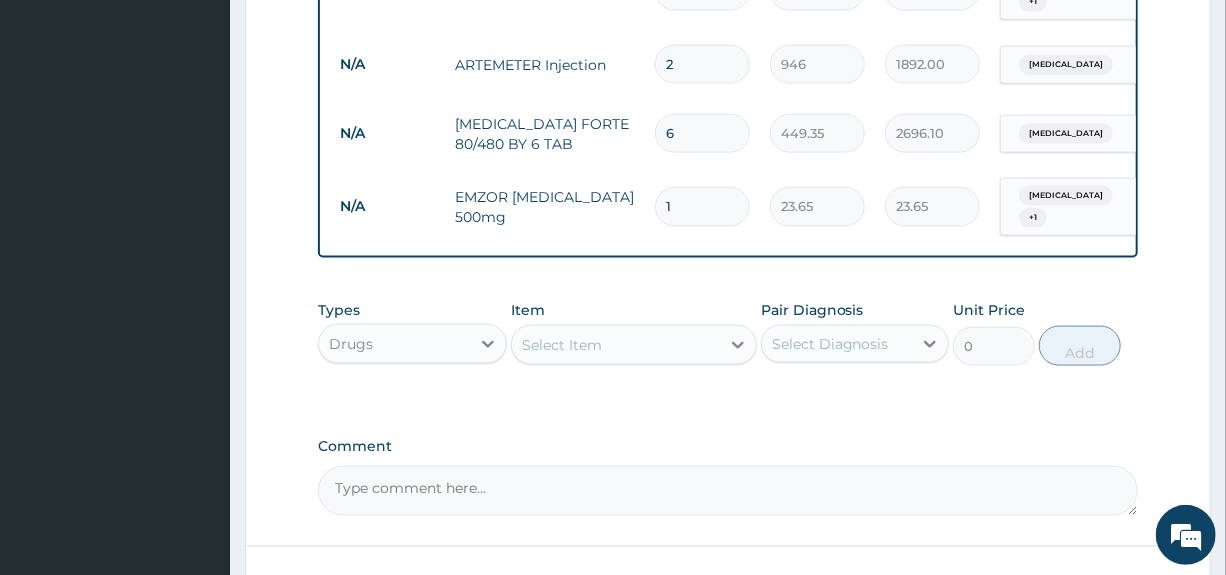 type on "425.70" 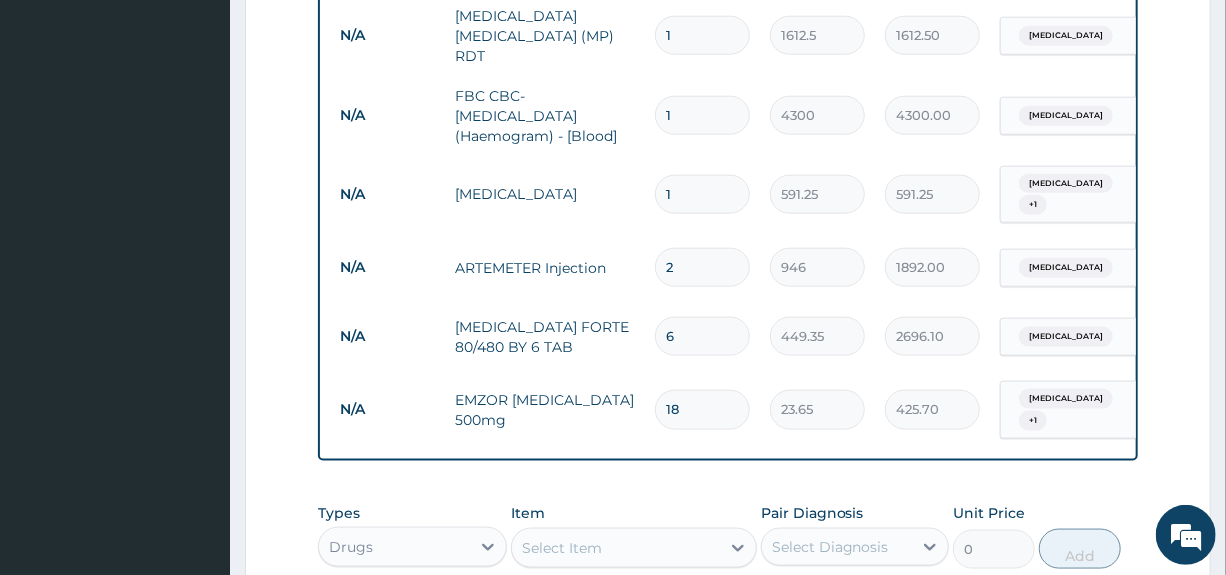 scroll, scrollTop: 954, scrollLeft: 0, axis: vertical 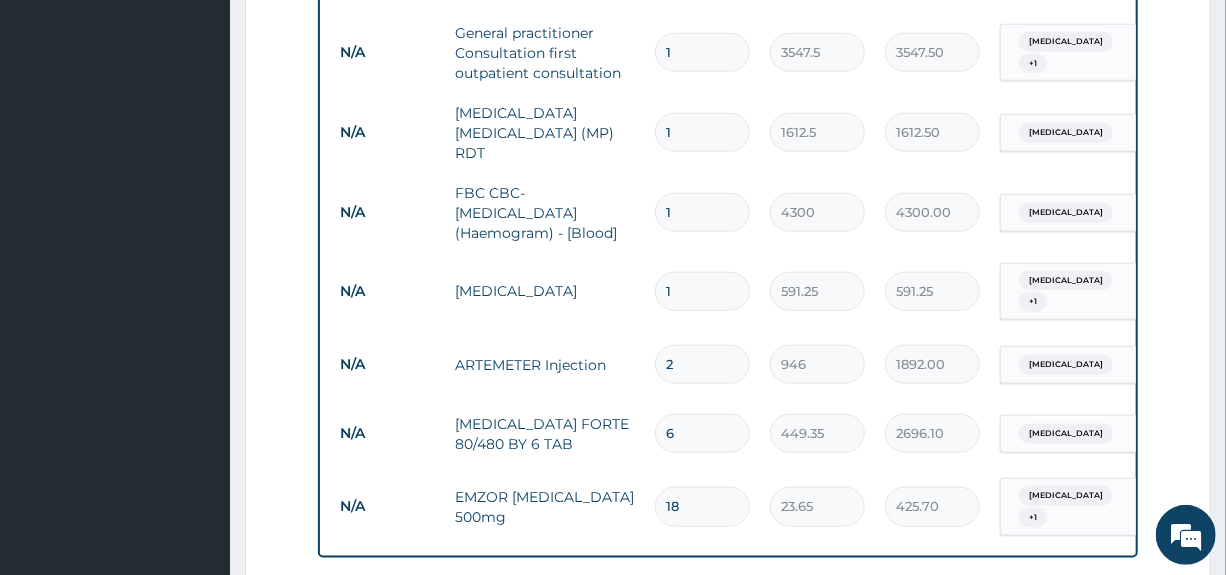 type on "16" 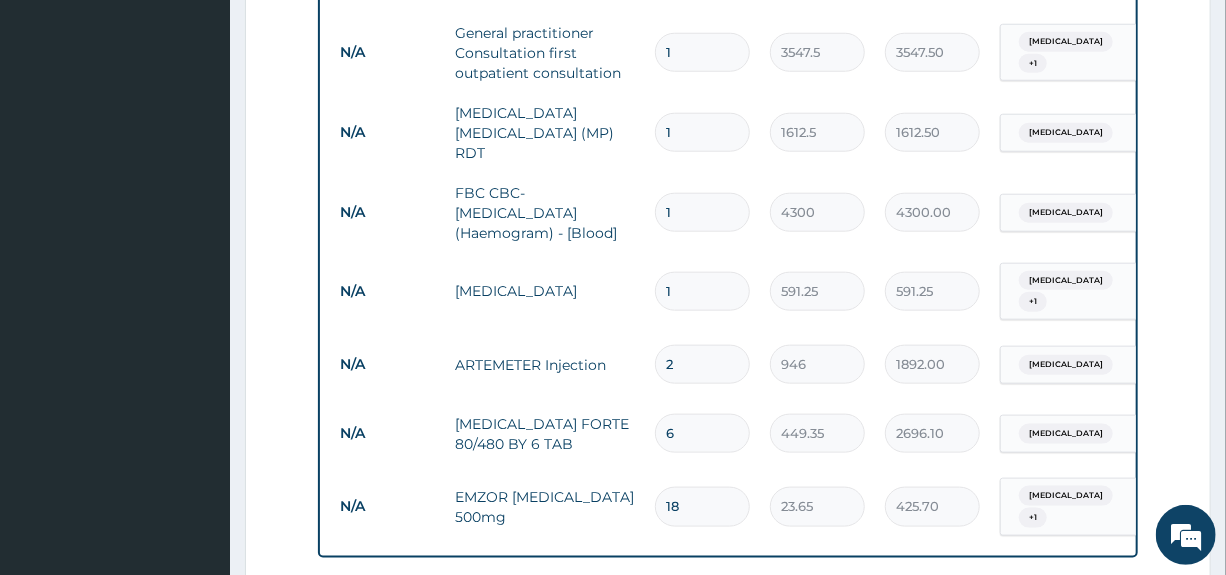 type on "378.40" 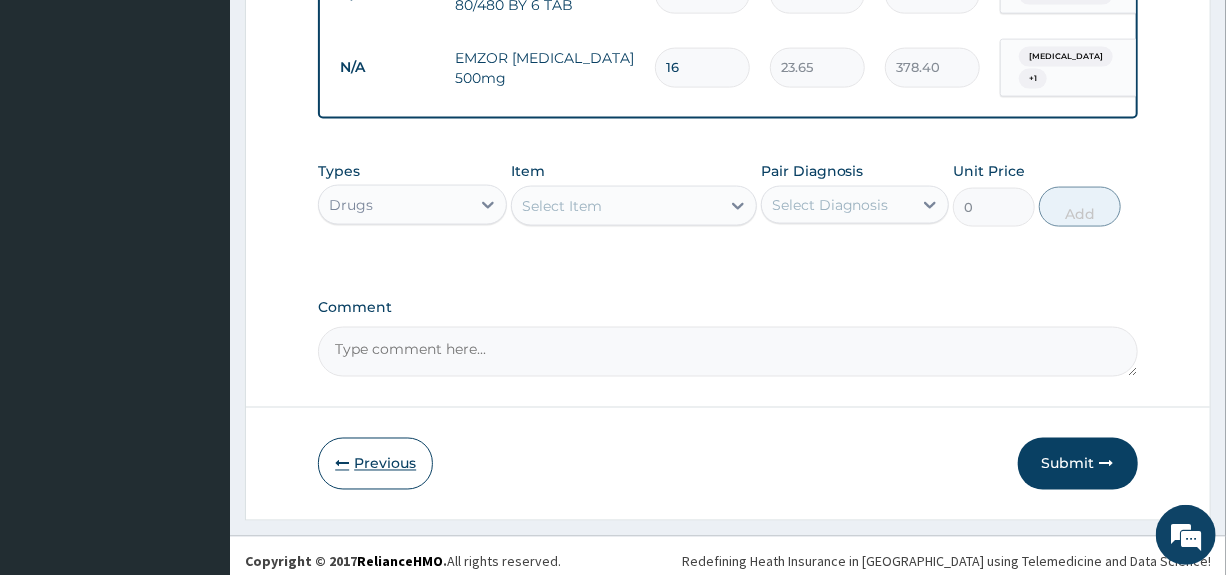 type on "16" 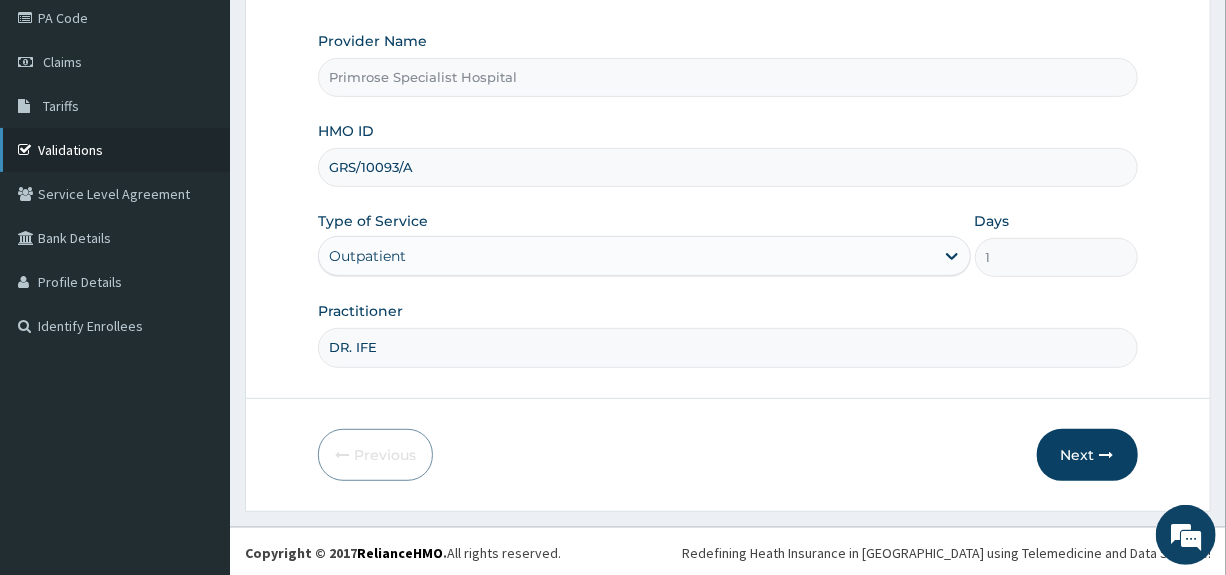 drag, startPoint x: 429, startPoint y: 158, endPoint x: 142, endPoint y: 162, distance: 287.02786 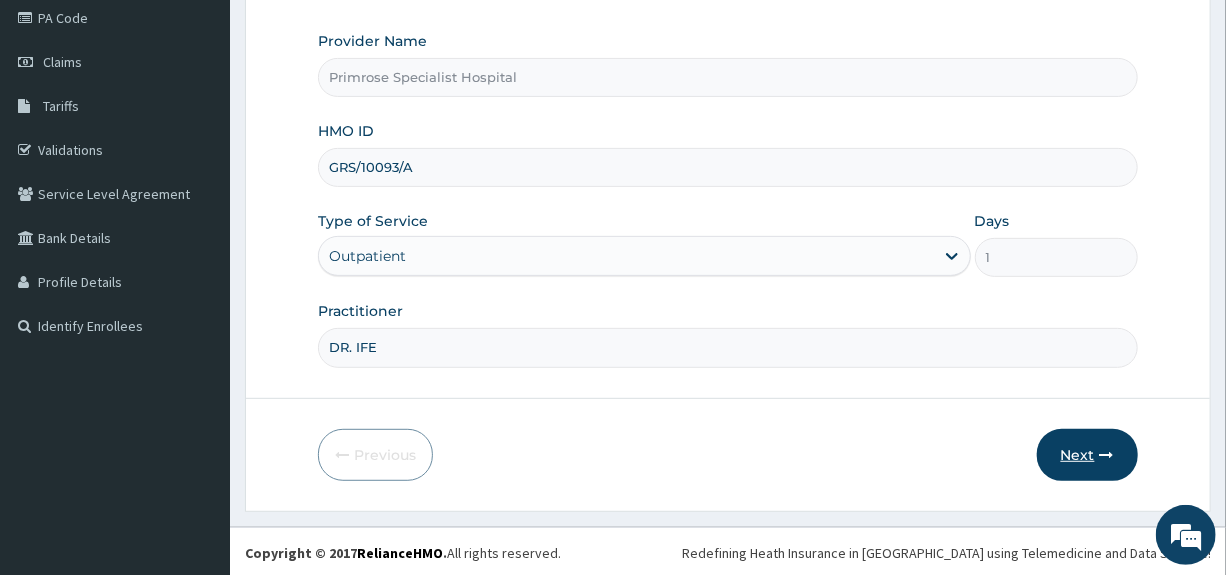 click on "Next" at bounding box center [1087, 455] 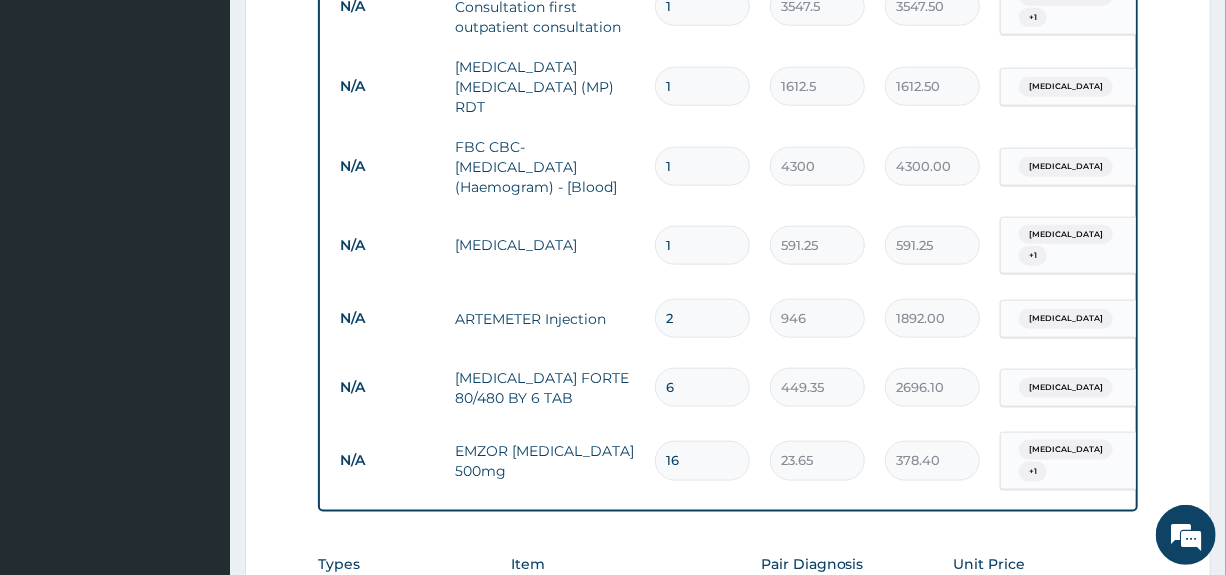 scroll, scrollTop: 1293, scrollLeft: 0, axis: vertical 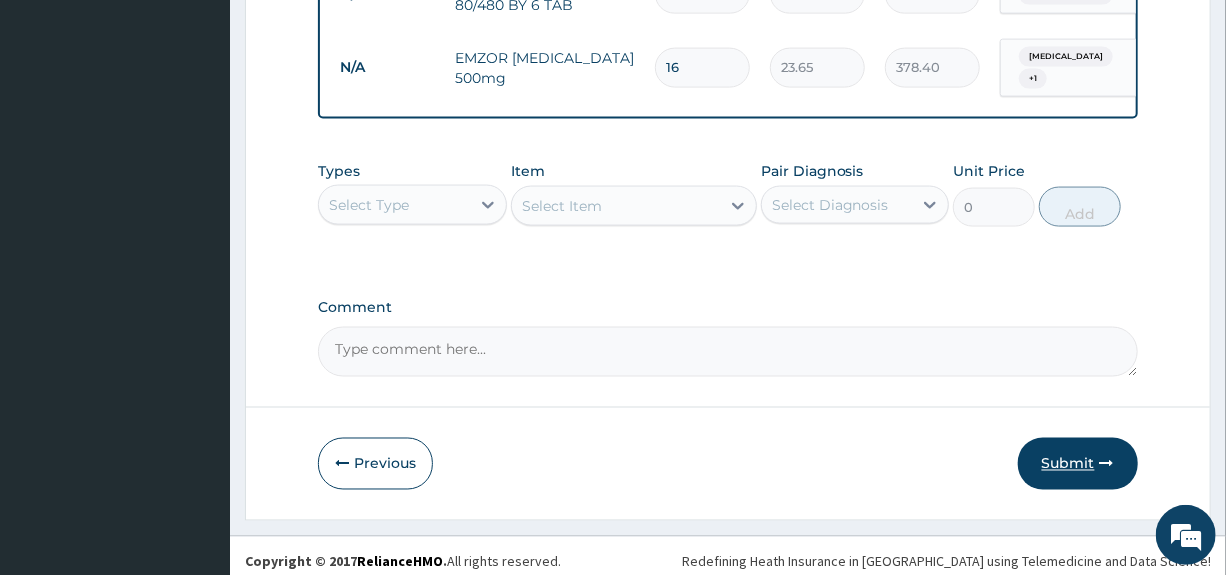 click on "Submit" at bounding box center (1078, 464) 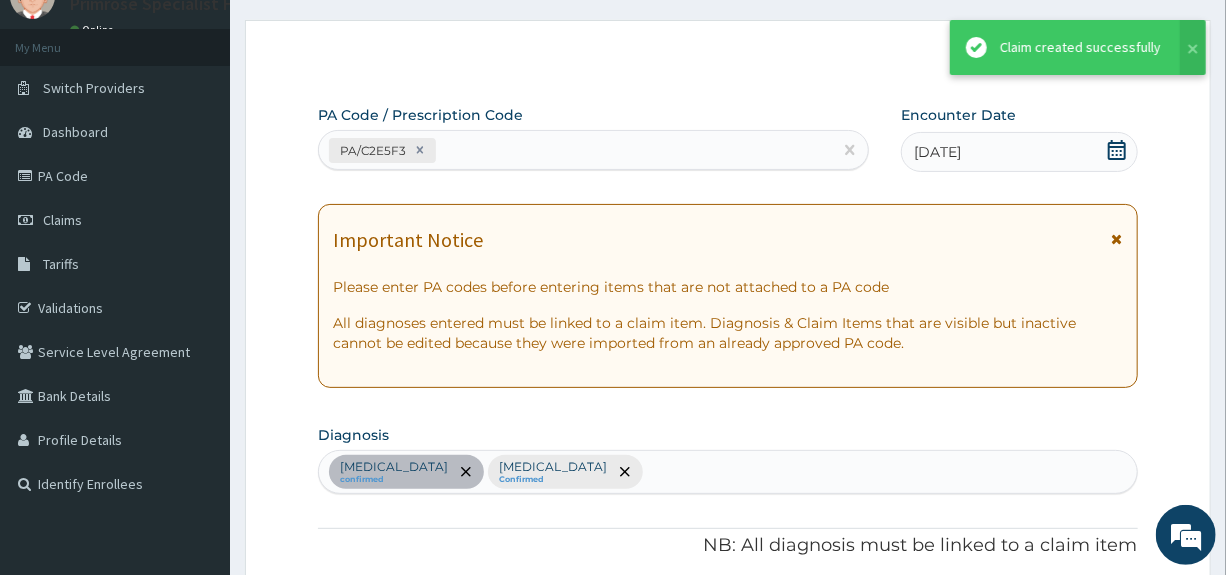 scroll, scrollTop: 1293, scrollLeft: 0, axis: vertical 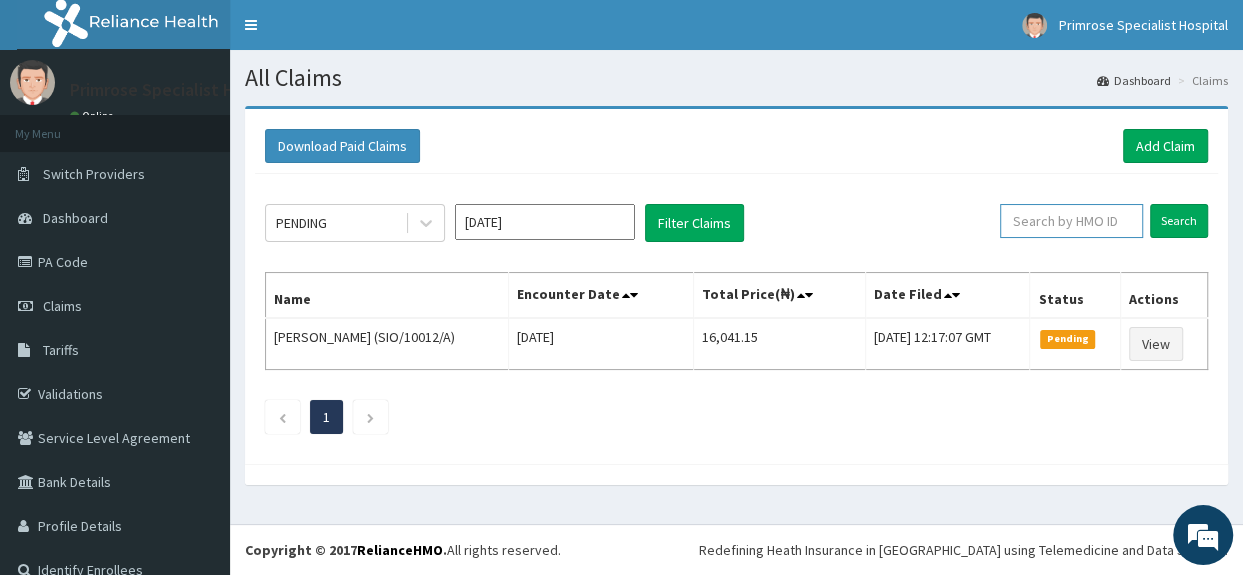 click at bounding box center [1071, 221] 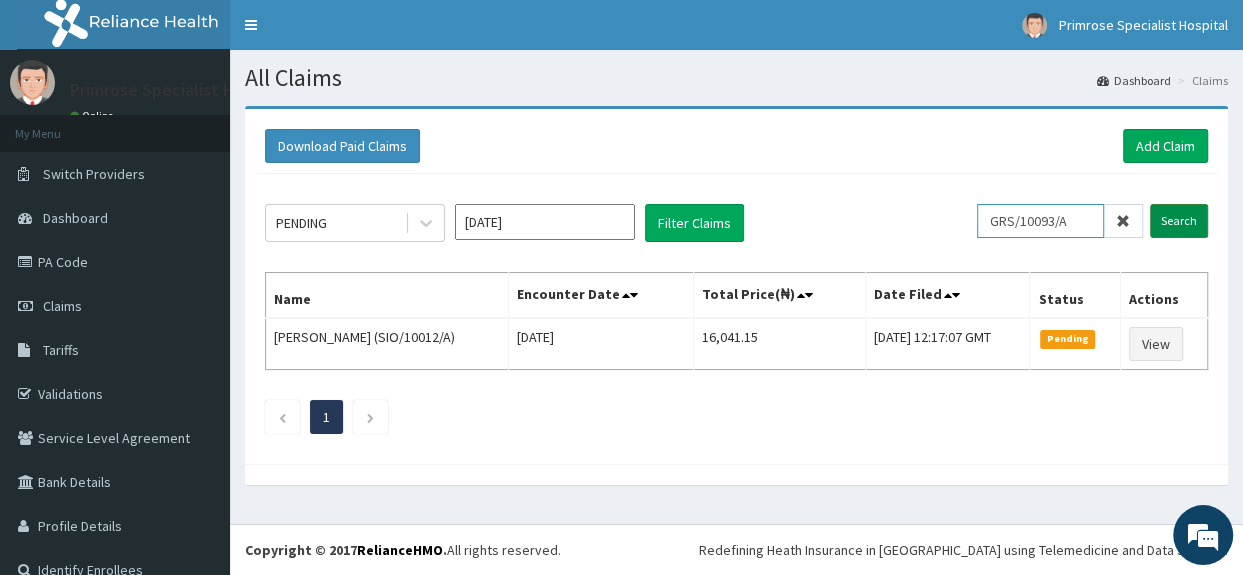 type on "GRS/10093/A" 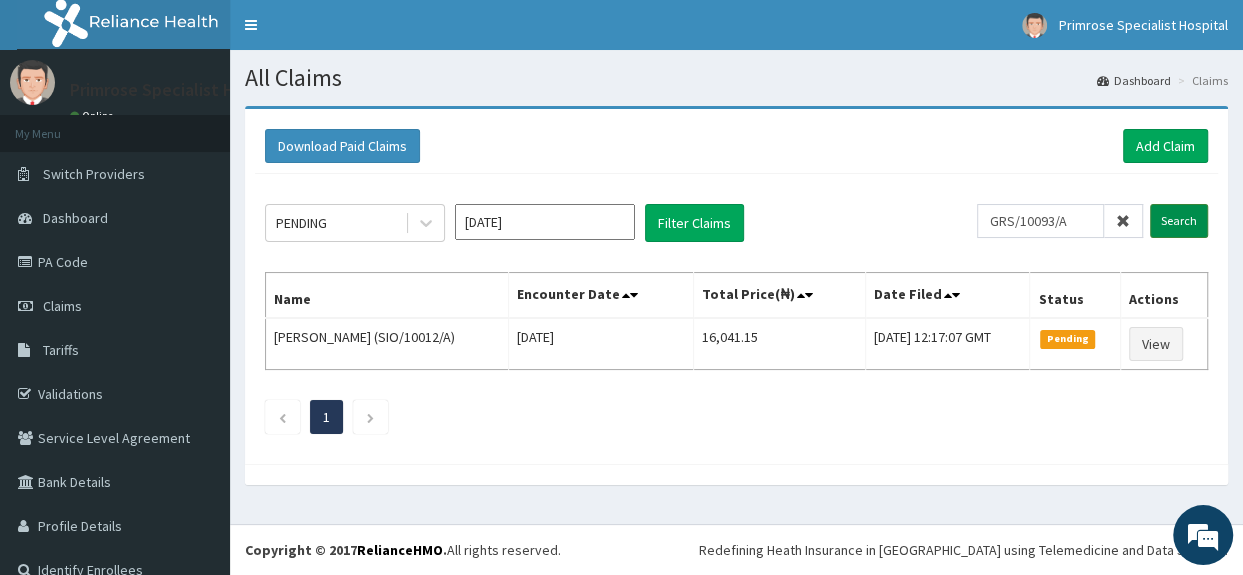 click on "Search" at bounding box center (1179, 221) 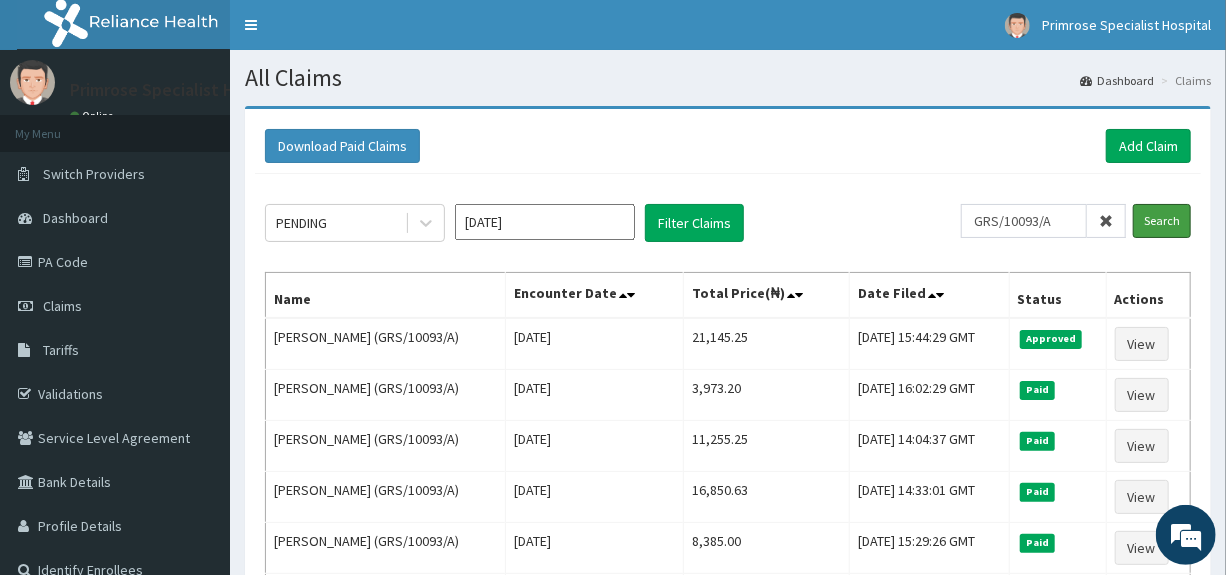 scroll, scrollTop: 0, scrollLeft: 0, axis: both 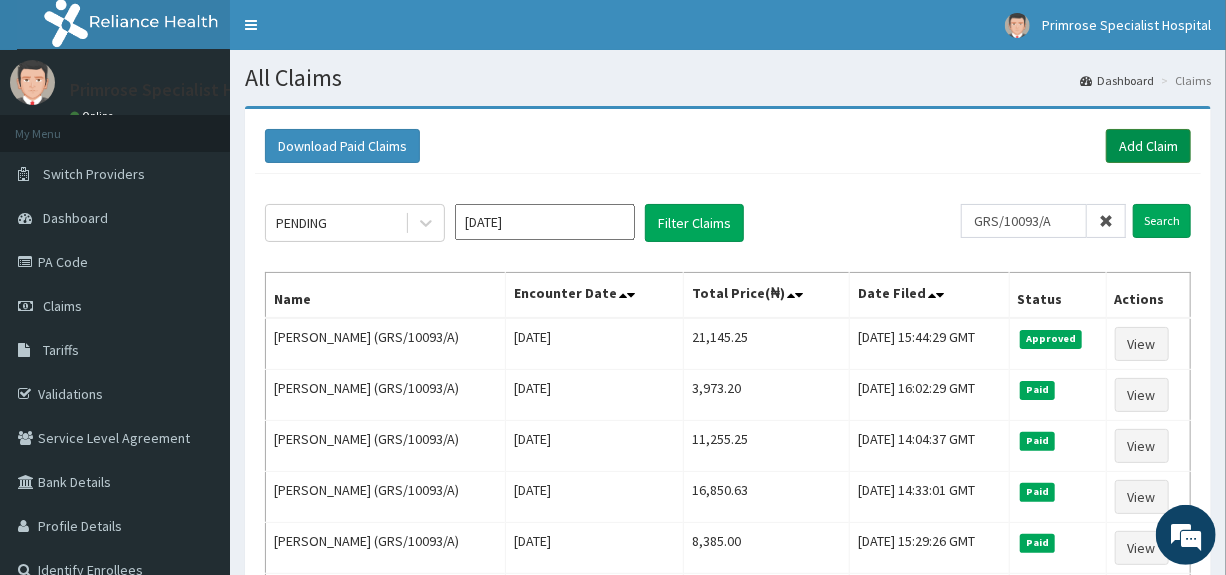 click on "Add Claim" at bounding box center [1148, 146] 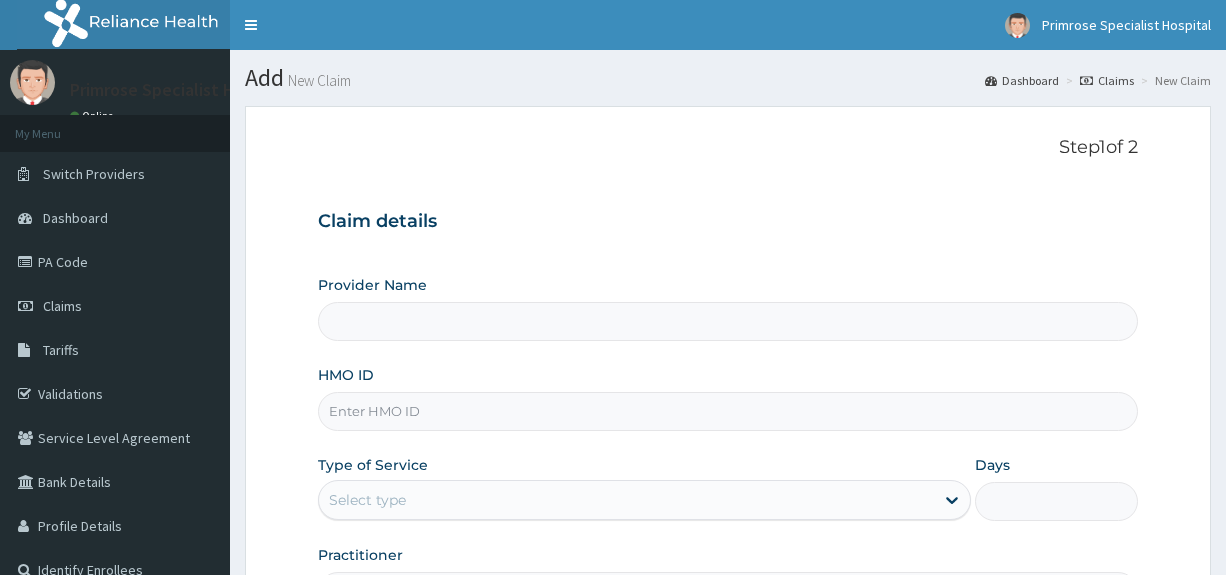 scroll, scrollTop: 0, scrollLeft: 0, axis: both 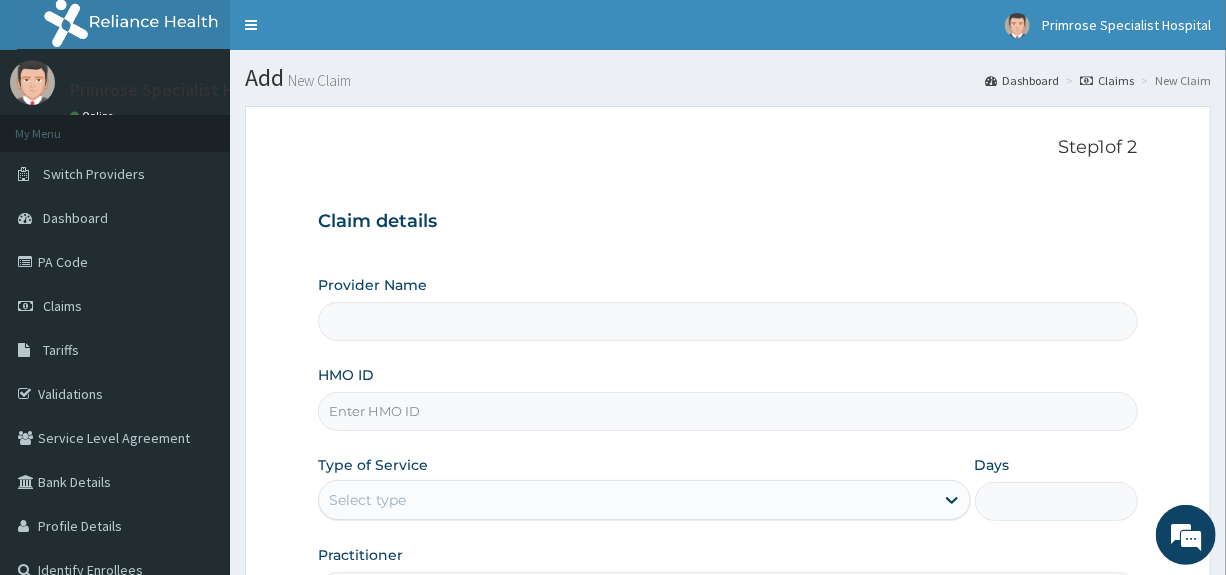type on "Primrose Specialist Hospital" 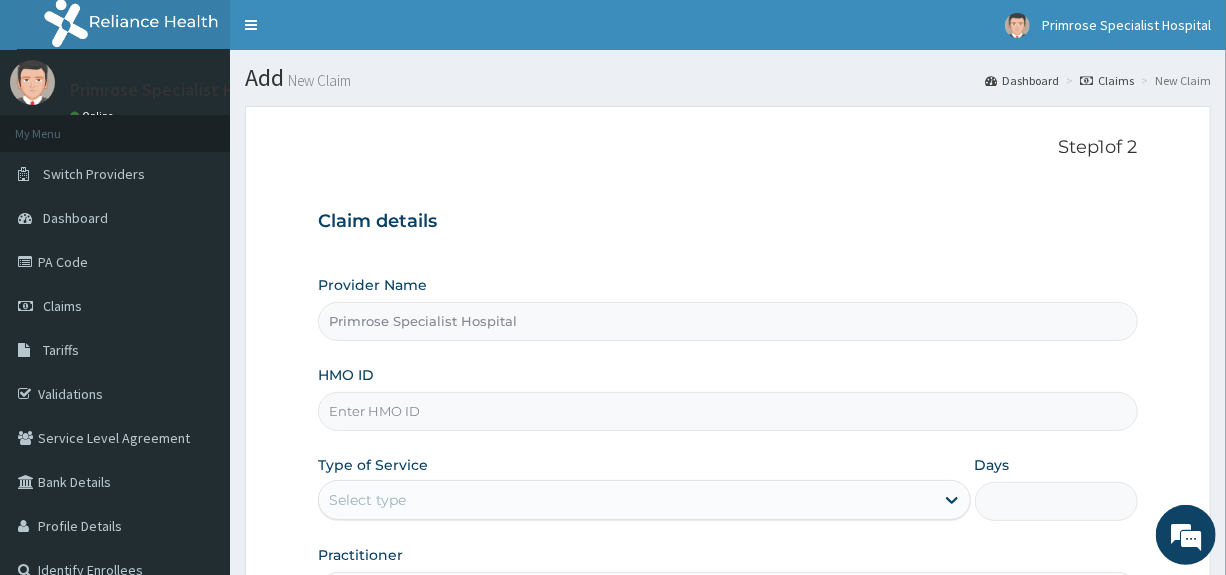 click on "HMO ID" at bounding box center [727, 411] 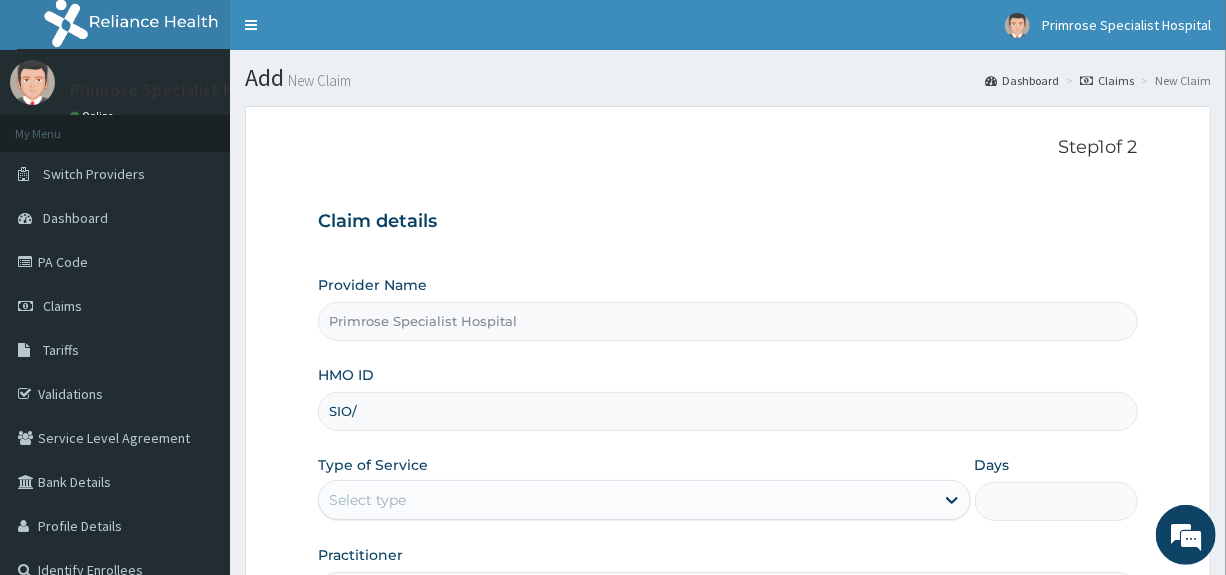 scroll, scrollTop: 0, scrollLeft: 0, axis: both 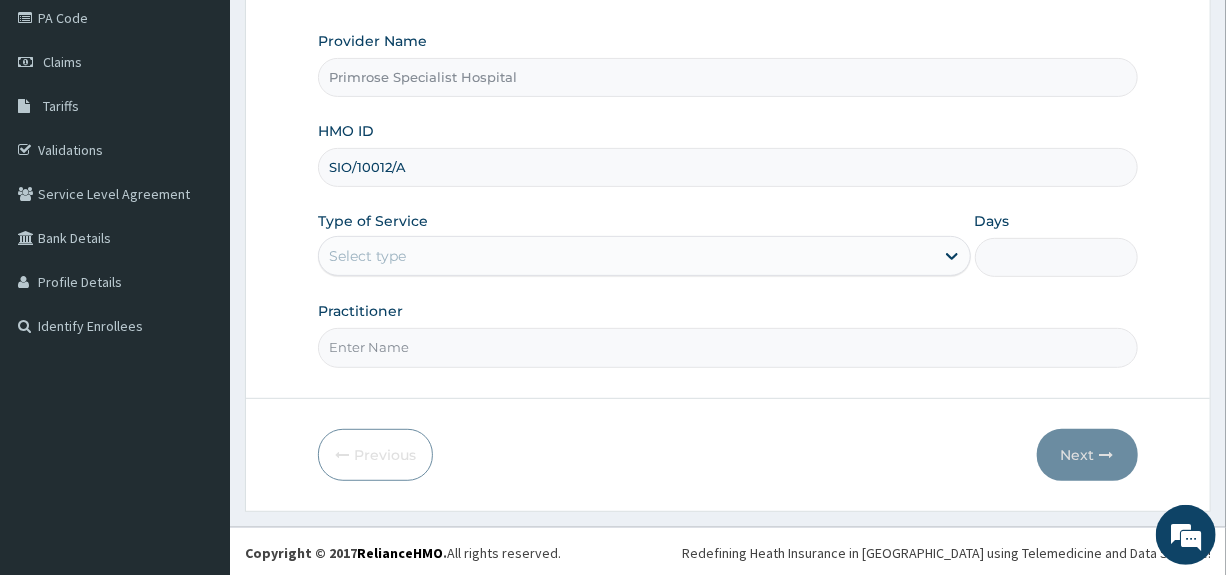 type on "SIO/10012/A" 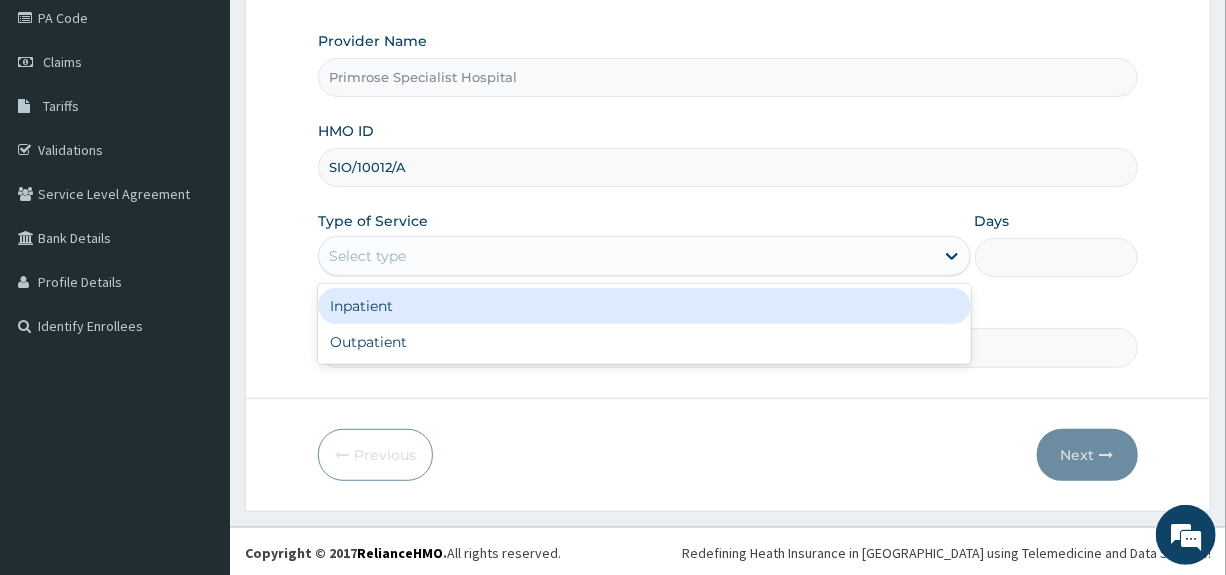 drag, startPoint x: 379, startPoint y: 251, endPoint x: 379, endPoint y: 278, distance: 27 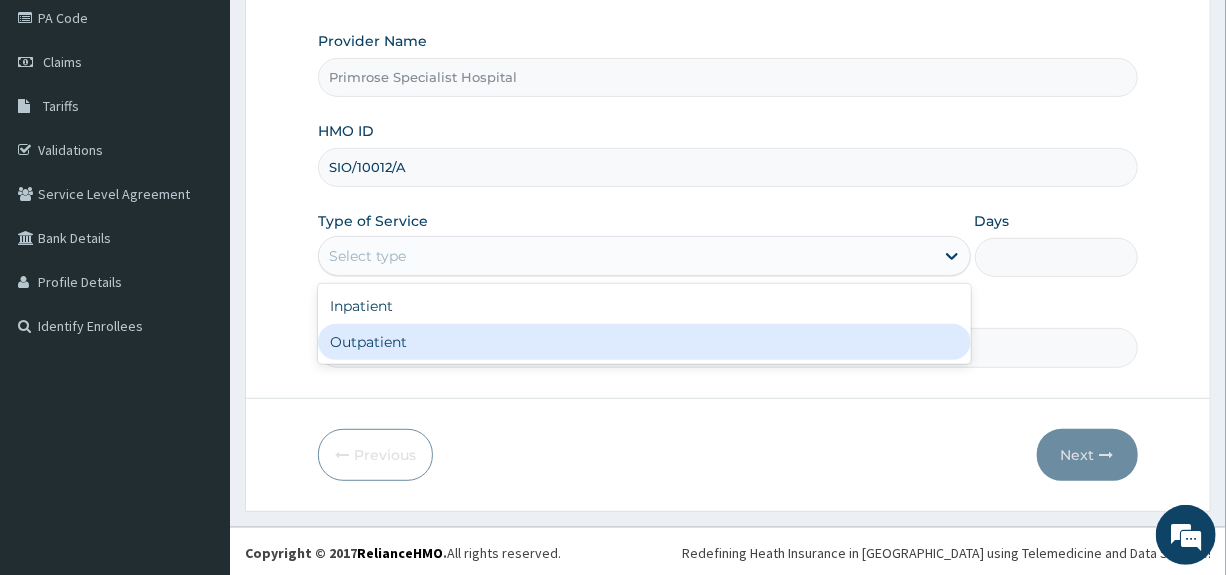click on "Outpatient" at bounding box center (644, 342) 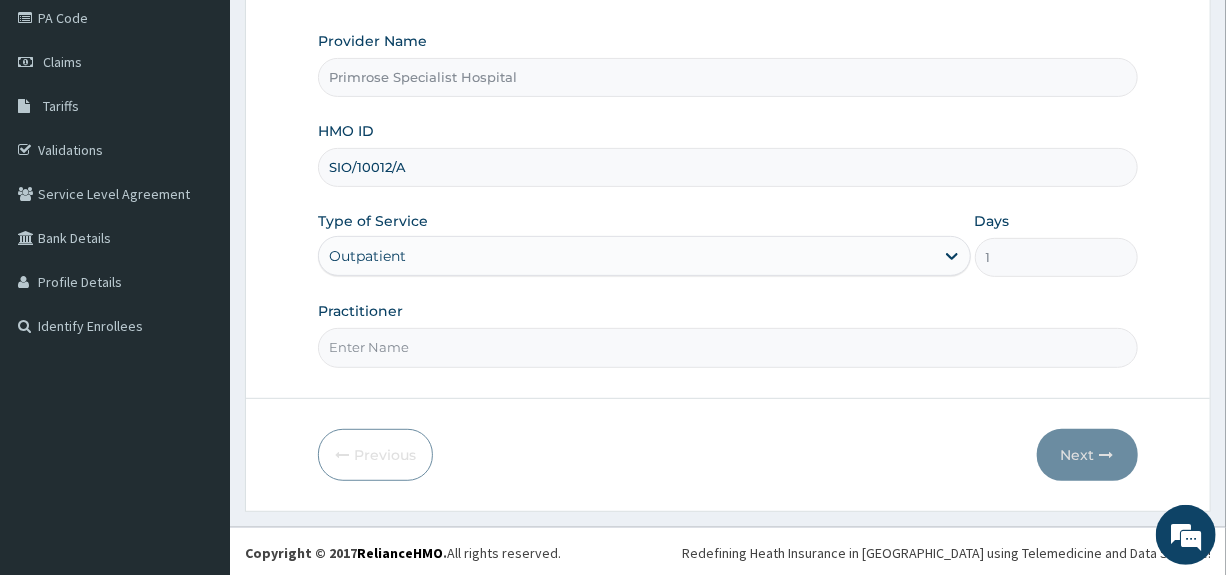 click on "Practitioner" at bounding box center [727, 347] 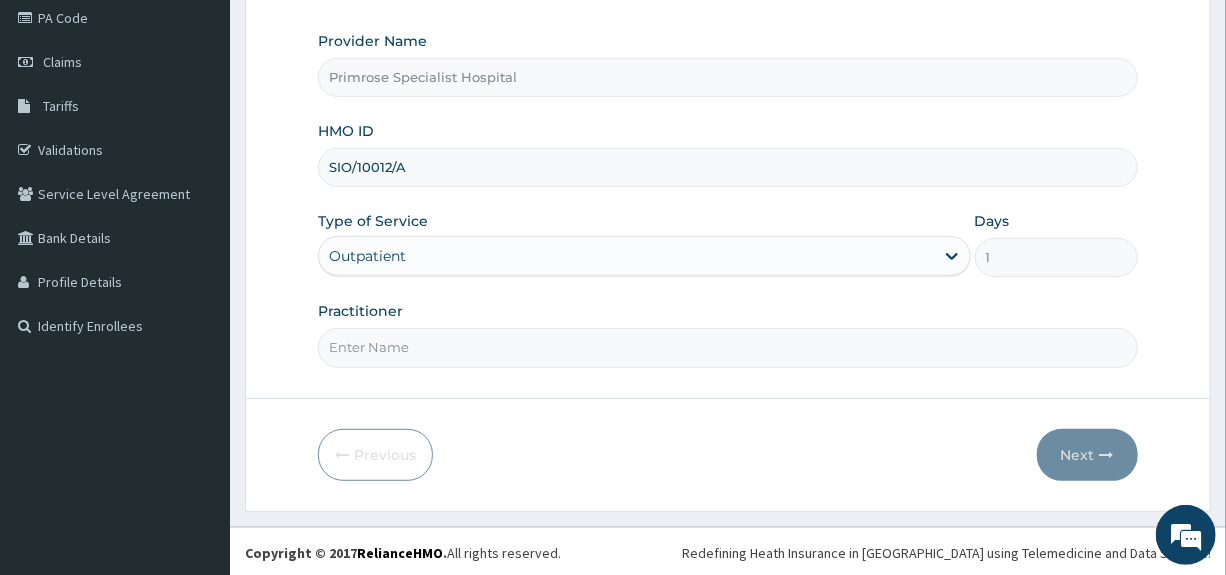 type on "DR. IFE" 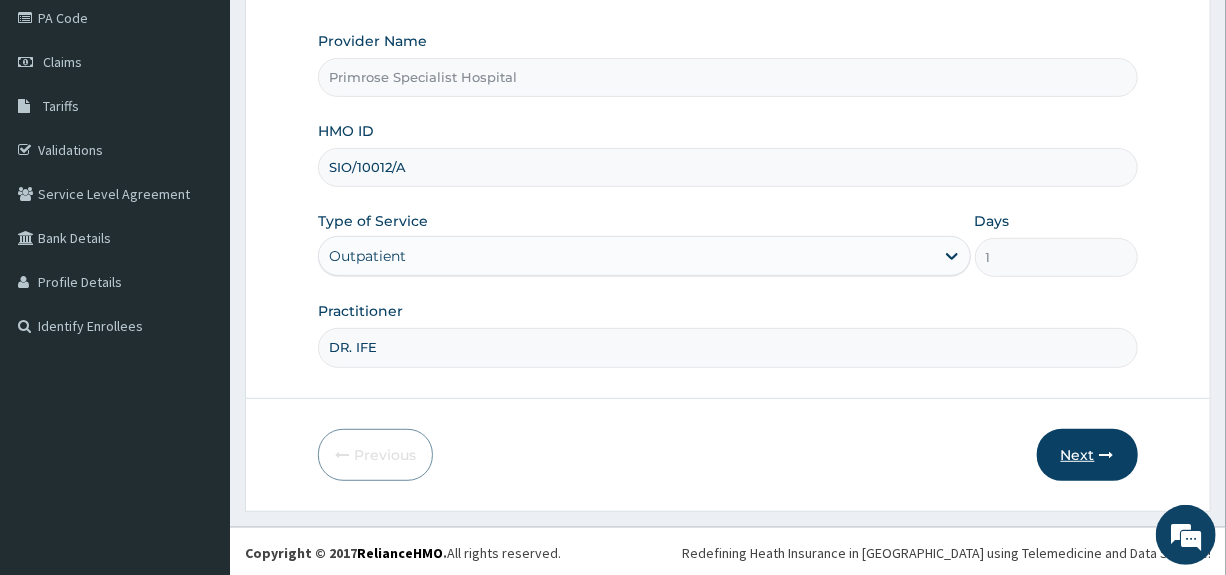 click on "Next" at bounding box center (1087, 455) 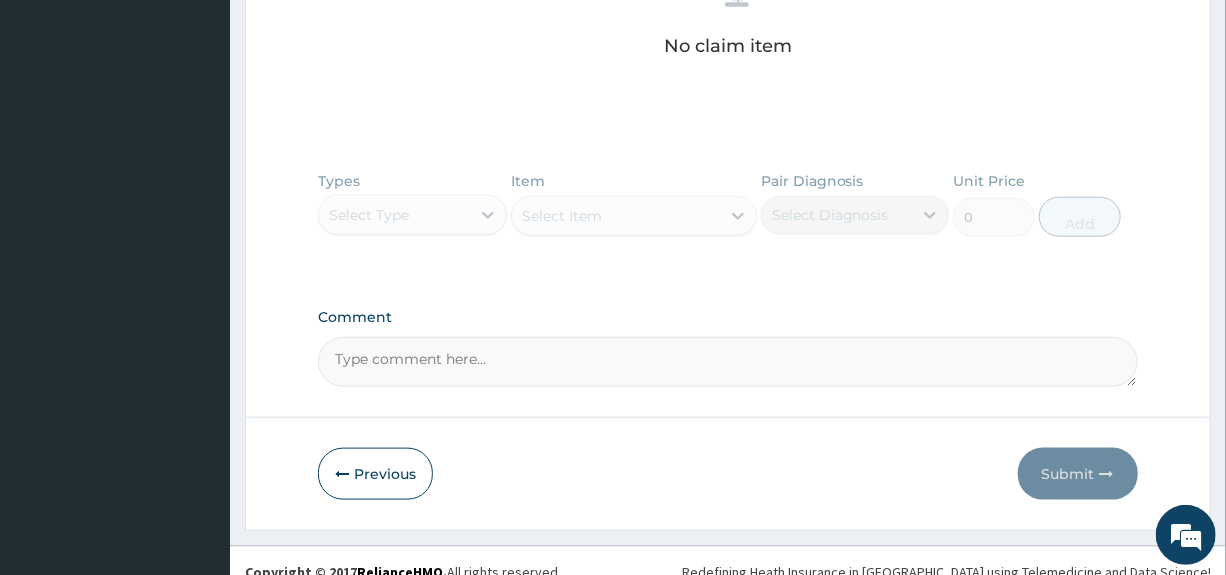 scroll, scrollTop: 860, scrollLeft: 0, axis: vertical 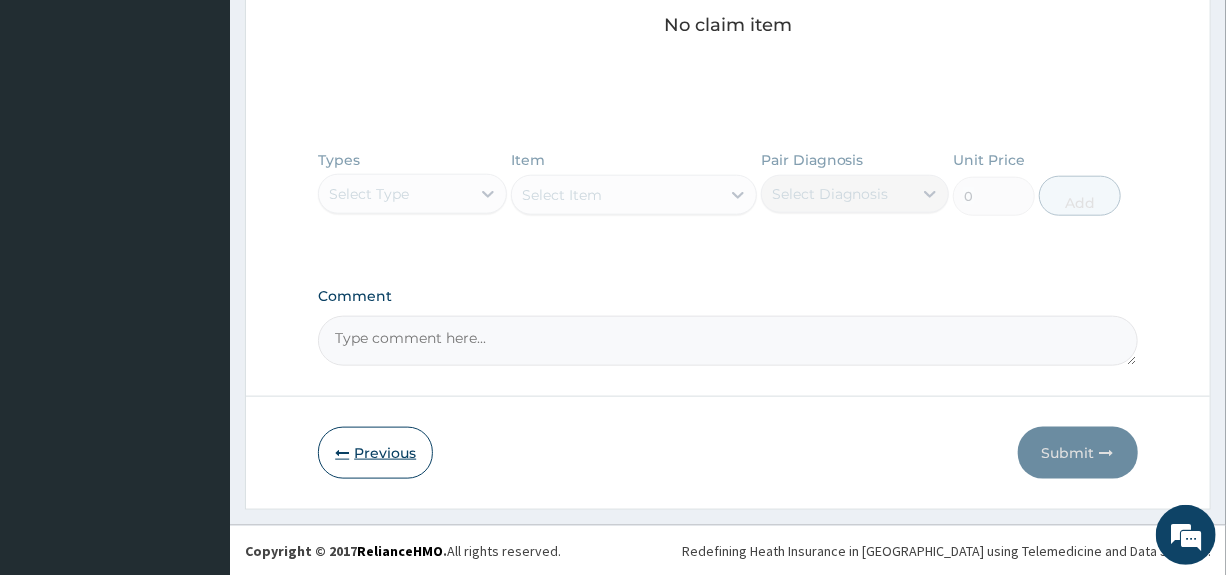 click on "Previous" at bounding box center (375, 453) 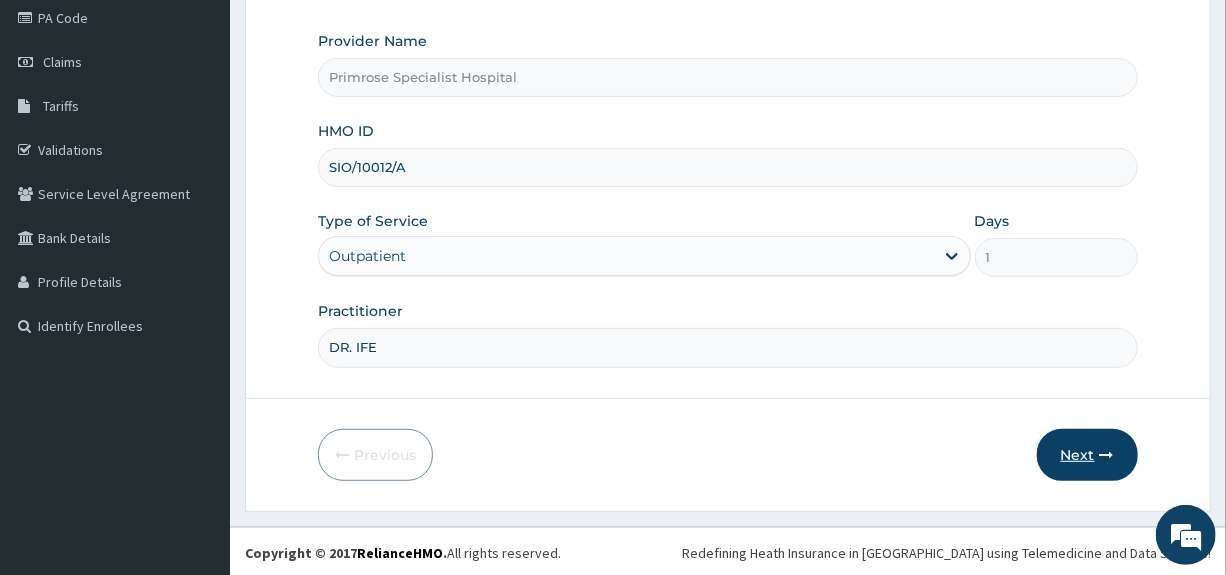 click on "Next" at bounding box center (1087, 455) 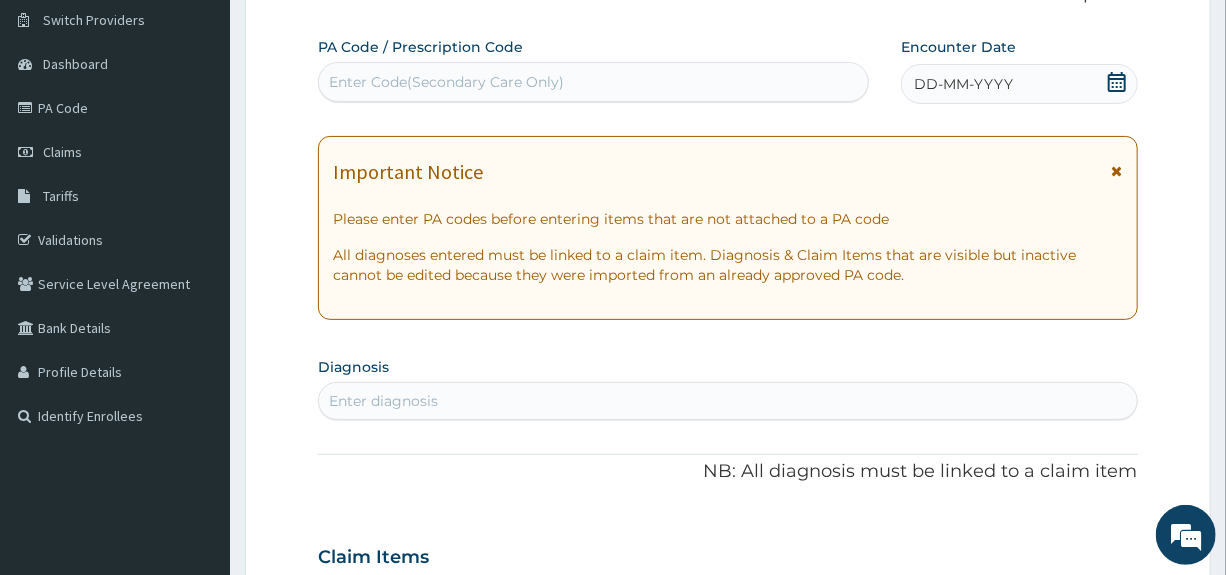scroll, scrollTop: 0, scrollLeft: 0, axis: both 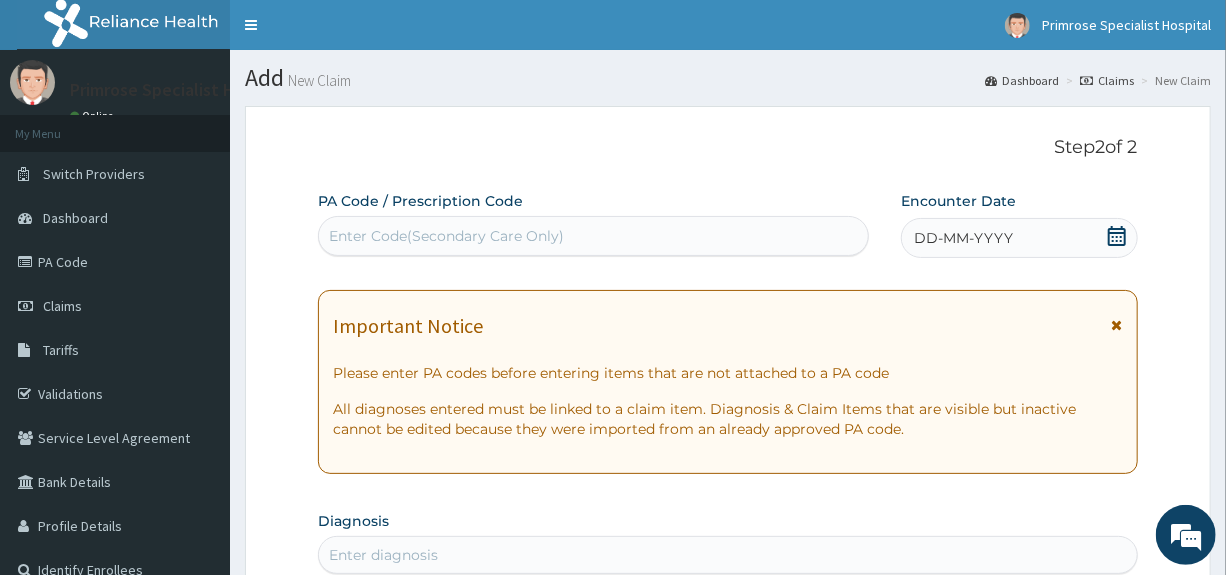 click 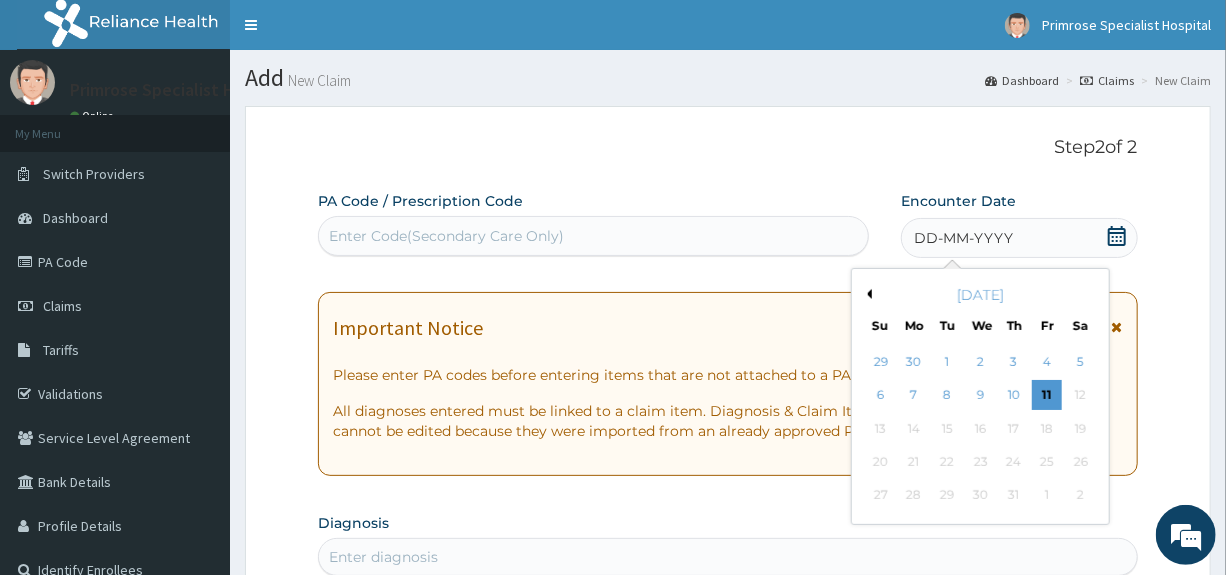 click on "Previous Month" at bounding box center [867, 294] 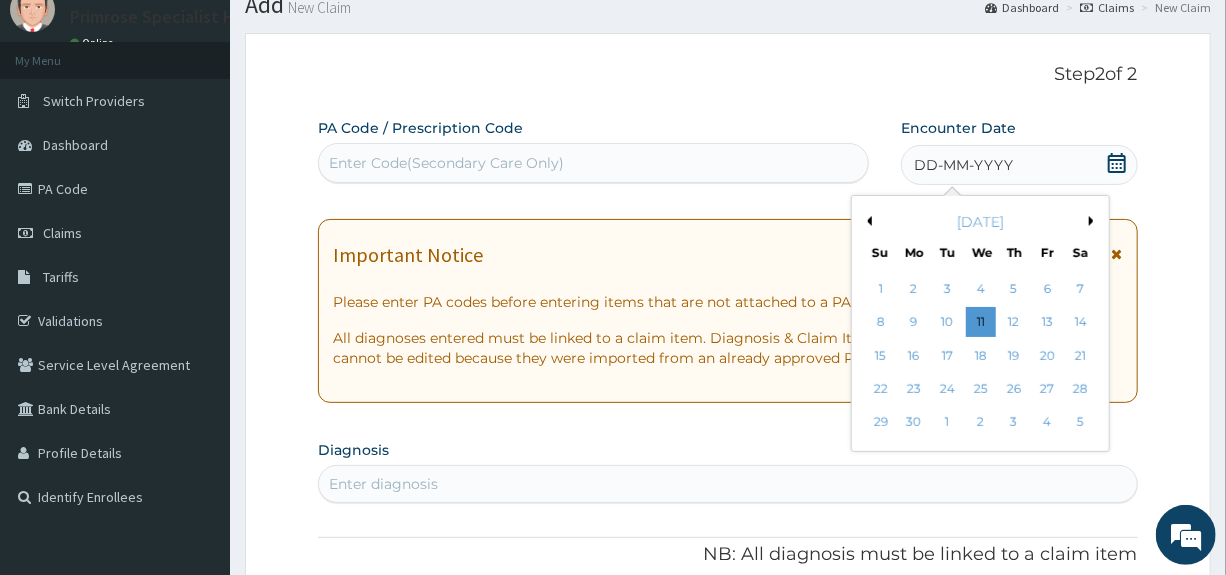 scroll, scrollTop: 200, scrollLeft: 0, axis: vertical 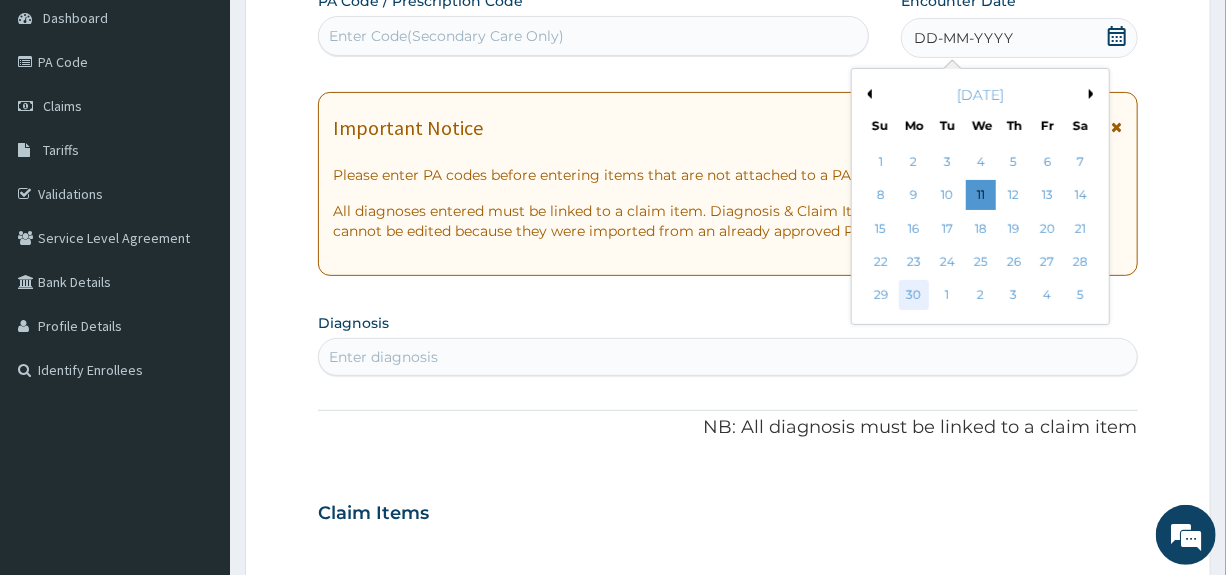 click on "30" at bounding box center [914, 296] 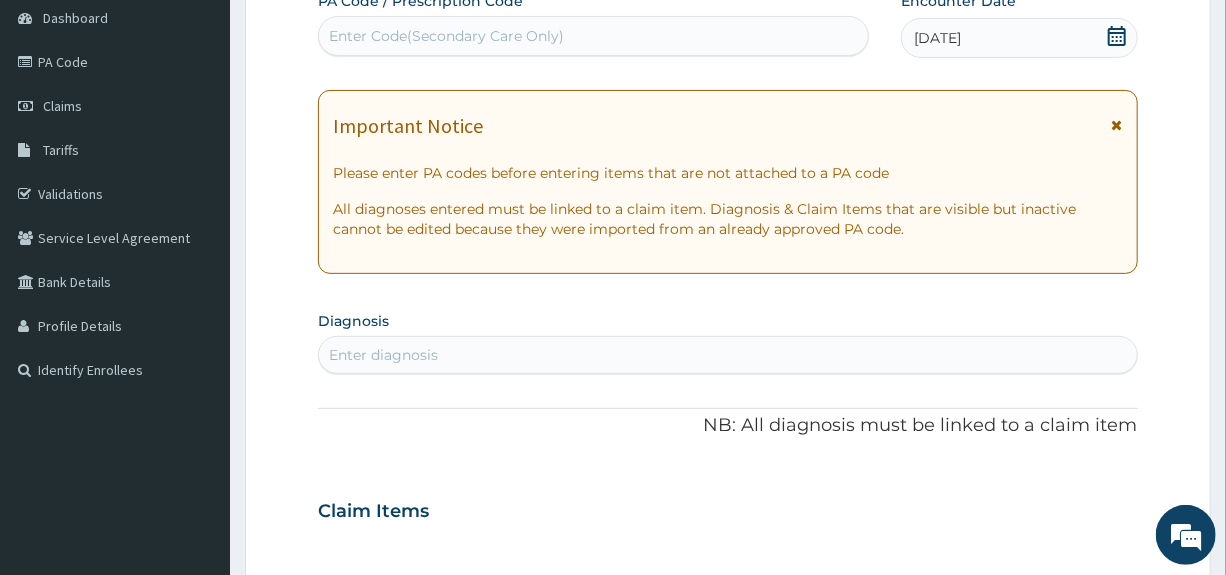 click on "Enter diagnosis" at bounding box center (727, 355) 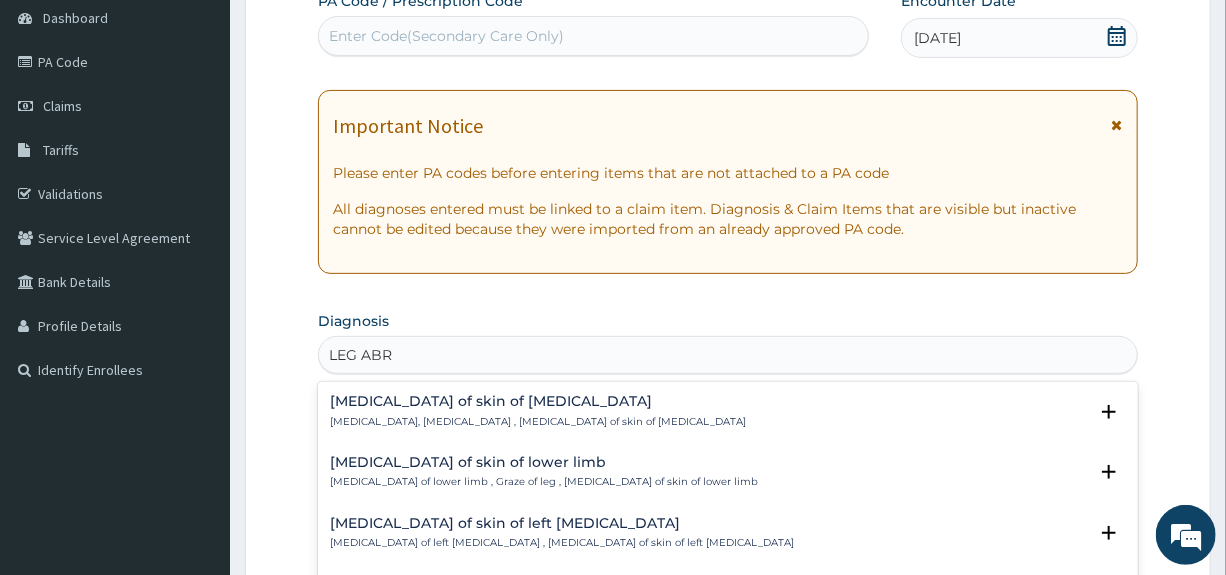 type on "LEG ABRA" 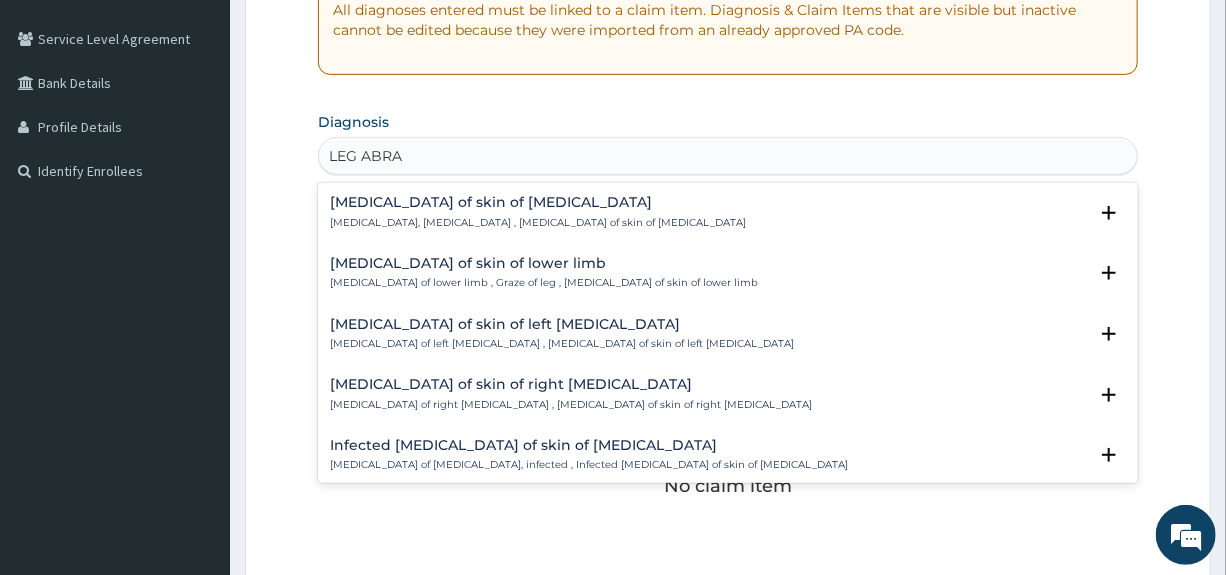 scroll, scrollTop: 400, scrollLeft: 0, axis: vertical 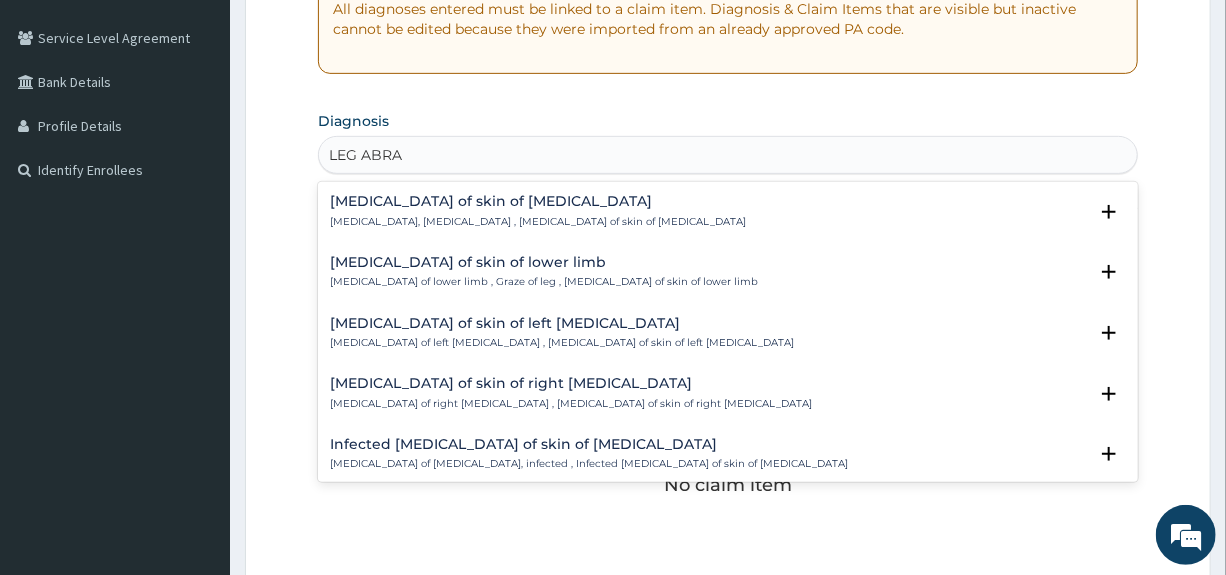 click on "Abrasion of skin of lower limb" at bounding box center (544, 262) 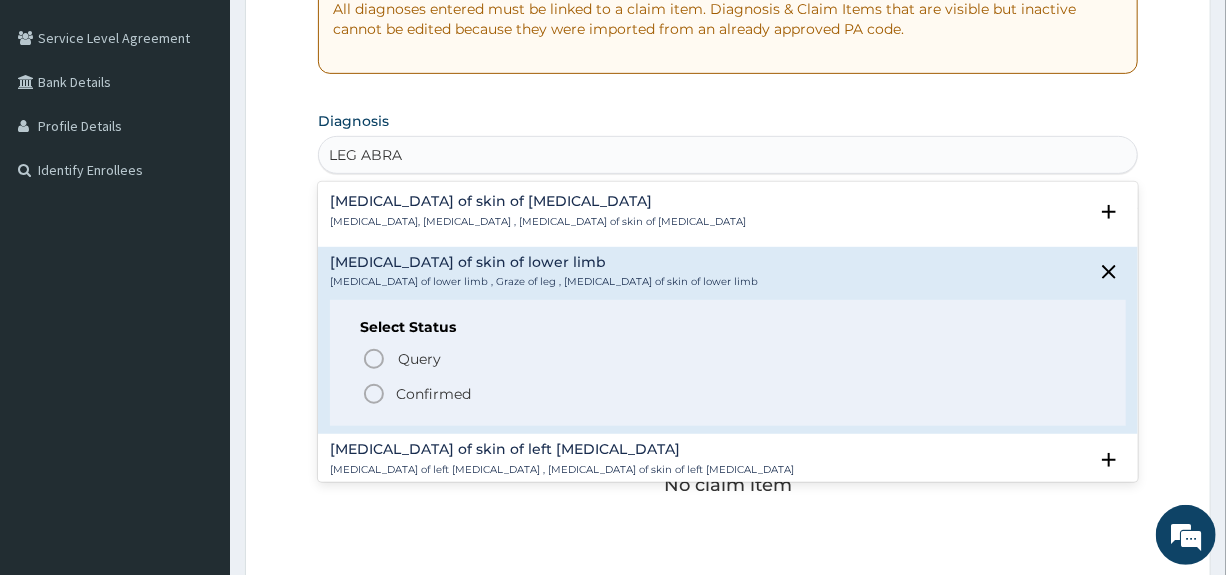 click on "Confirmed" at bounding box center [433, 394] 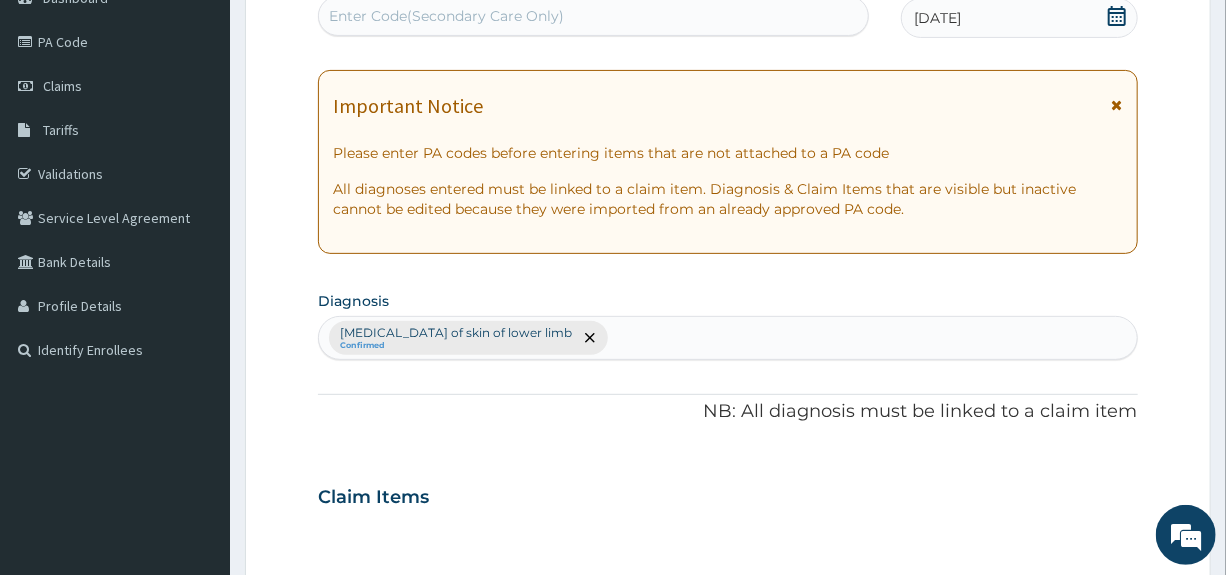 scroll, scrollTop: 200, scrollLeft: 0, axis: vertical 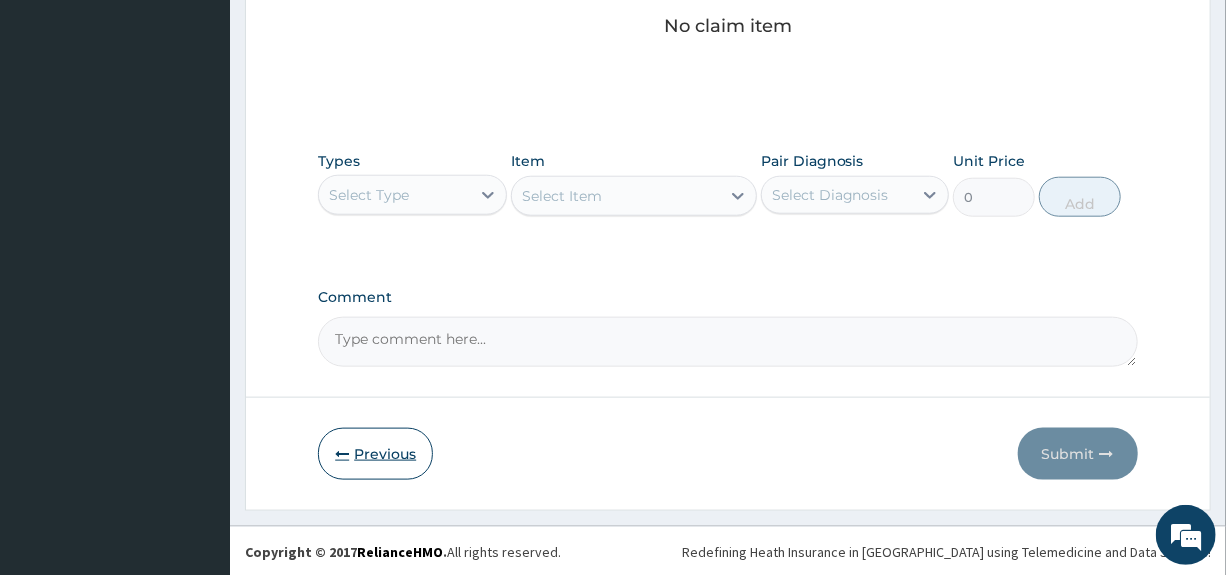 click on "Previous" at bounding box center [375, 454] 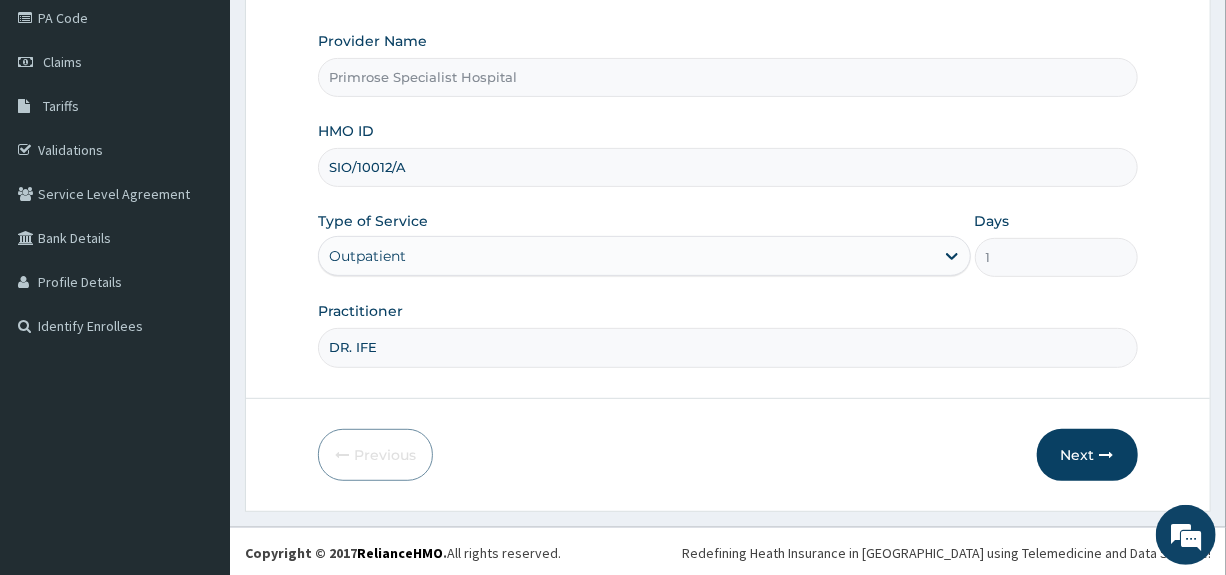 drag, startPoint x: 422, startPoint y: 166, endPoint x: 289, endPoint y: 152, distance: 133.73482 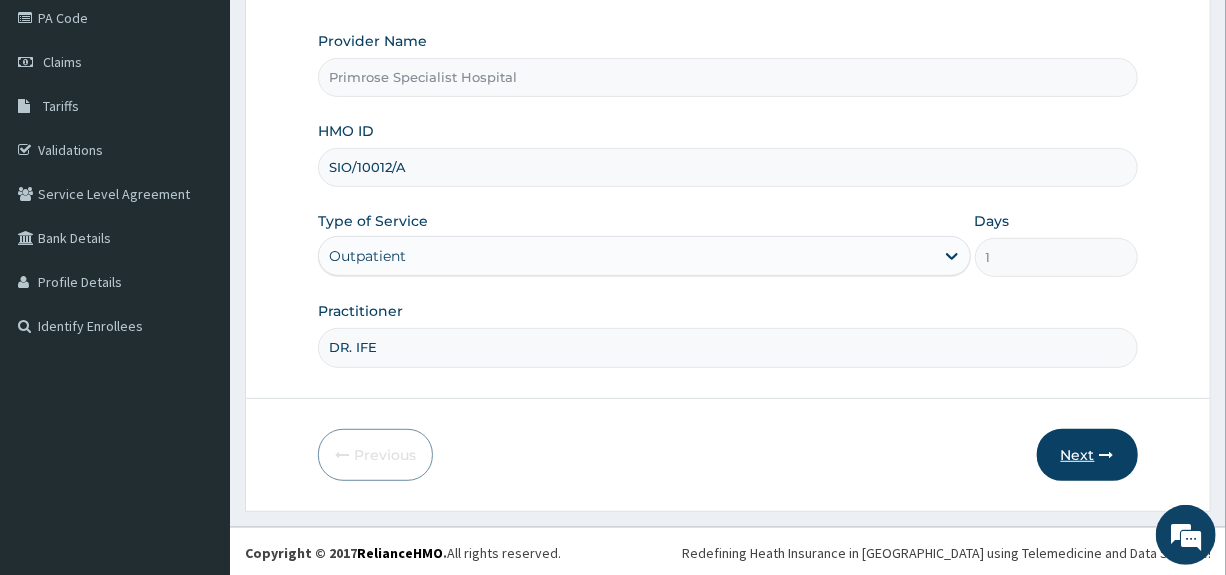 click on "Next" at bounding box center [1087, 455] 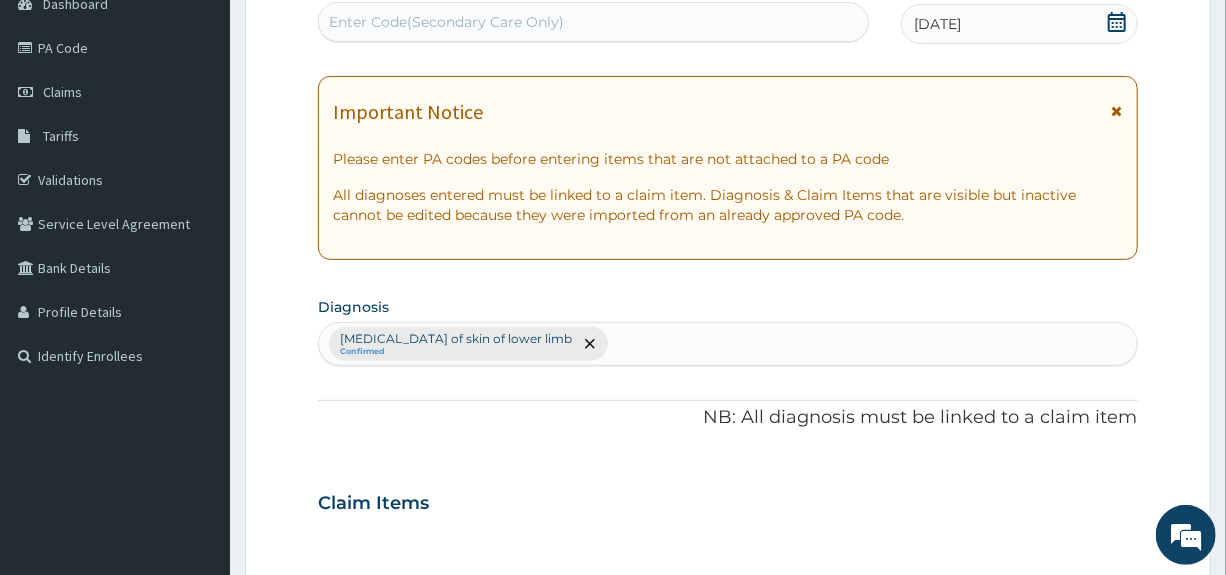 scroll, scrollTop: 0, scrollLeft: 0, axis: both 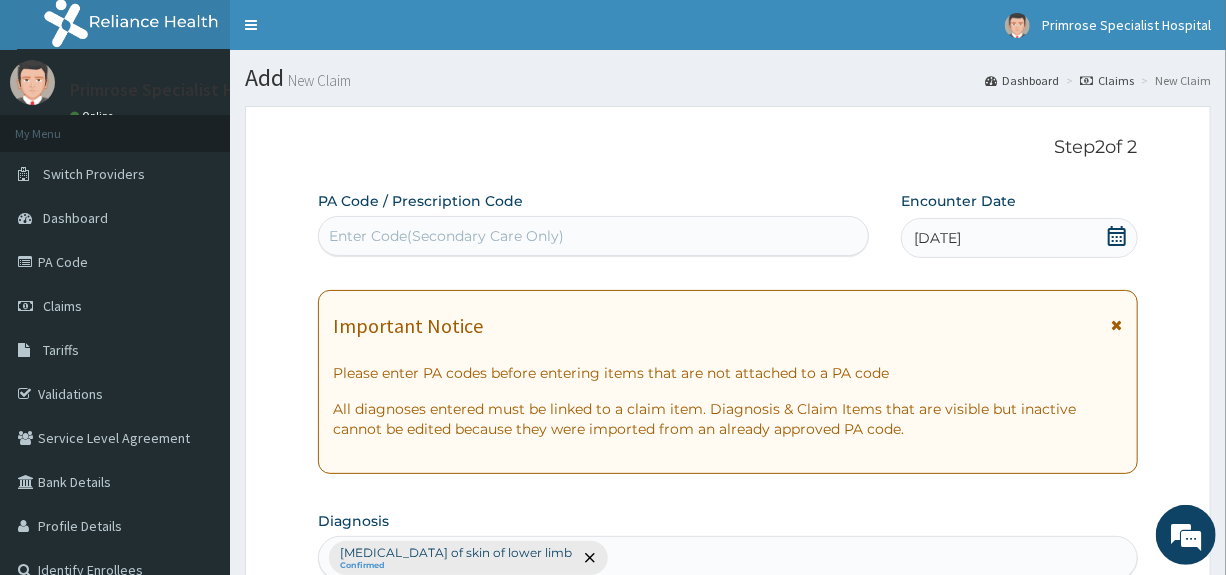 click on "Enter Code(Secondary Care Only)" at bounding box center (446, 236) 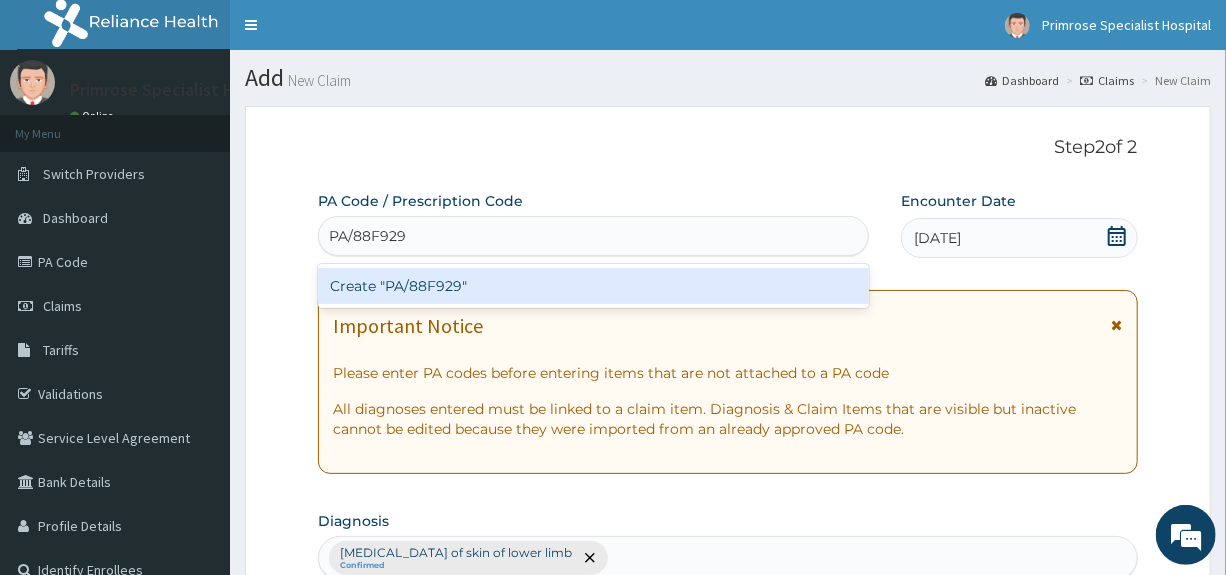 click on "Create "PA/88F929"" at bounding box center (593, 286) 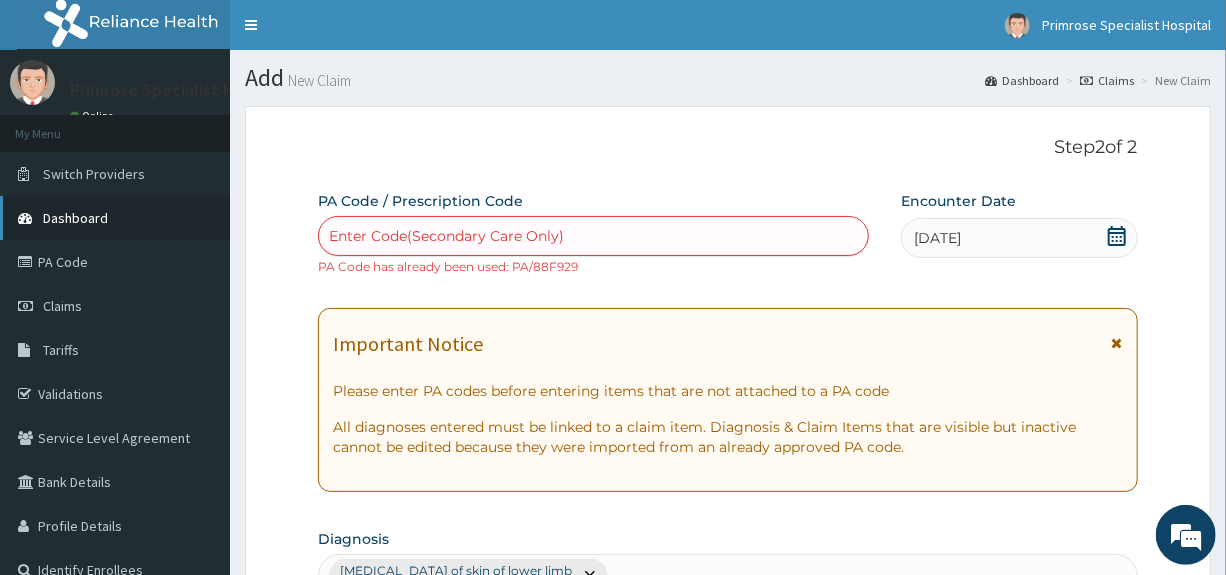 click on "Dashboard" at bounding box center (75, 218) 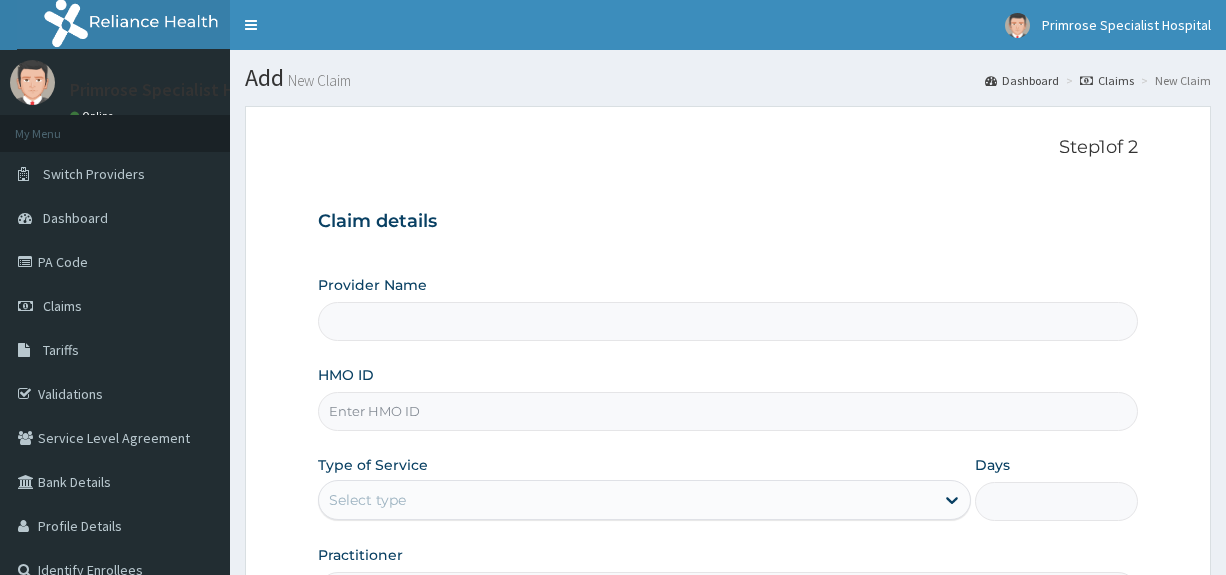 scroll, scrollTop: 0, scrollLeft: 0, axis: both 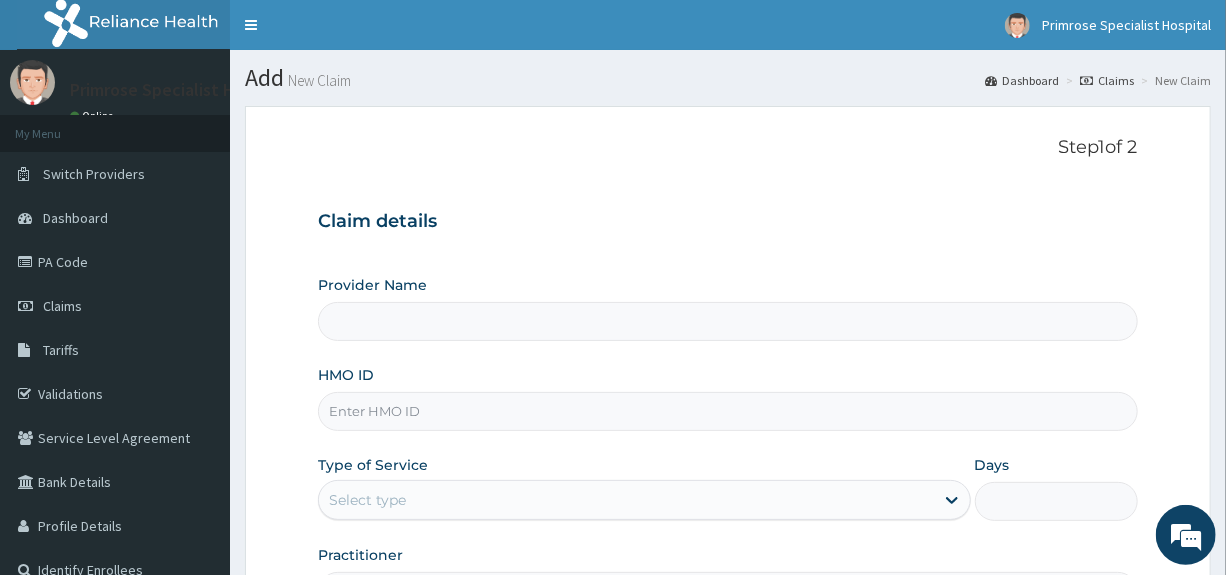click on "HMO ID" at bounding box center [727, 411] 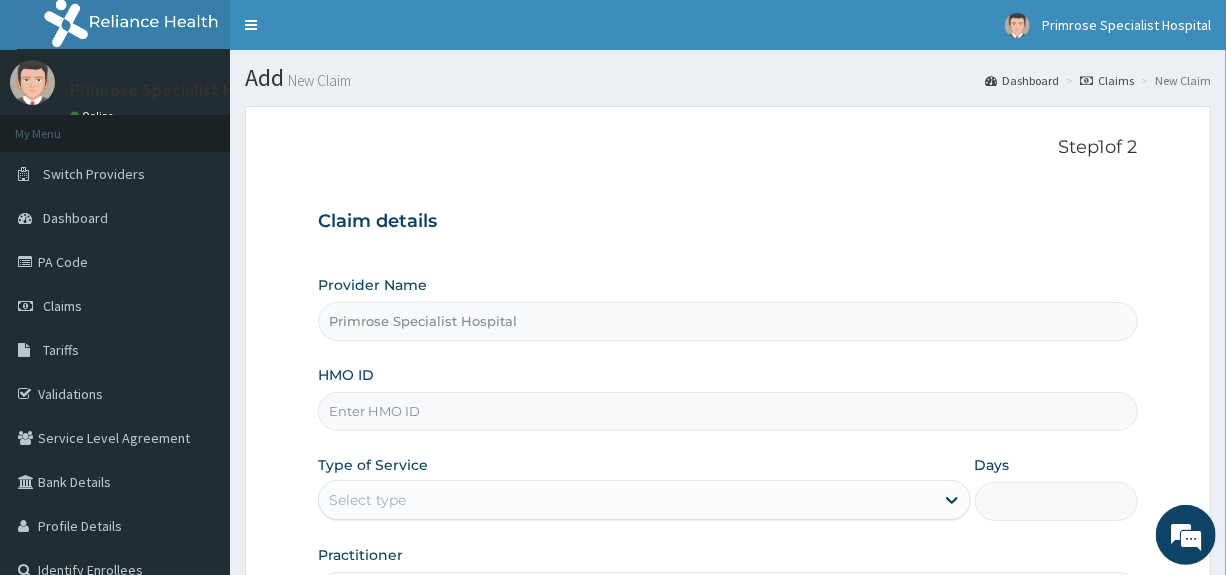 paste on "FCL/10367/A" 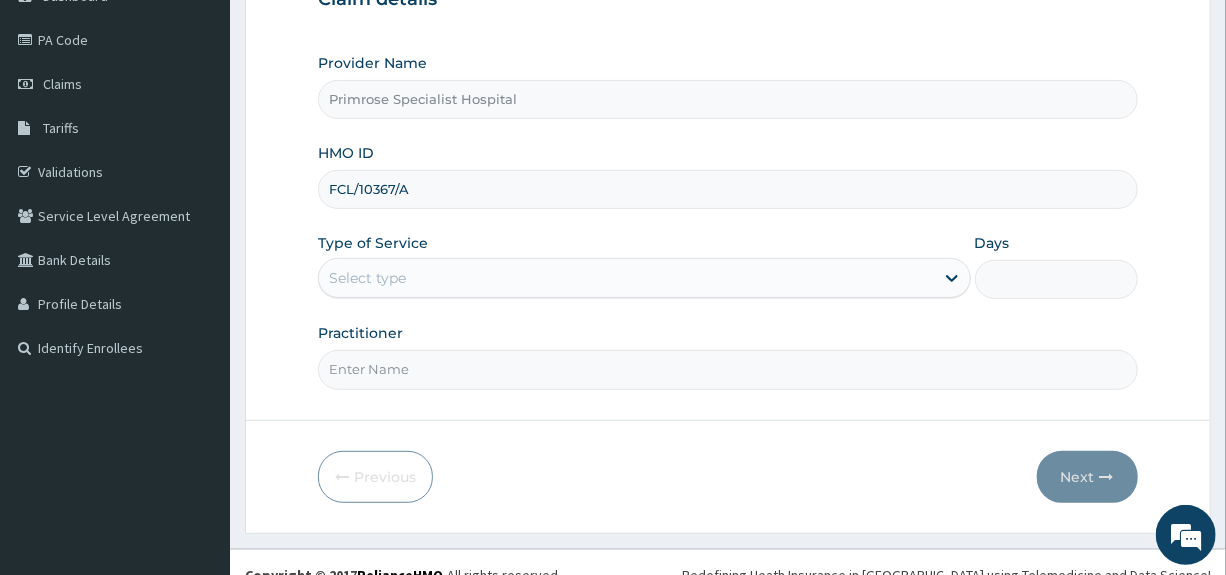 scroll, scrollTop: 244, scrollLeft: 0, axis: vertical 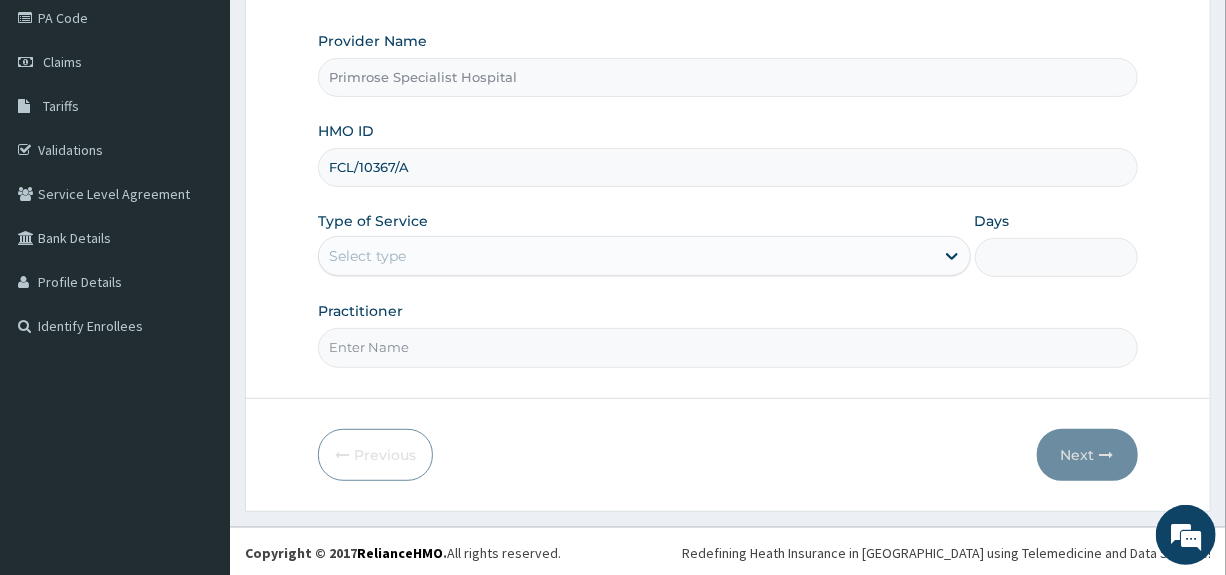 type on "FCL/10367/A" 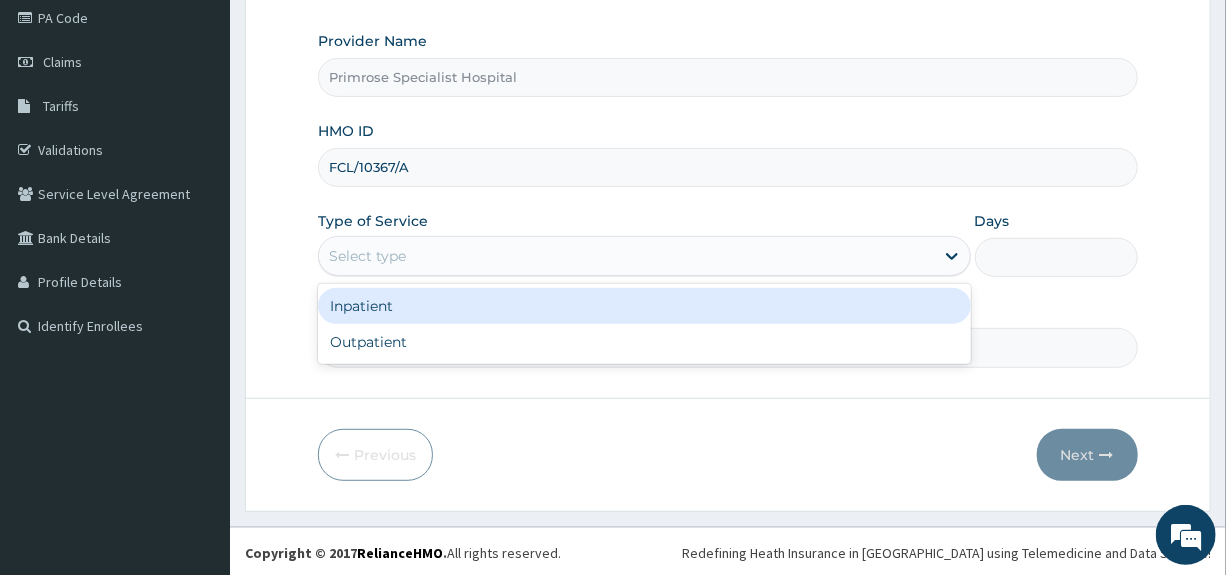 click on "Select type" at bounding box center [626, 256] 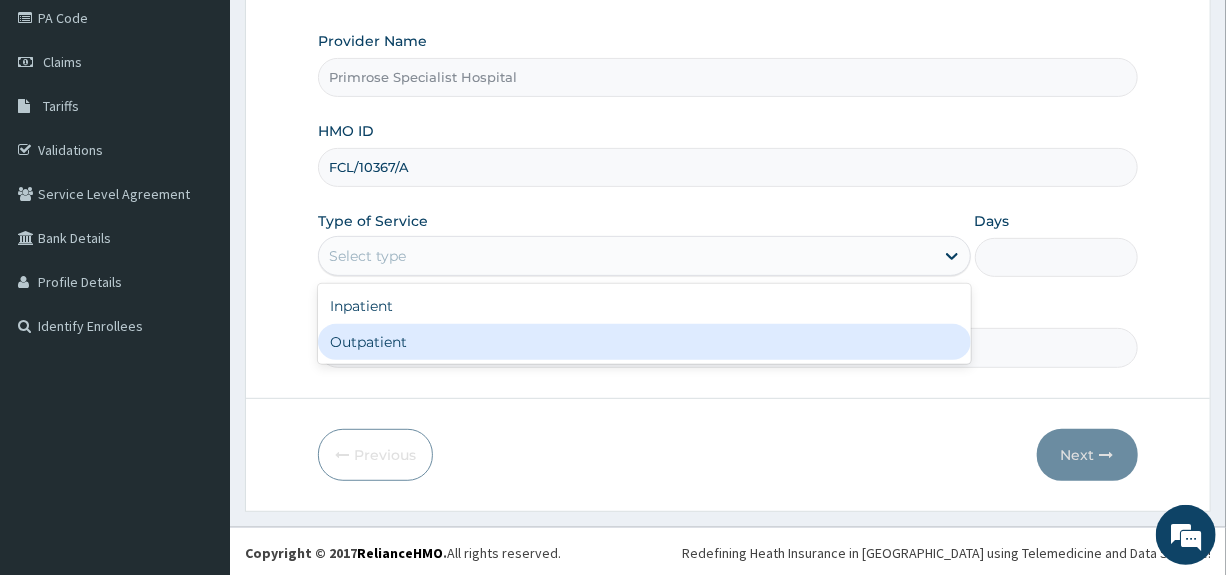 click on "Outpatient" at bounding box center [644, 342] 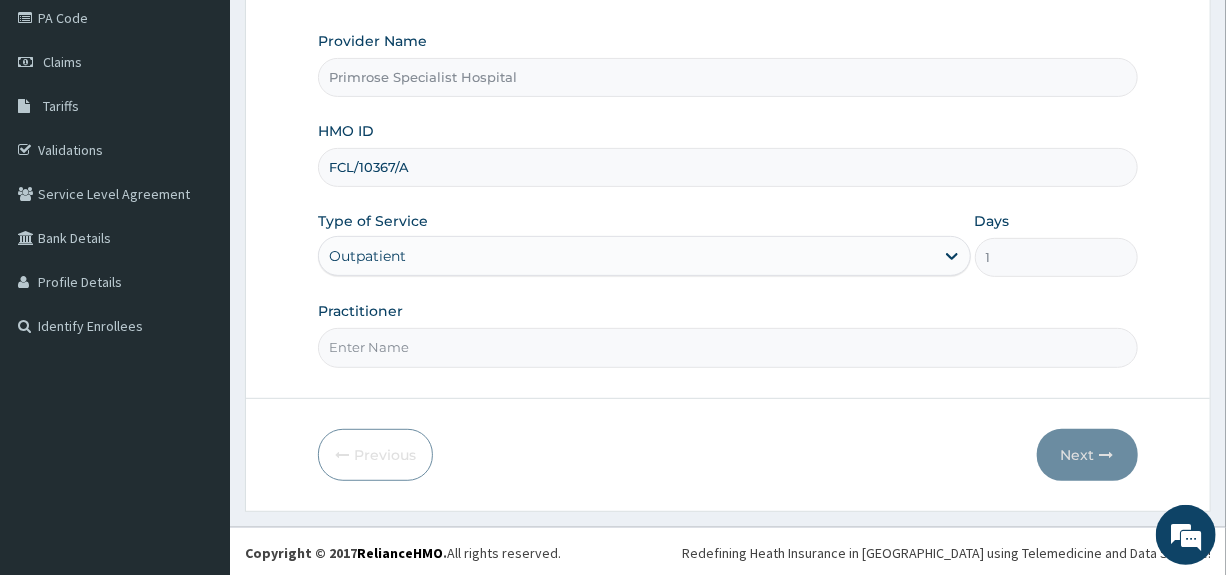 click on "Practitioner" at bounding box center [727, 347] 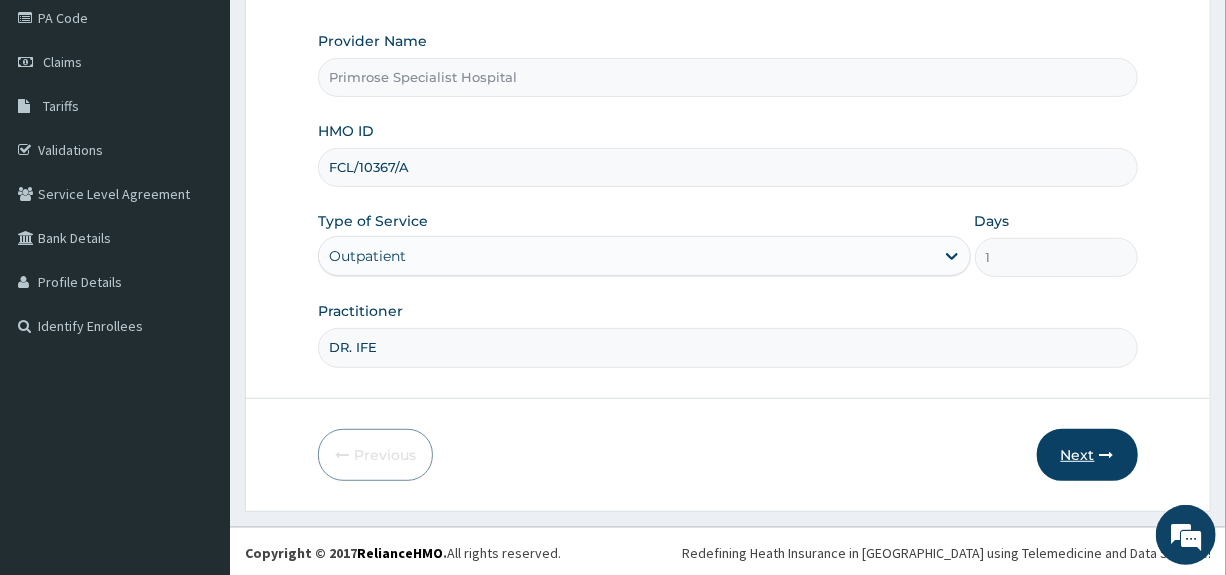 click on "Next" at bounding box center (1087, 455) 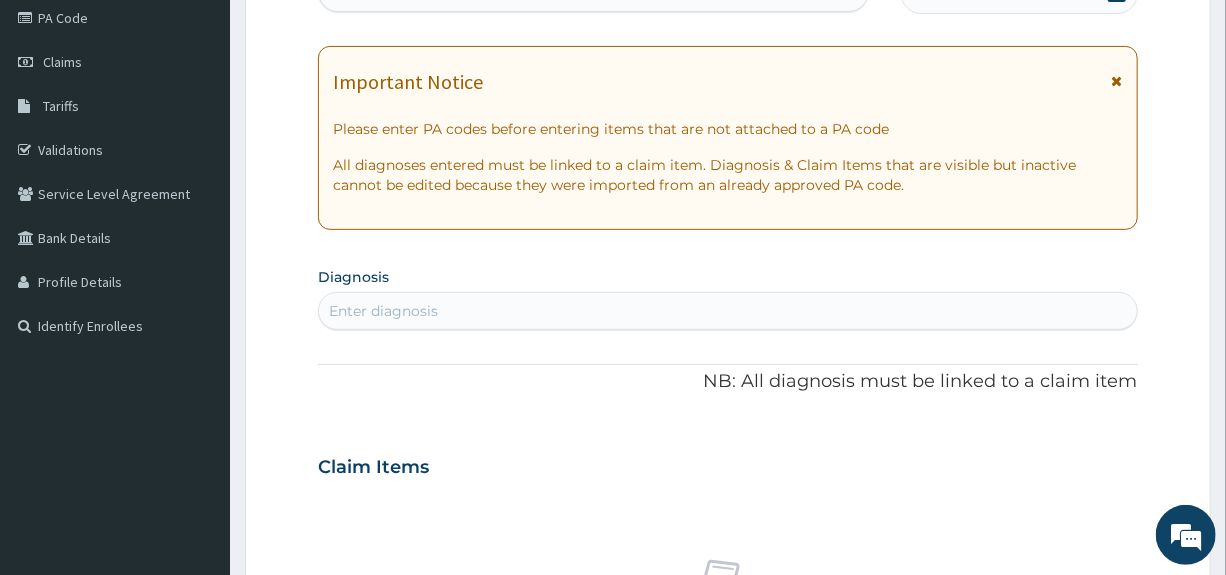 scroll, scrollTop: 0, scrollLeft: 0, axis: both 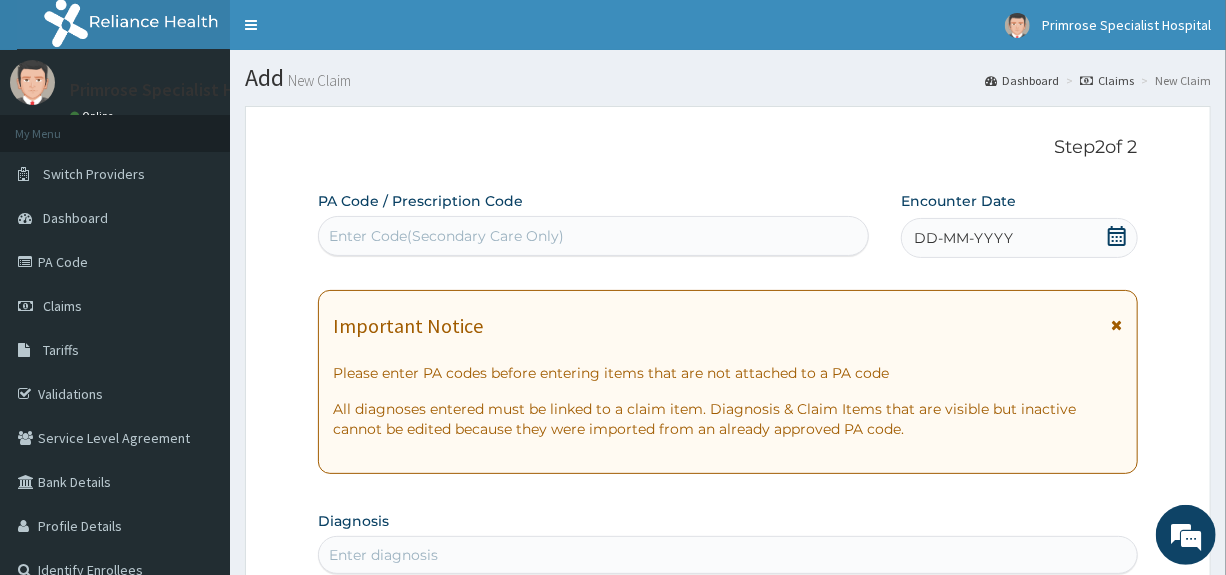 click on "Enter Code(Secondary Care Only)" at bounding box center (446, 236) 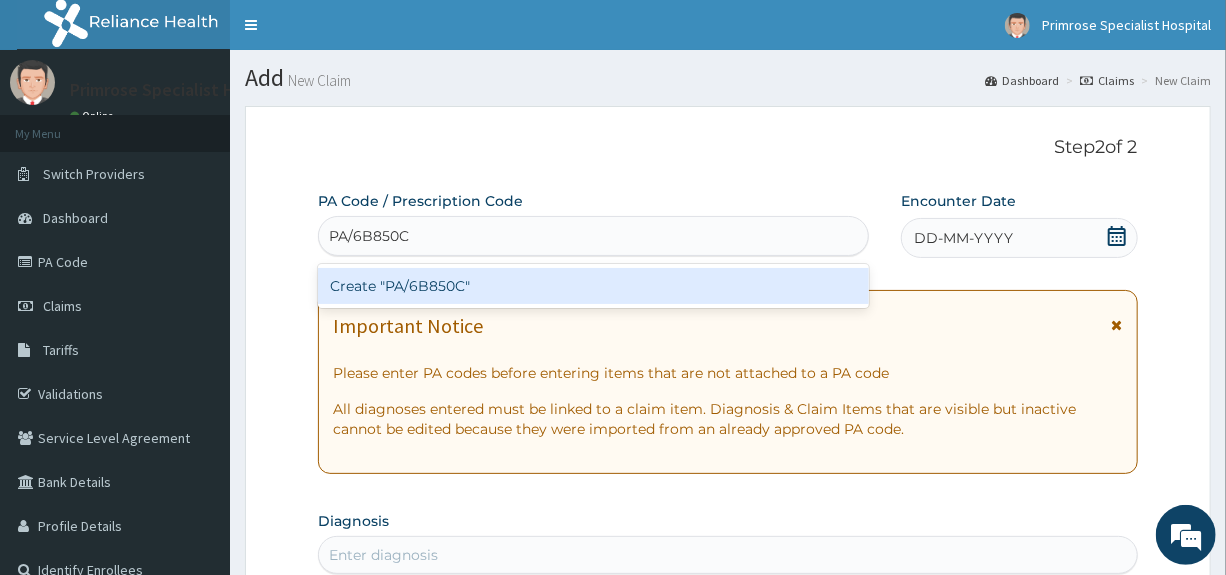 click on "Create "PA/6B850C"" at bounding box center (593, 286) 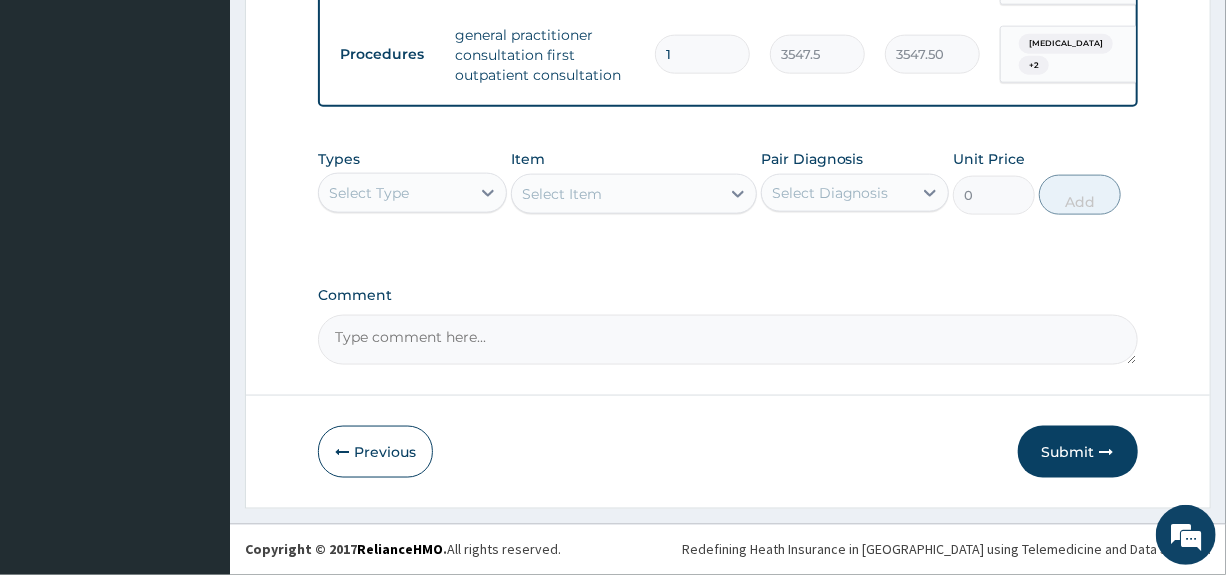 scroll, scrollTop: 1170, scrollLeft: 0, axis: vertical 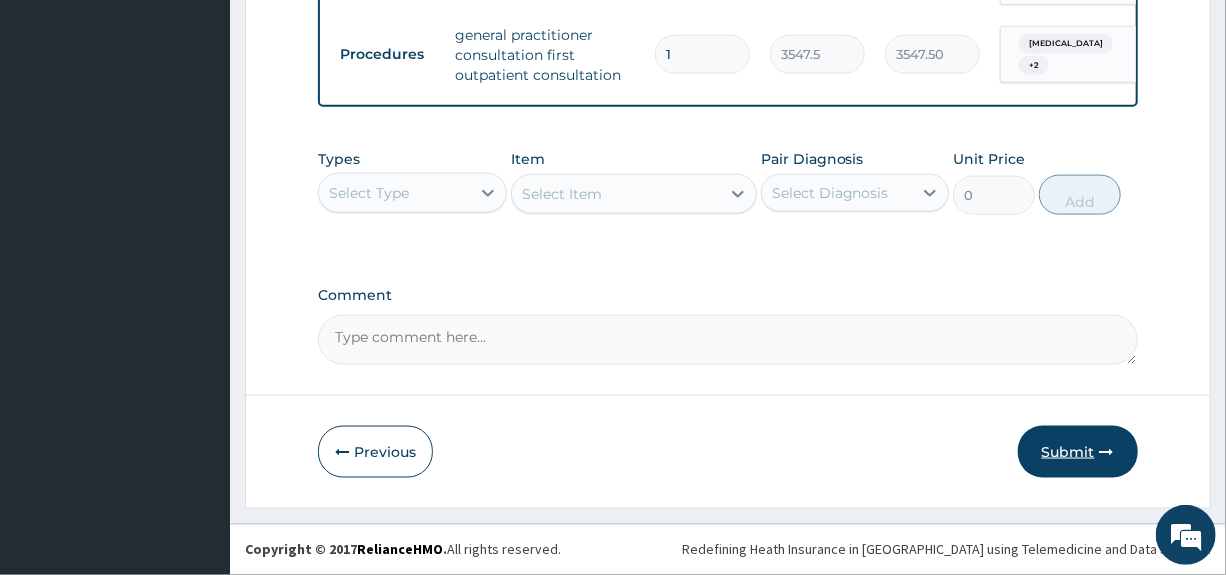 click on "Submit" at bounding box center (1078, 452) 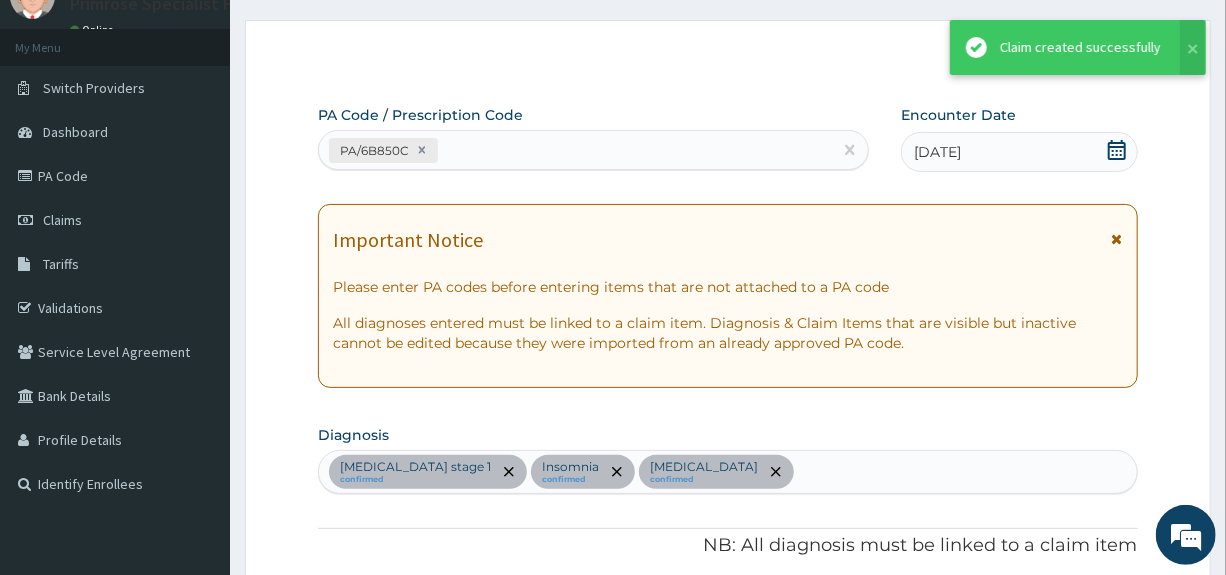 scroll, scrollTop: 1170, scrollLeft: 0, axis: vertical 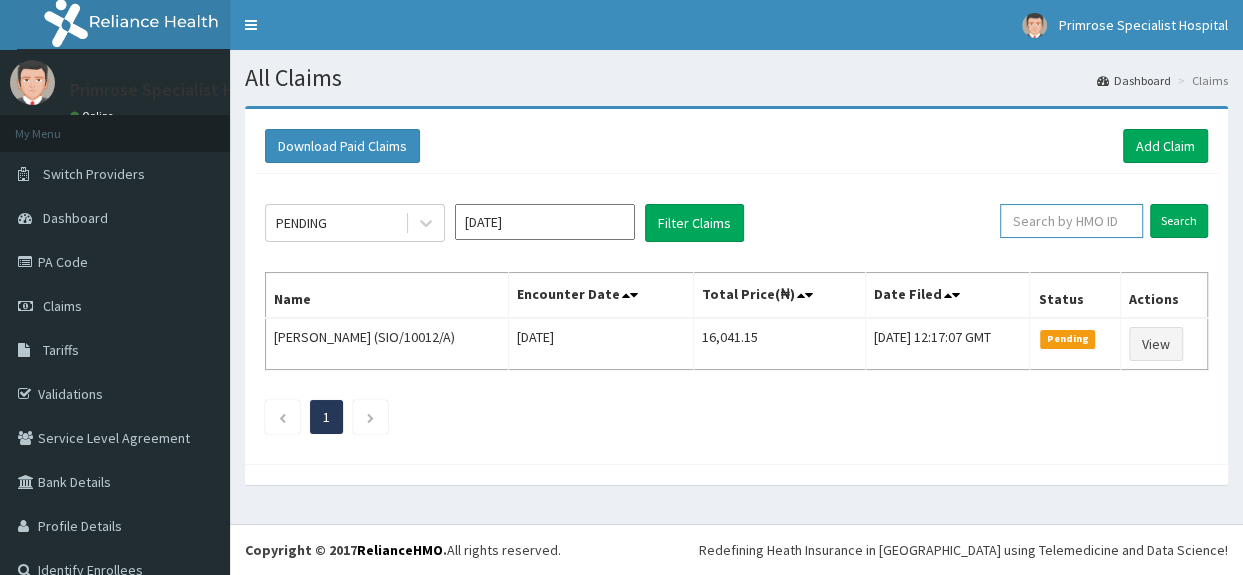 click at bounding box center (1071, 221) 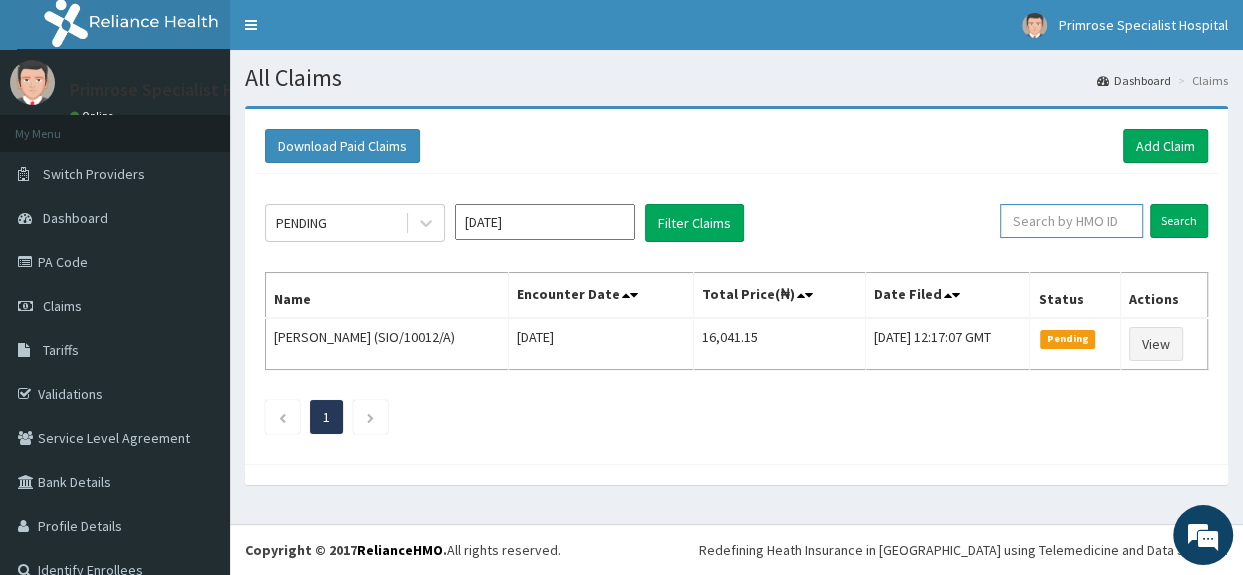 paste on "PA/6B850C" 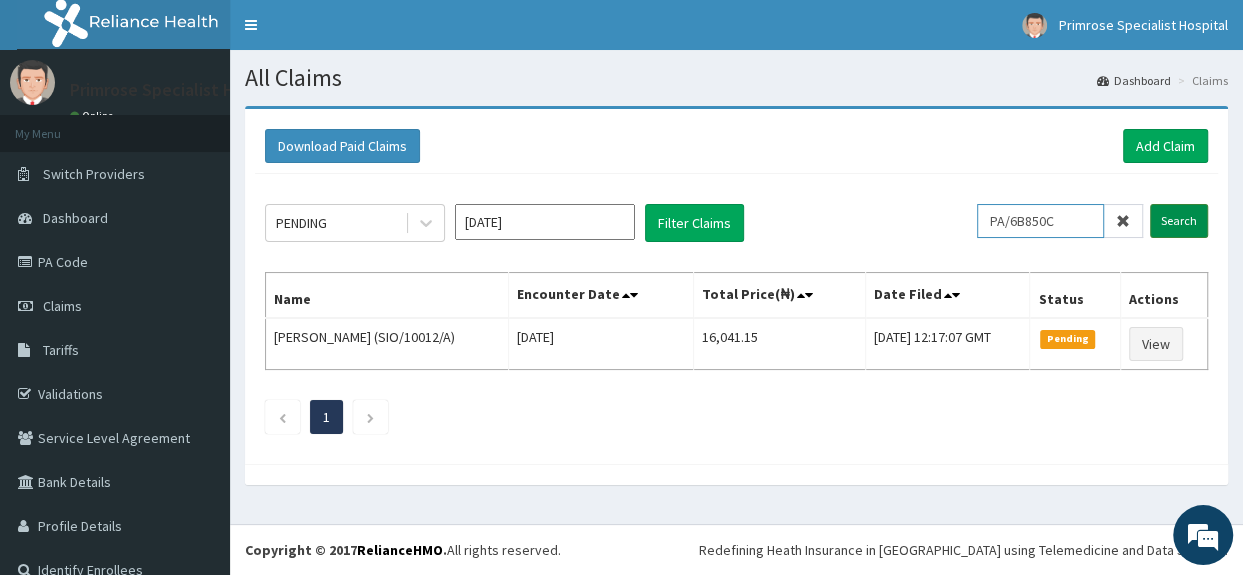type on "PA/6B850C" 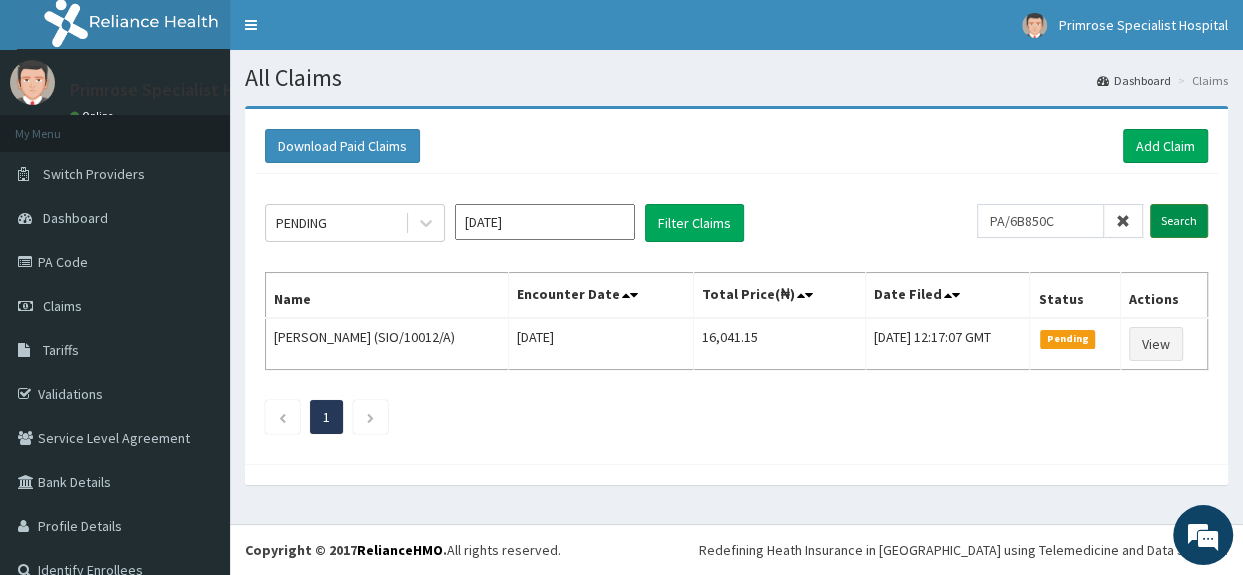 click on "Search" at bounding box center (1179, 221) 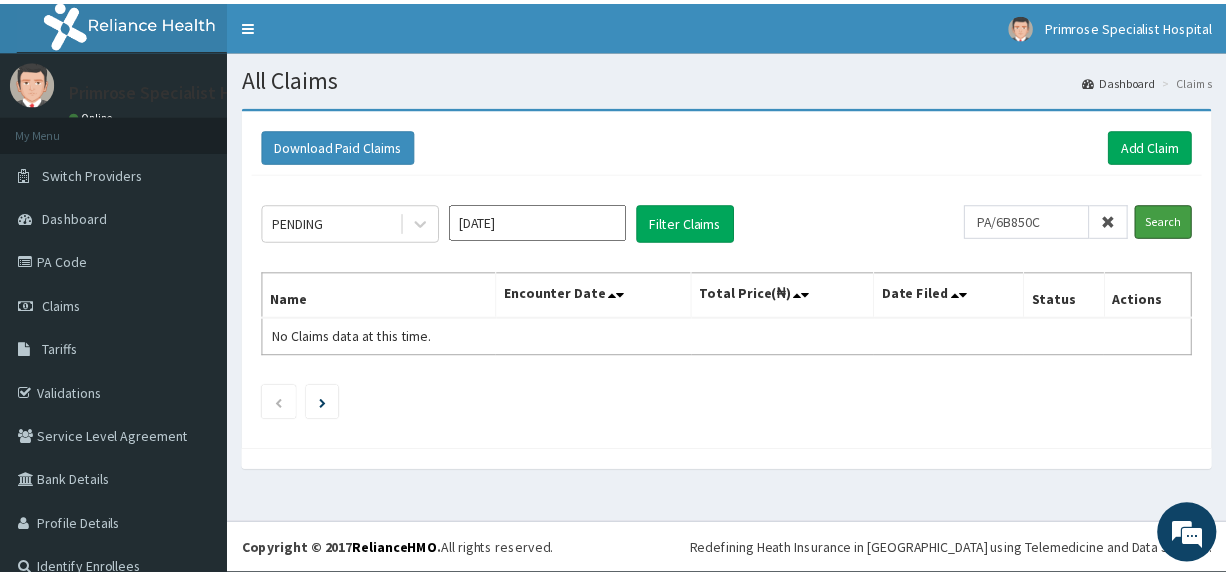 scroll, scrollTop: 0, scrollLeft: 0, axis: both 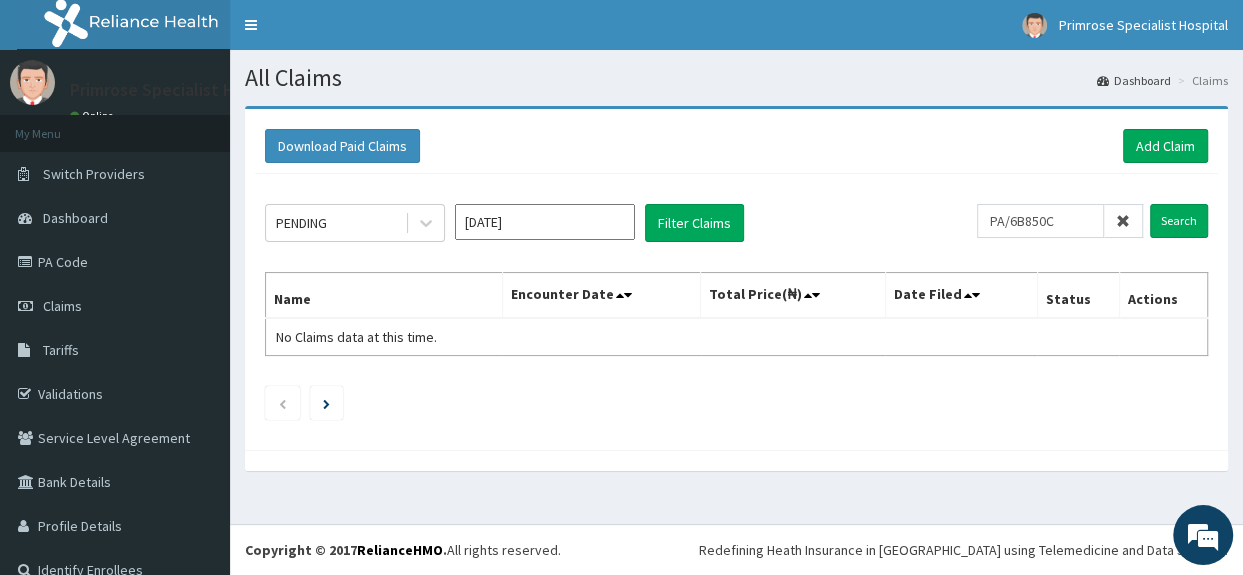 click at bounding box center (1123, 221) 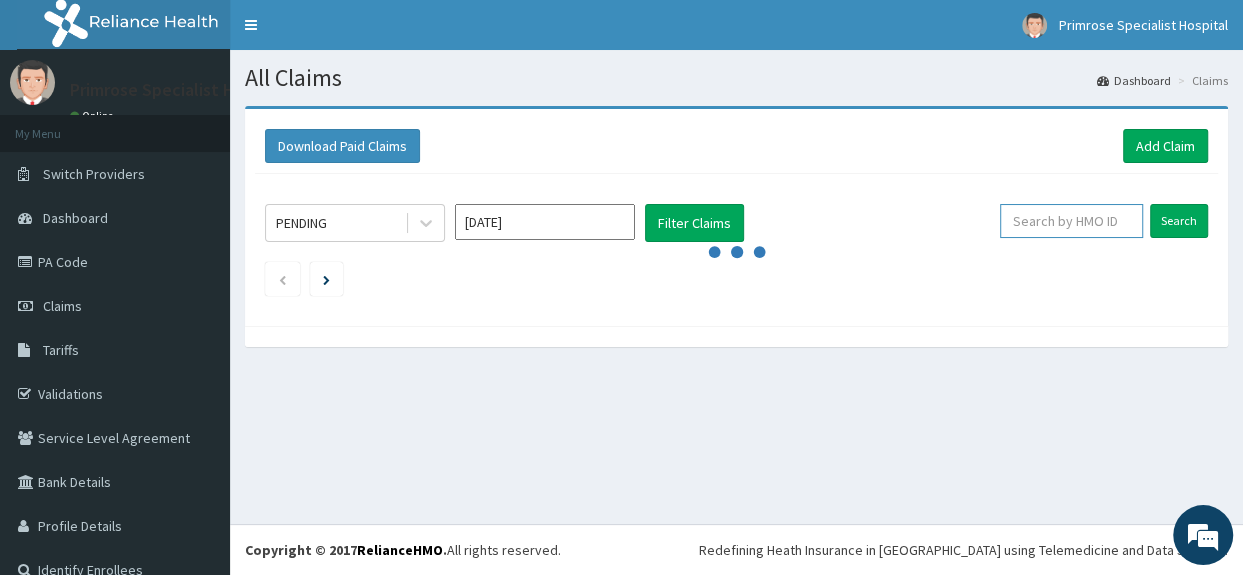 click at bounding box center [1071, 221] 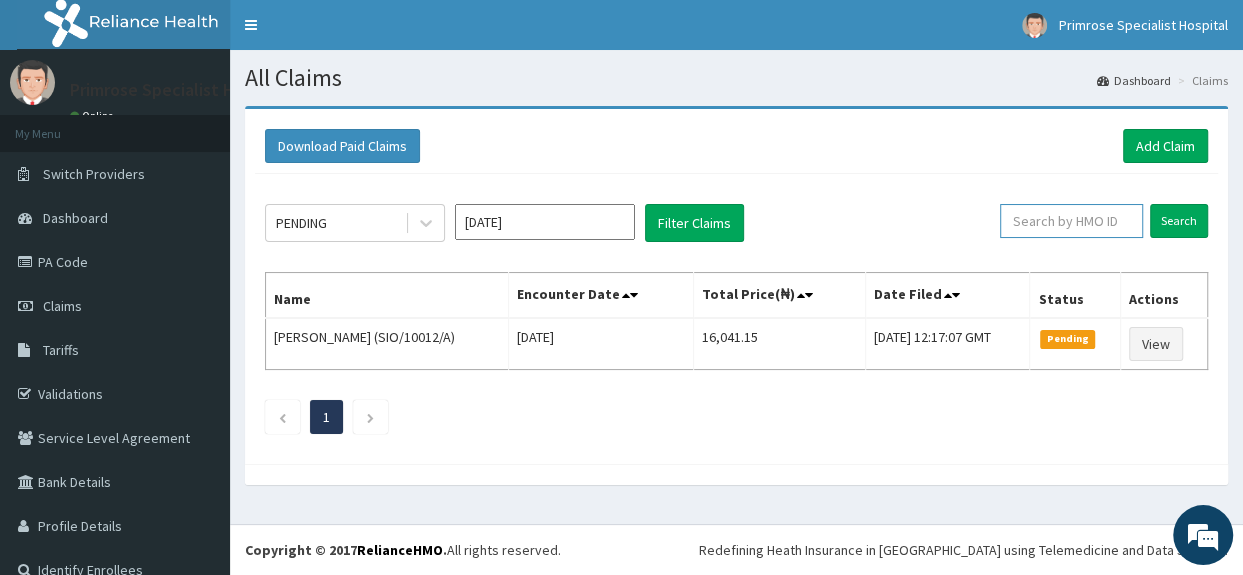 paste on "FCL/10367/A" 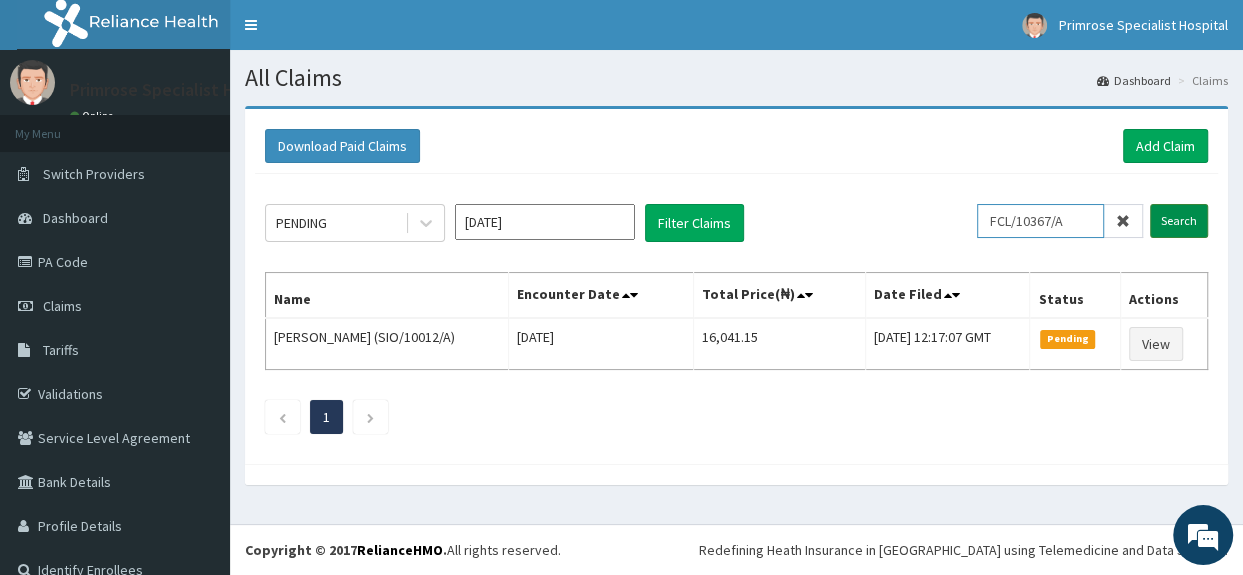 type on "FCL/10367/A" 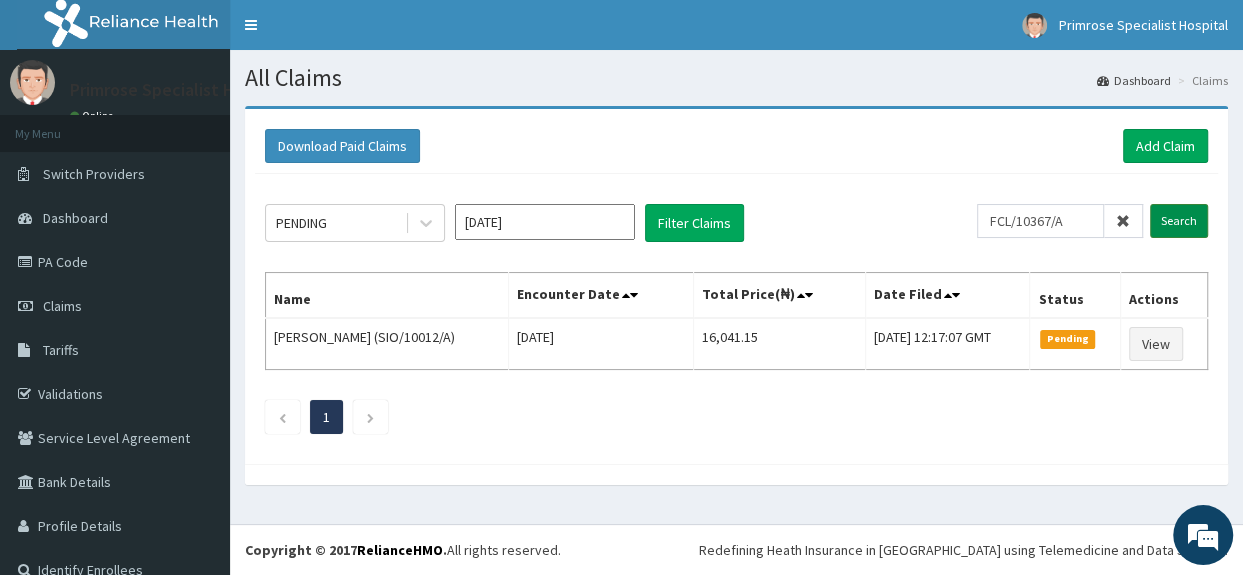 click on "Search" at bounding box center [1179, 221] 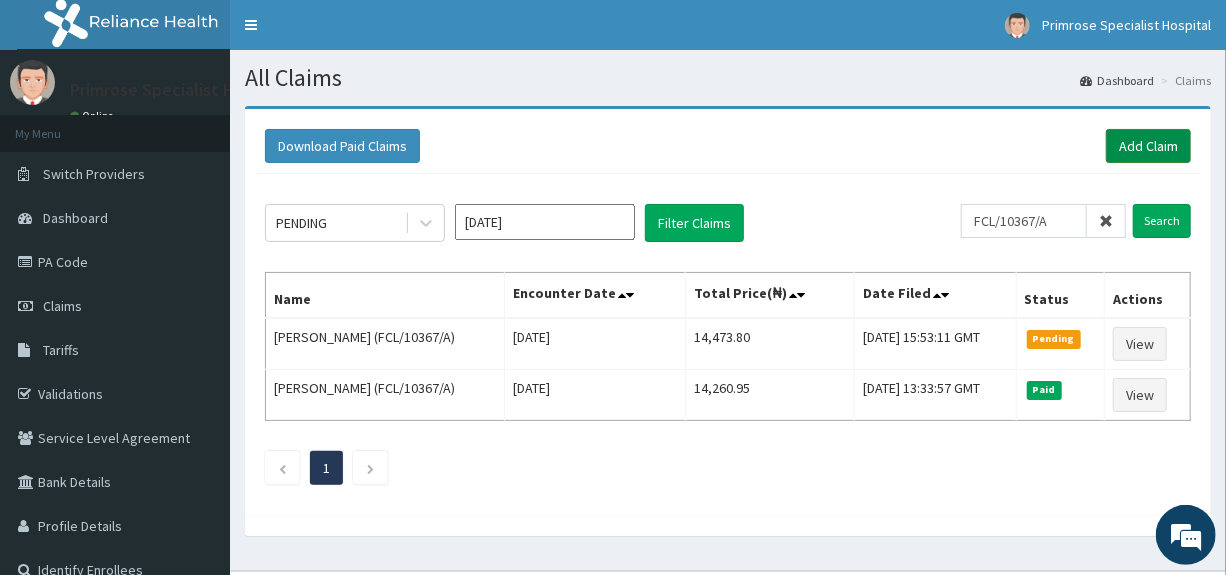click on "Add Claim" at bounding box center [1148, 146] 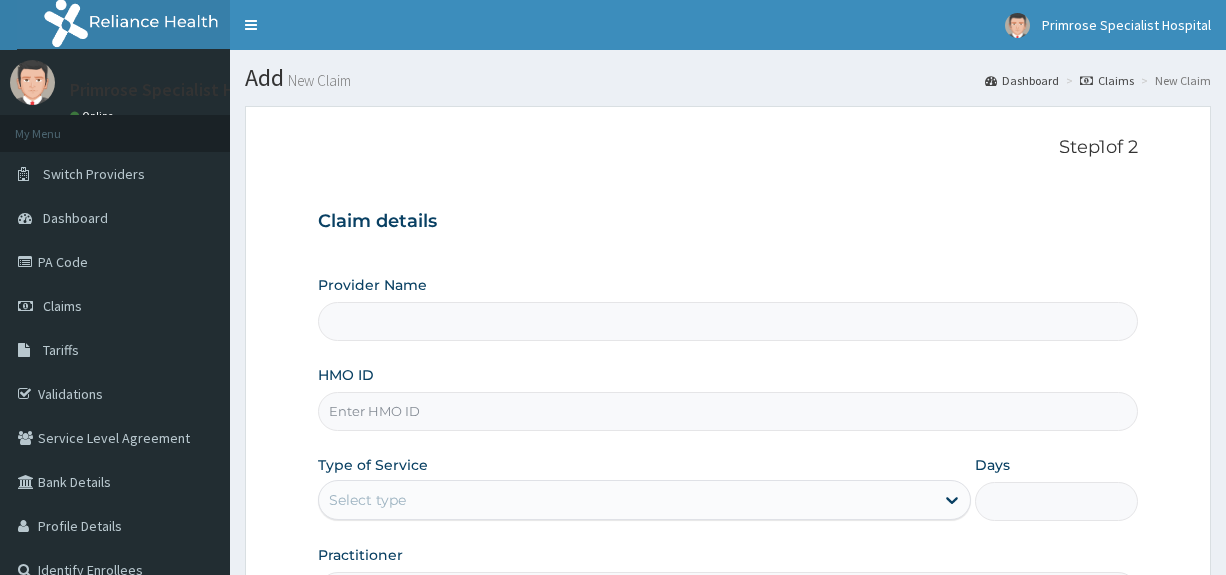 scroll, scrollTop: 244, scrollLeft: 0, axis: vertical 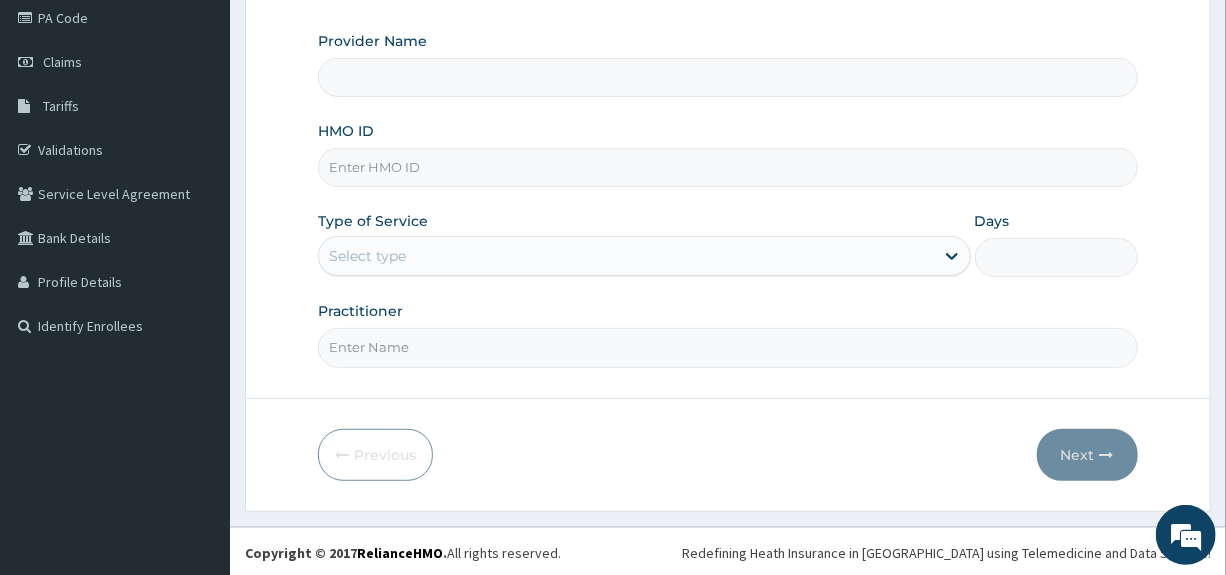 click on "HMO ID" at bounding box center [727, 167] 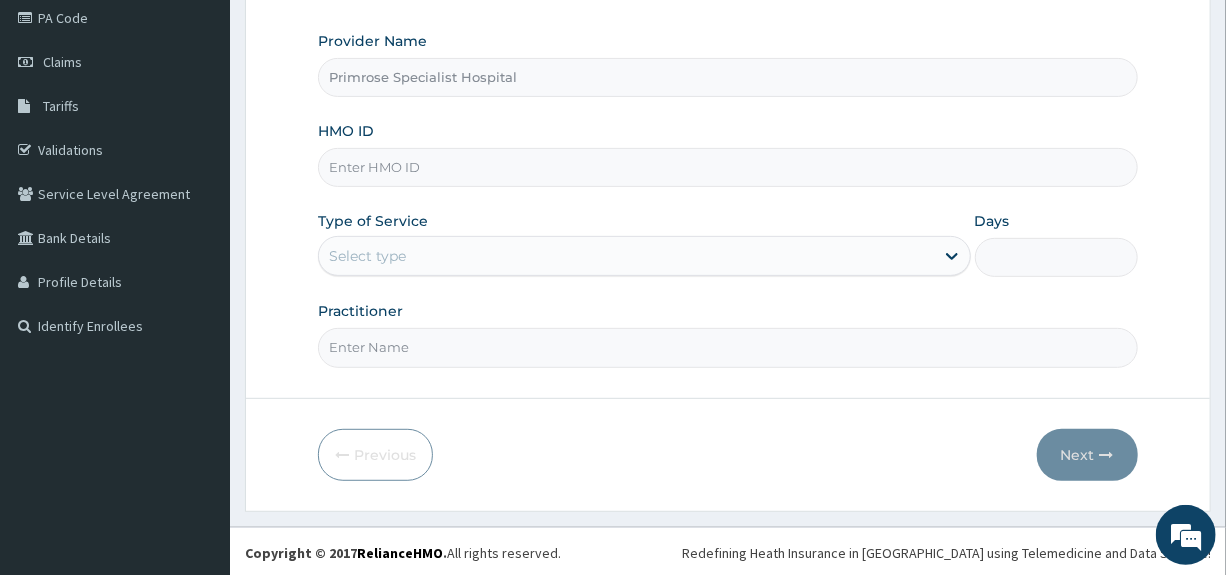 paste on "DTN/10251/A" 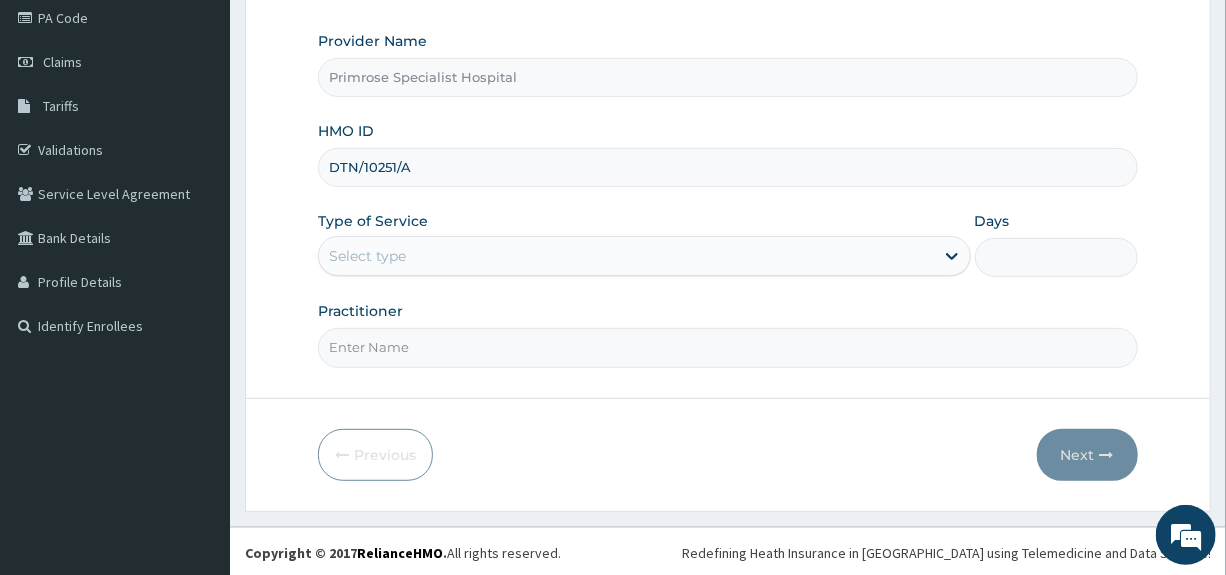 type on "DTN/10251/A" 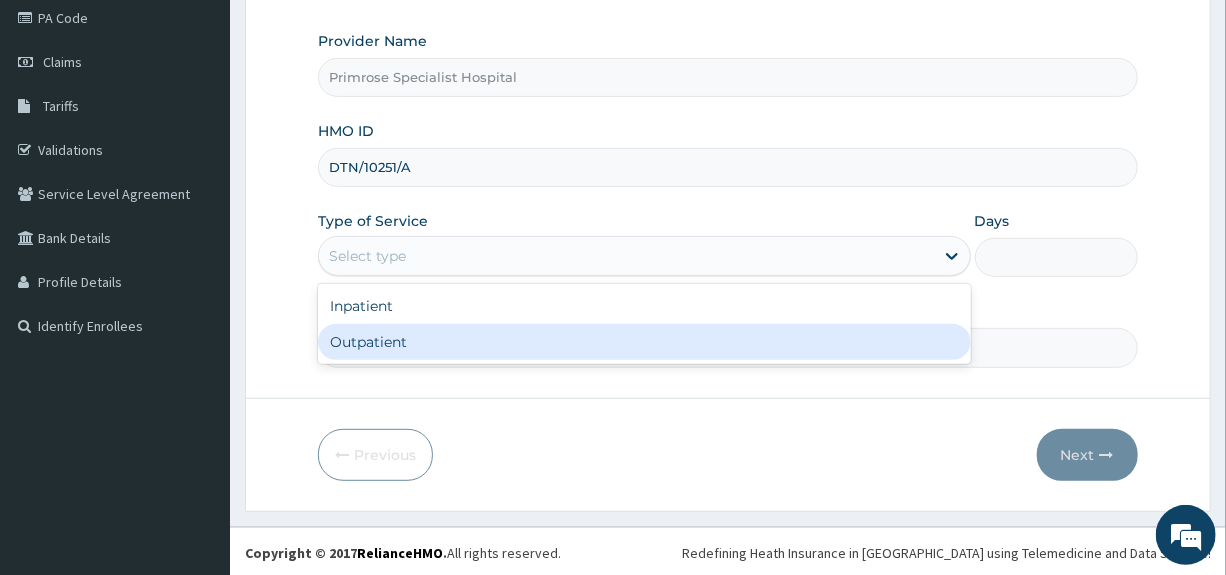 drag, startPoint x: 395, startPoint y: 336, endPoint x: 395, endPoint y: 347, distance: 11 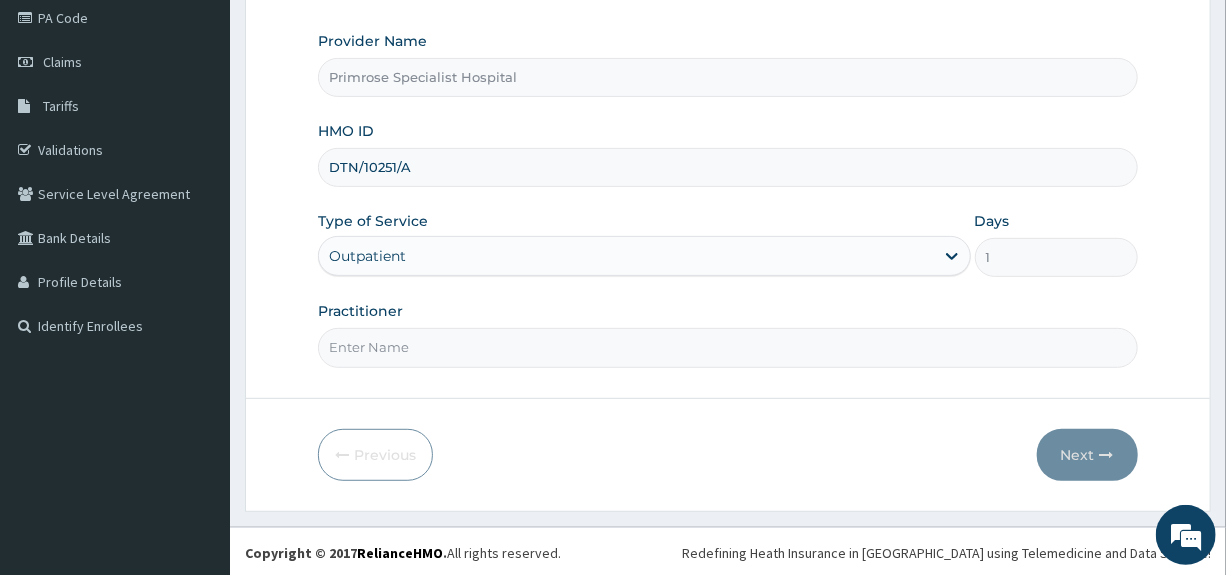 click on "Practitioner" at bounding box center (727, 347) 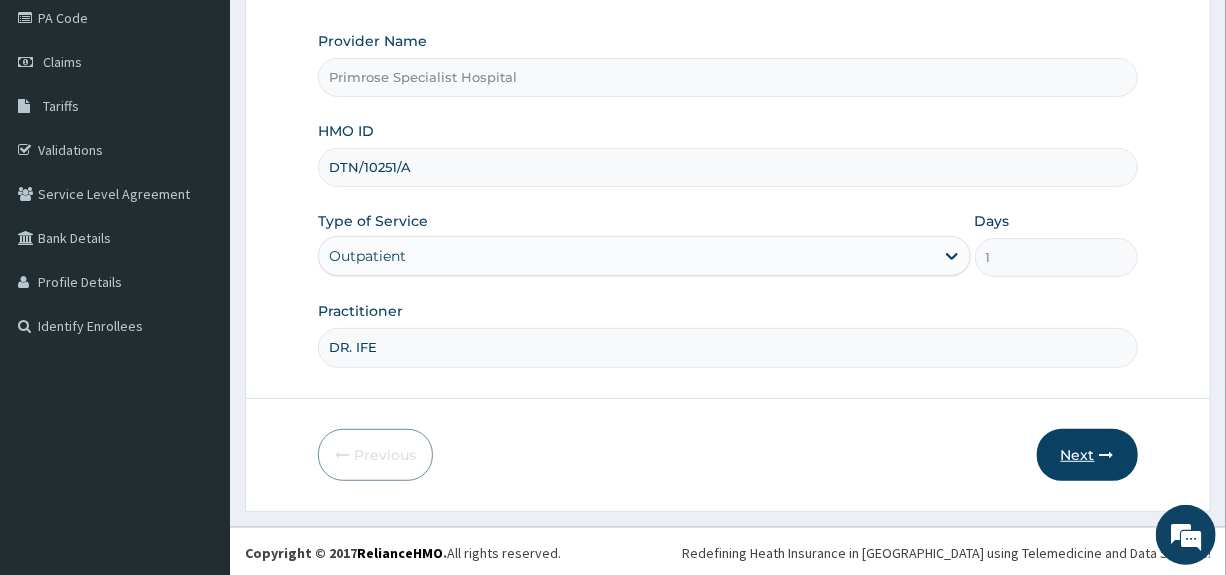 click on "Next" at bounding box center (1087, 455) 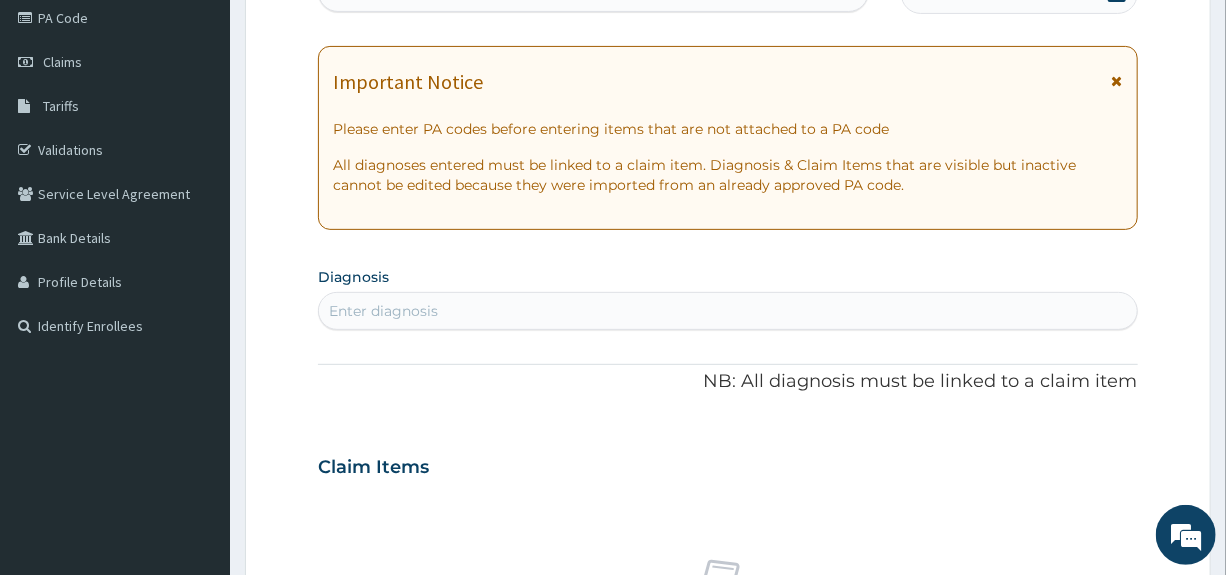 scroll, scrollTop: 0, scrollLeft: 0, axis: both 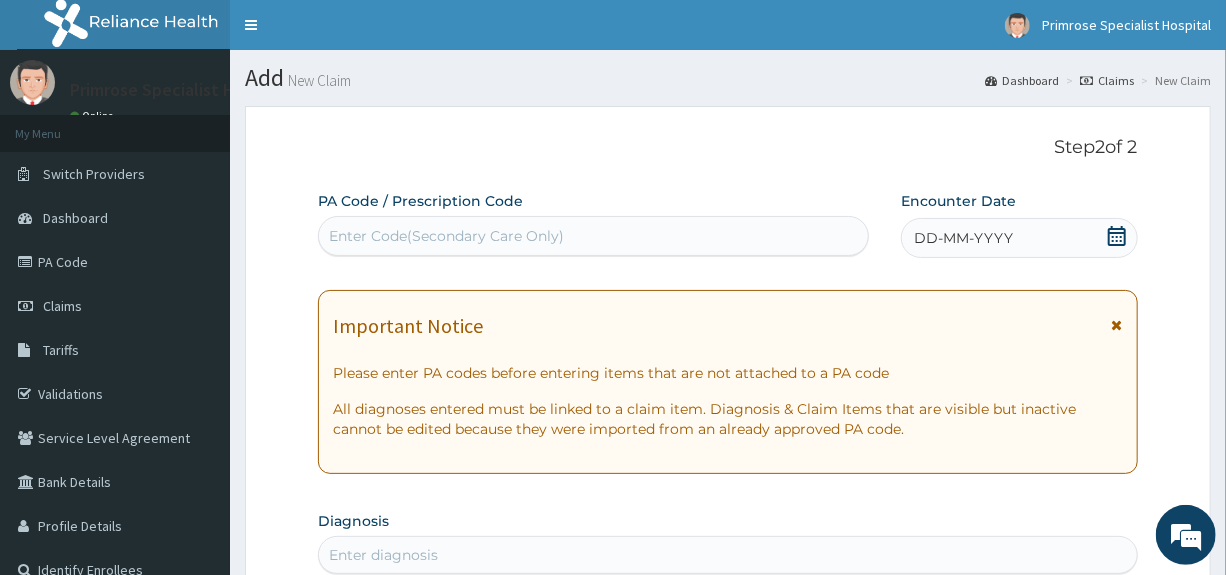 click on "Enter Code(Secondary Care Only)" at bounding box center (446, 236) 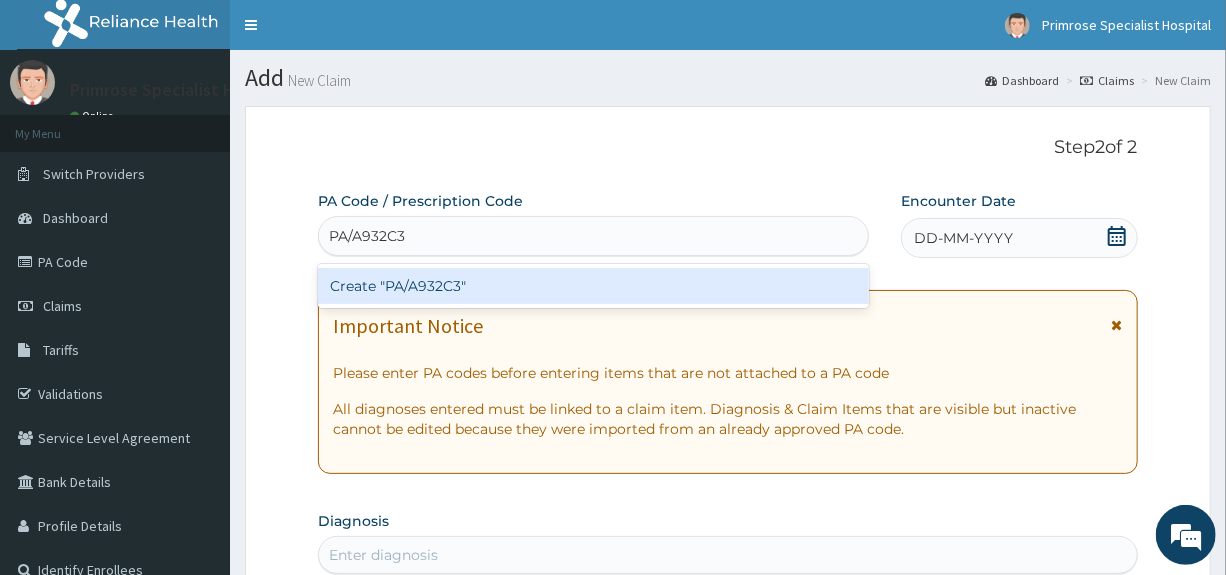 click on "Create "PA/A932C3"" at bounding box center [593, 286] 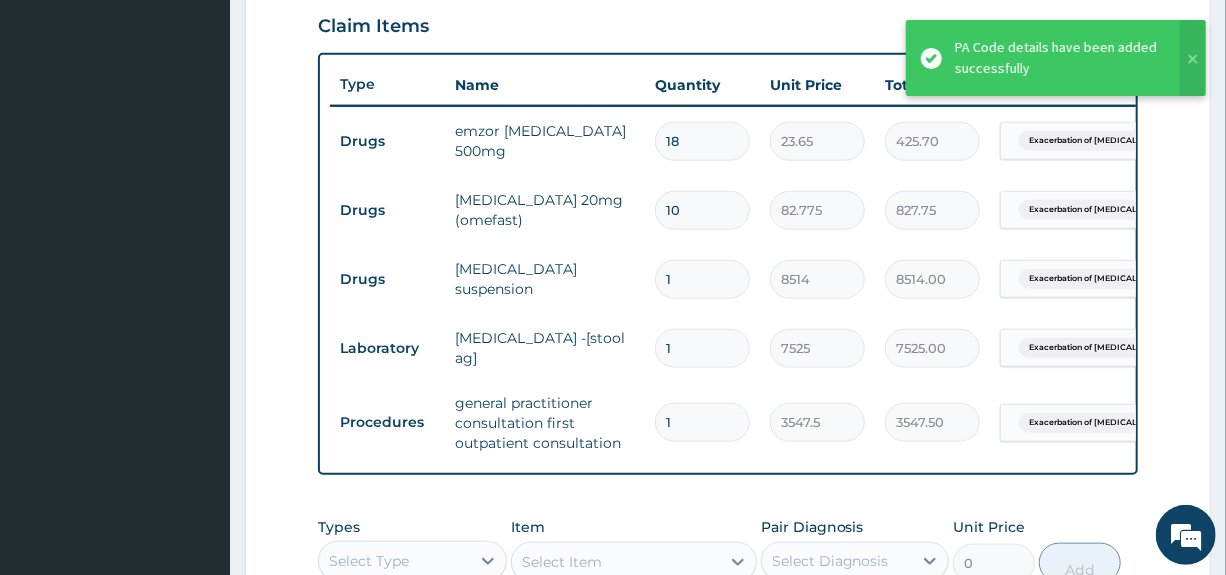 scroll, scrollTop: 726, scrollLeft: 0, axis: vertical 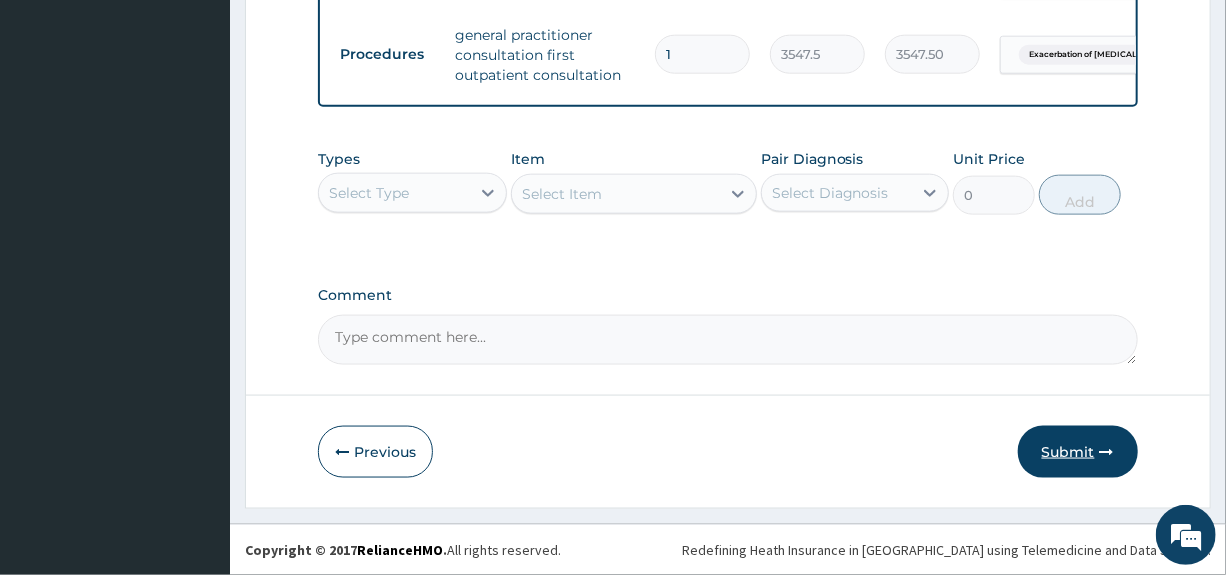 click on "Submit" at bounding box center [1078, 452] 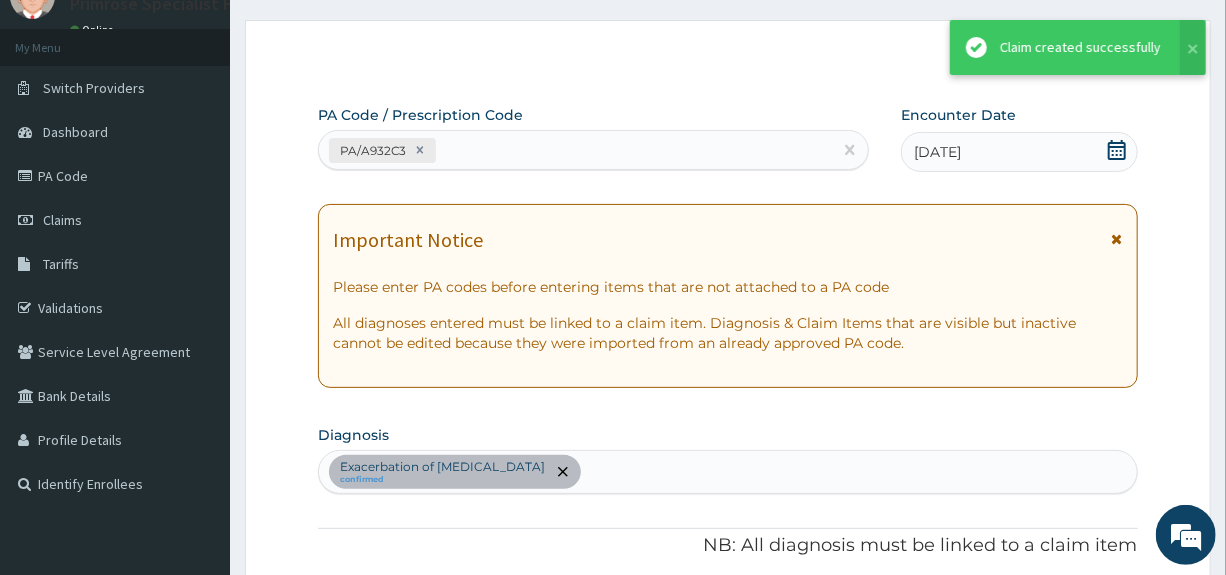 scroll, scrollTop: 1074, scrollLeft: 0, axis: vertical 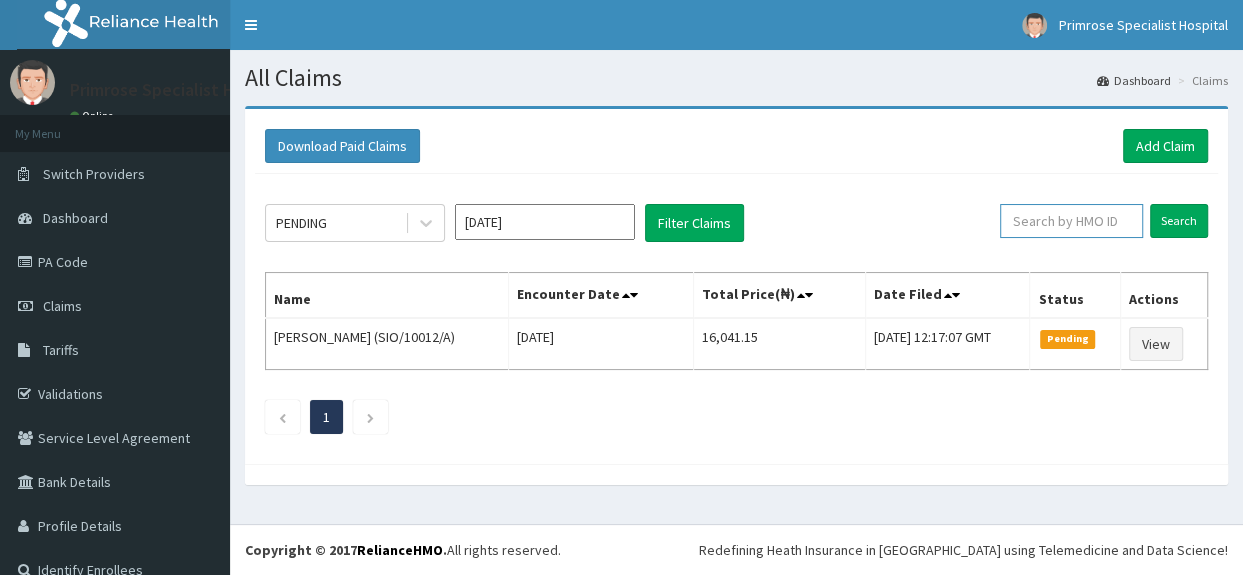 click at bounding box center (1071, 221) 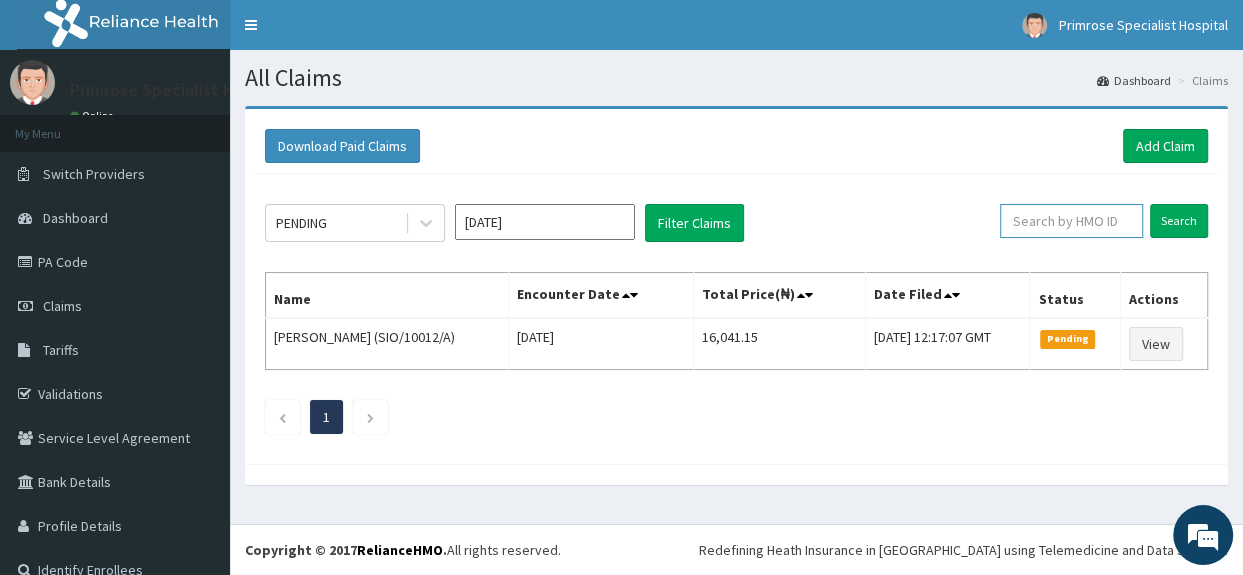 paste on "DTN/10251/A" 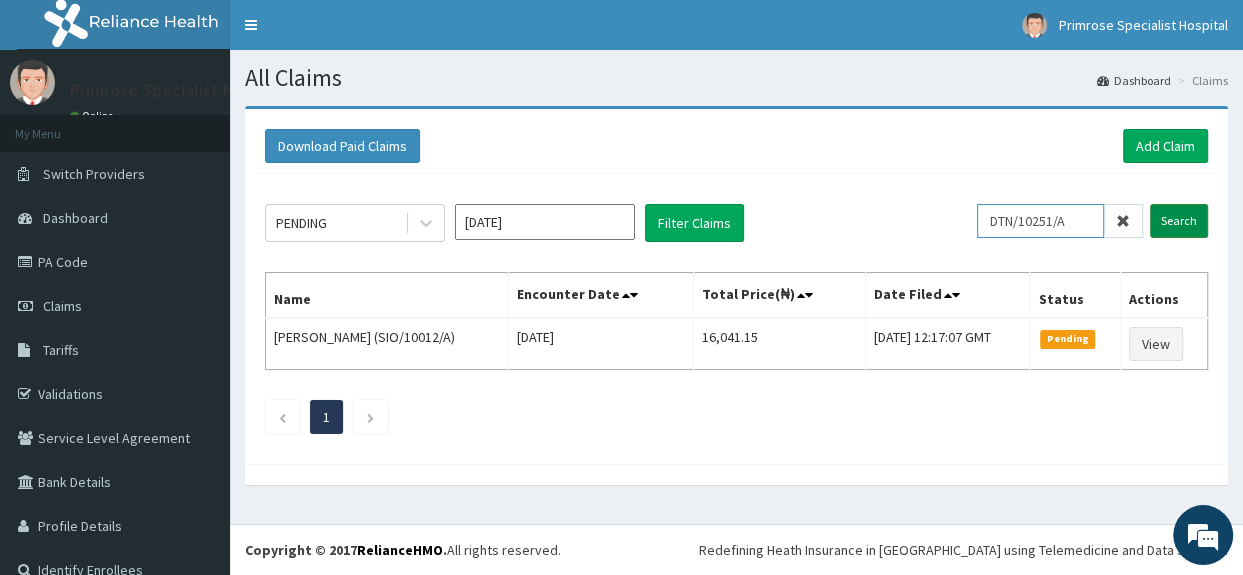 type on "DTN/10251/A" 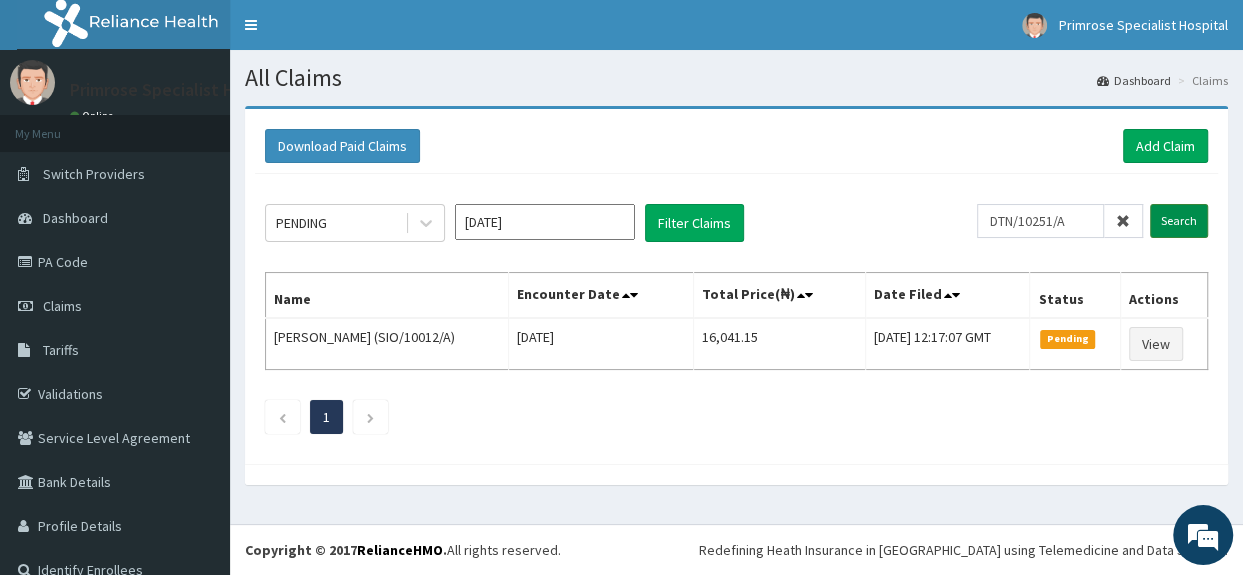 click on "Search" at bounding box center [1179, 221] 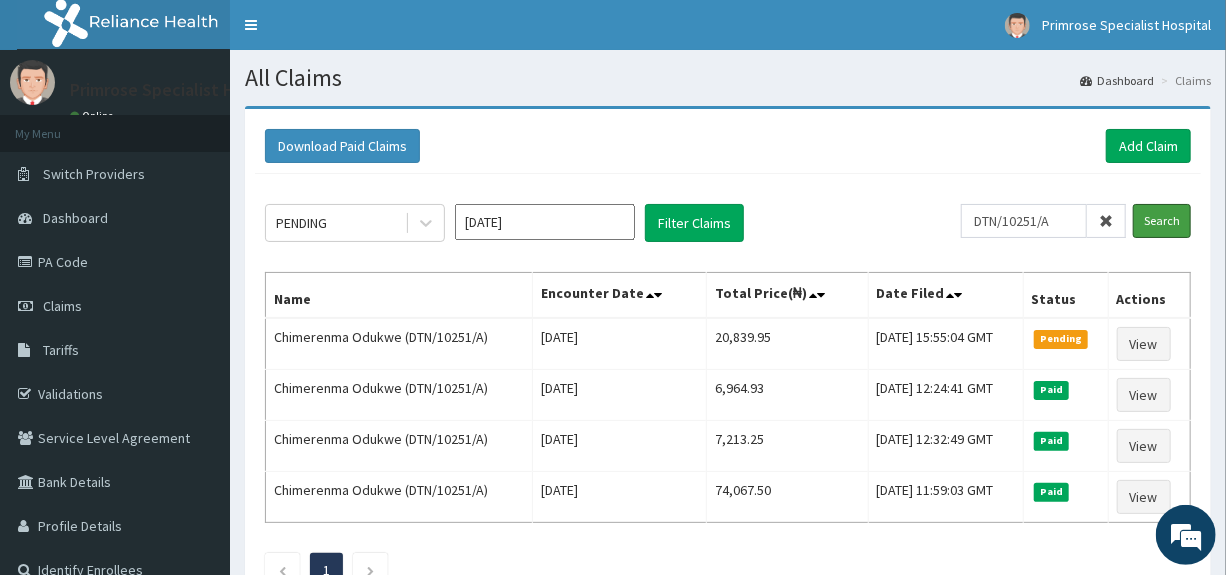 scroll, scrollTop: 0, scrollLeft: 0, axis: both 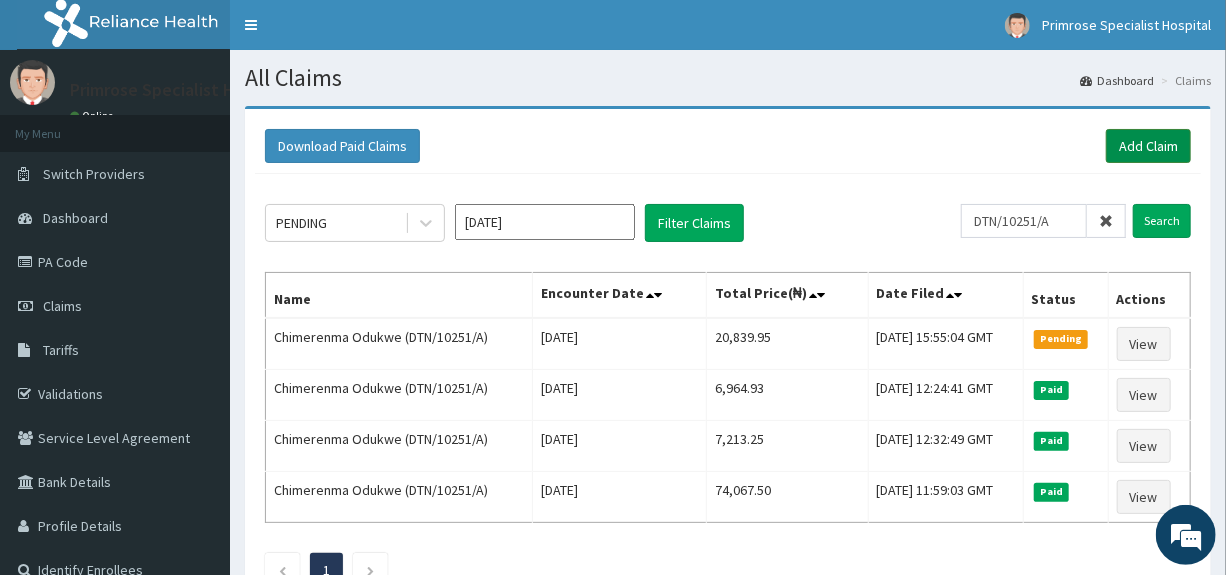 drag, startPoint x: 1150, startPoint y: 145, endPoint x: 1006, endPoint y: 103, distance: 150 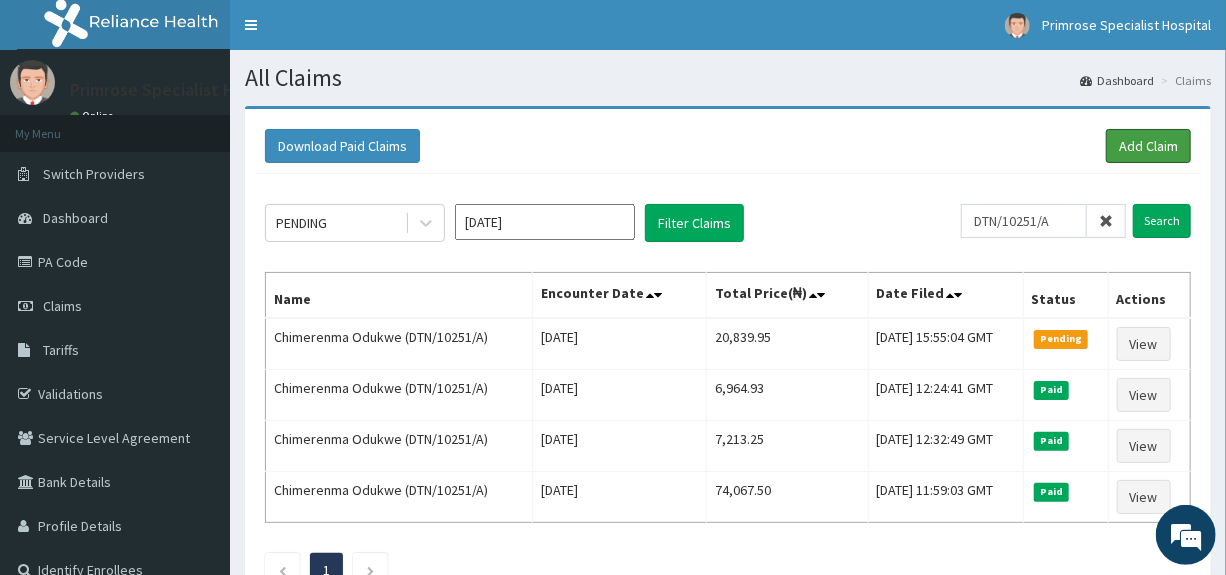 click on "Add Claim" at bounding box center [1148, 146] 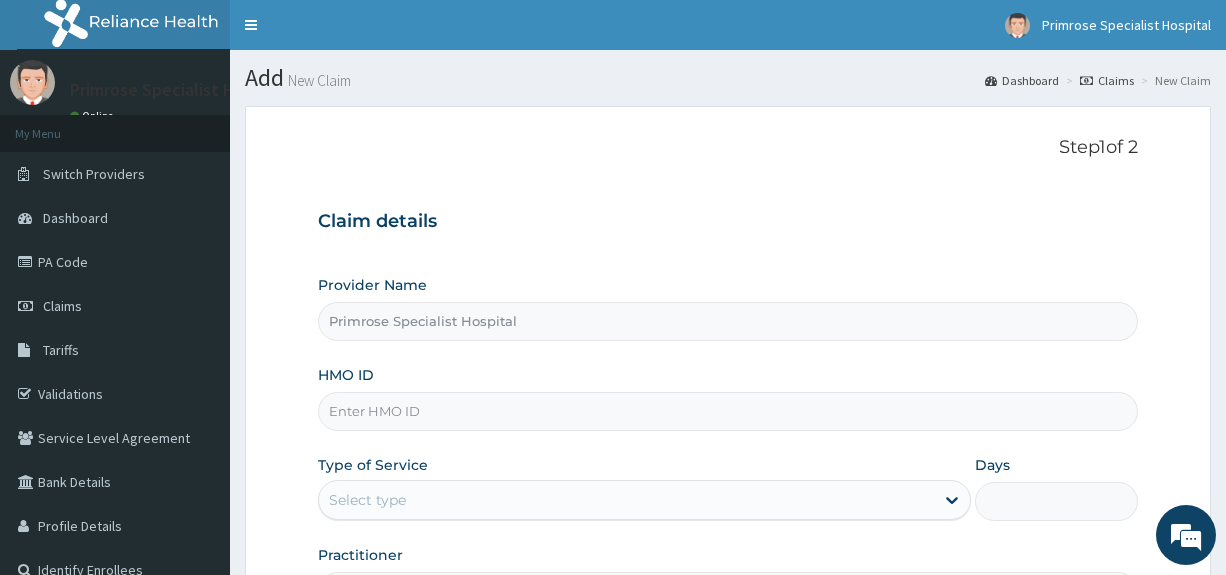 scroll, scrollTop: 0, scrollLeft: 0, axis: both 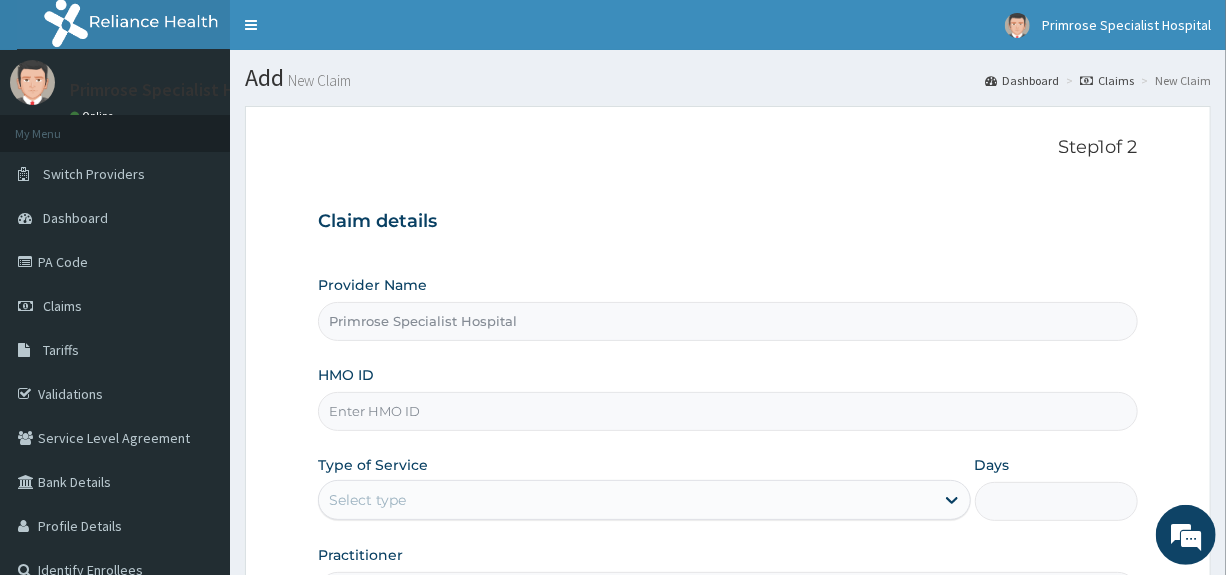 click on "HMO ID" at bounding box center (727, 411) 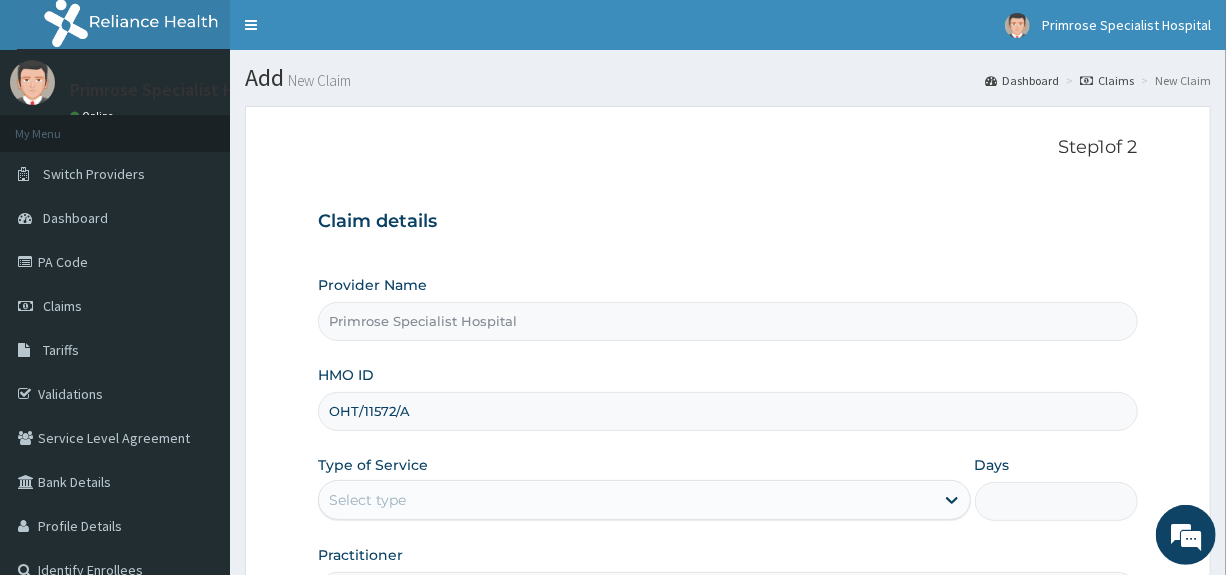 scroll, scrollTop: 200, scrollLeft: 0, axis: vertical 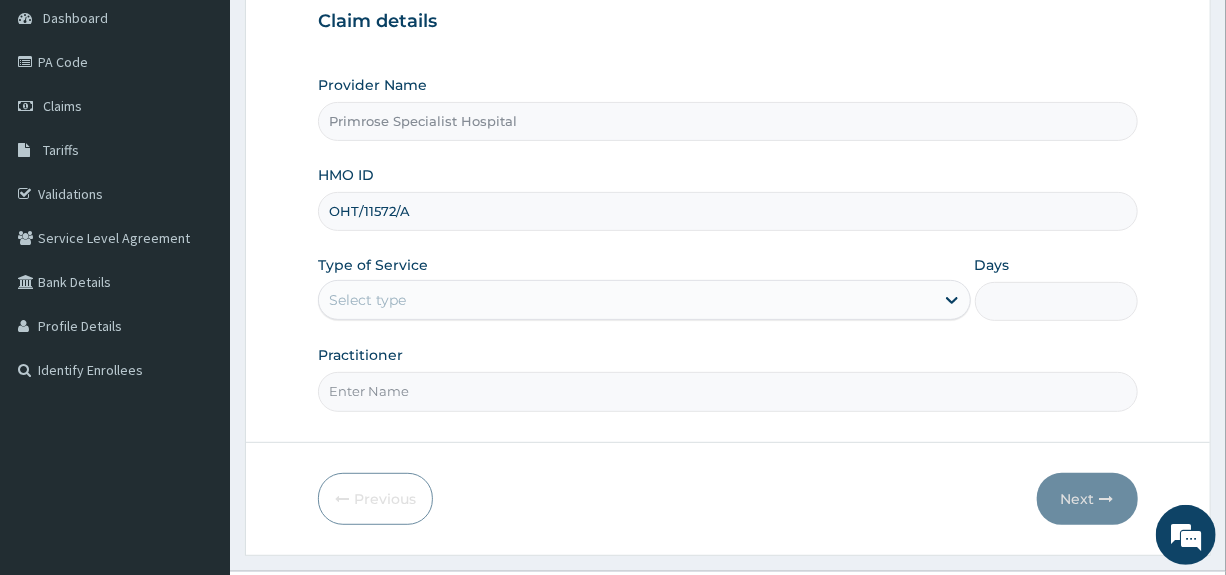 type on "OHT/11572/A" 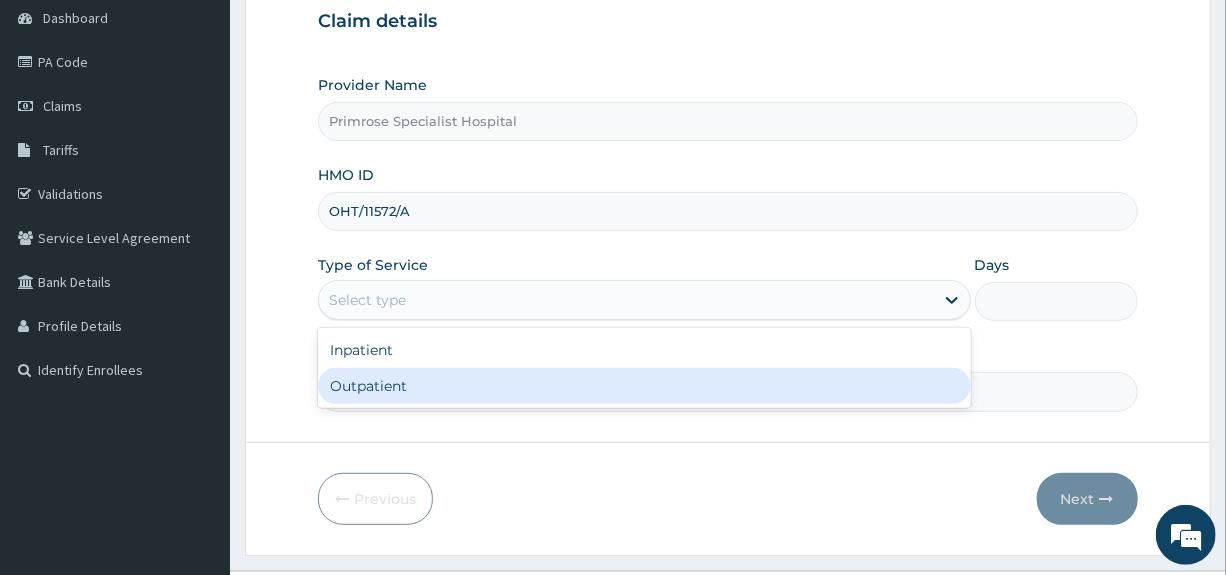 click on "Outpatient" at bounding box center (644, 386) 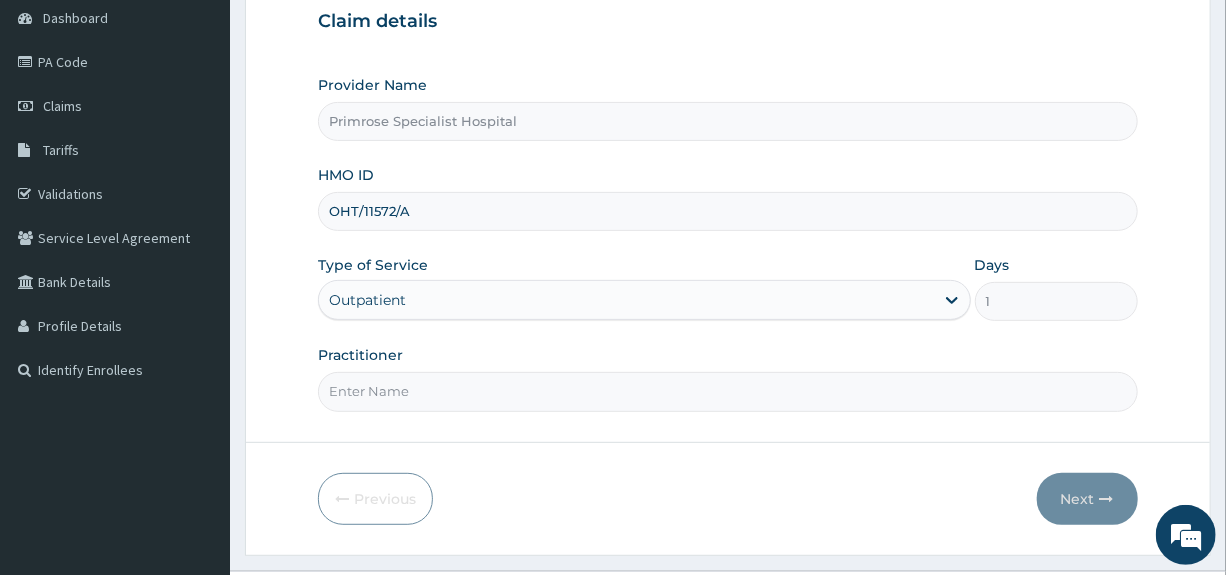 drag, startPoint x: 386, startPoint y: 397, endPoint x: 390, endPoint y: 411, distance: 14.56022 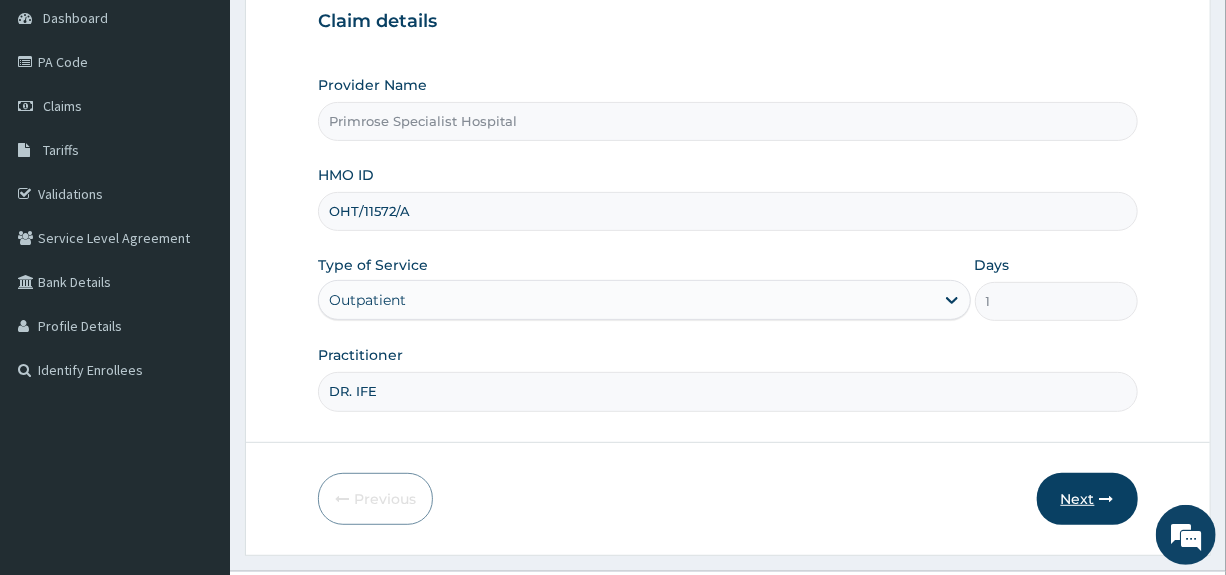 click on "Next" at bounding box center (1087, 499) 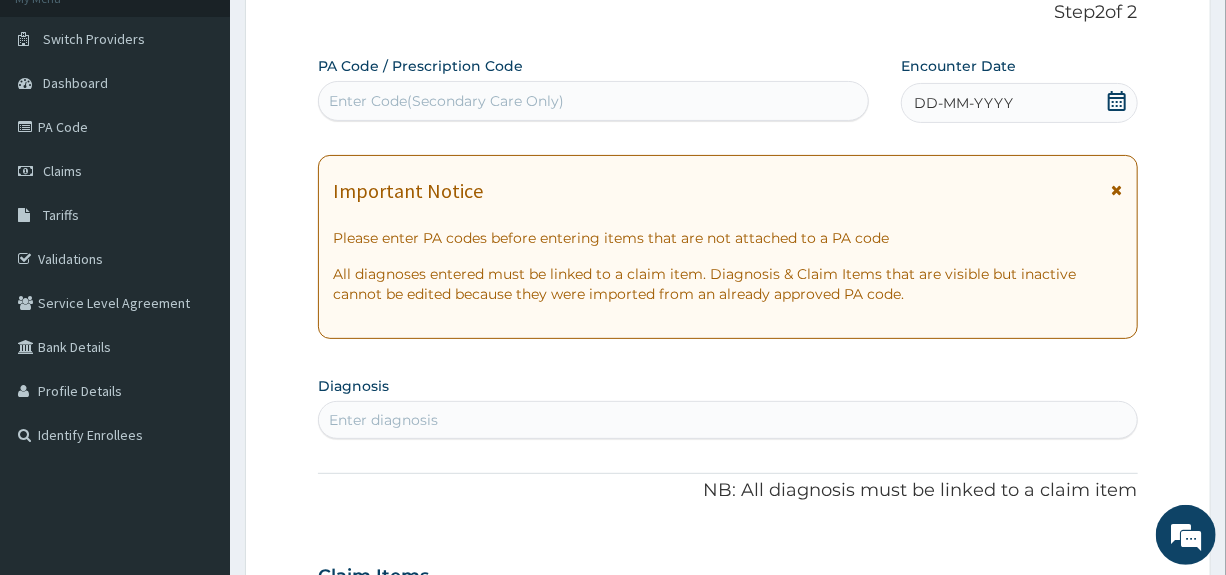 scroll, scrollTop: 0, scrollLeft: 0, axis: both 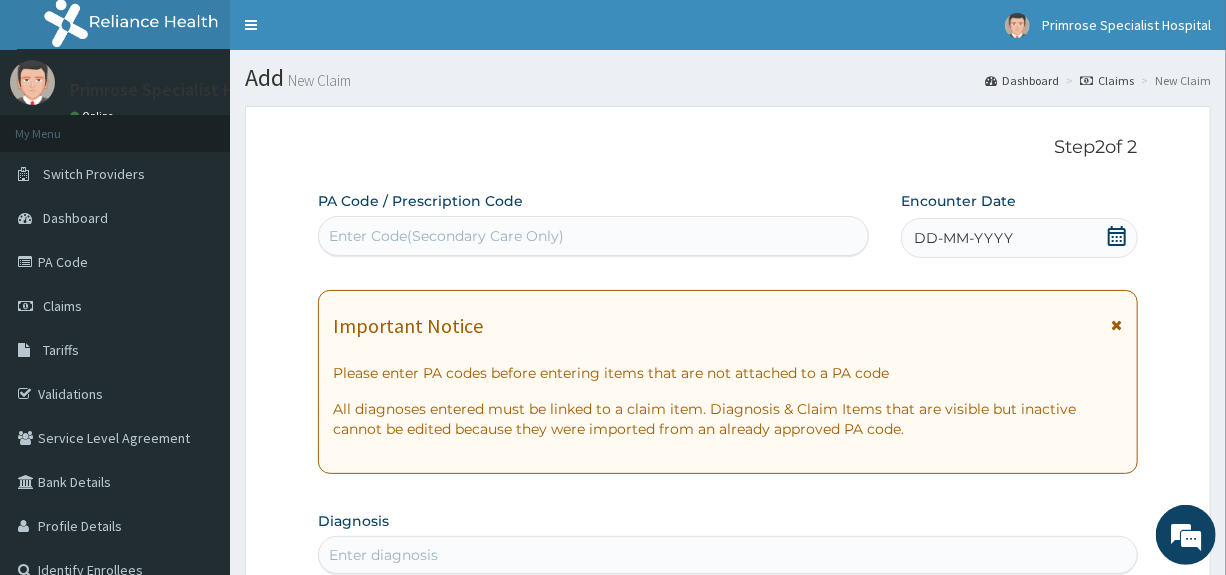 click on "Enter Code(Secondary Care Only)" at bounding box center (593, 236) 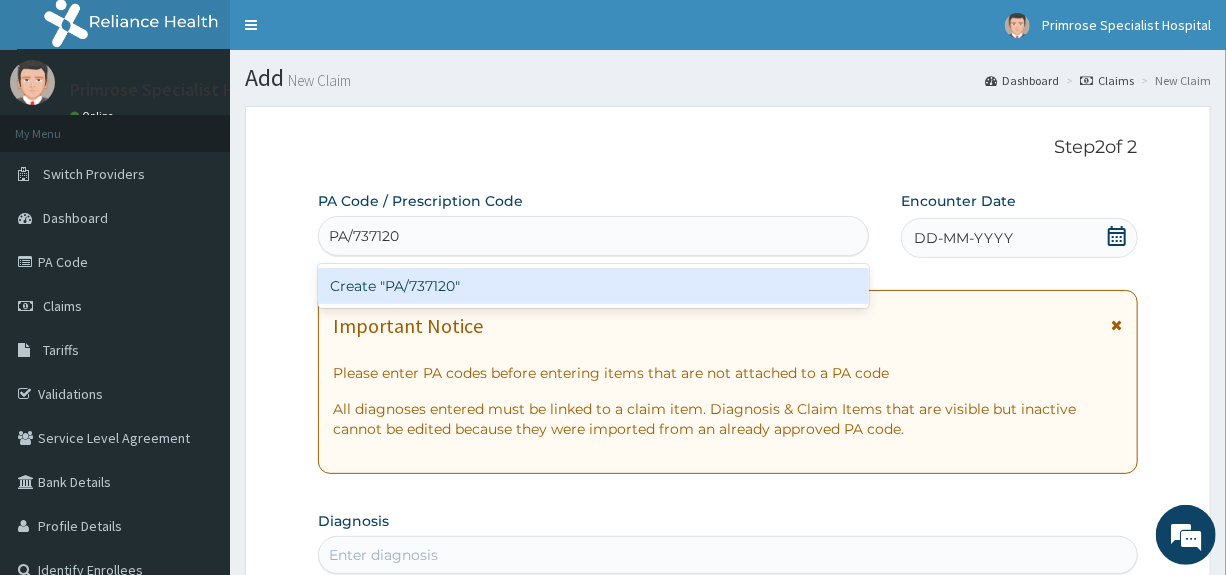 click on "Create "PA/737120"" at bounding box center [593, 286] 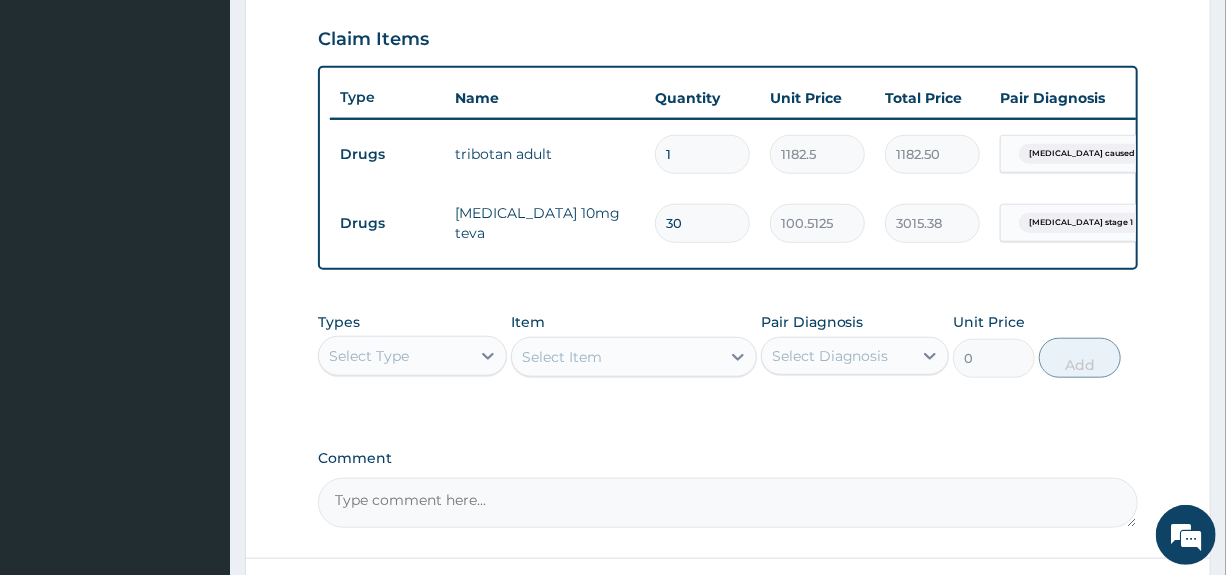 scroll, scrollTop: 712, scrollLeft: 0, axis: vertical 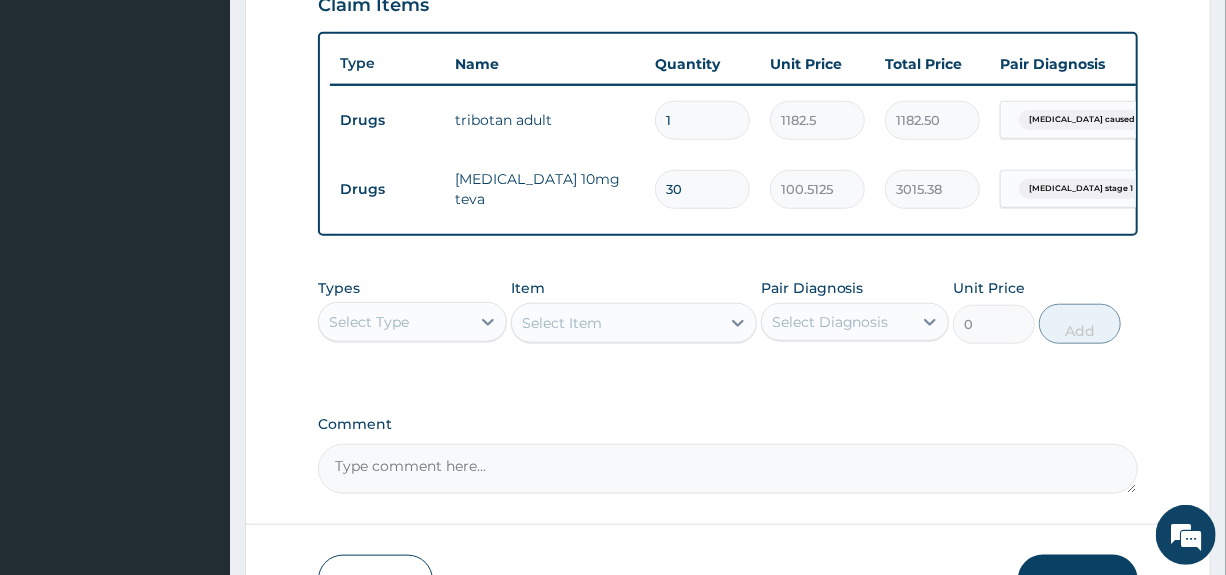 click on "Select Type" at bounding box center (369, 322) 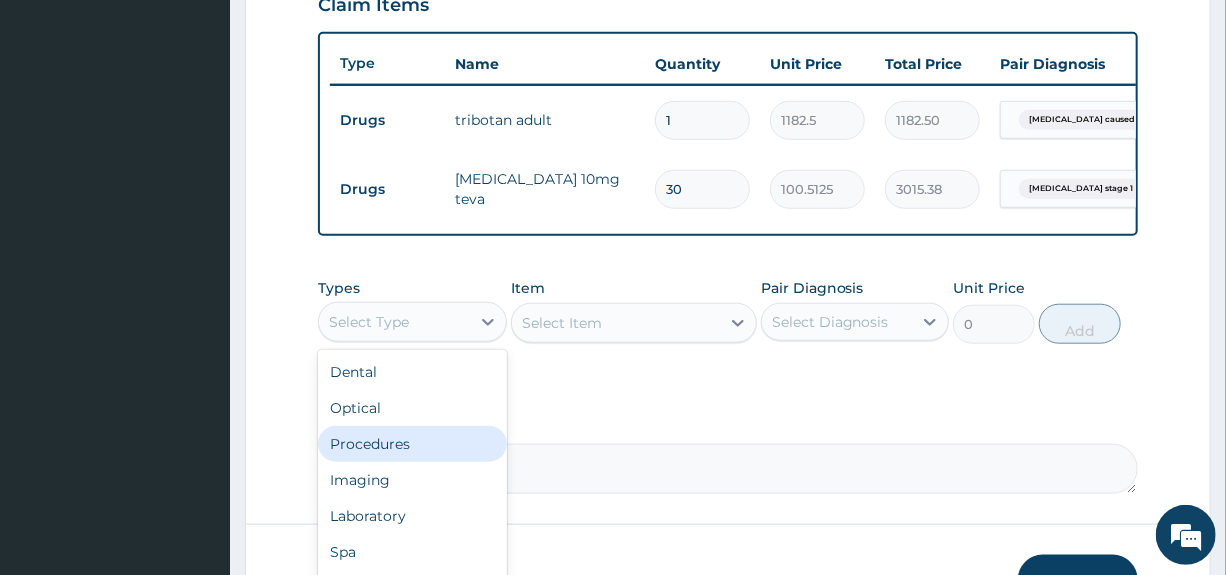 click on "Procedures" at bounding box center [412, 444] 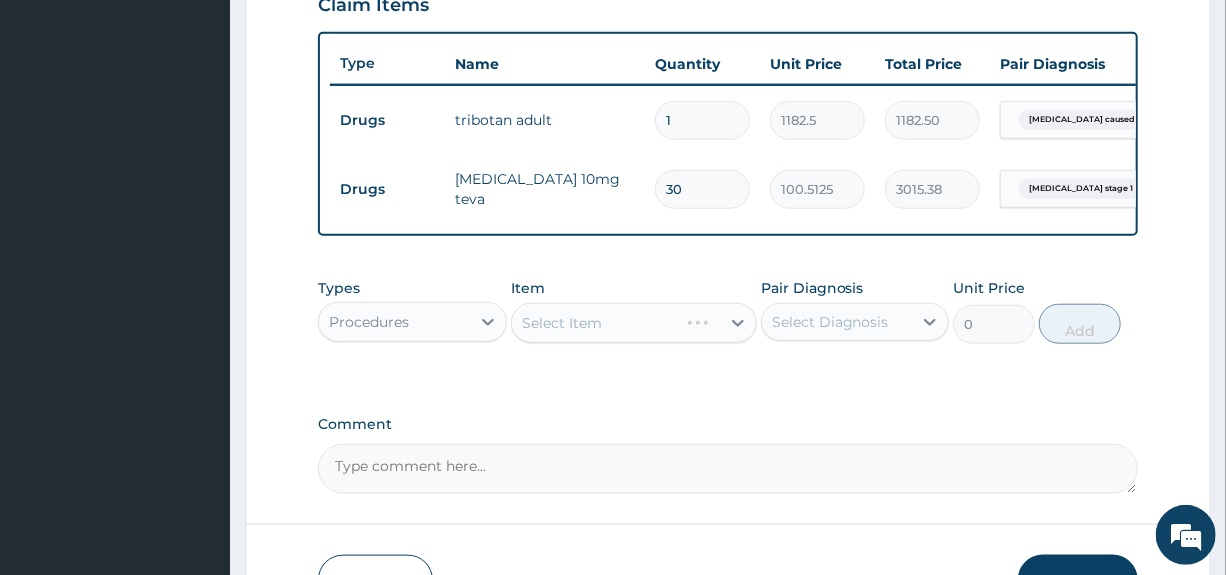 click on "Select Diagnosis" at bounding box center [837, 322] 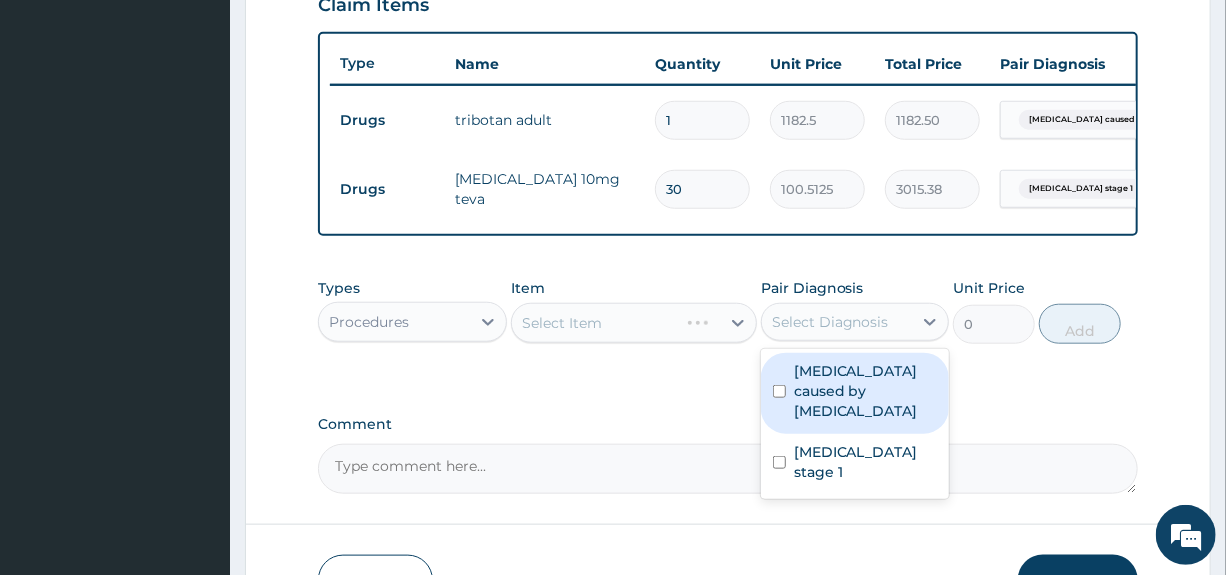 click on "Tinea manuum caused by Trichophyton rubrum" at bounding box center (865, 391) 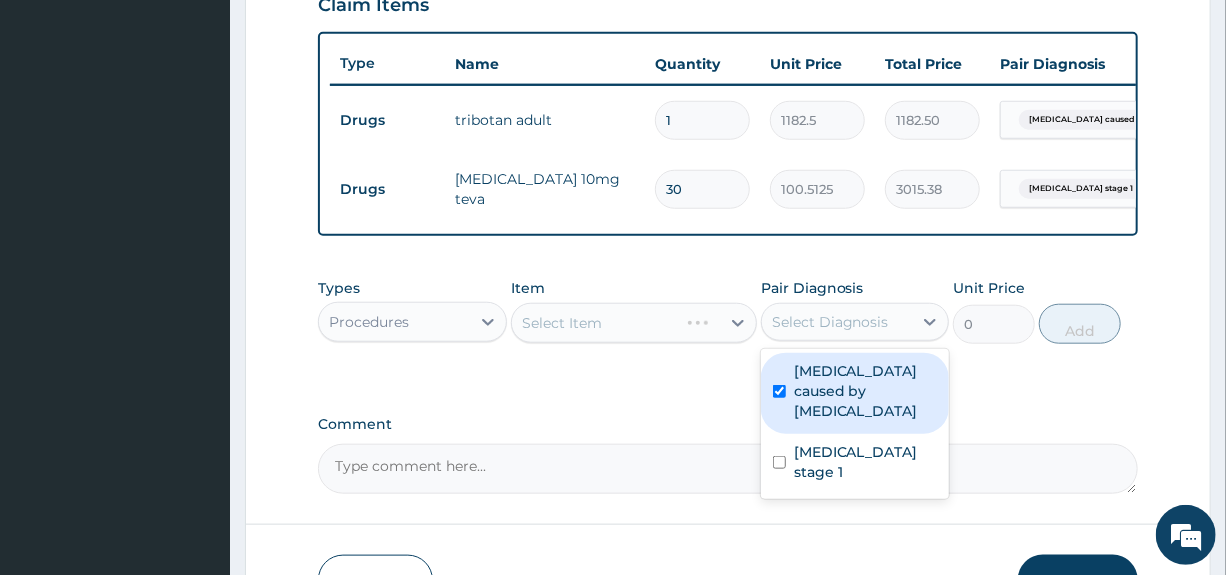 checkbox on "true" 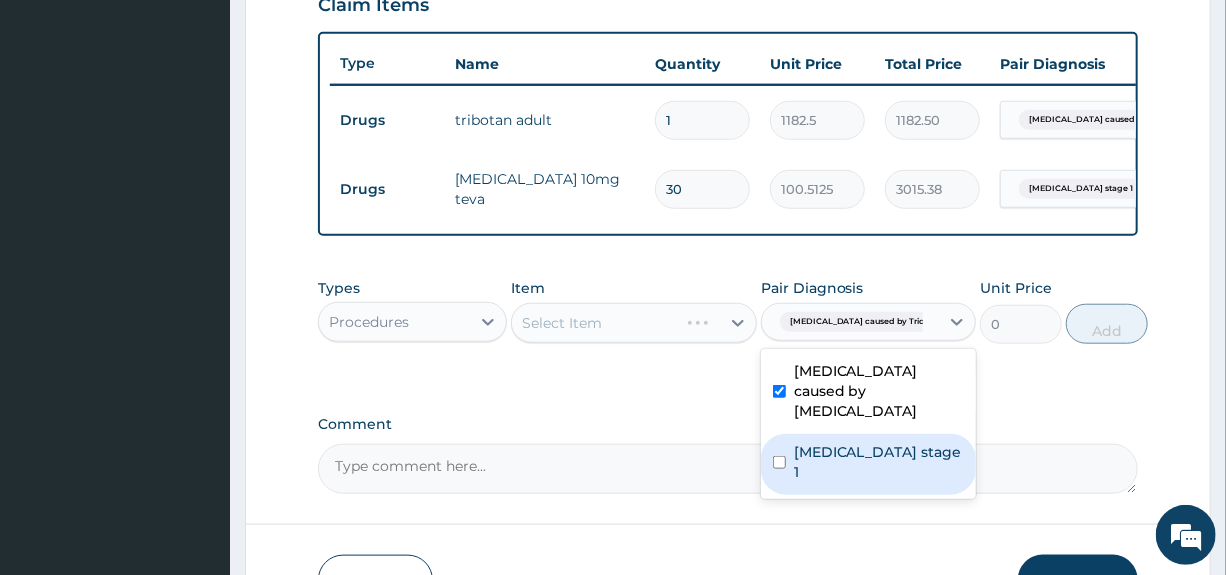 drag, startPoint x: 834, startPoint y: 472, endPoint x: 821, endPoint y: 469, distance: 13.341664 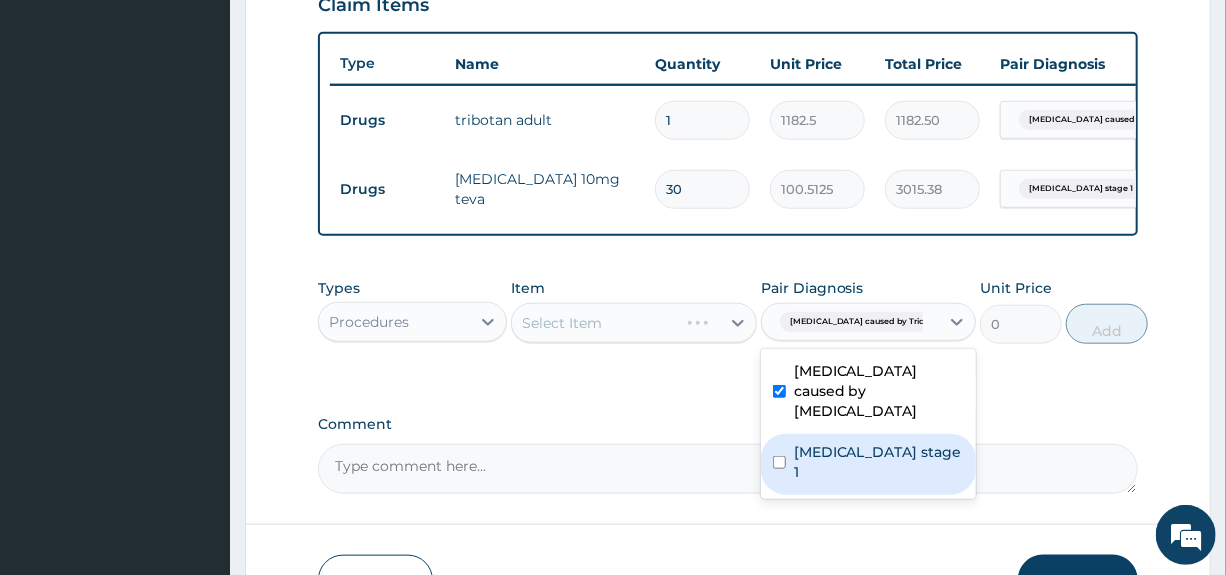 click on "Hypertension stage 1" at bounding box center [879, 462] 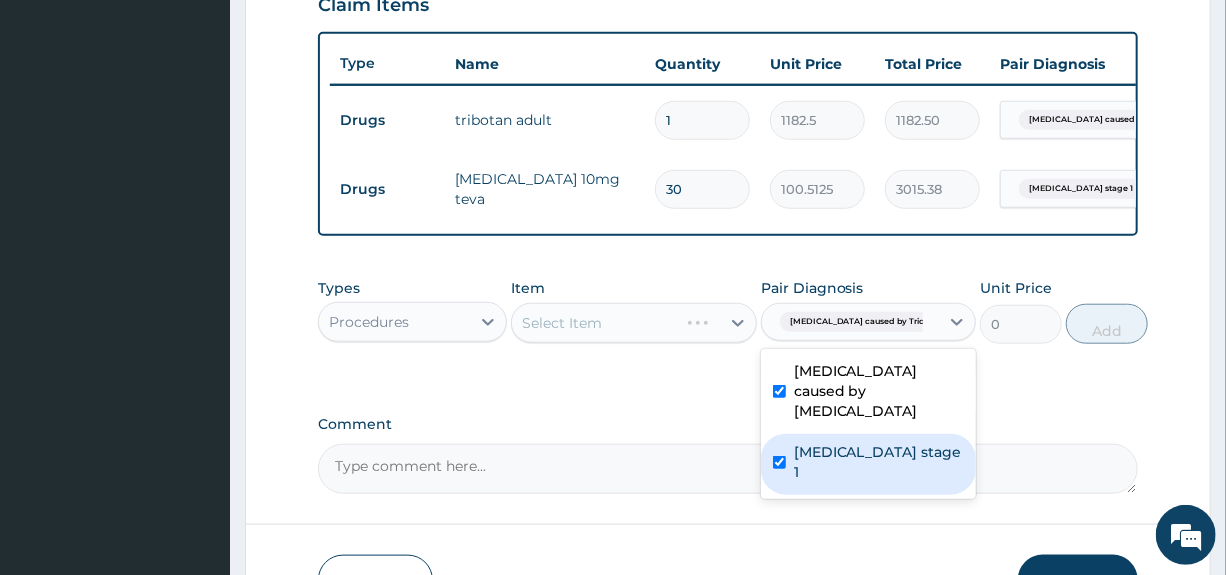 checkbox on "true" 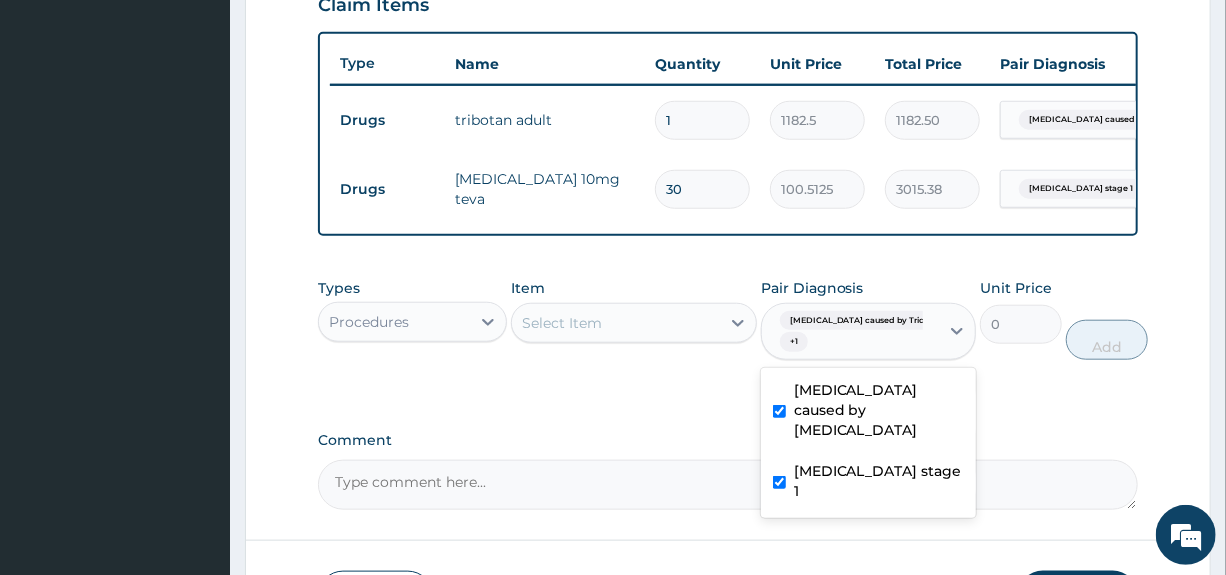 click on "Select Item" at bounding box center [616, 323] 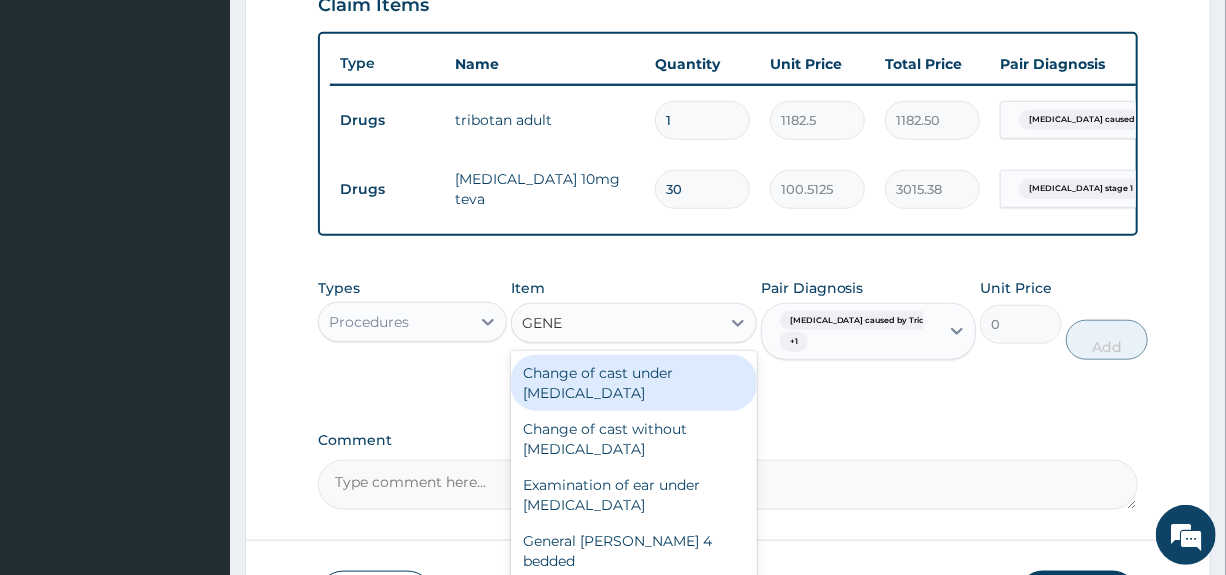 type on "GENER" 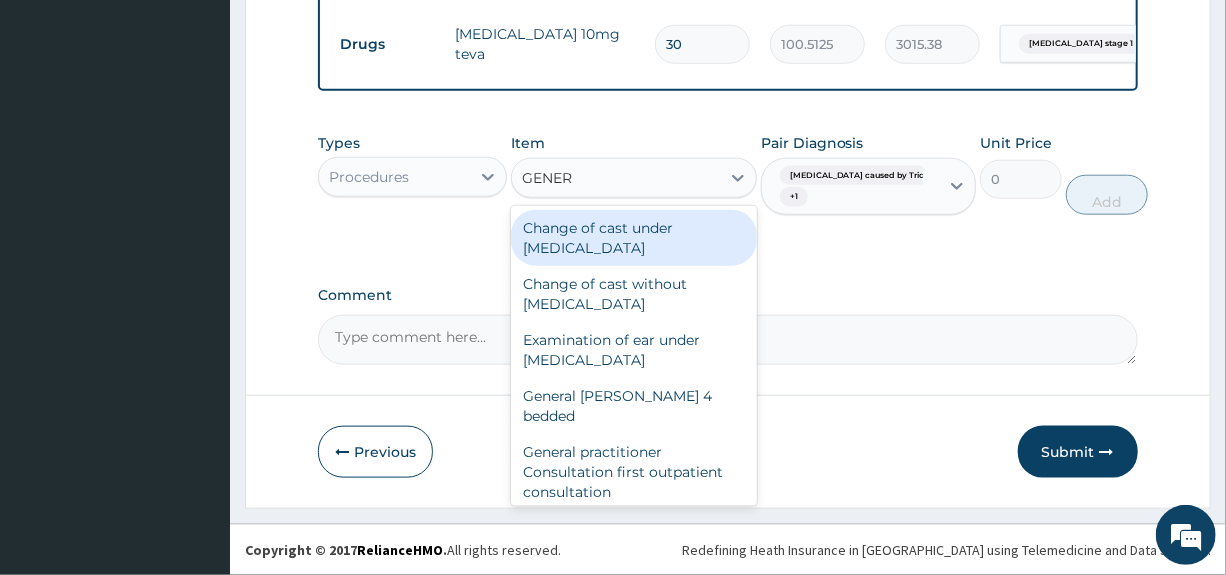 scroll, scrollTop: 872, scrollLeft: 0, axis: vertical 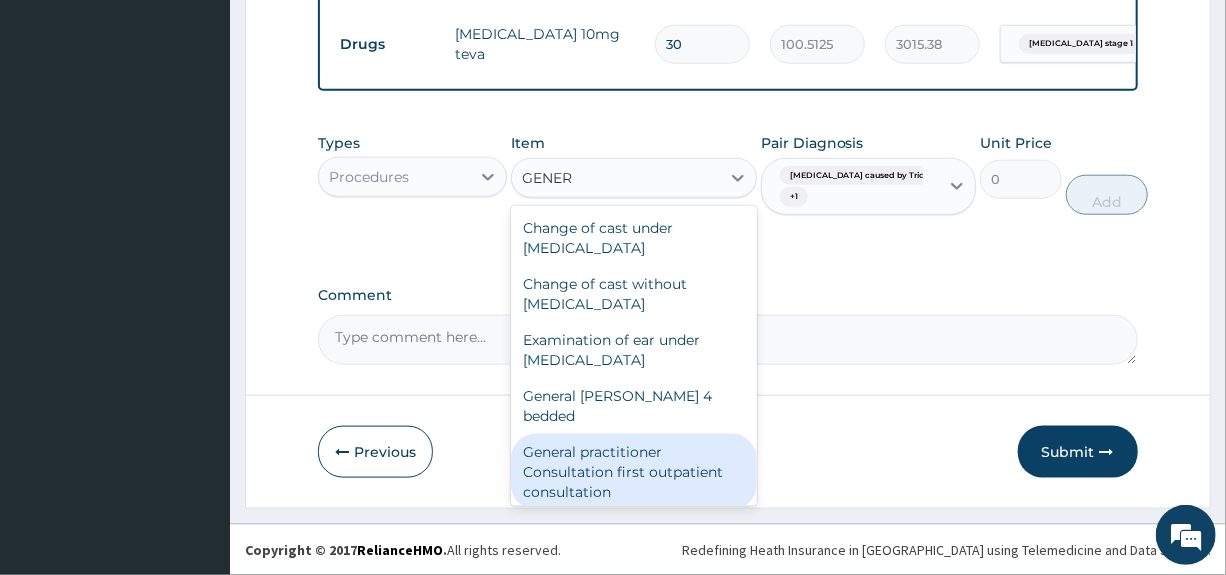 click on "General practitioner Consultation first outpatient consultation" at bounding box center (634, 472) 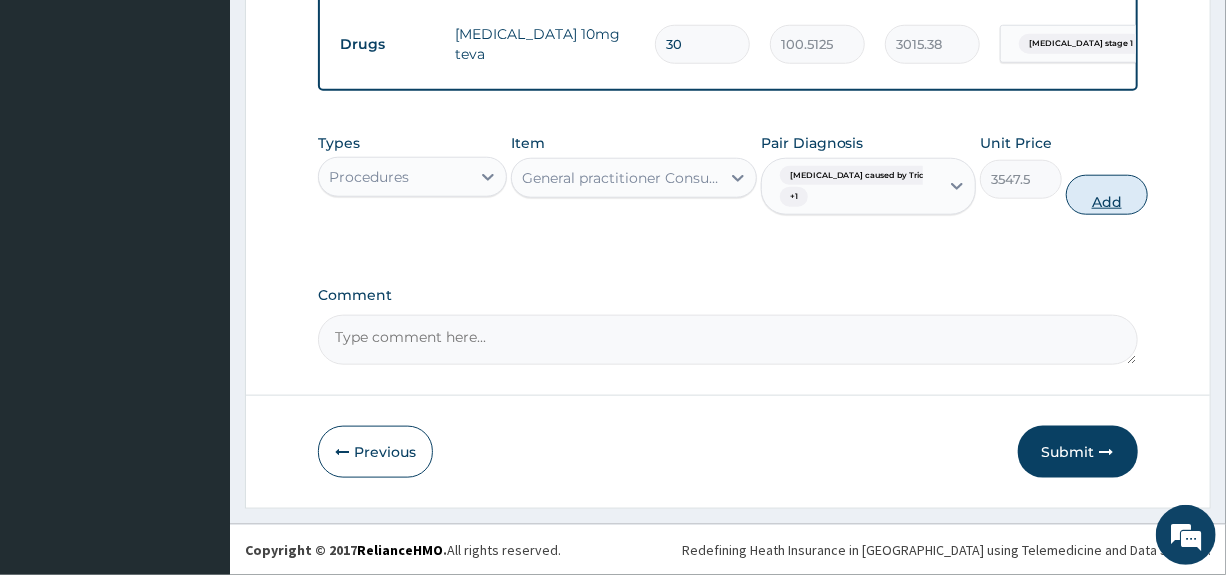 click on "Add" at bounding box center (1107, 195) 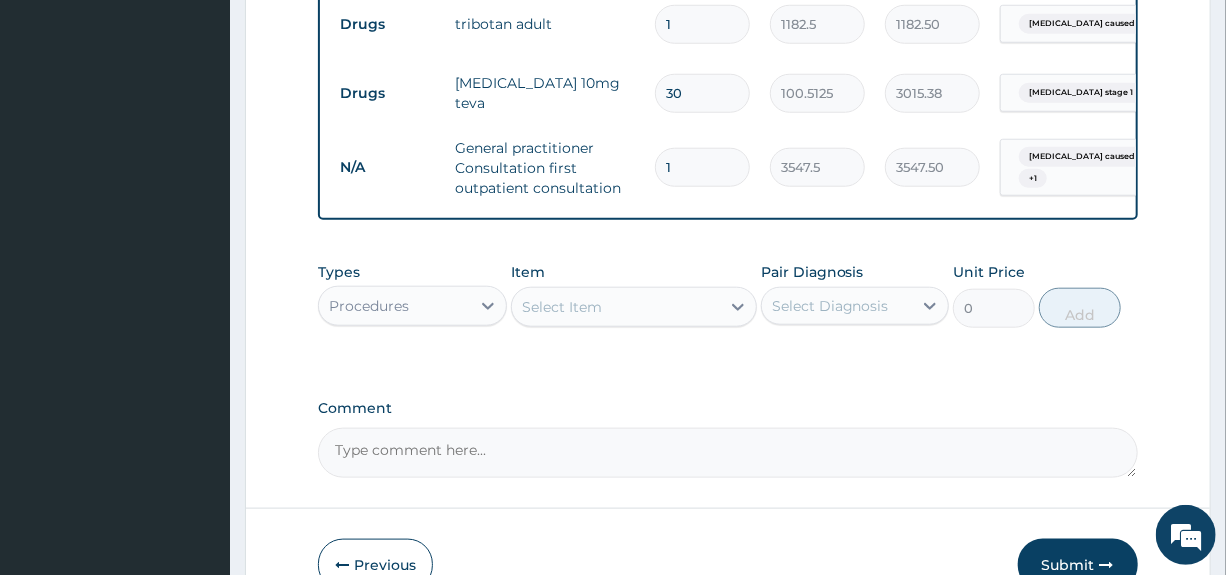scroll, scrollTop: 772, scrollLeft: 0, axis: vertical 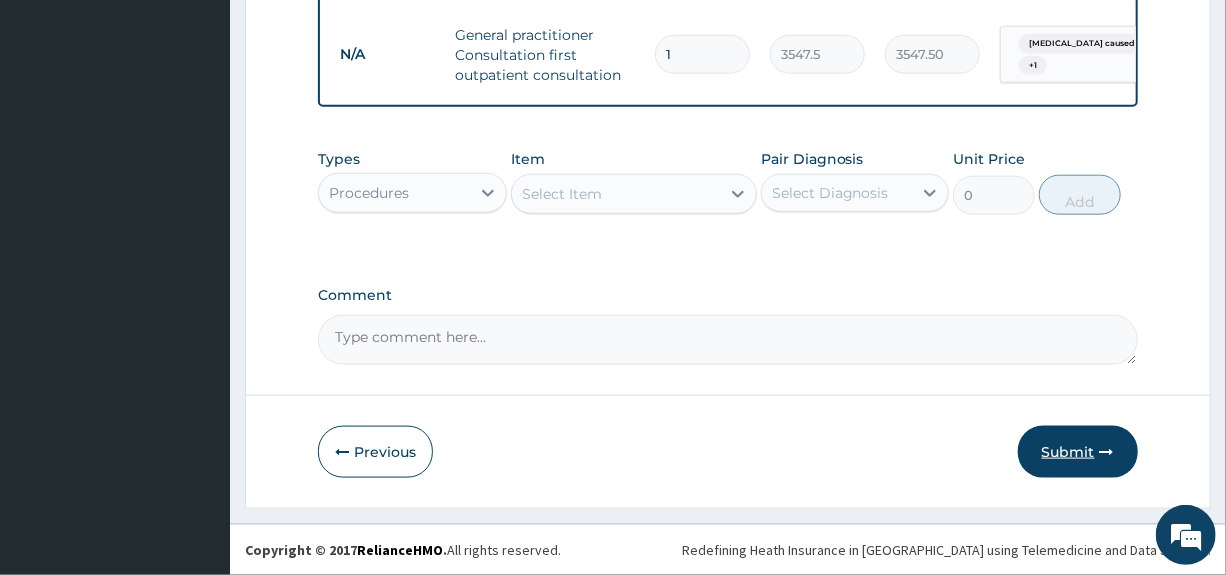 click on "Submit" at bounding box center [1078, 452] 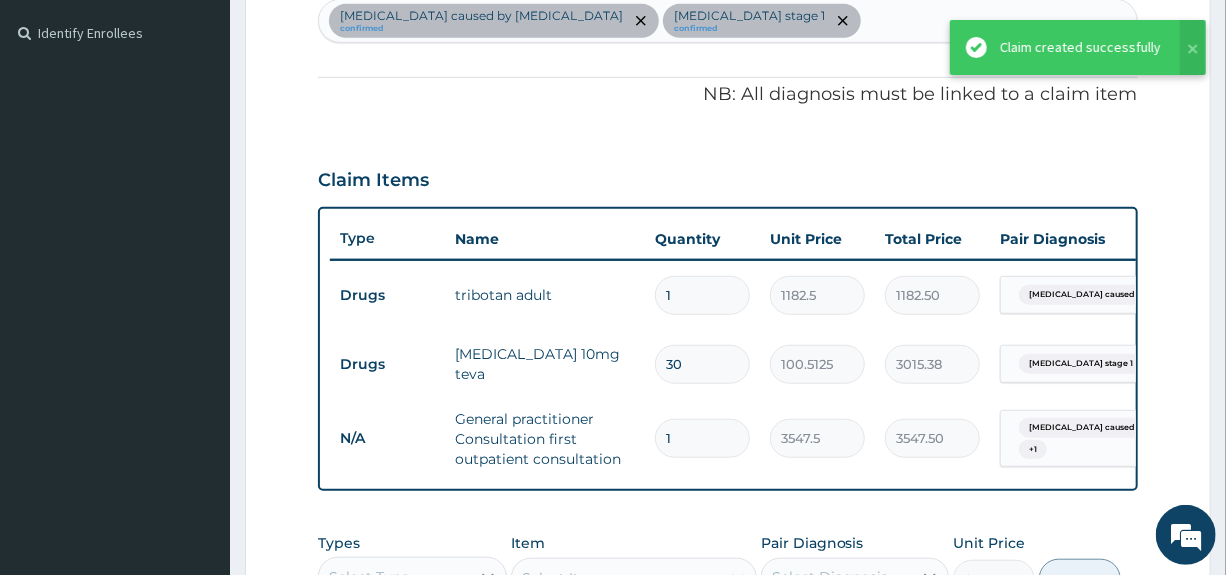scroll, scrollTop: 536, scrollLeft: 0, axis: vertical 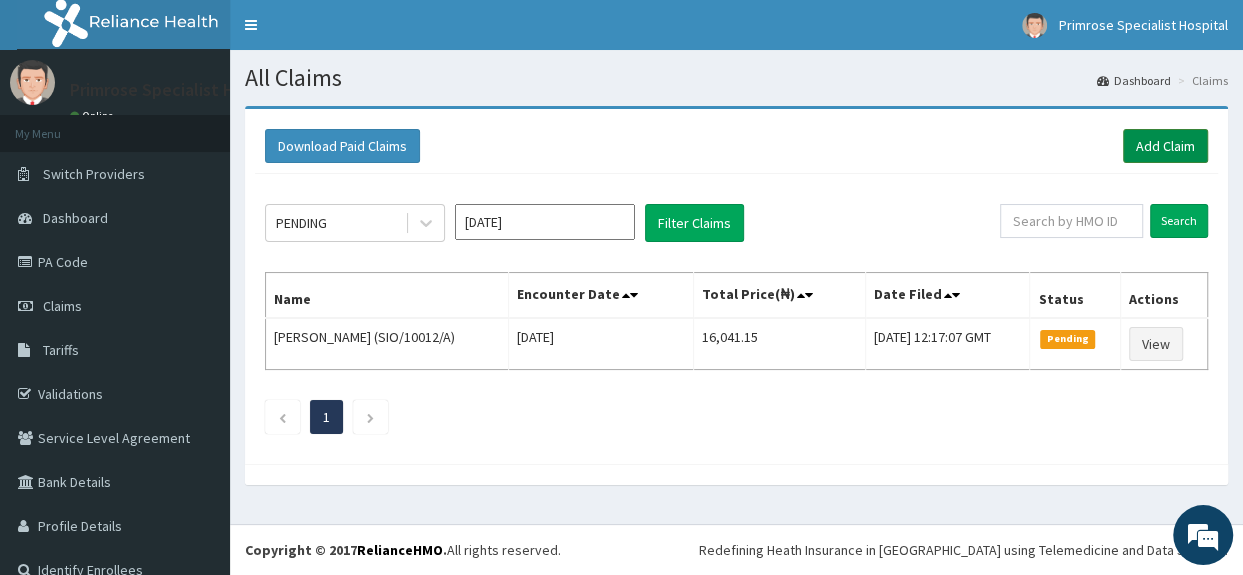 click on "Add Claim" at bounding box center [1165, 146] 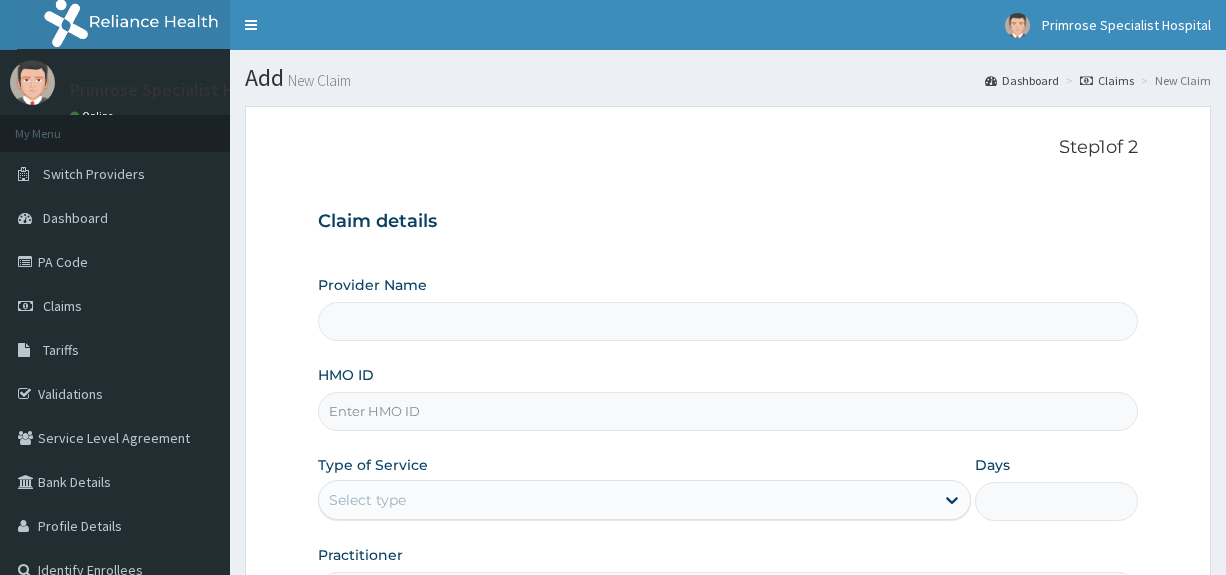 scroll, scrollTop: 0, scrollLeft: 0, axis: both 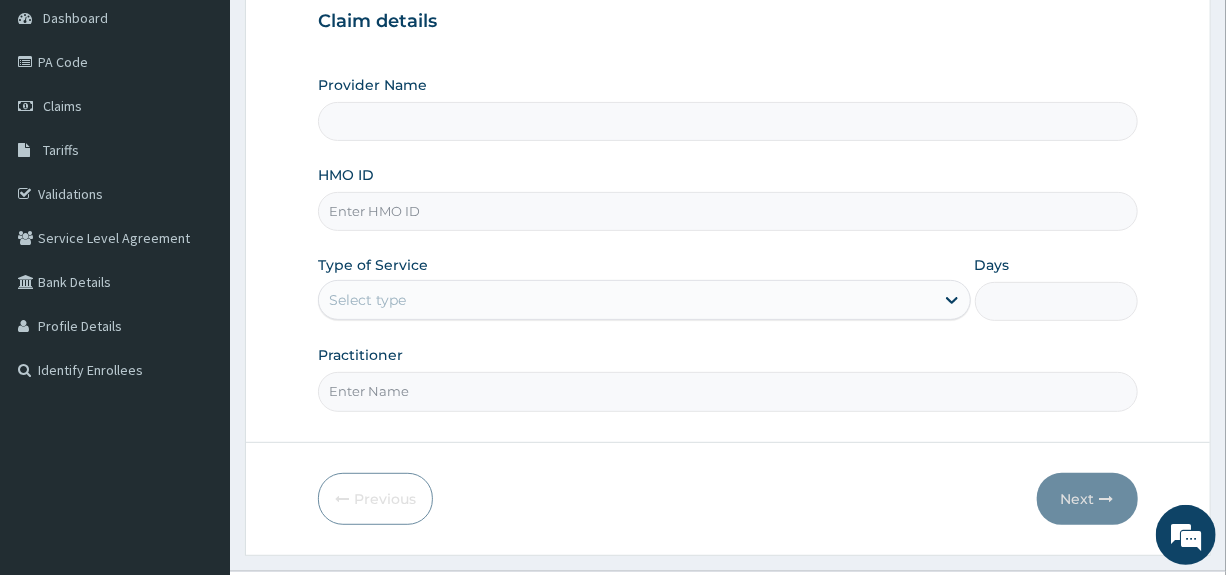 type on "Primrose Specialist Hospital" 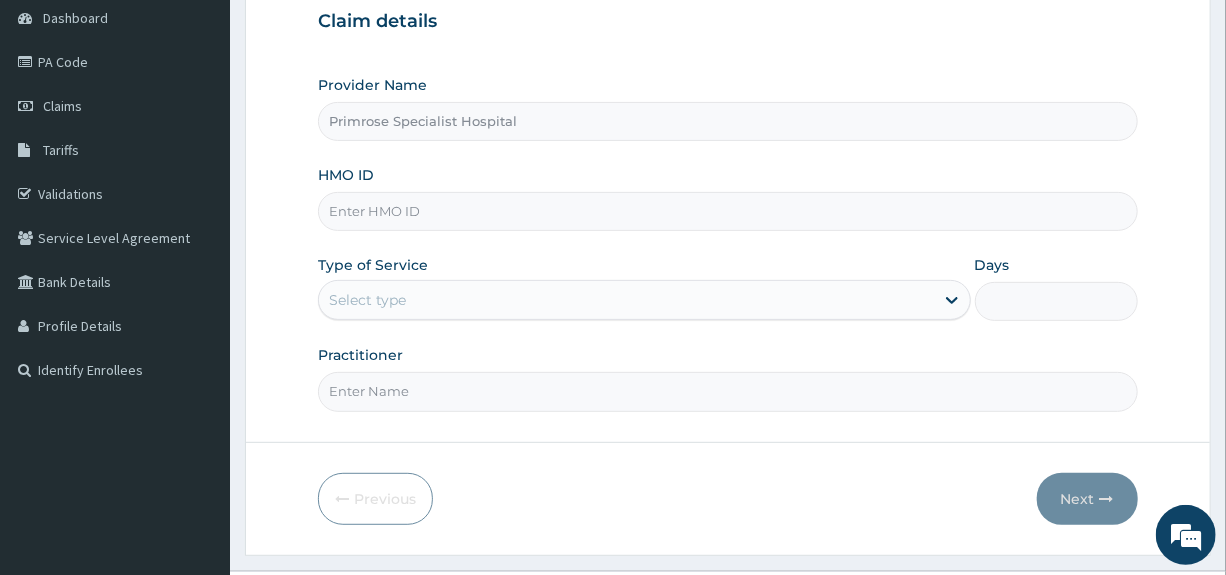 click on "HMO ID" at bounding box center (727, 211) 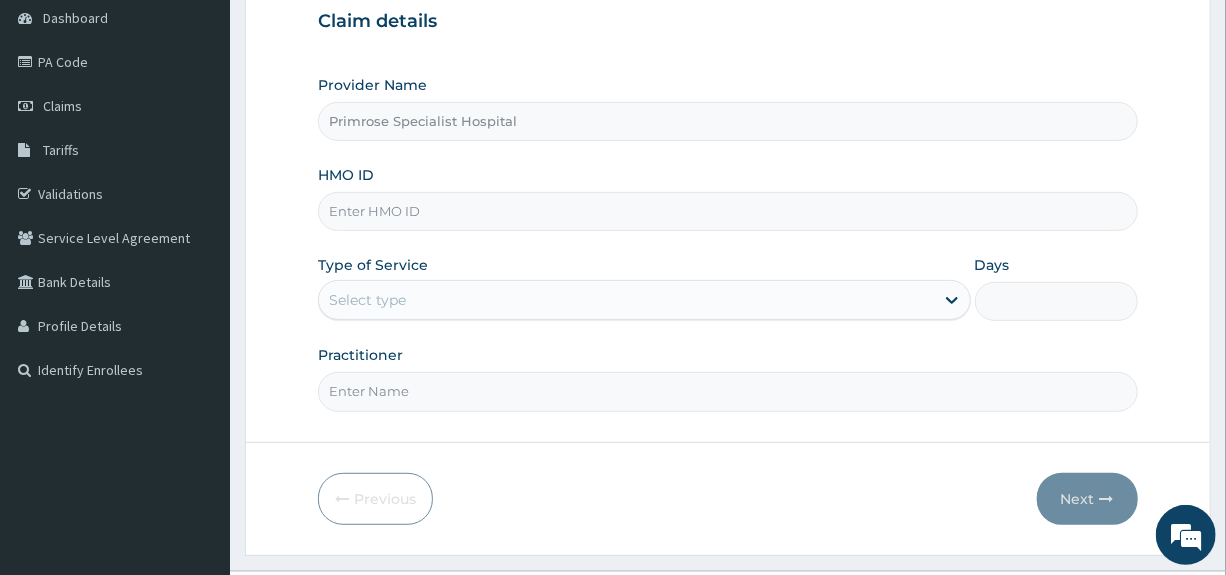 paste on "kcc/10007/b" 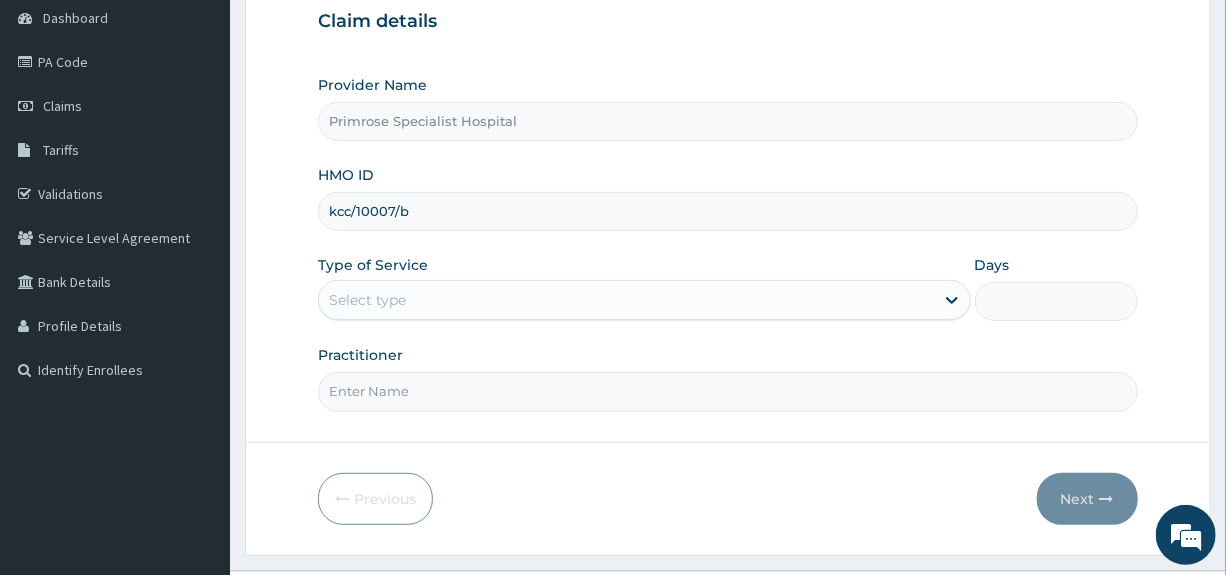 type on "kcc/10007/b" 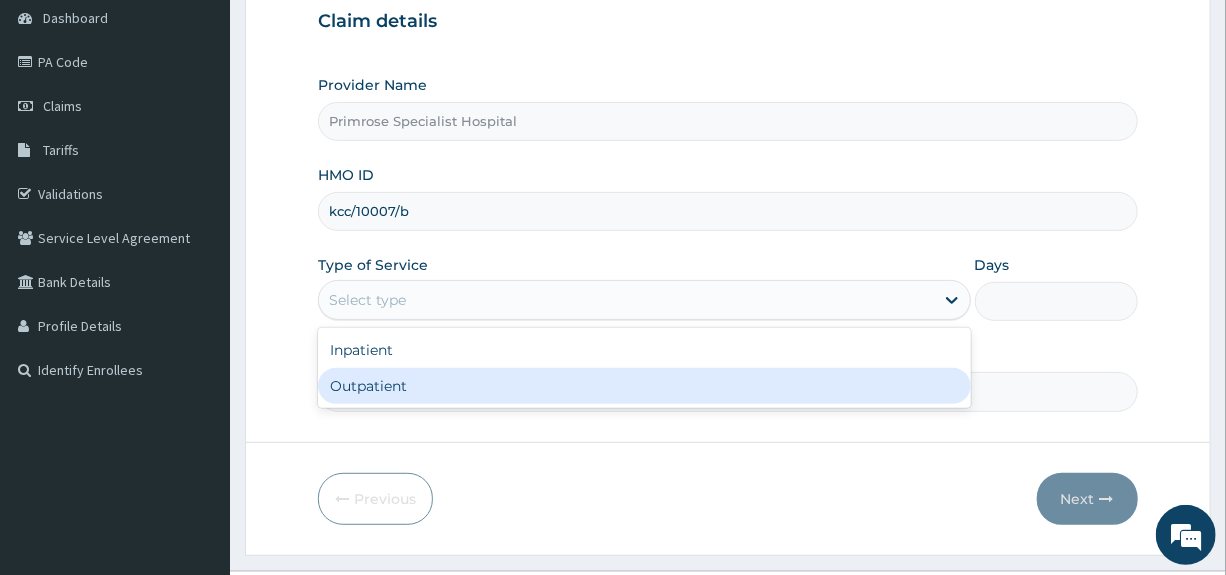 click on "Outpatient" at bounding box center [644, 386] 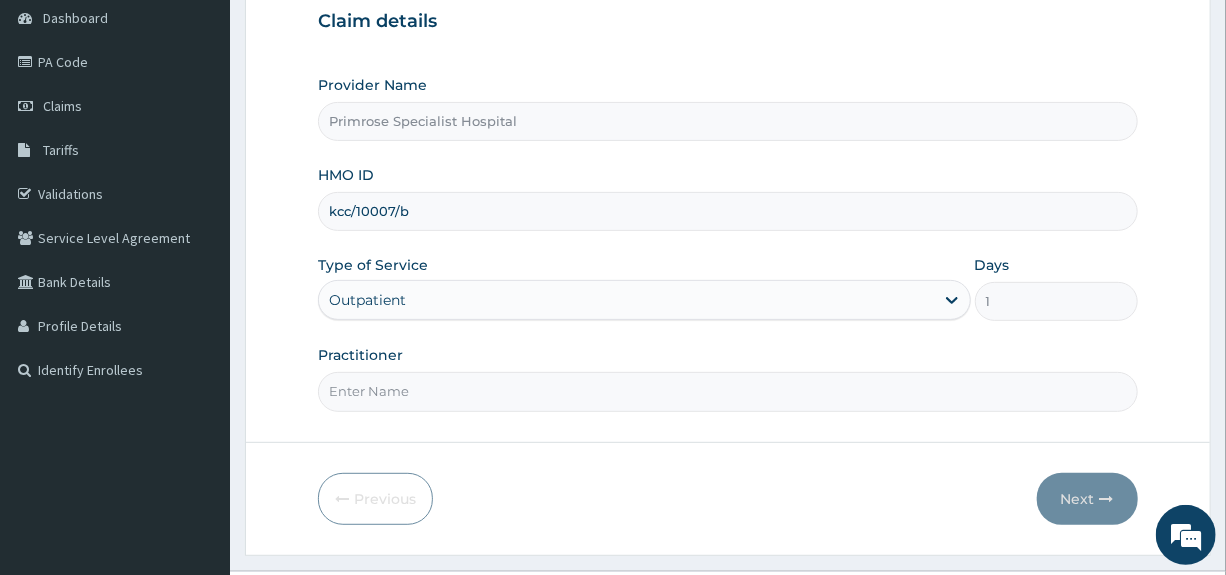 click on "Practitioner" at bounding box center [727, 391] 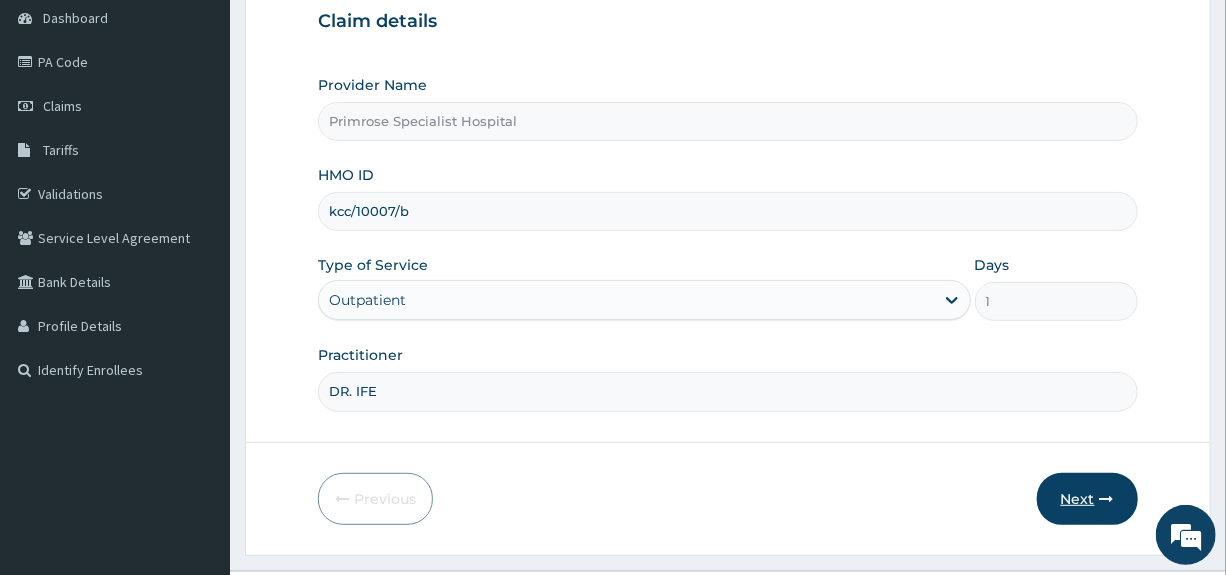 click on "Next" at bounding box center (1087, 499) 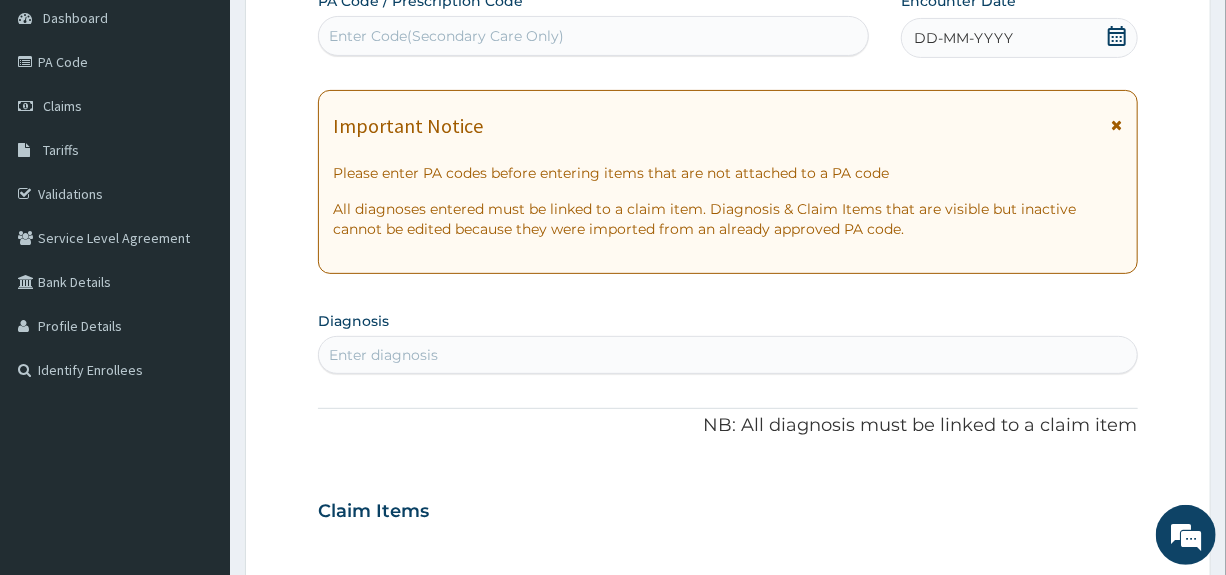 scroll, scrollTop: 0, scrollLeft: 0, axis: both 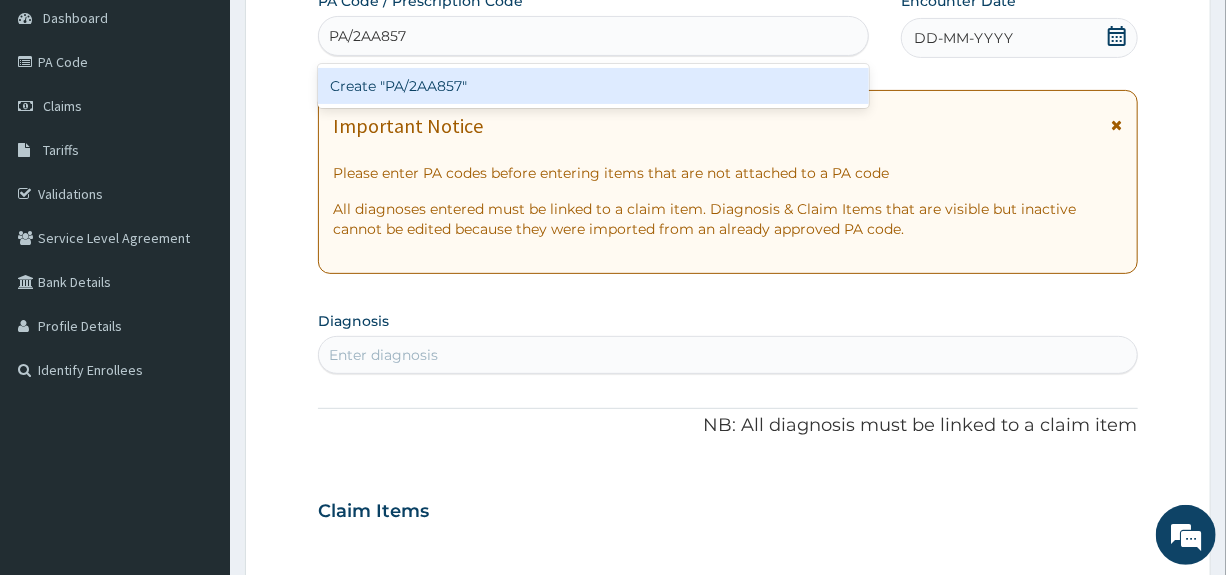 click on "Create "PA/2AA857"" at bounding box center [593, 86] 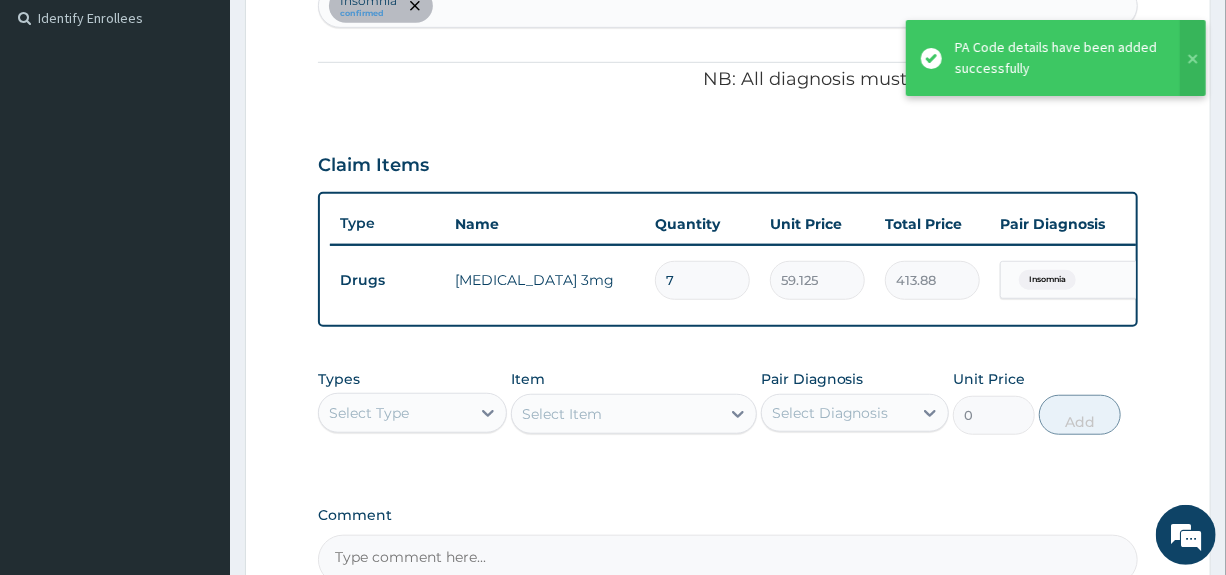 scroll, scrollTop: 600, scrollLeft: 0, axis: vertical 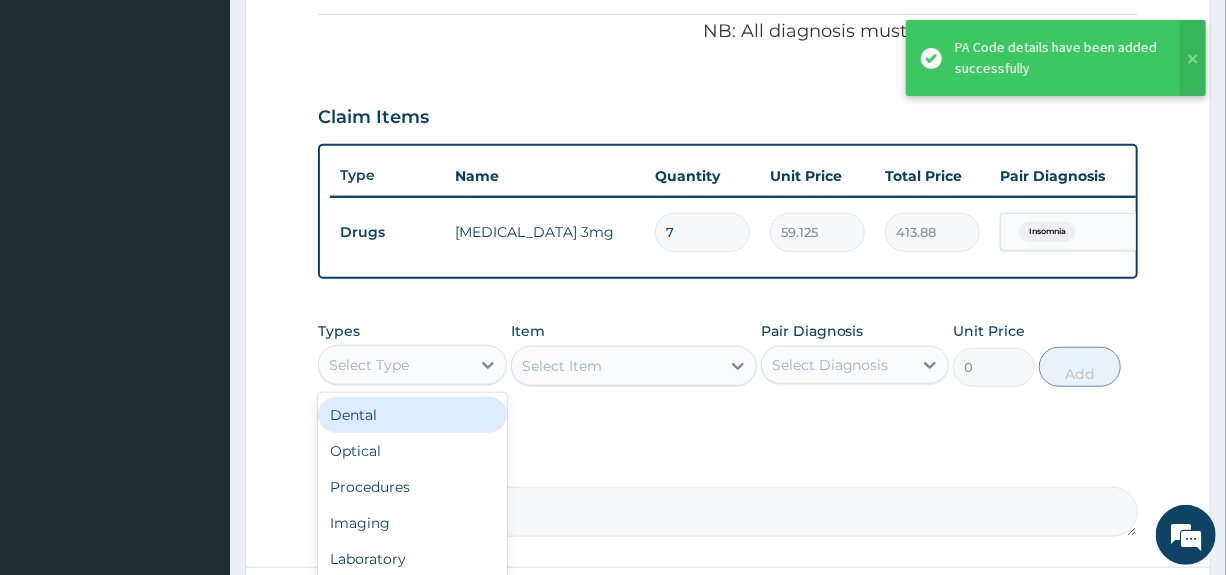 drag, startPoint x: 439, startPoint y: 386, endPoint x: 439, endPoint y: 427, distance: 41 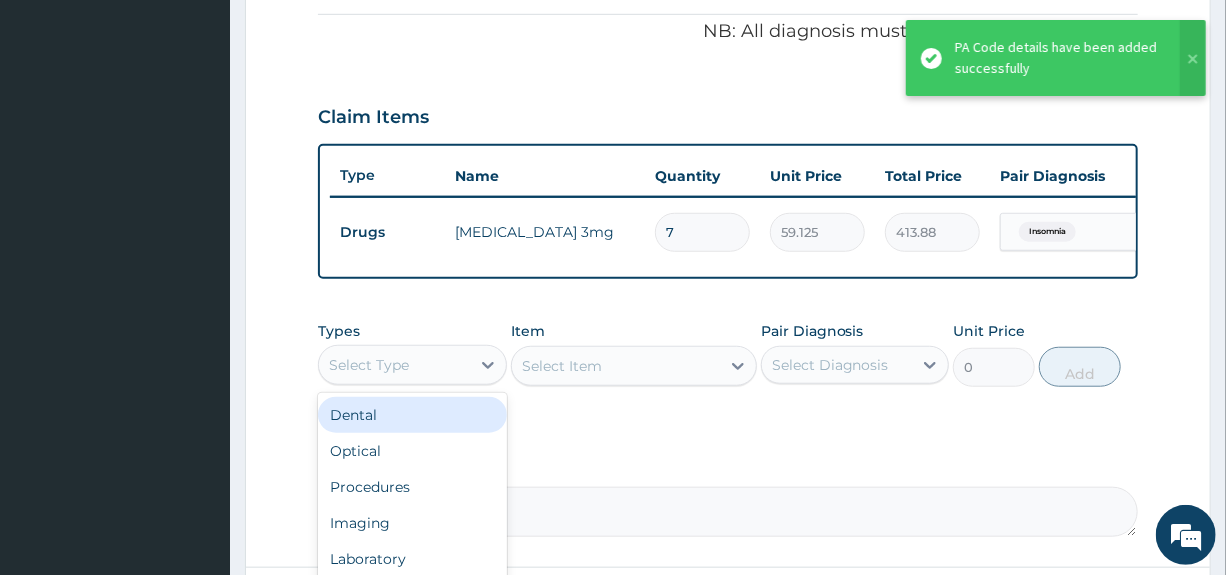 click on "Select Type" at bounding box center [394, 365] 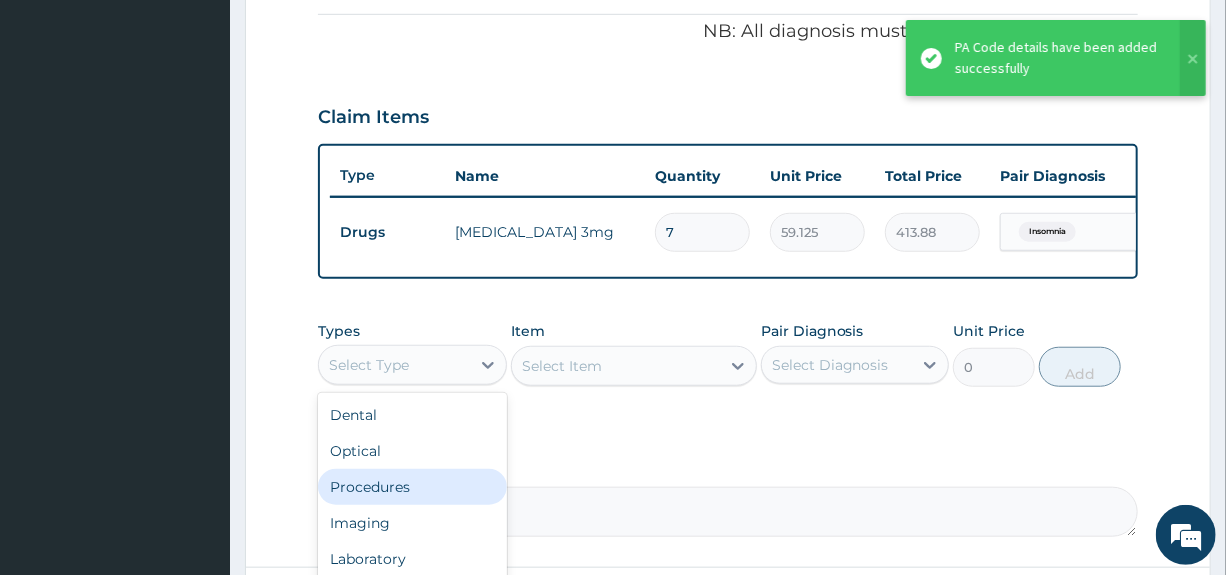 drag, startPoint x: 390, startPoint y: 513, endPoint x: 398, endPoint y: 506, distance: 10.630146 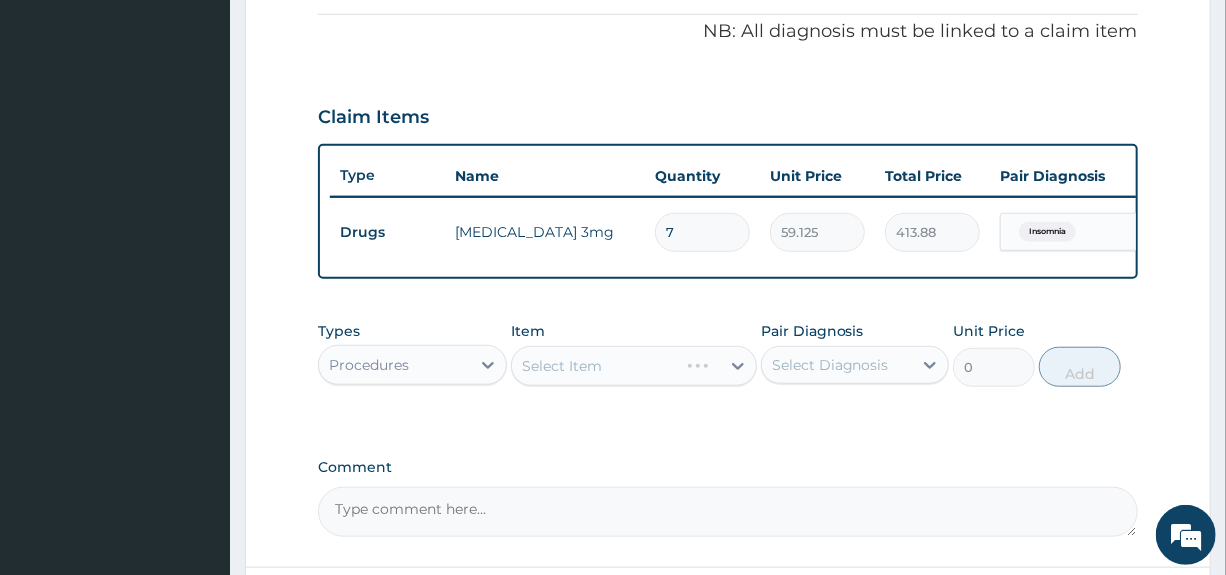 click on "Select Diagnosis" at bounding box center (830, 365) 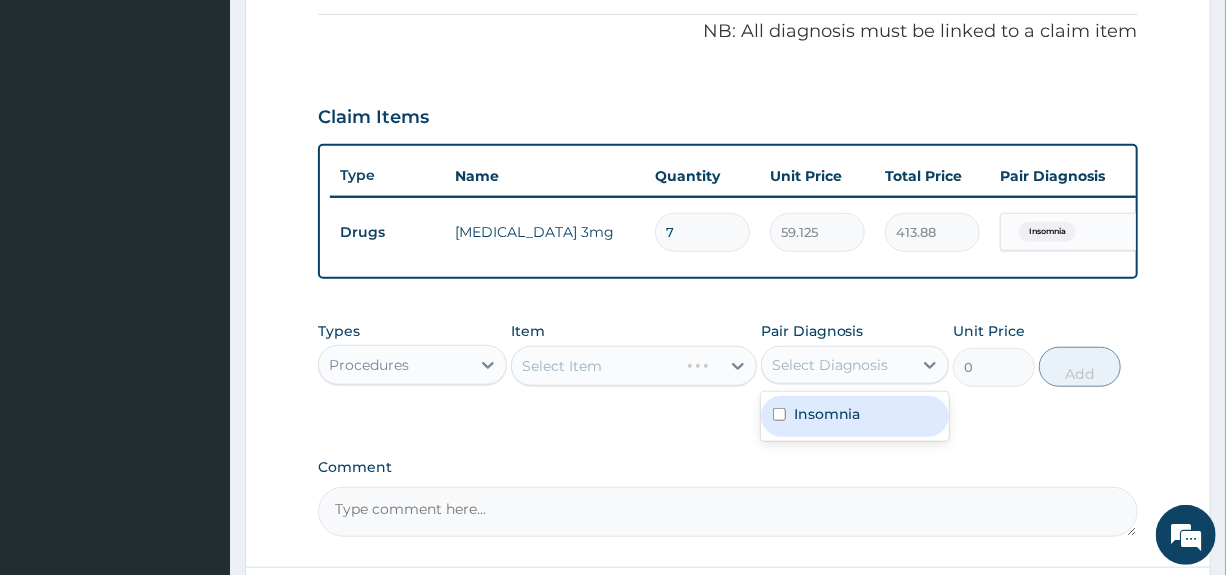 drag, startPoint x: 812, startPoint y: 453, endPoint x: 813, endPoint y: 435, distance: 18.027756 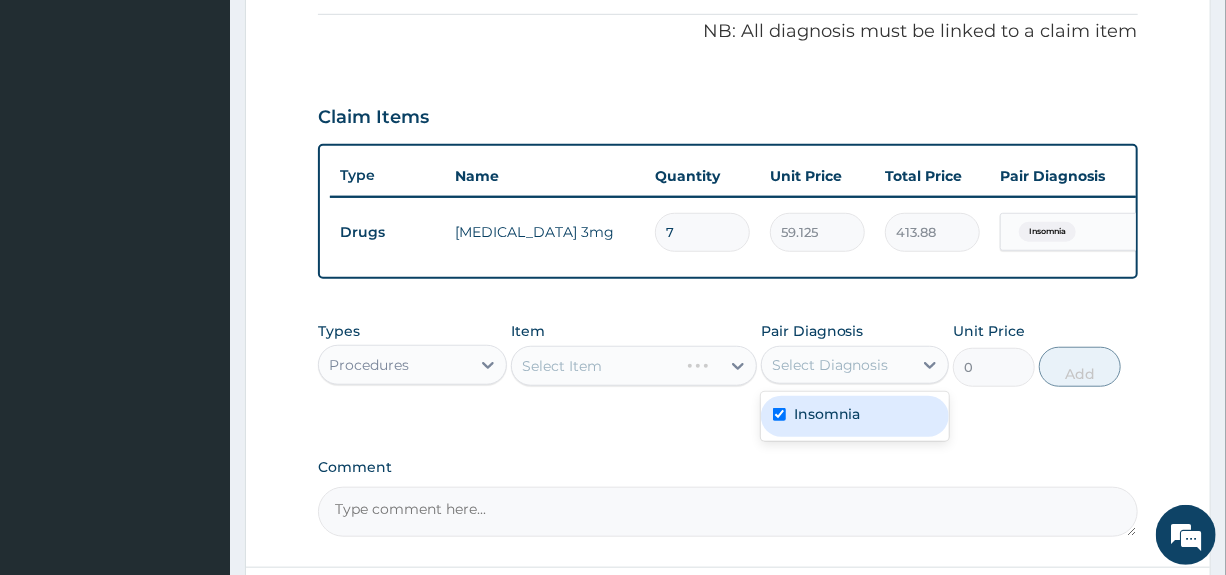 checkbox on "true" 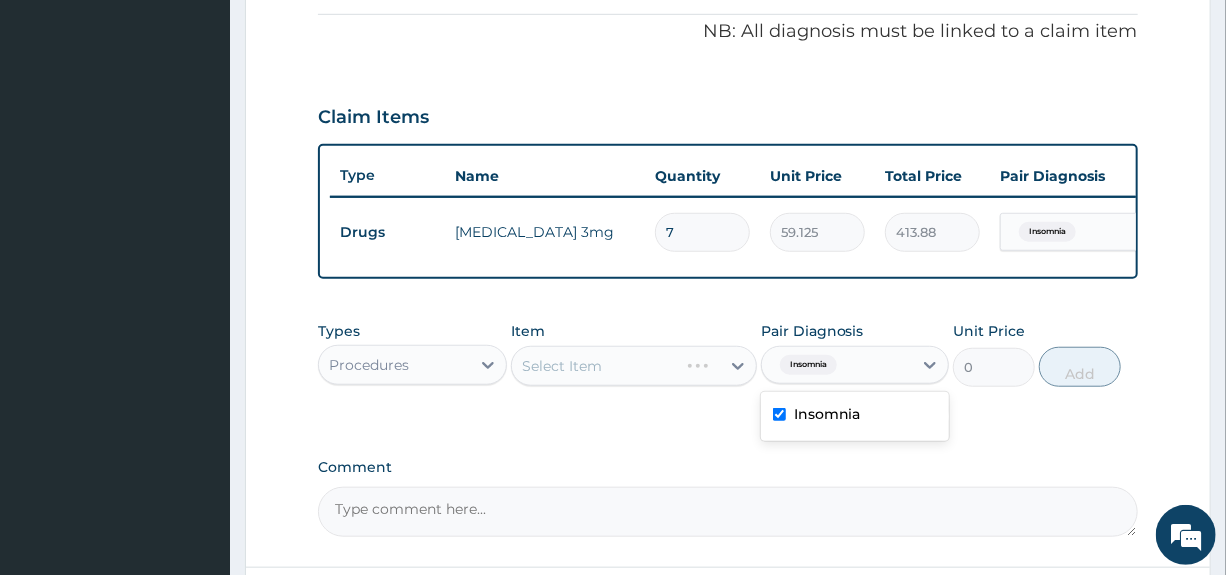 click on "Select Item" at bounding box center [595, 366] 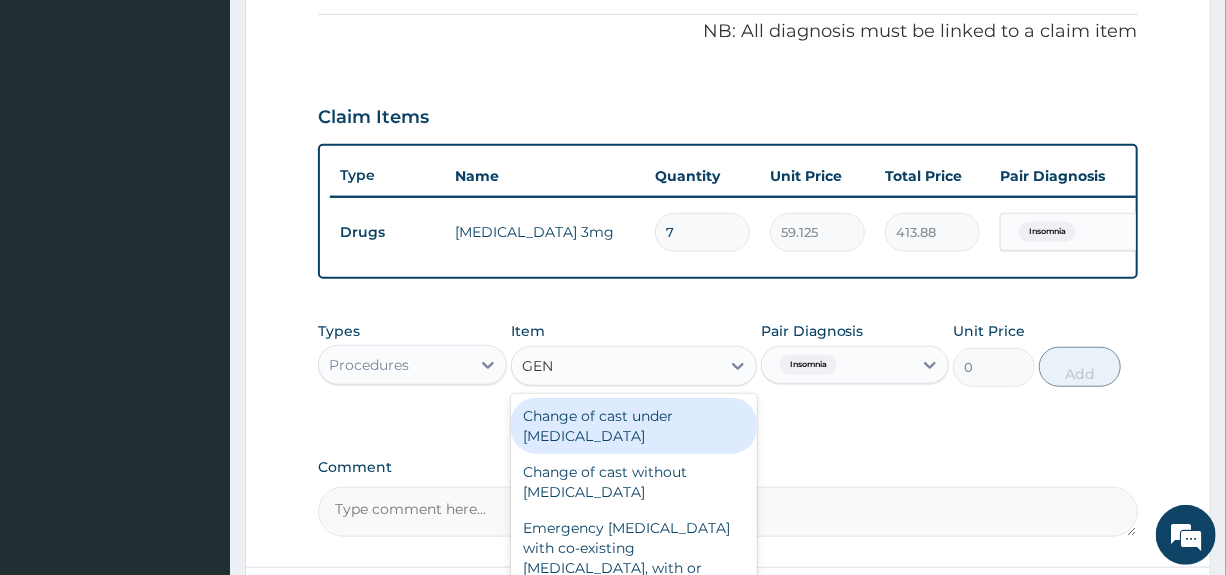 type on "GENE" 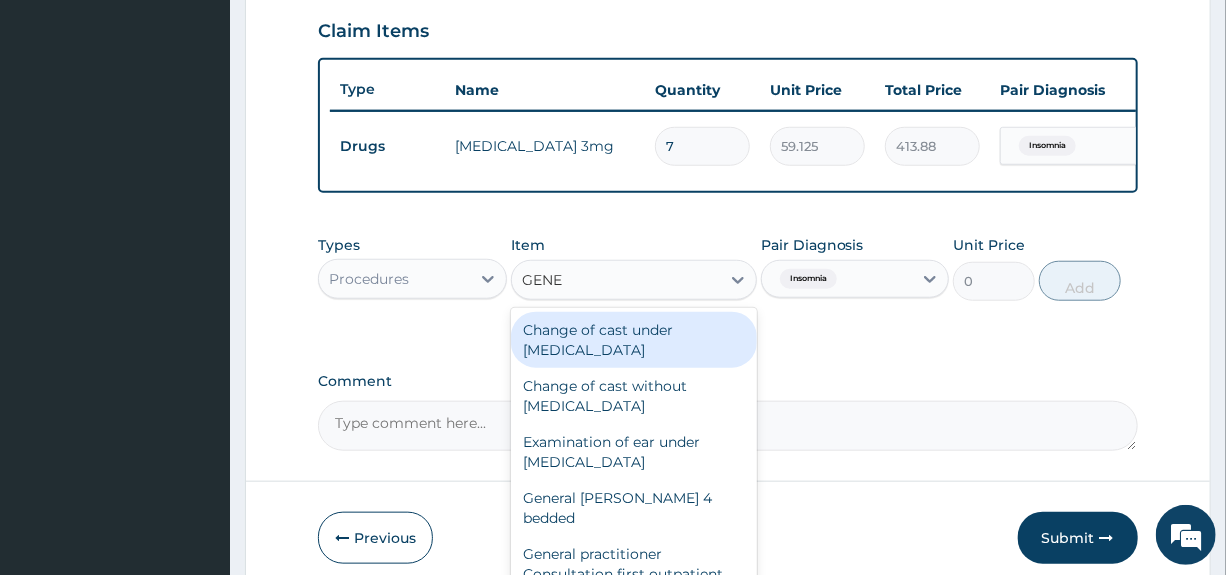 scroll, scrollTop: 786, scrollLeft: 0, axis: vertical 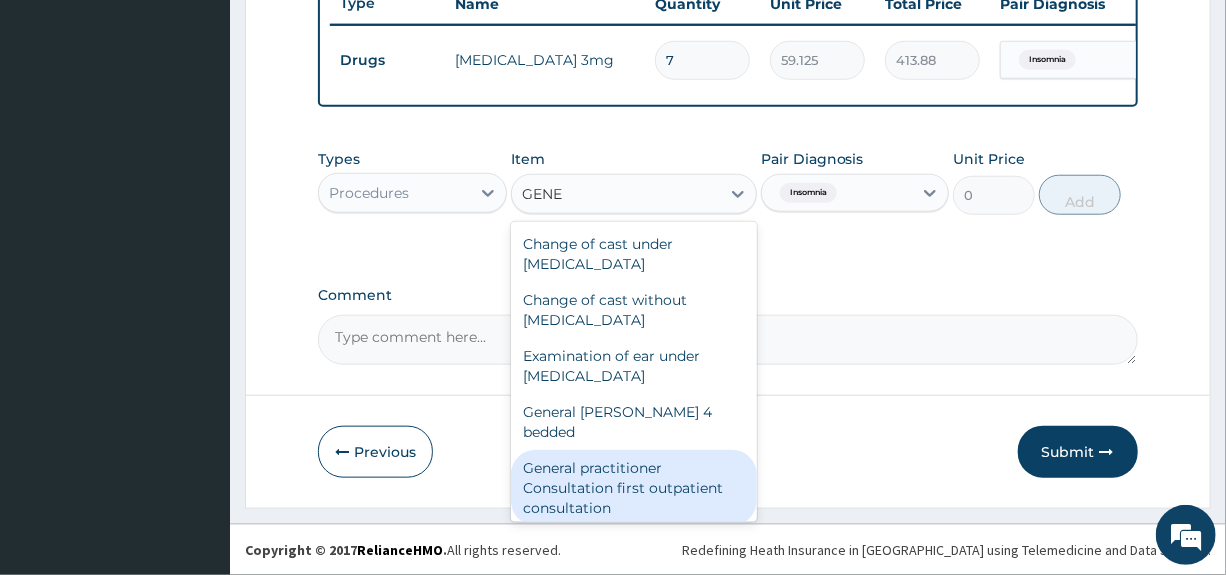 drag, startPoint x: 611, startPoint y: 458, endPoint x: 862, endPoint y: 342, distance: 276.50858 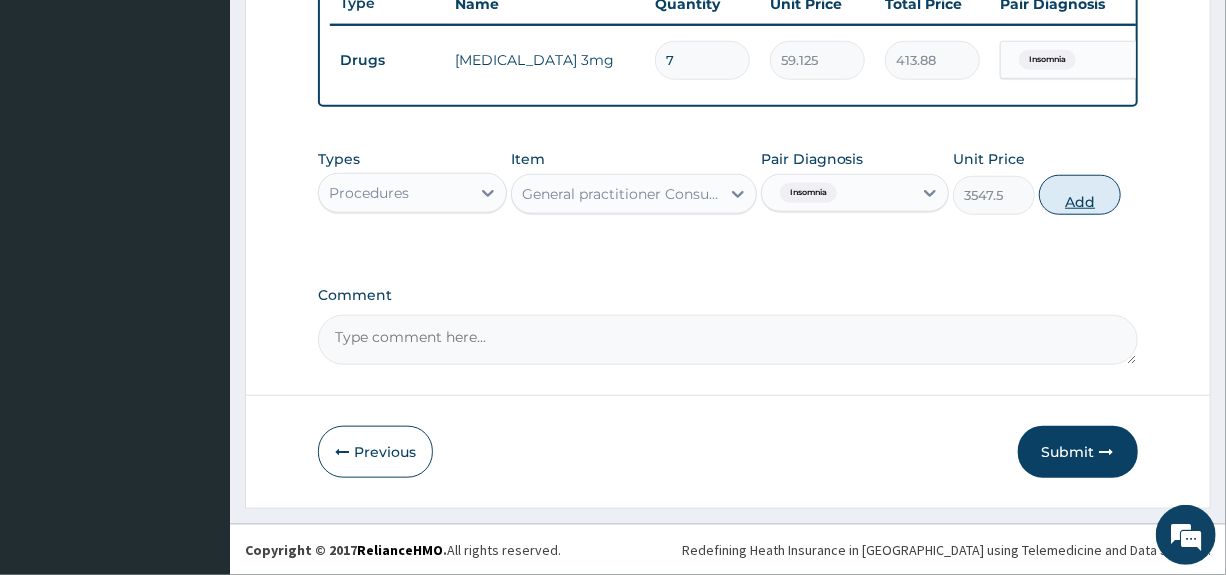 click on "Add" at bounding box center (1080, 195) 